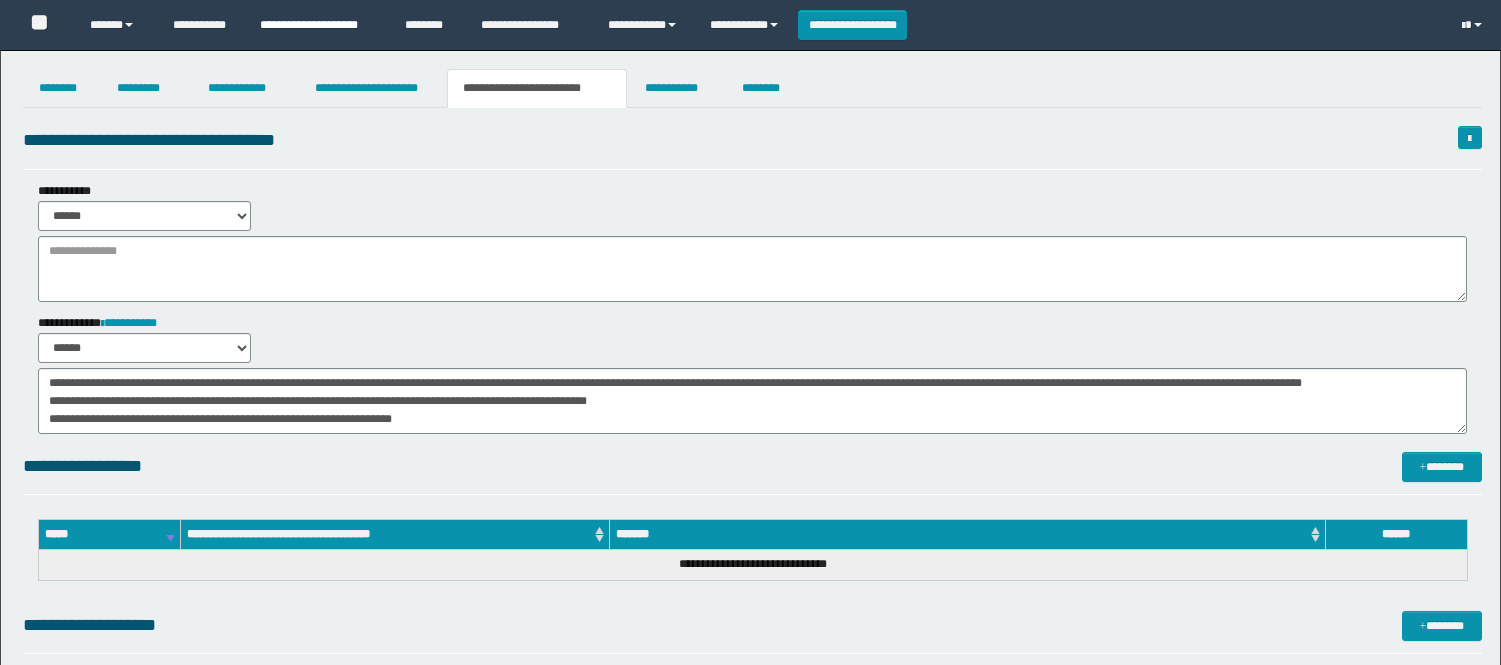 scroll, scrollTop: 0, scrollLeft: 0, axis: both 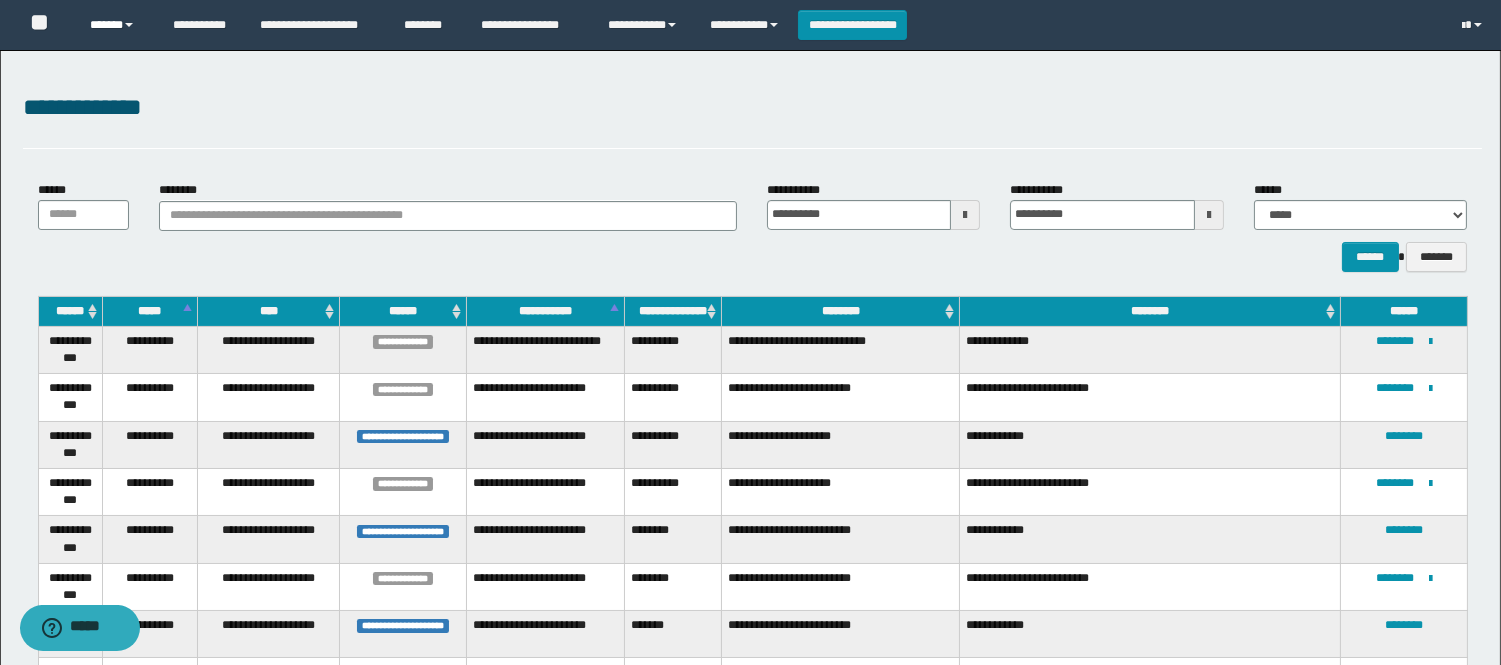 click on "******" at bounding box center [116, 25] 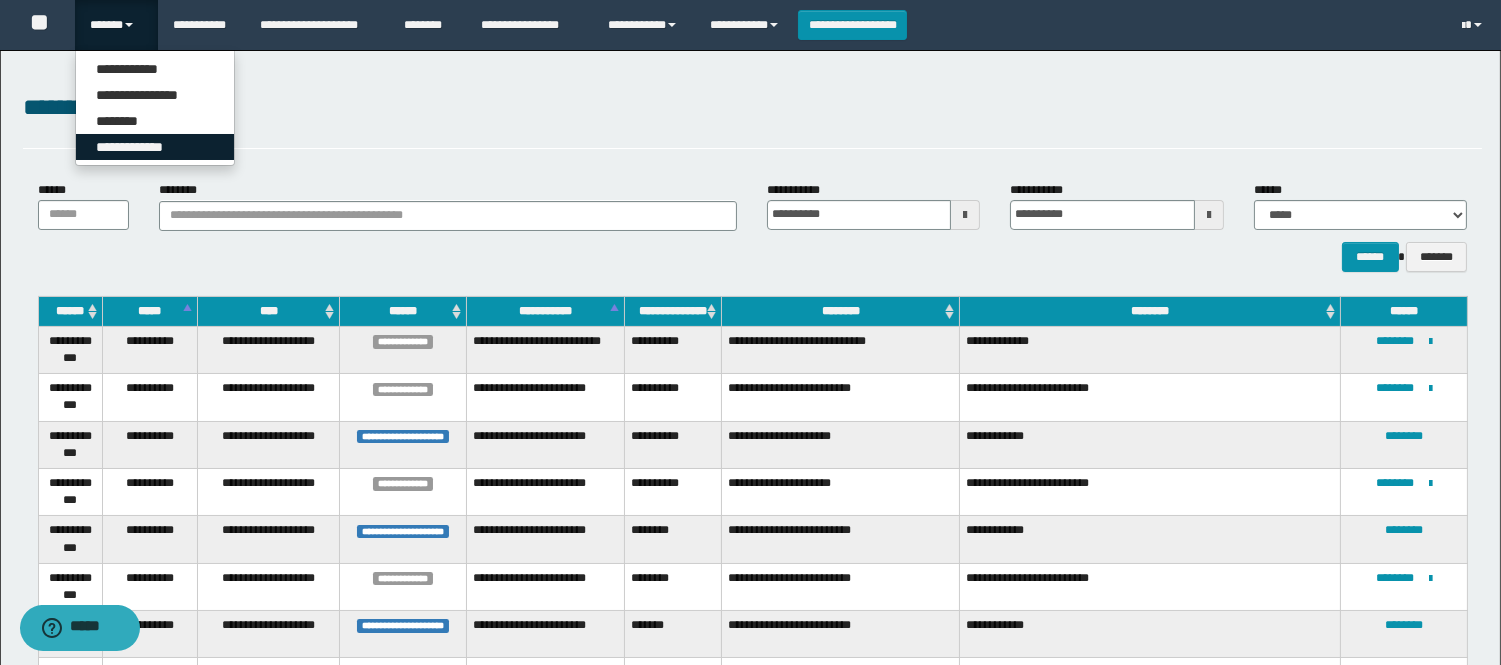 click on "**********" at bounding box center [155, 147] 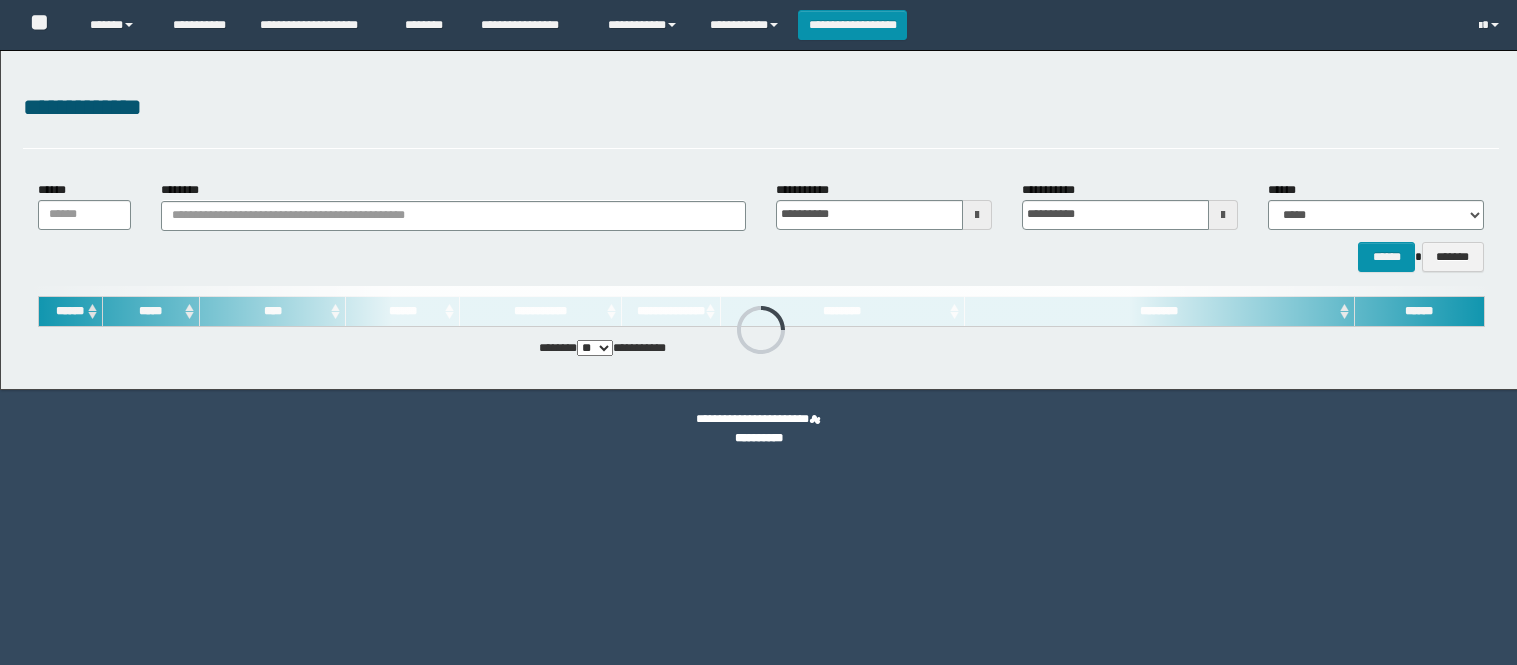 scroll, scrollTop: 0, scrollLeft: 0, axis: both 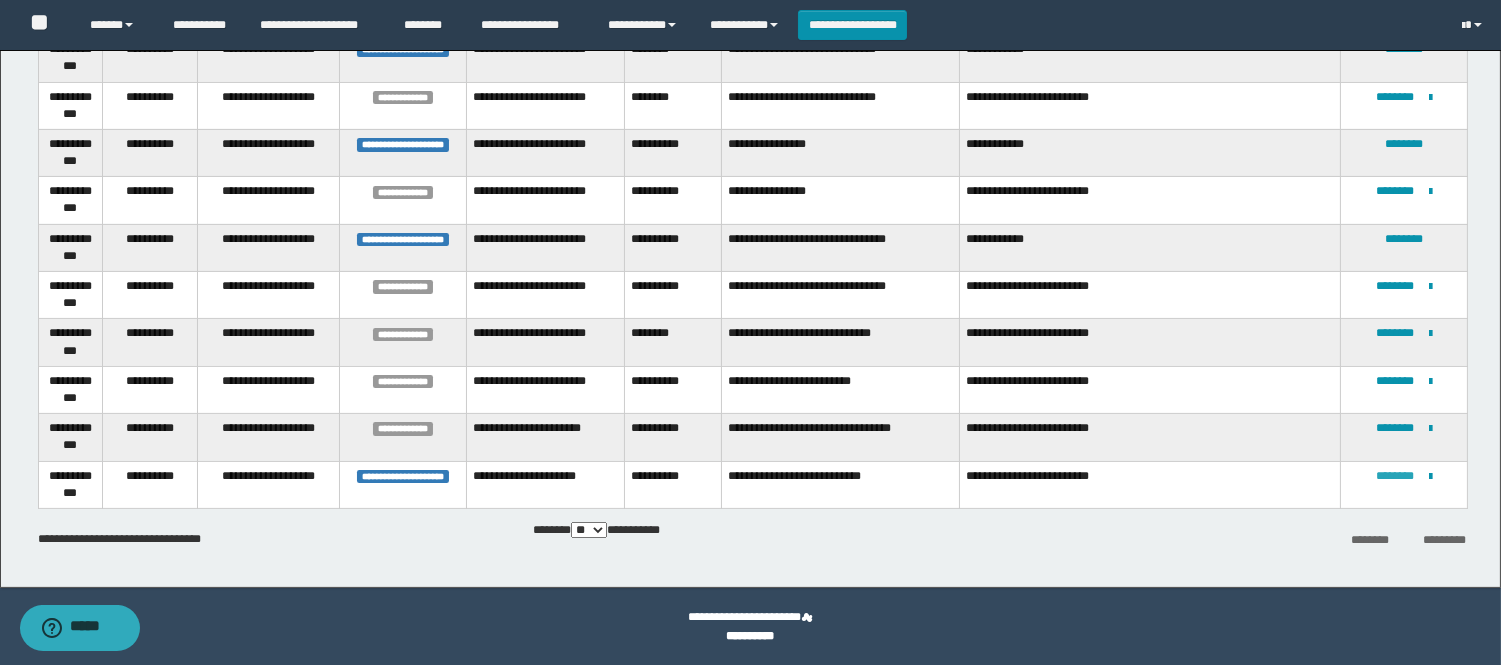 click on "********" at bounding box center (1395, 476) 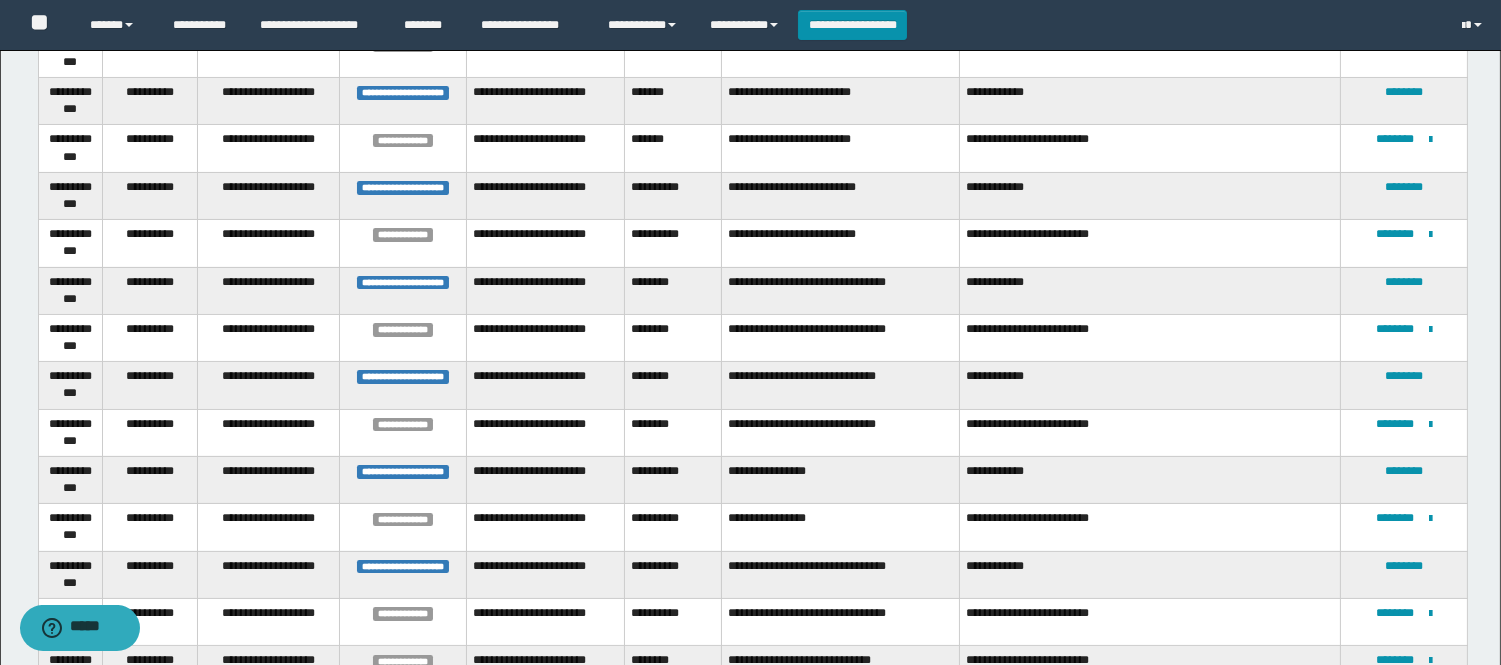 scroll, scrollTop: 480, scrollLeft: 0, axis: vertical 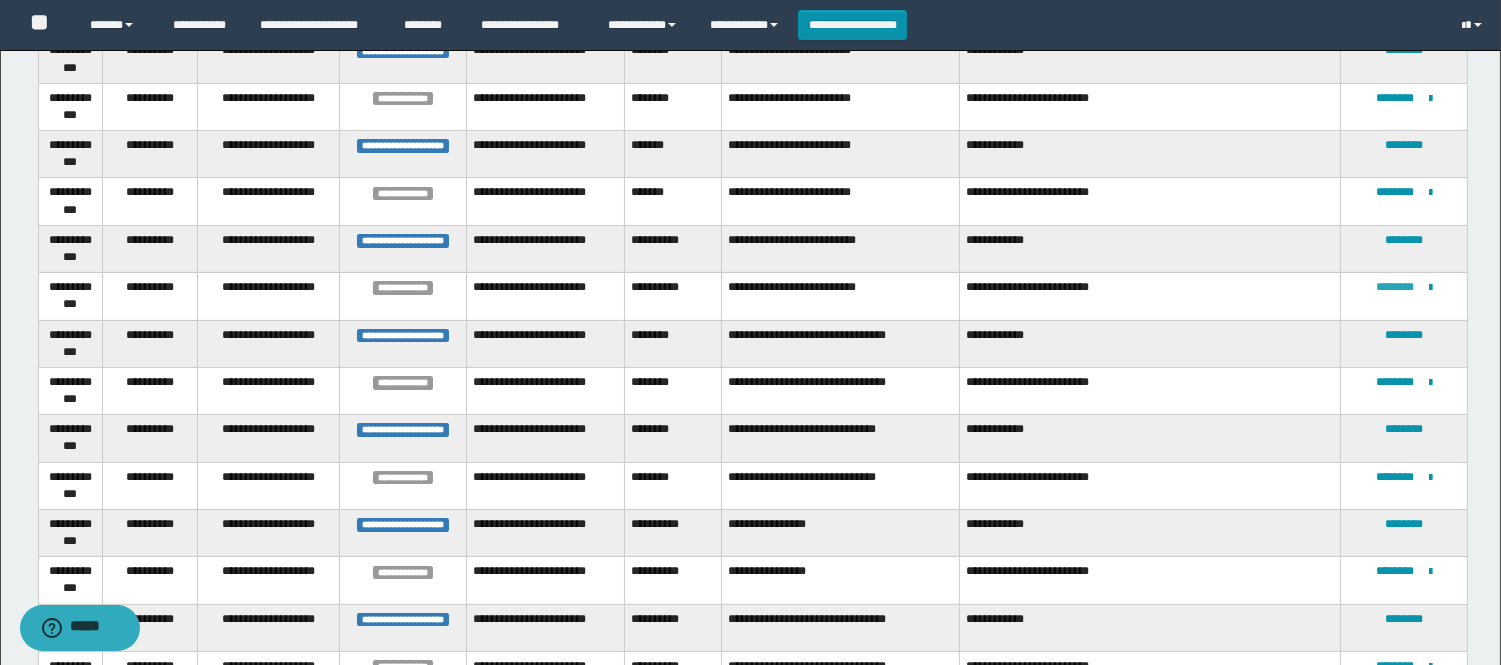 click on "********" at bounding box center (1395, 287) 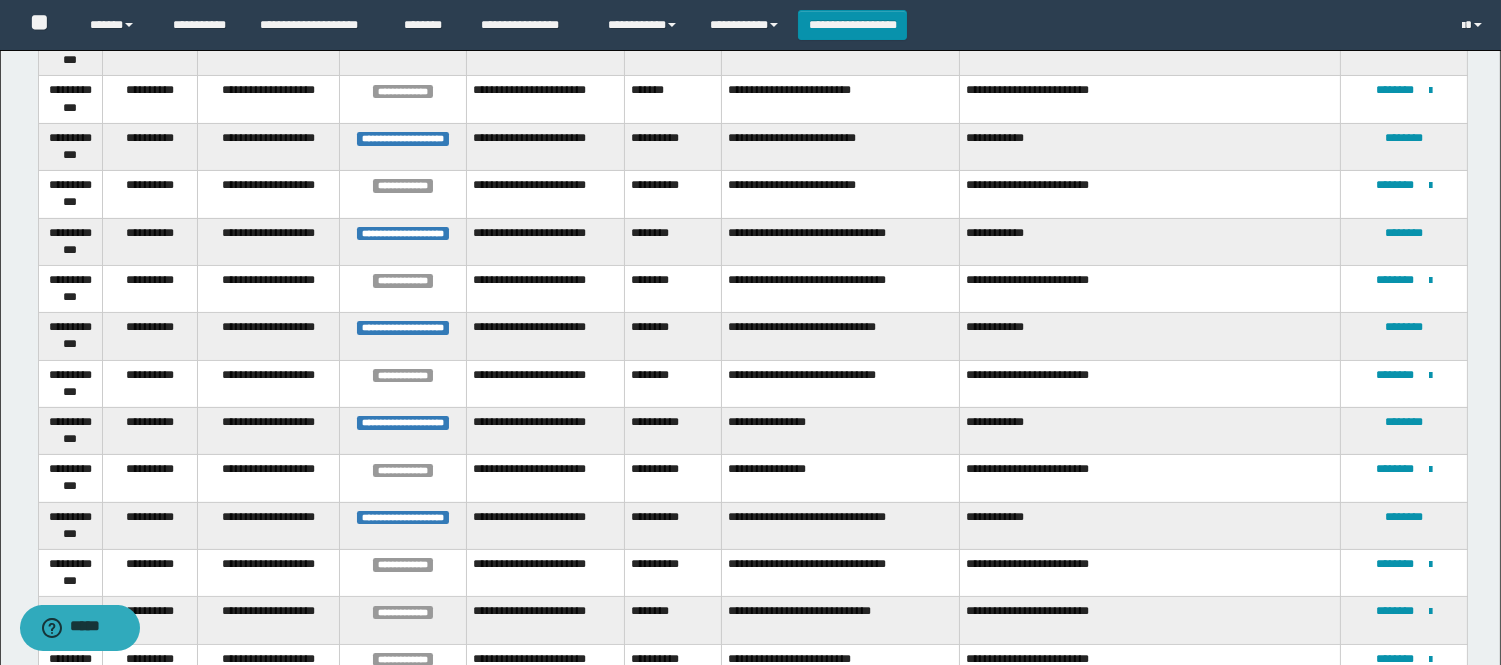 scroll, scrollTop: 813, scrollLeft: 0, axis: vertical 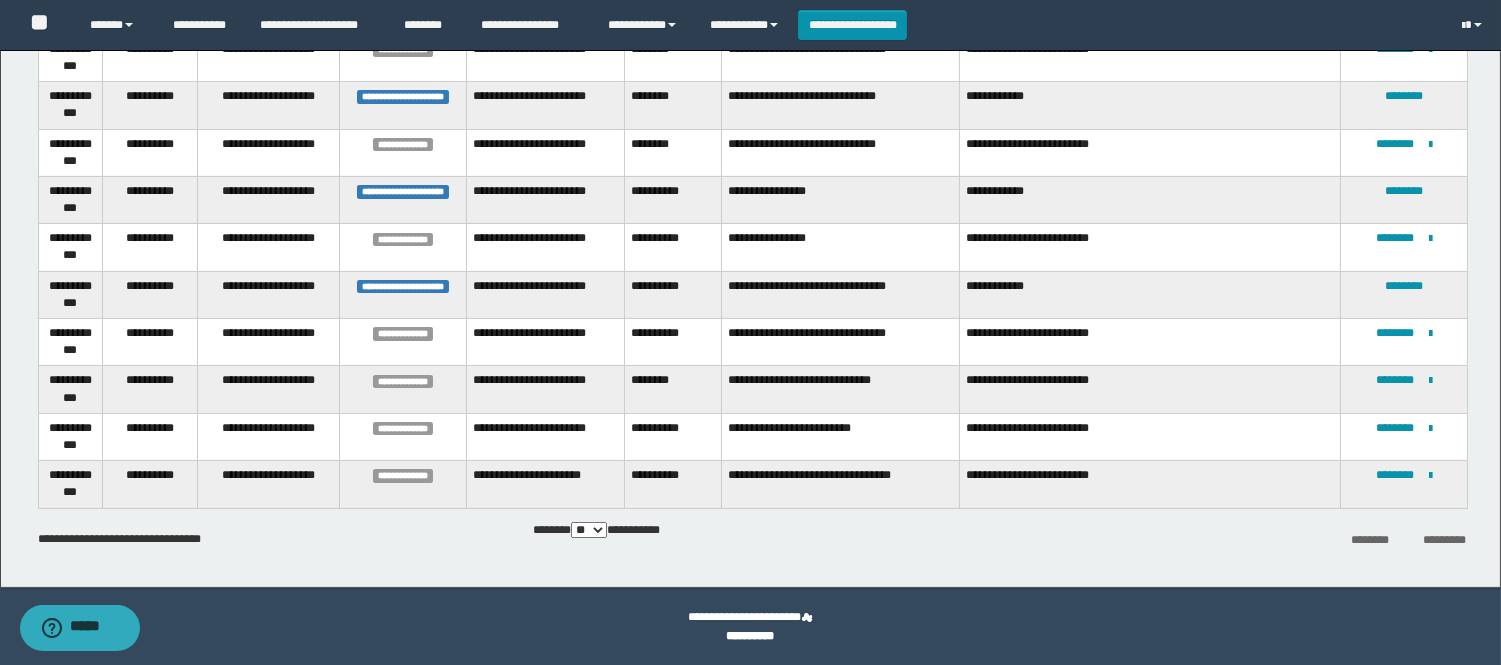 click on "**********" at bounding box center [673, 436] 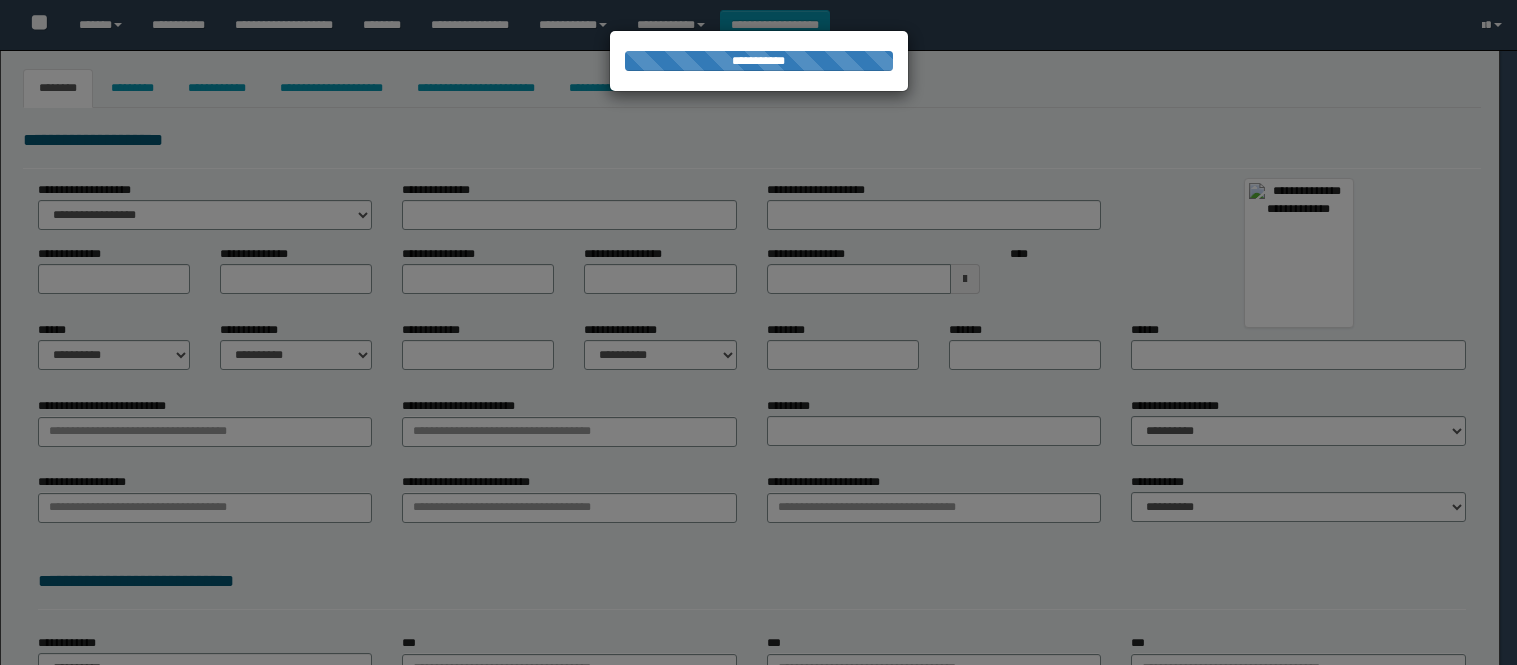select on "***" 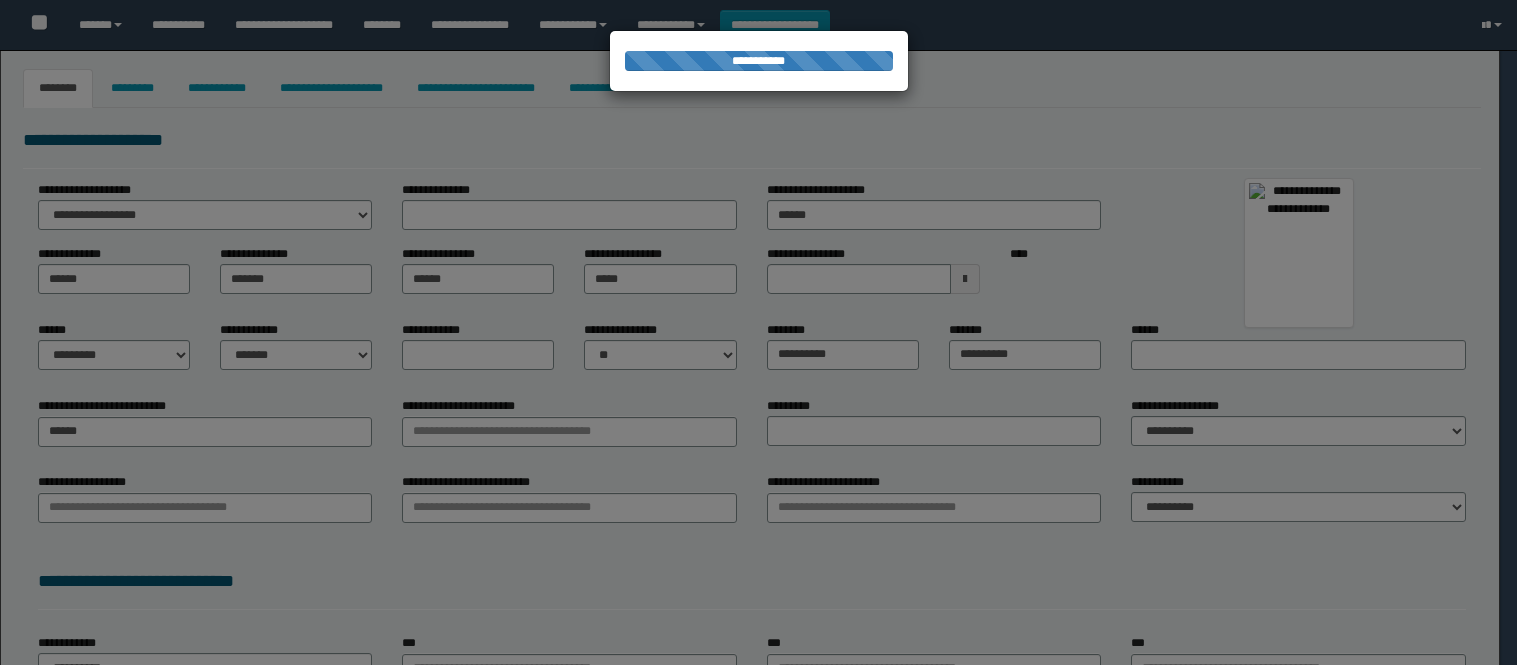 type on "*******" 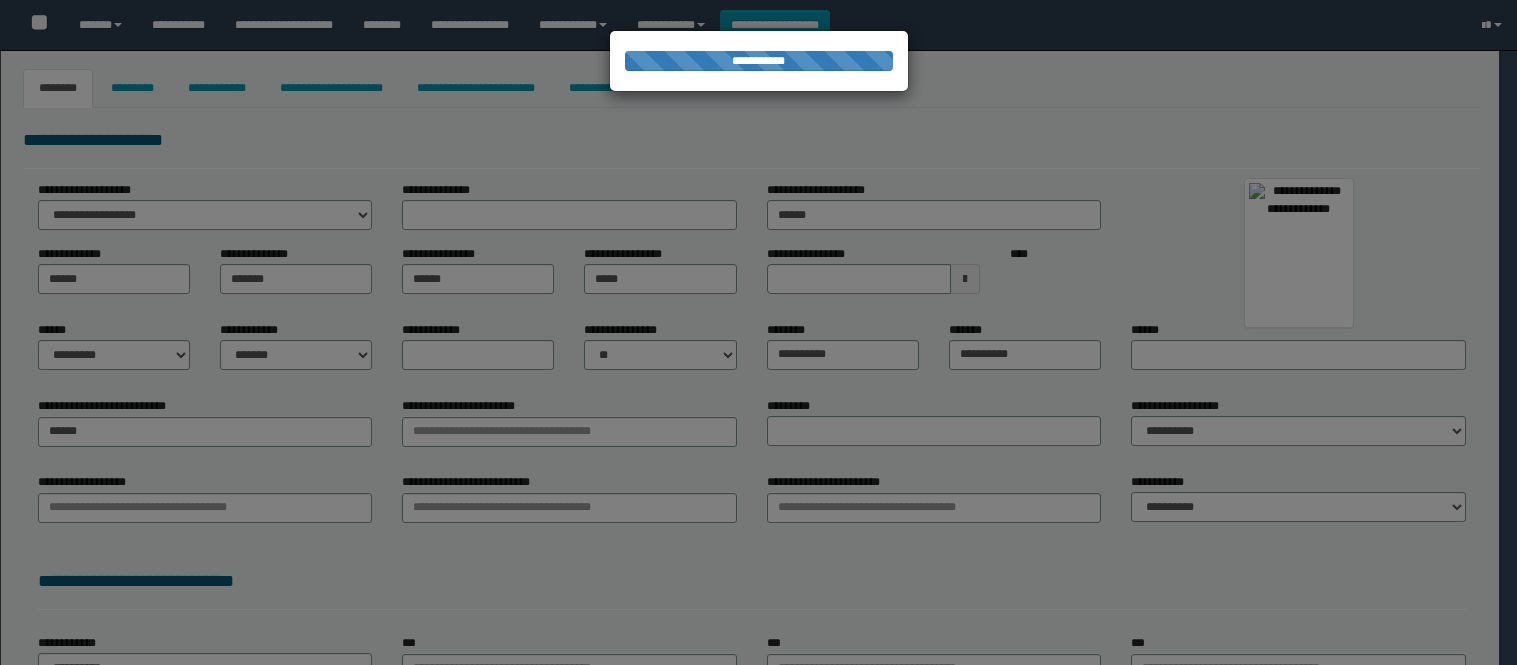 type on "**********" 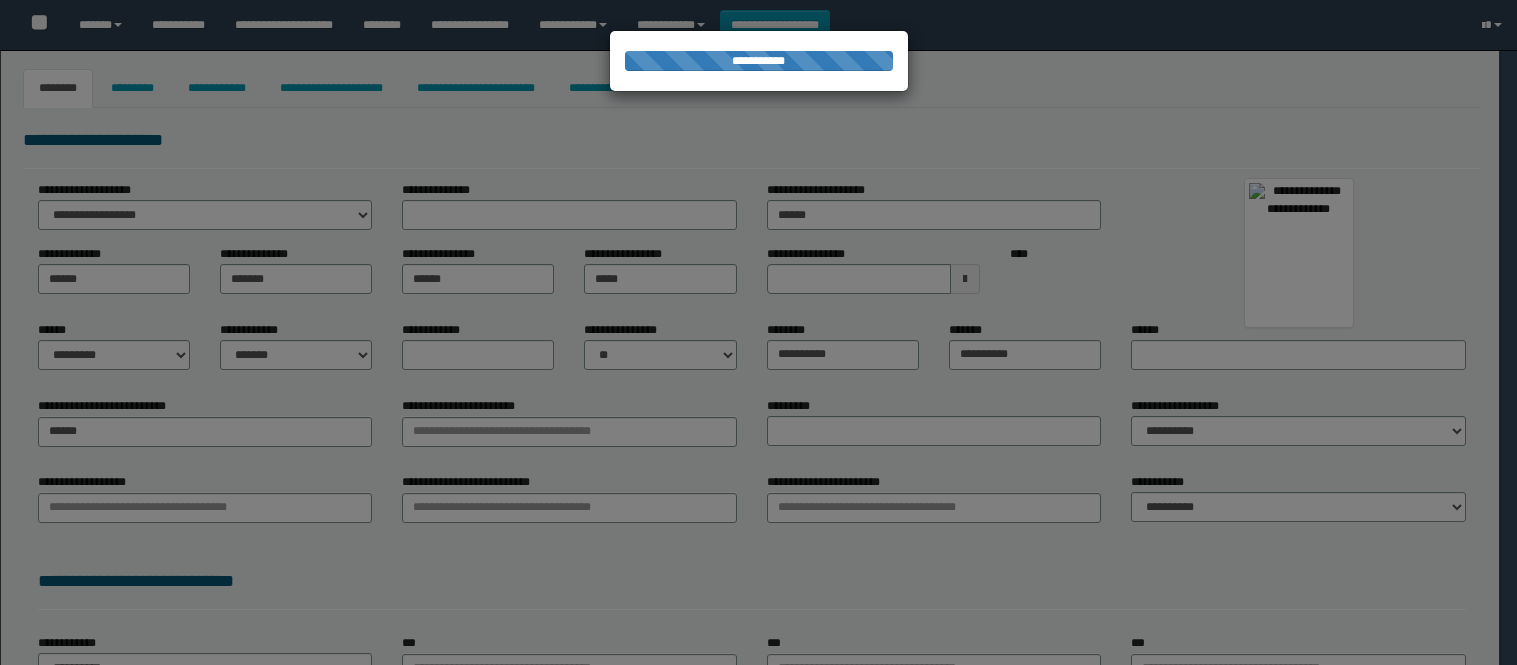 select on "*" 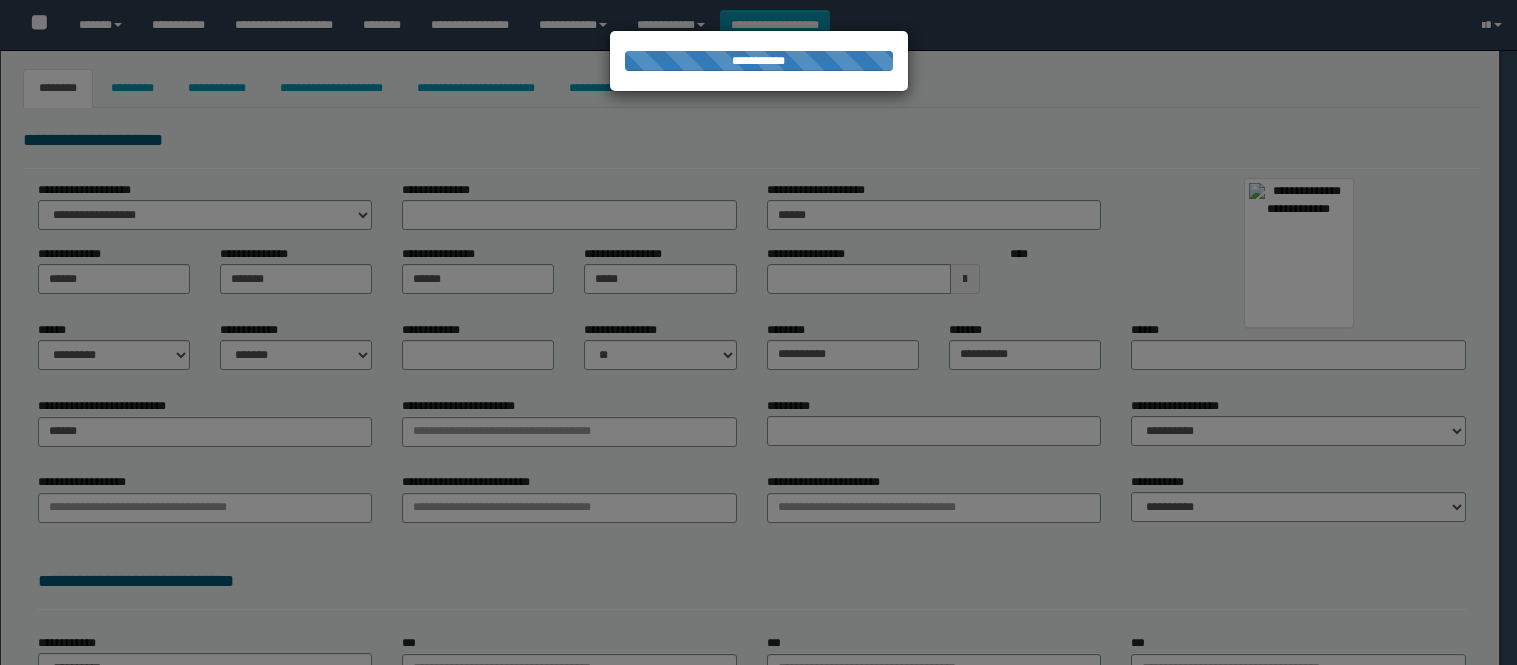 type on "********" 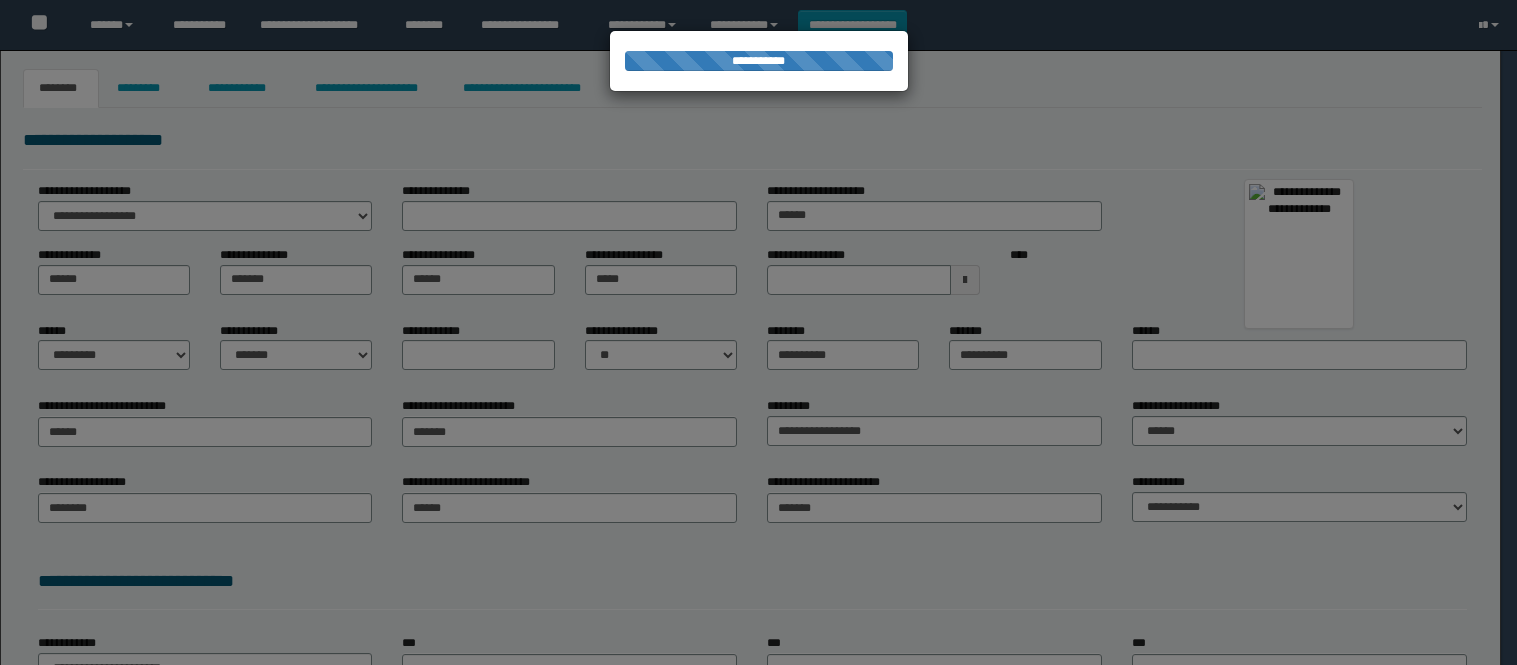 scroll, scrollTop: 0, scrollLeft: 0, axis: both 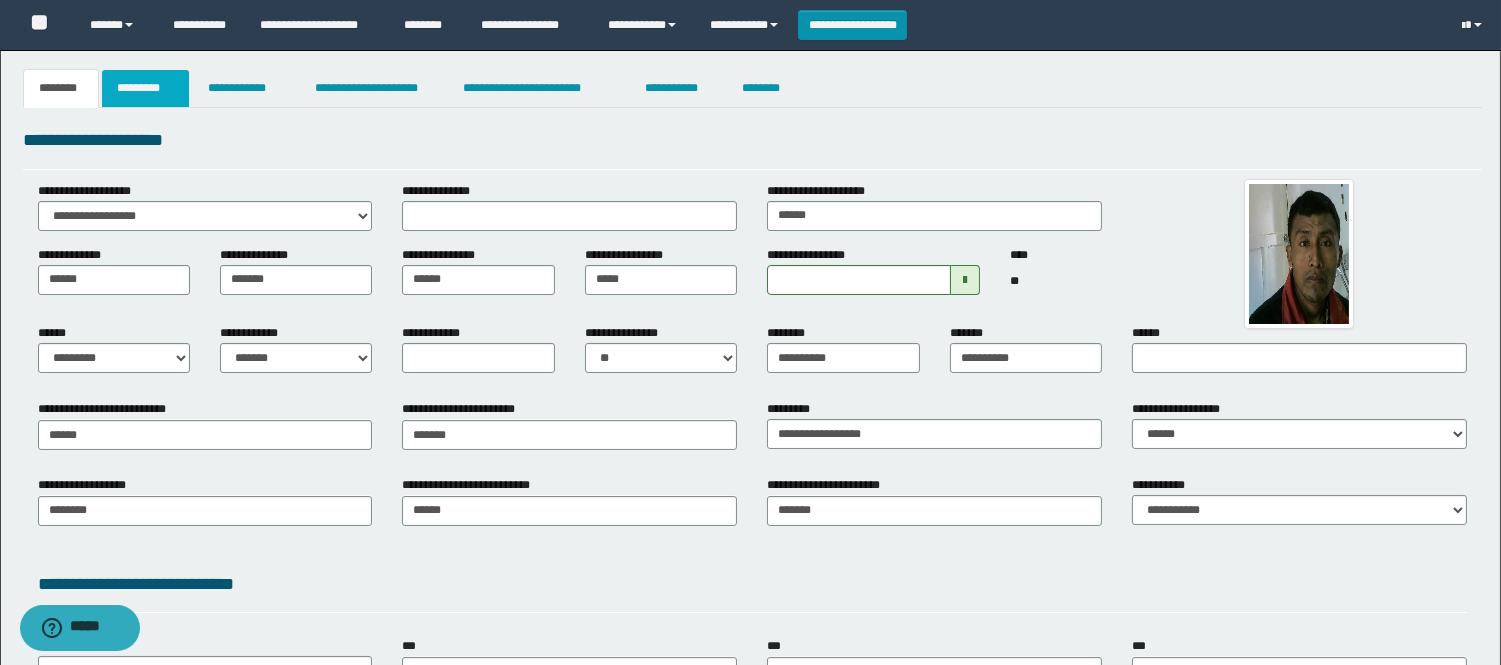 click on "*********" at bounding box center [145, 88] 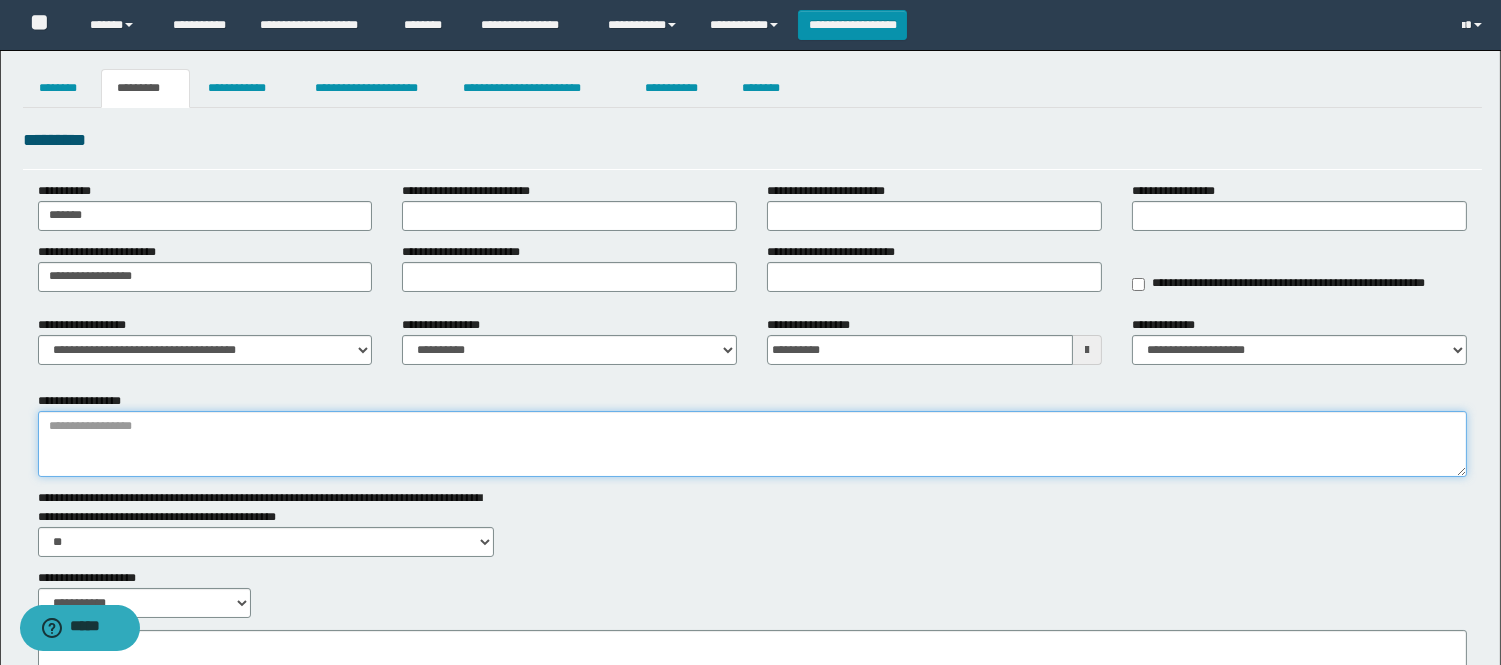 click on "**********" at bounding box center (752, 444) 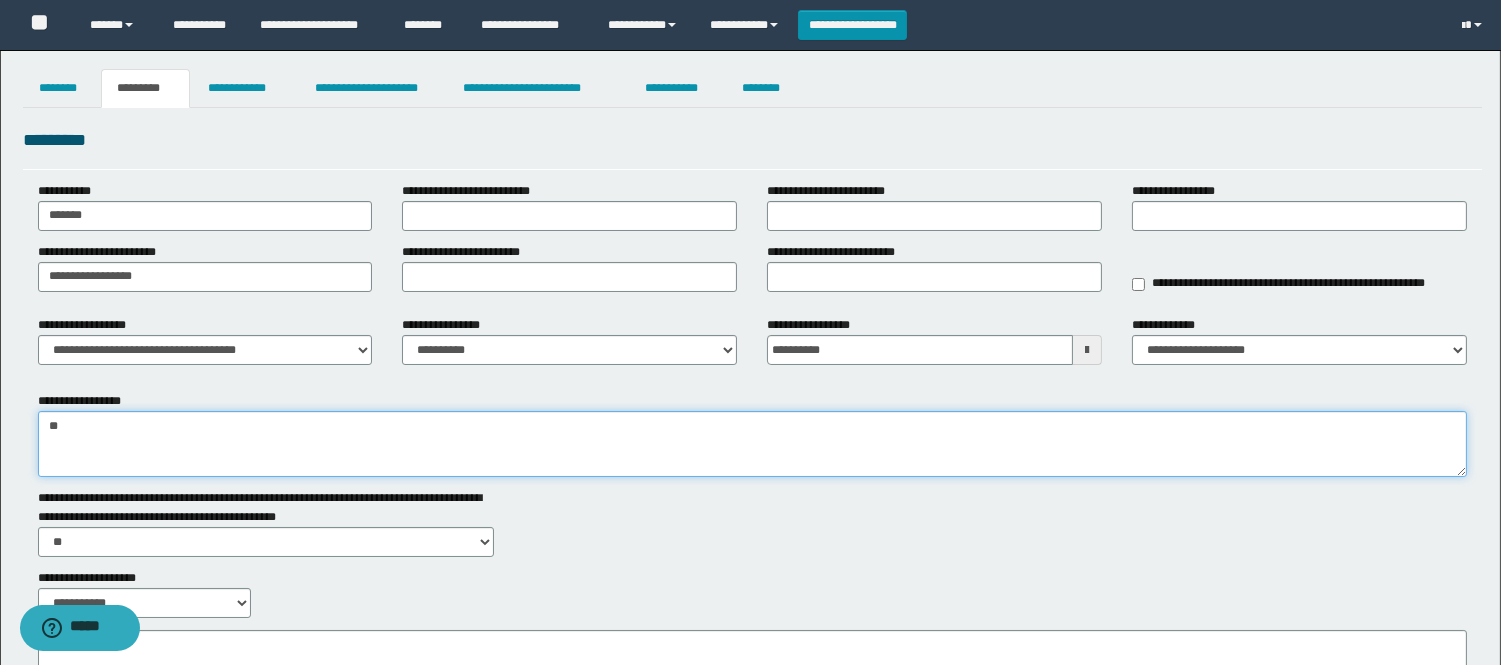 type on "*" 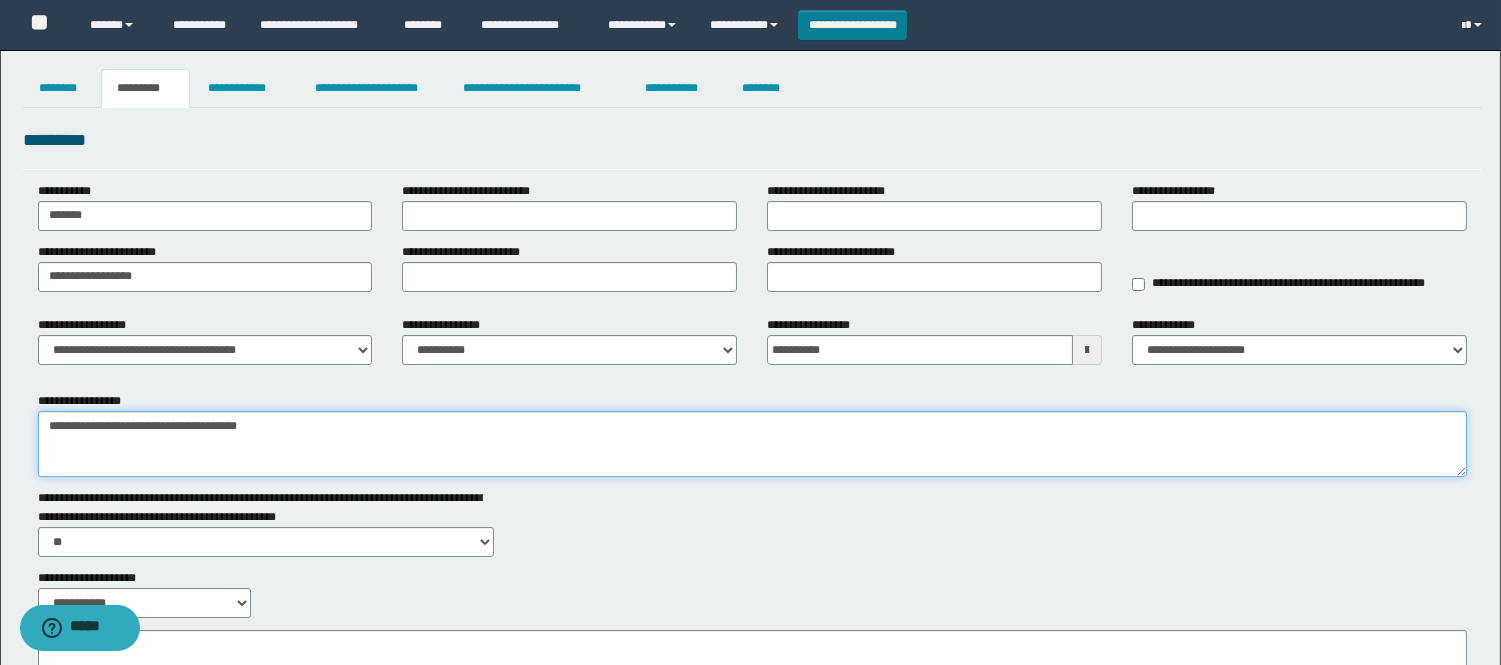 type on "**********" 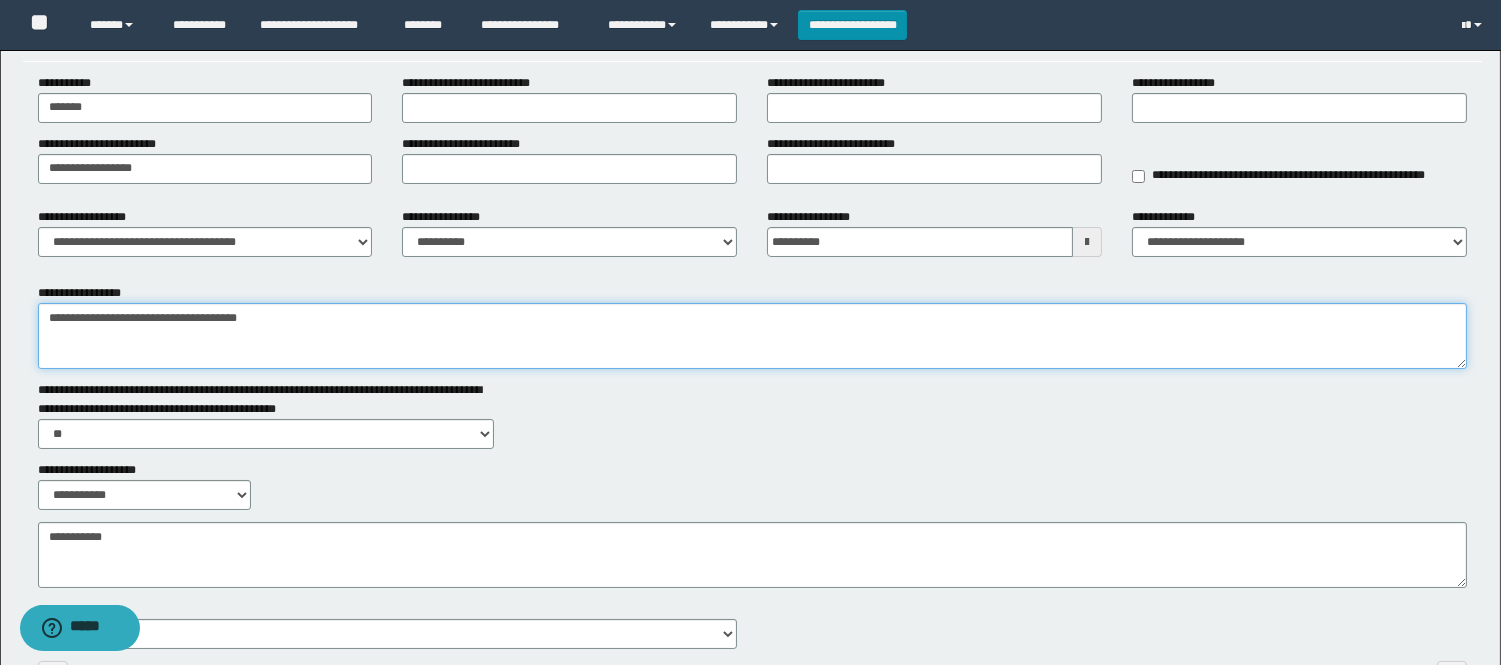 scroll, scrollTop: 0, scrollLeft: 0, axis: both 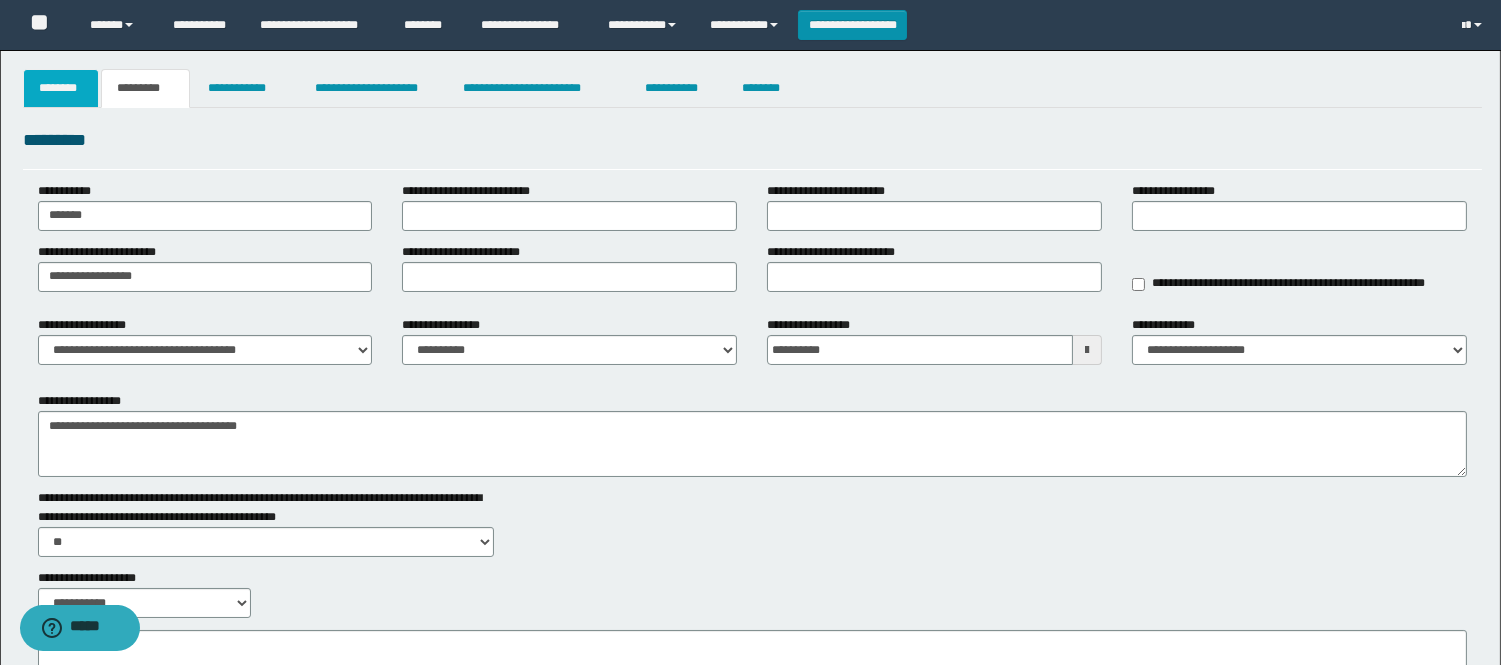 click on "********" at bounding box center (61, 88) 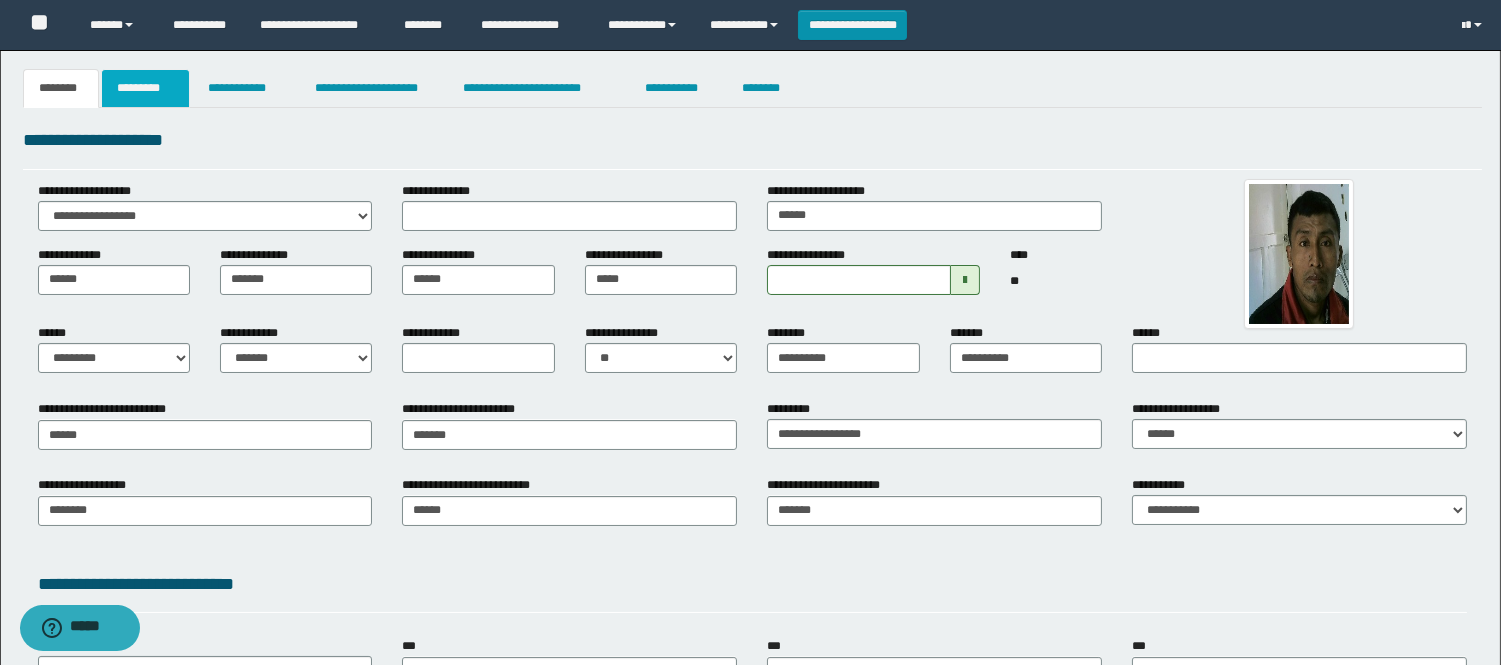 click on "*********" at bounding box center [145, 88] 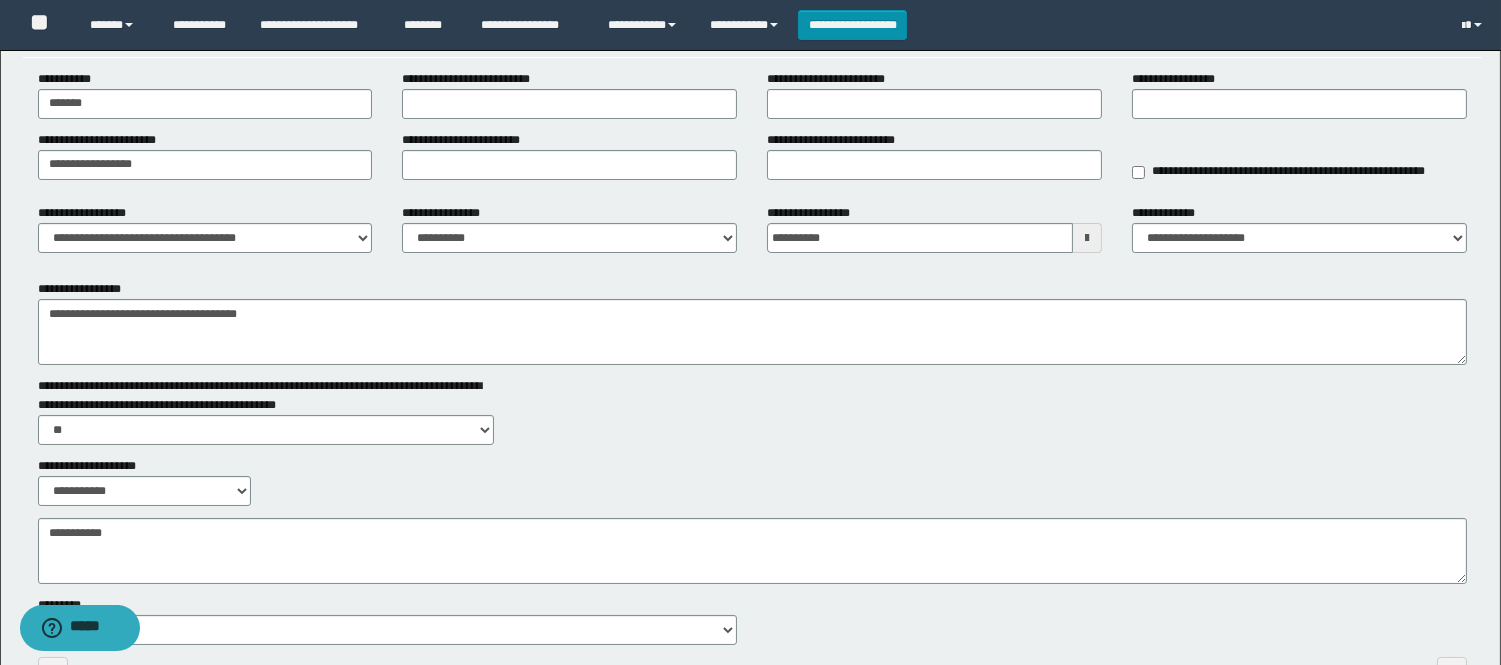 scroll, scrollTop: 246, scrollLeft: 0, axis: vertical 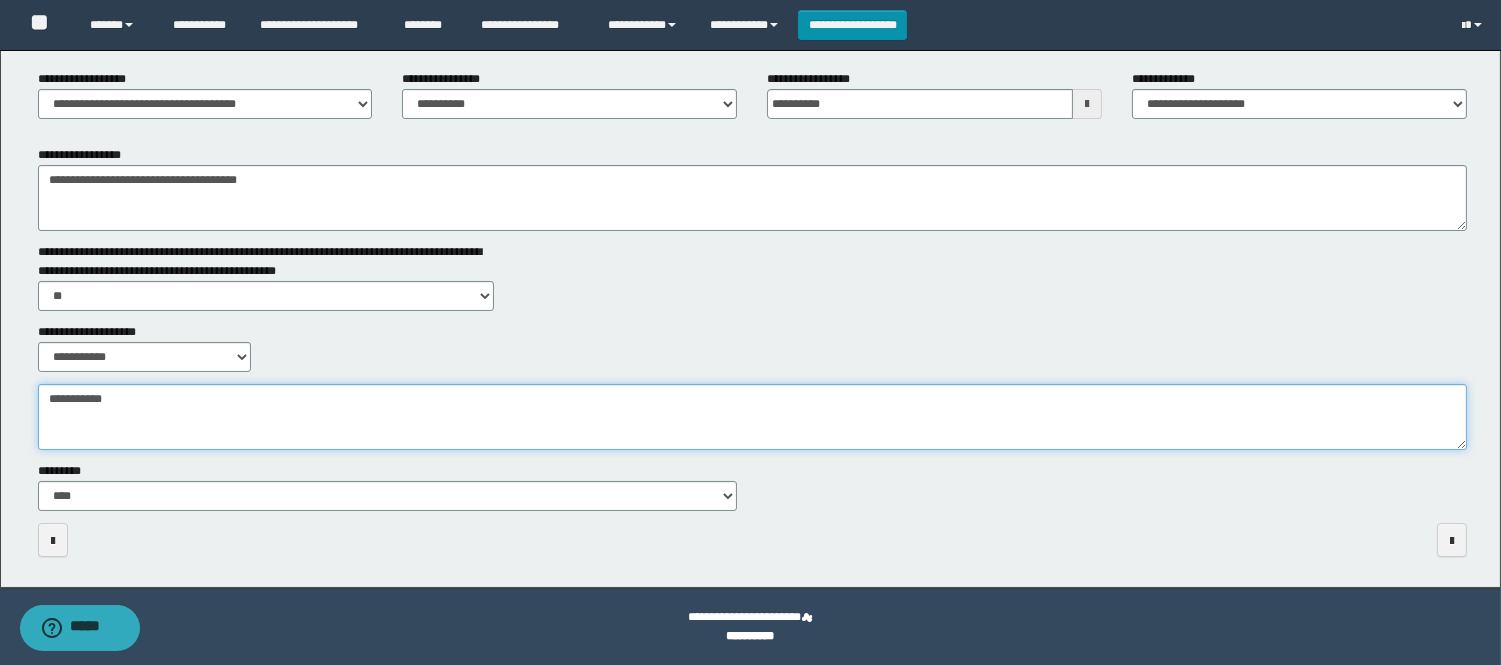 drag, startPoint x: 221, startPoint y: 432, endPoint x: 433, endPoint y: 495, distance: 221.16284 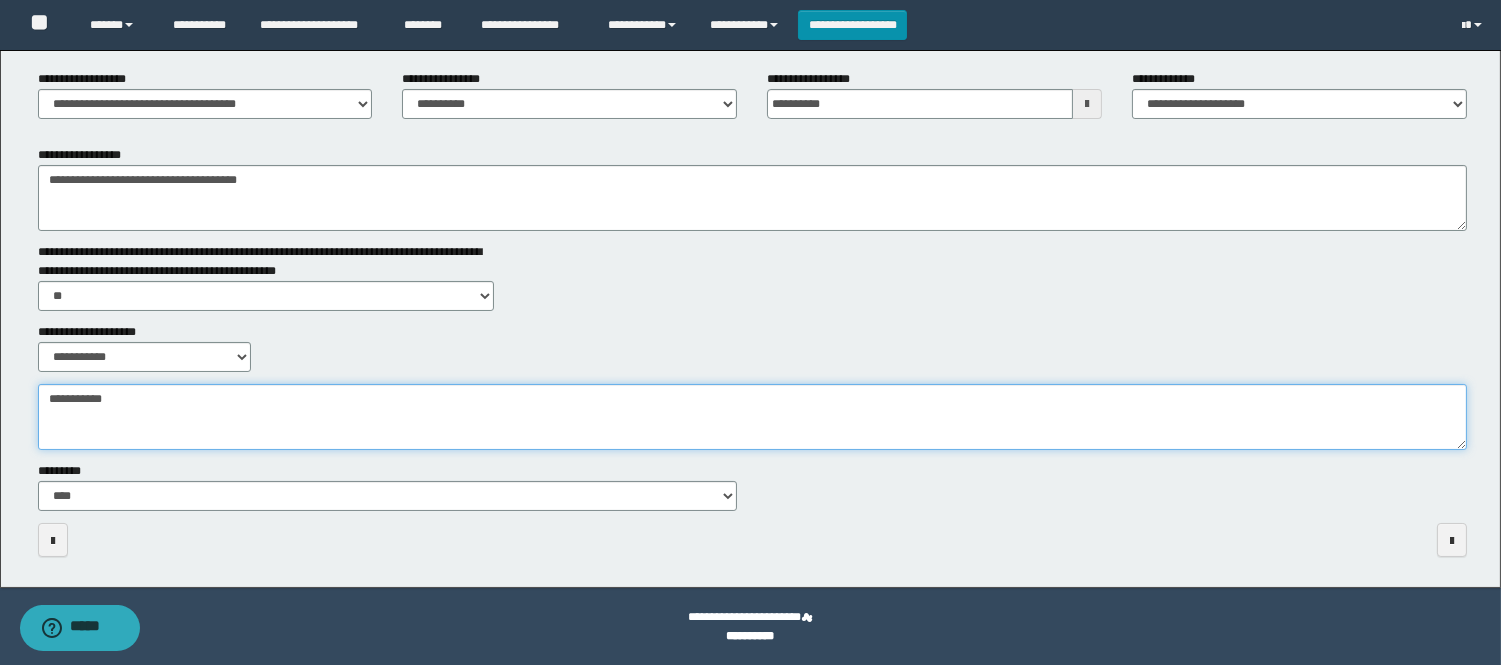 click on "**********" at bounding box center (752, 417) 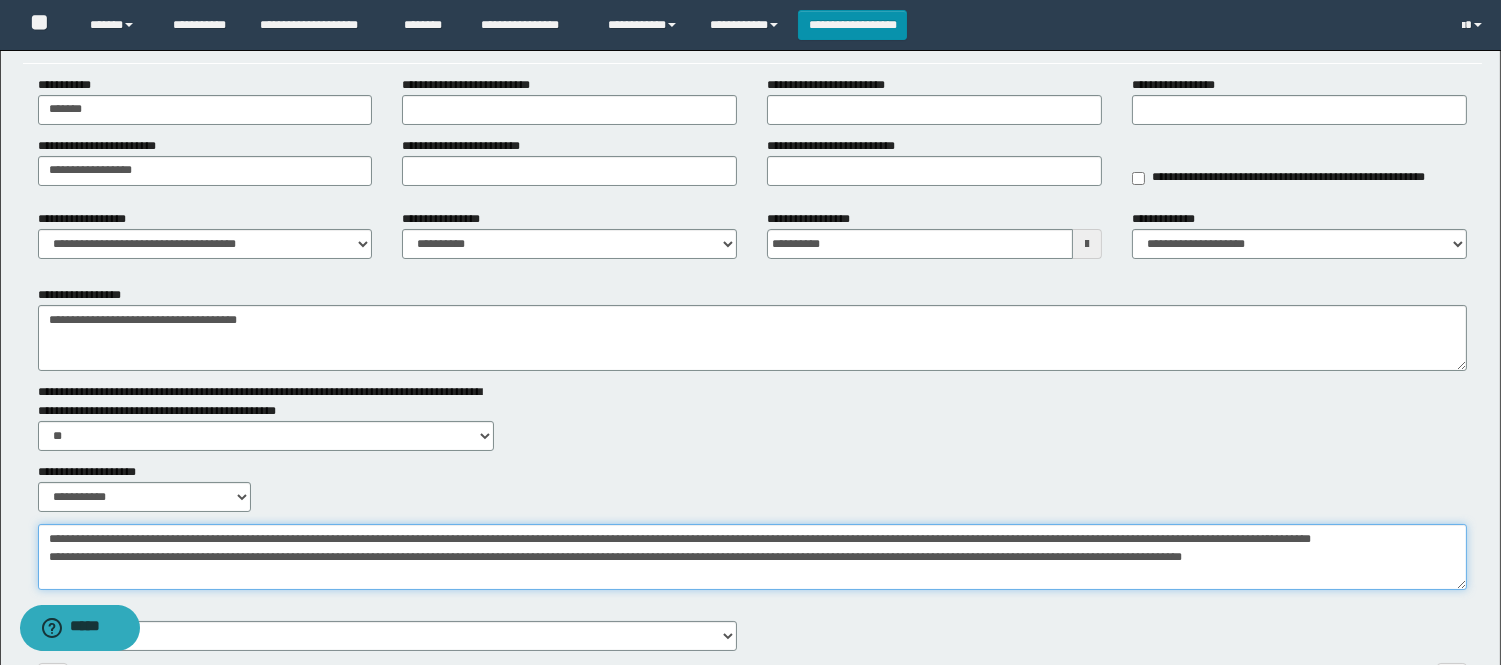 scroll, scrollTop: 0, scrollLeft: 0, axis: both 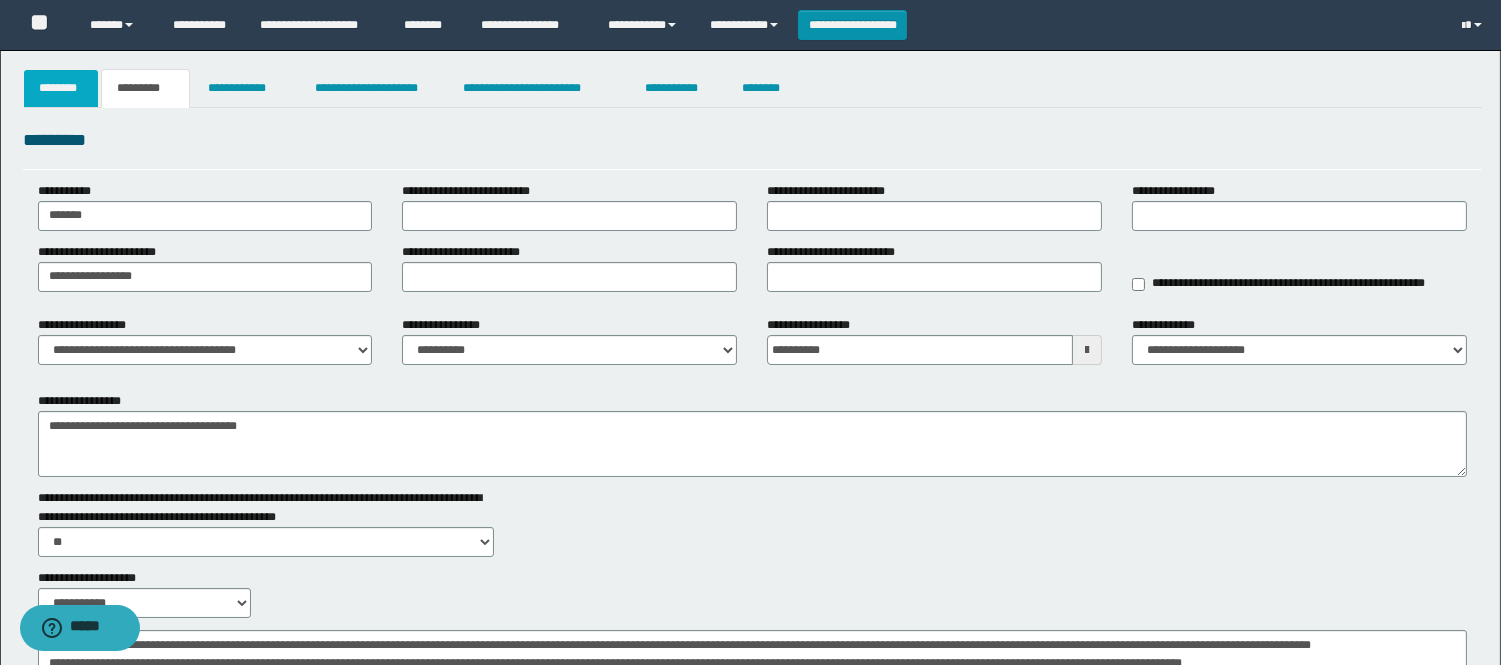 click on "********" at bounding box center [61, 88] 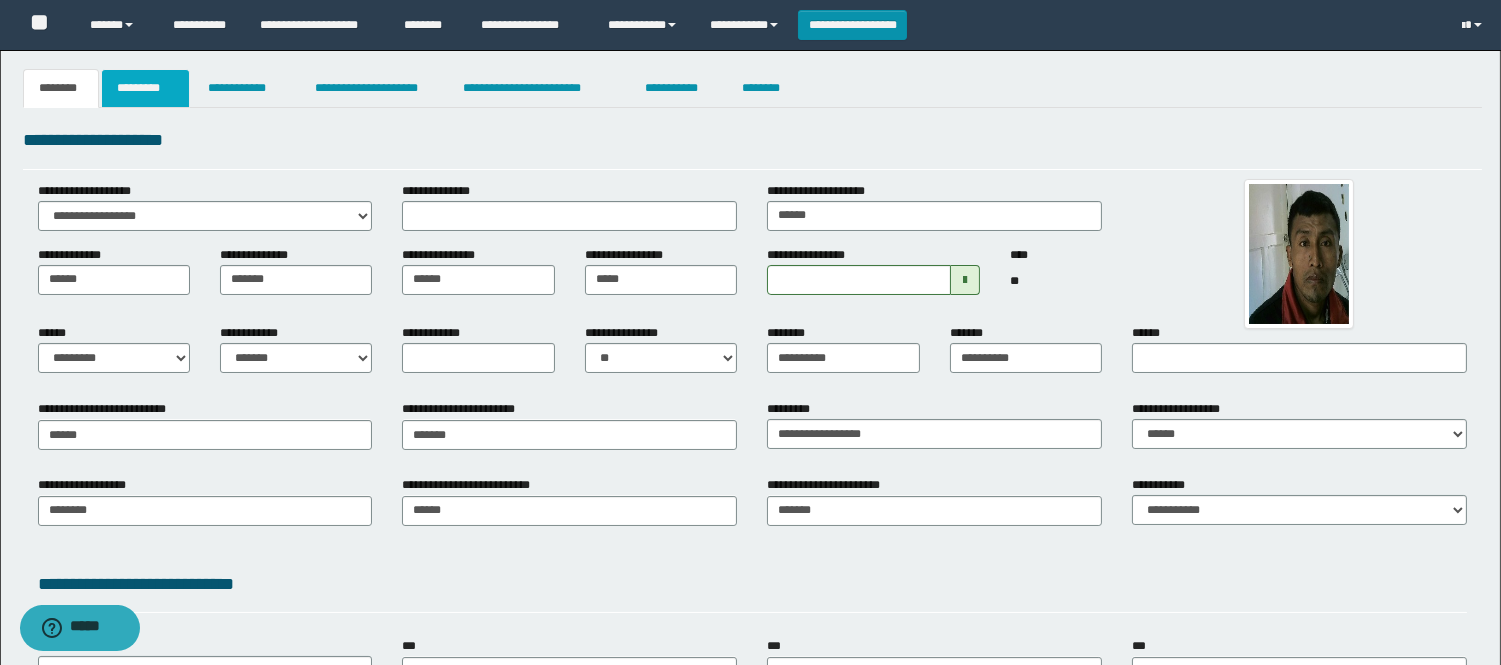 click on "*********" at bounding box center (145, 88) 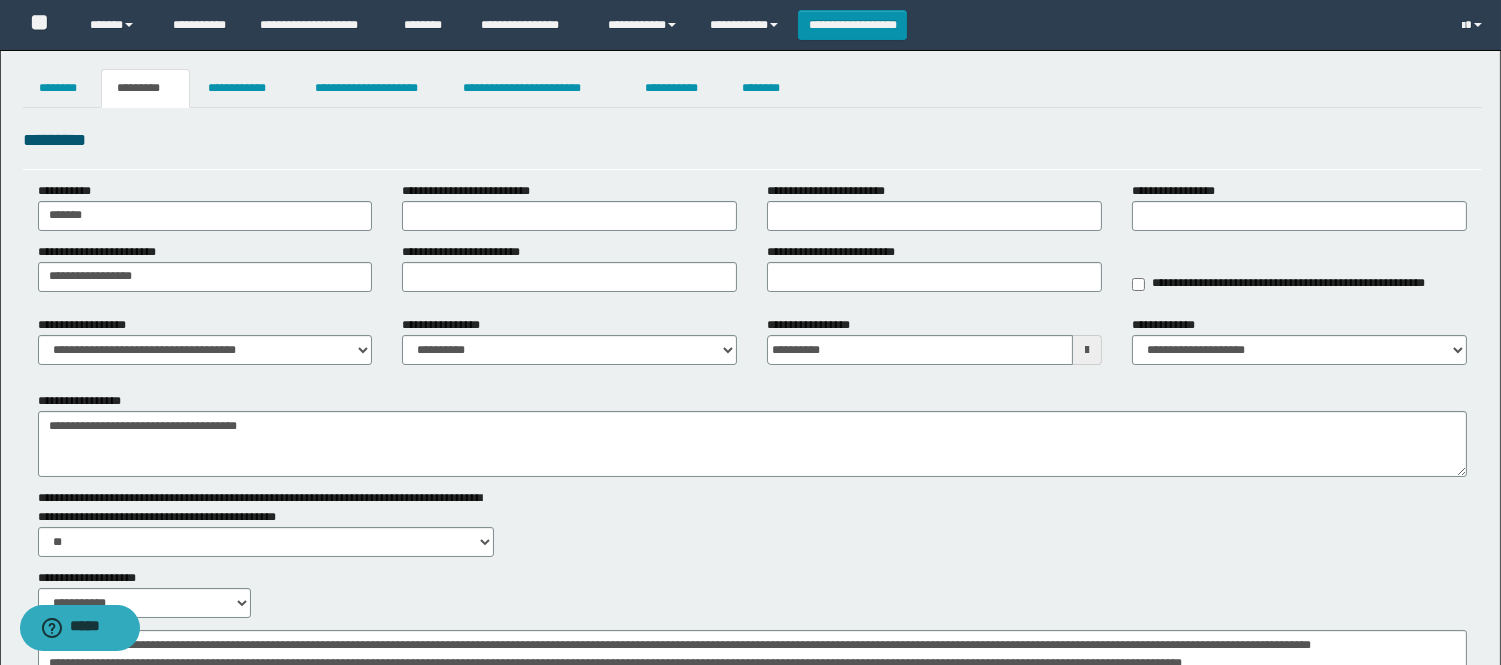 scroll, scrollTop: 246, scrollLeft: 0, axis: vertical 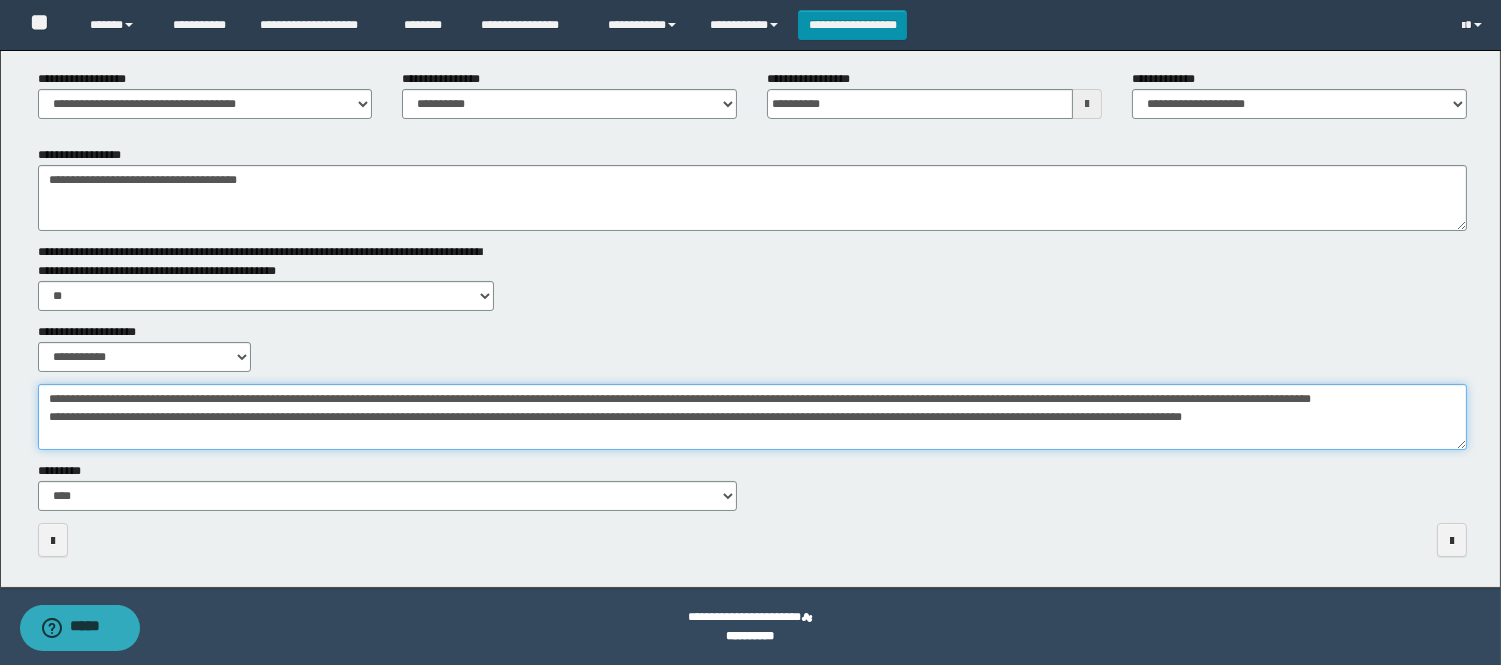 click on "**********" at bounding box center (752, 417) 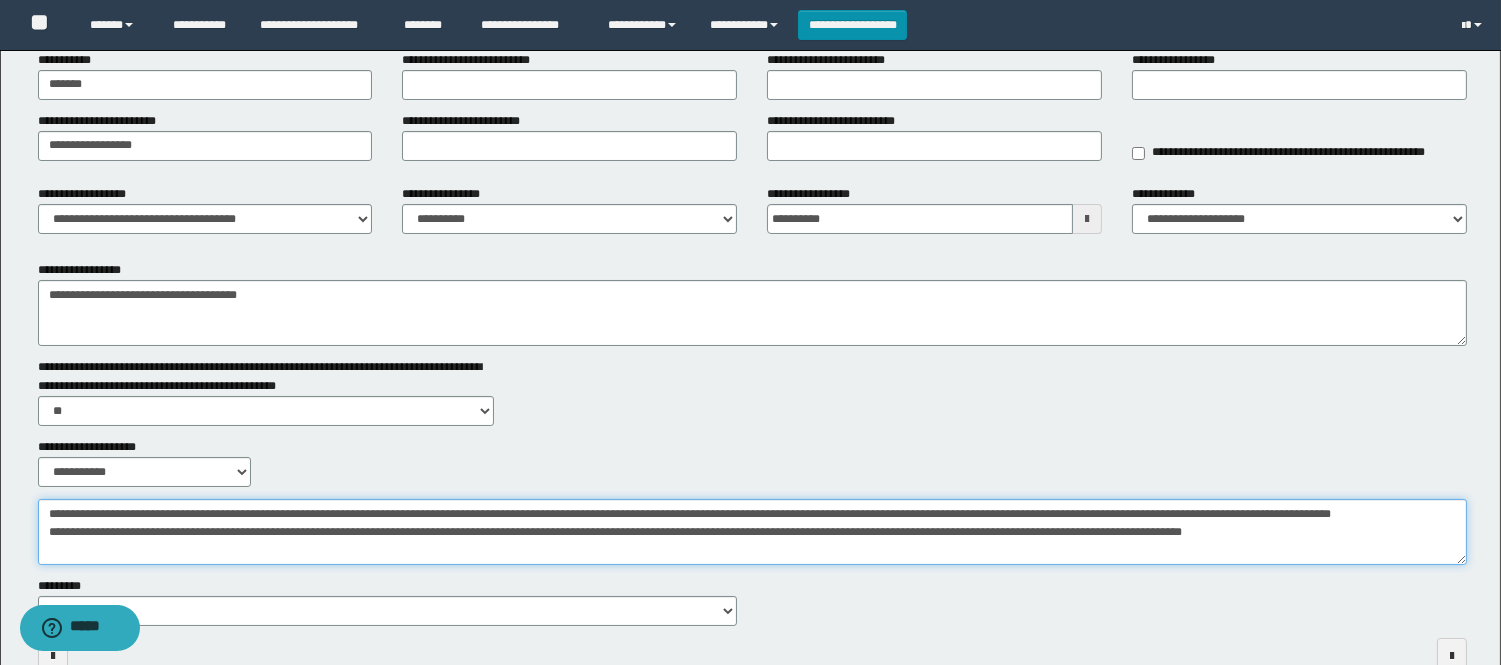 scroll, scrollTop: 0, scrollLeft: 0, axis: both 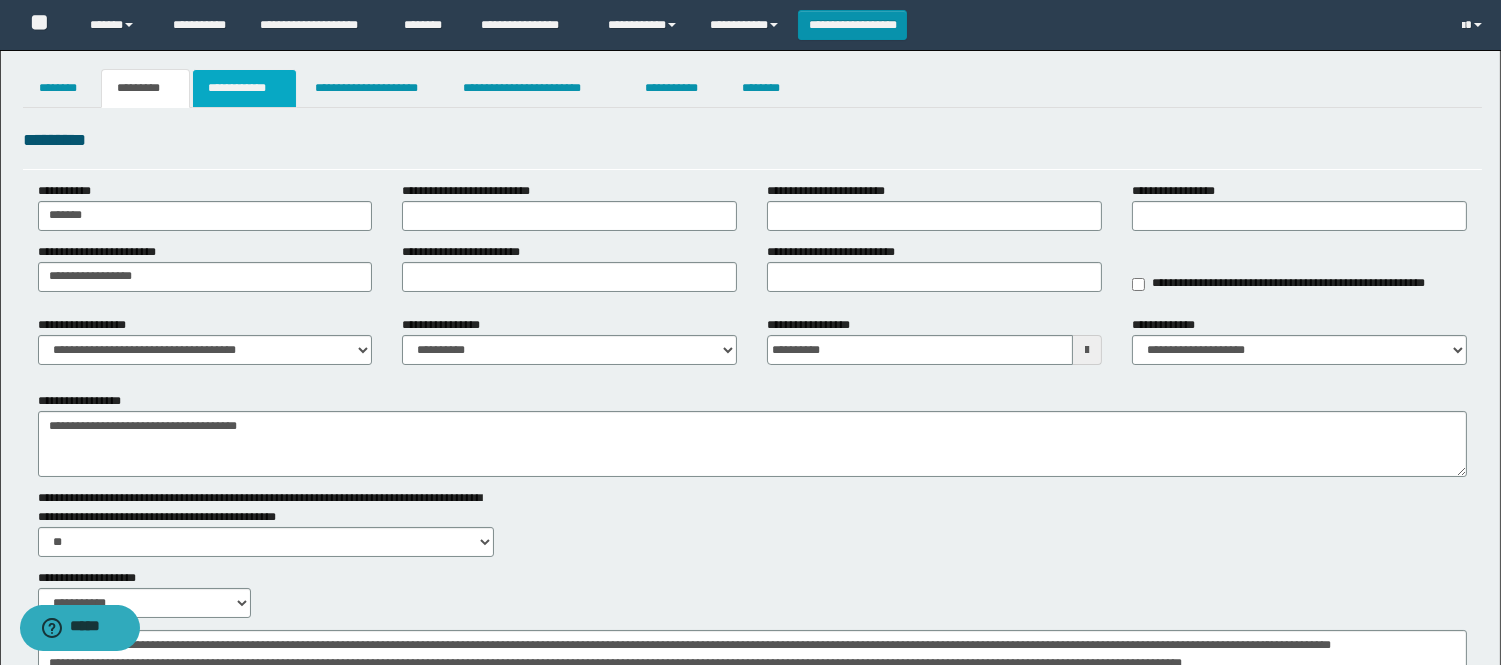 click on "**********" at bounding box center [244, 88] 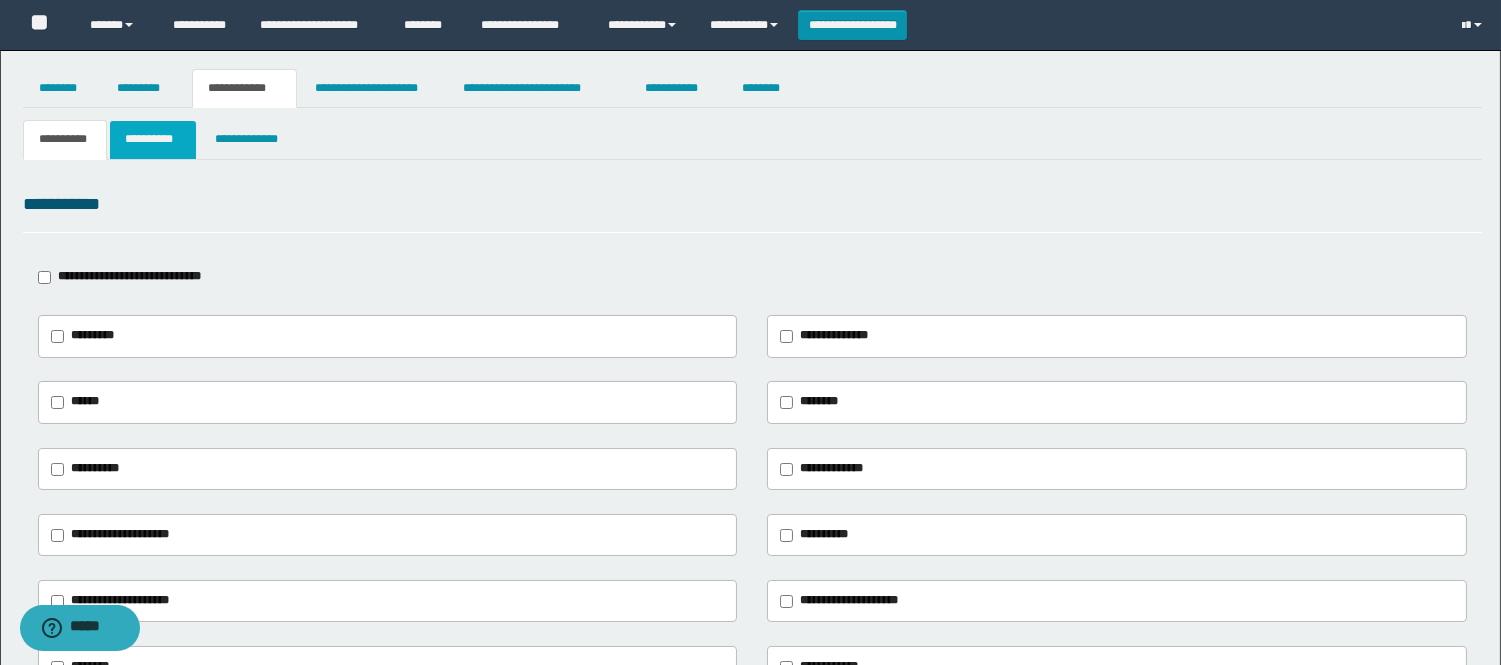 click on "**********" at bounding box center [153, 139] 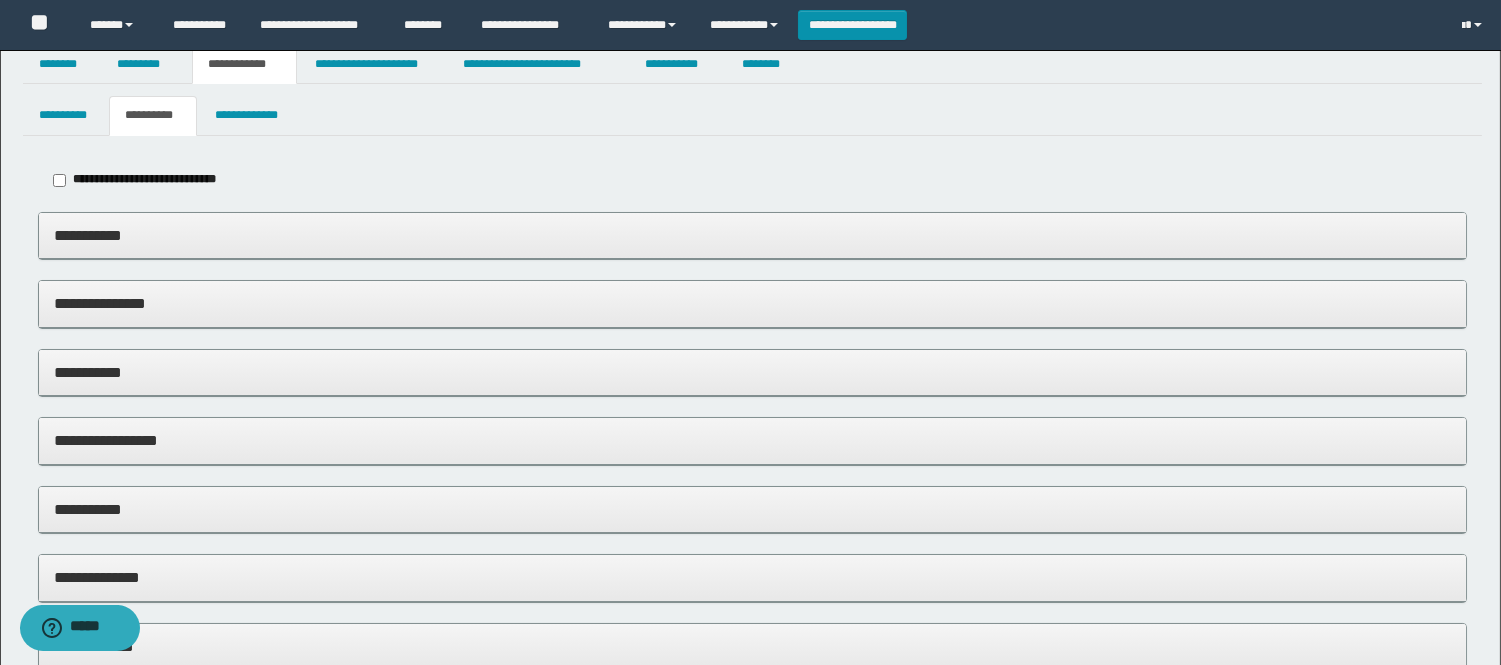 scroll, scrollTop: 0, scrollLeft: 0, axis: both 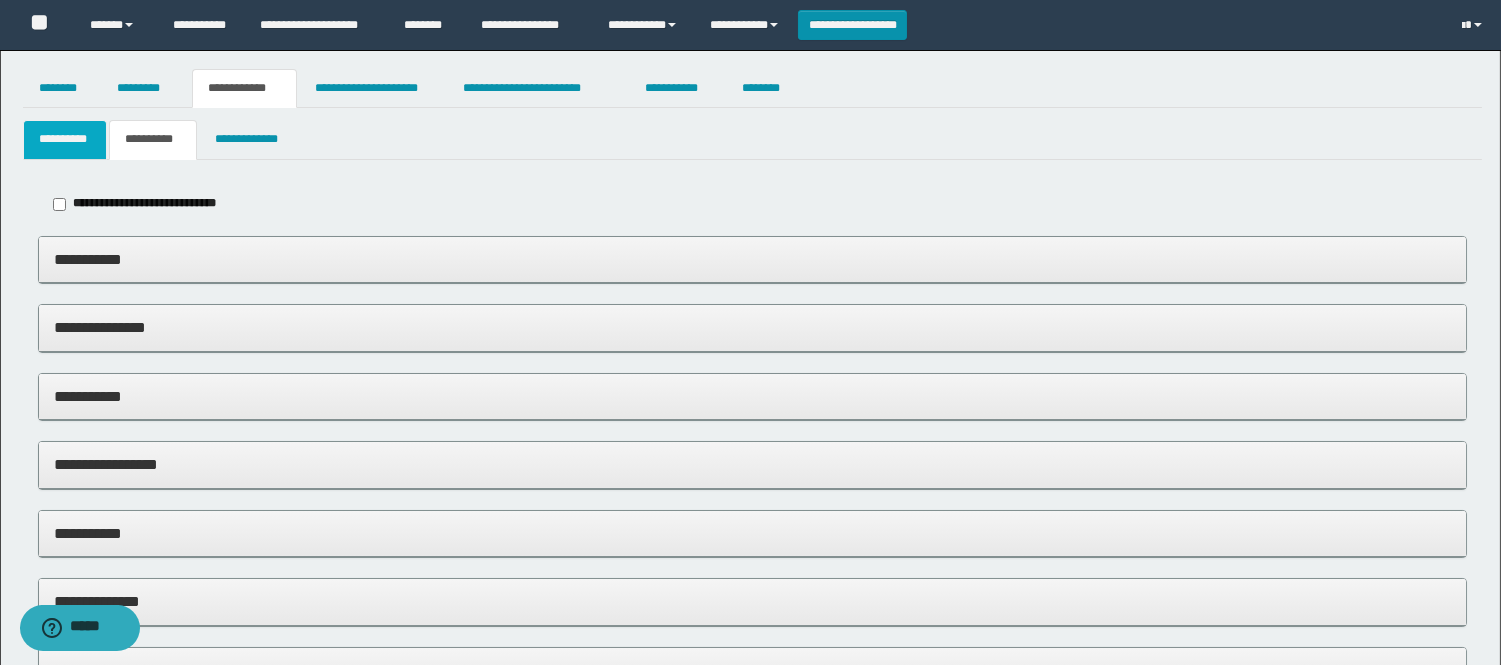 click on "**********" at bounding box center (65, 139) 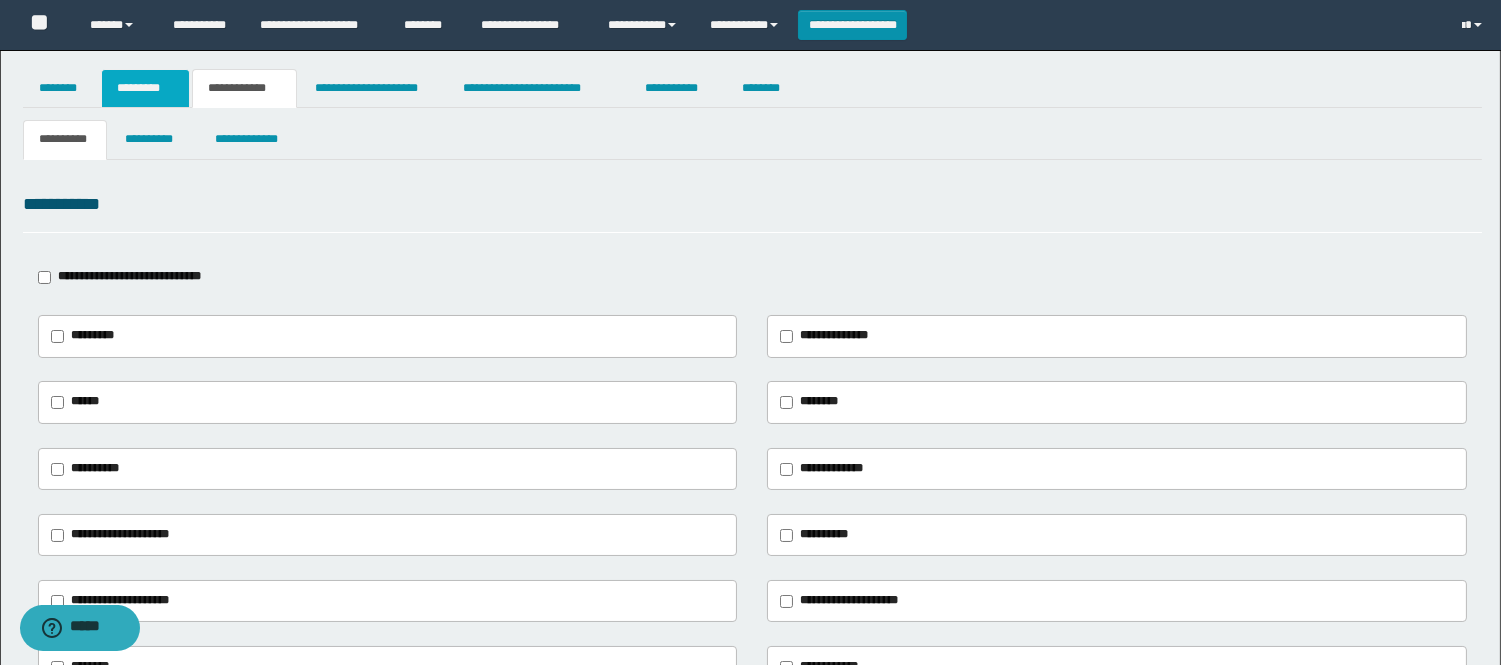 click on "*********" at bounding box center [145, 88] 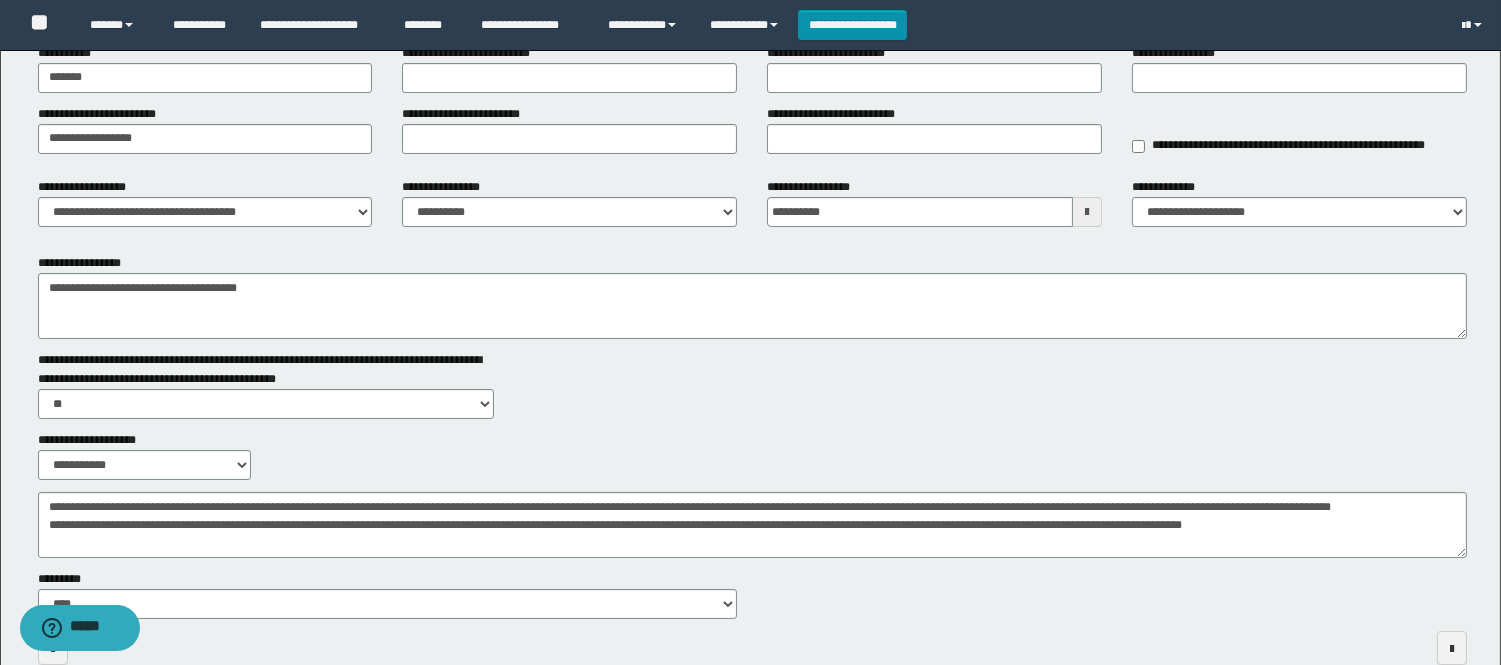 scroll, scrollTop: 246, scrollLeft: 0, axis: vertical 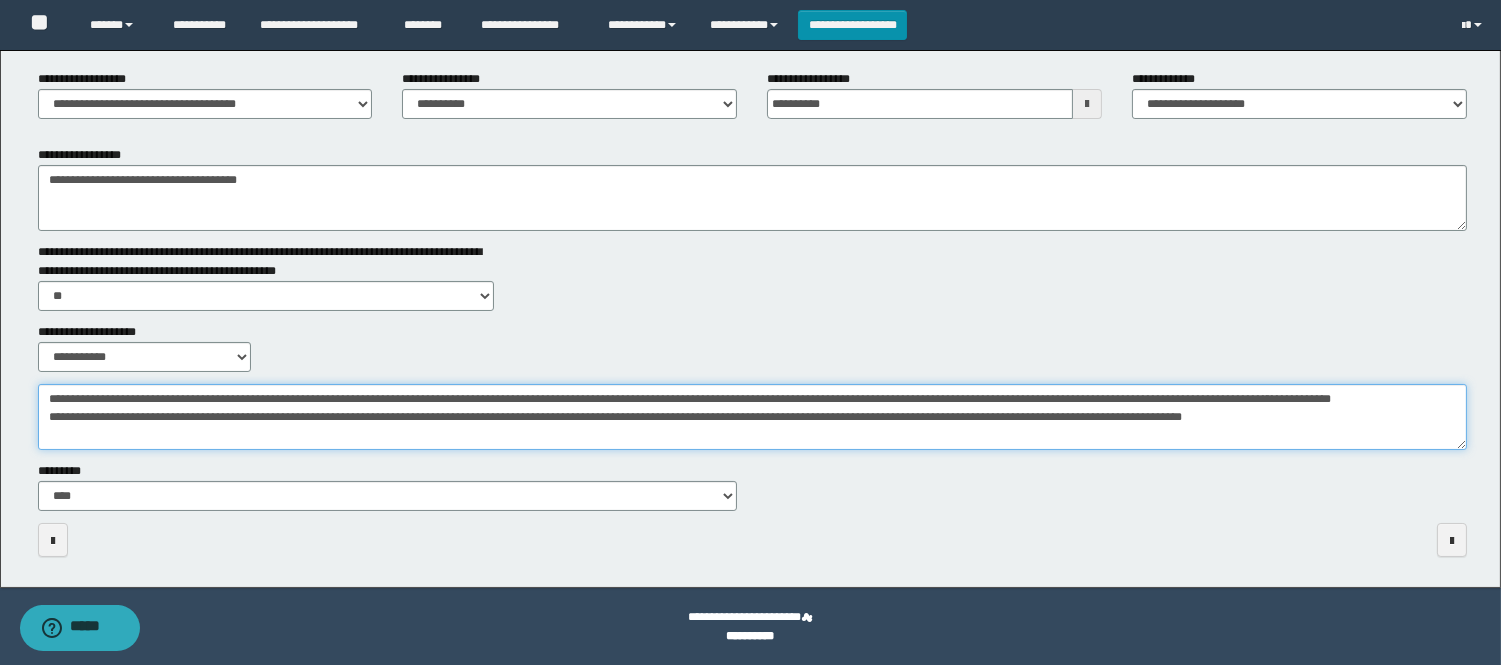 click on "**********" at bounding box center (752, 417) 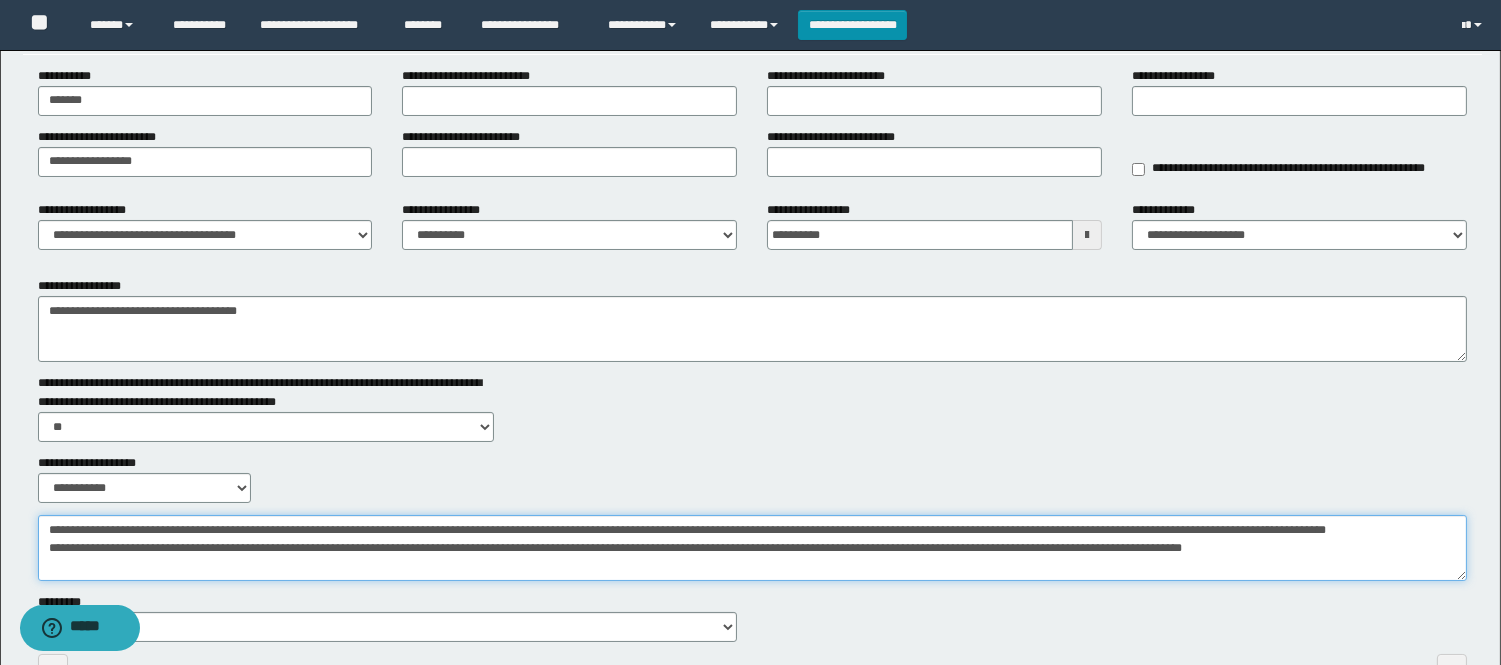 scroll, scrollTop: 0, scrollLeft: 0, axis: both 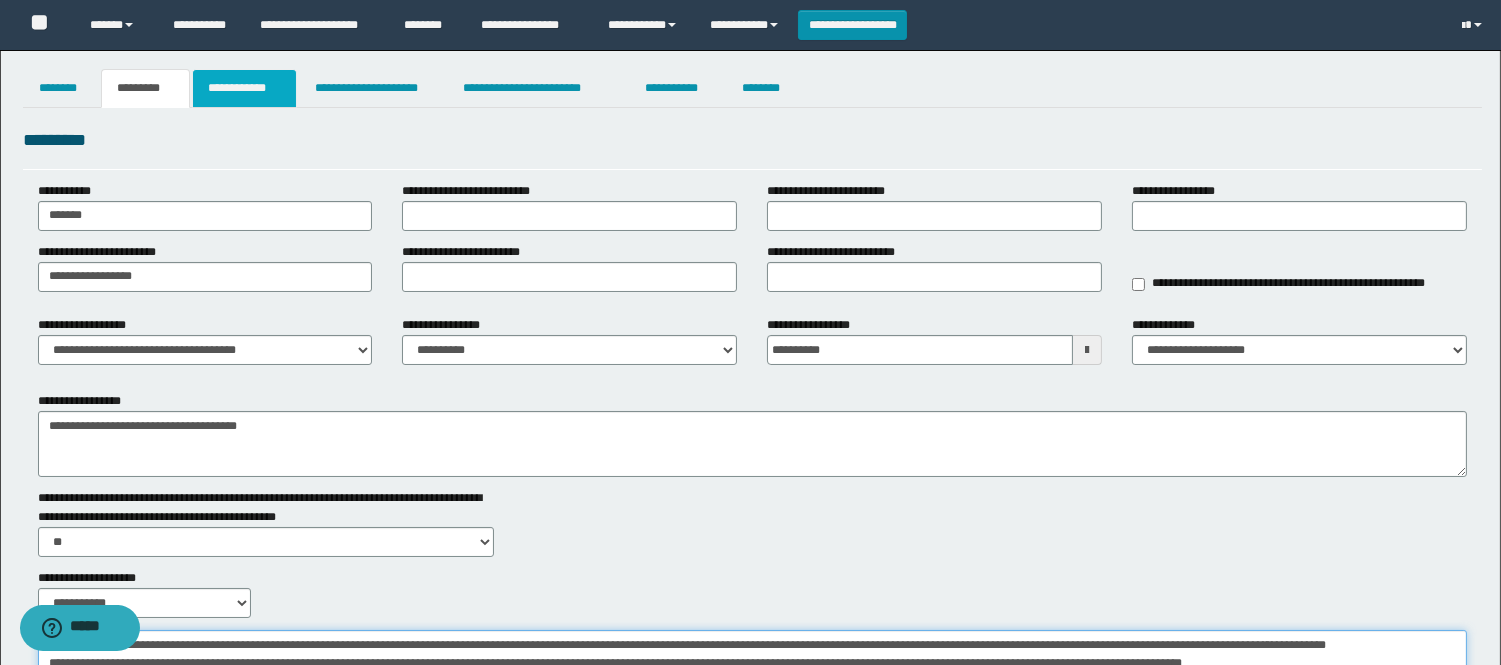 type on "**********" 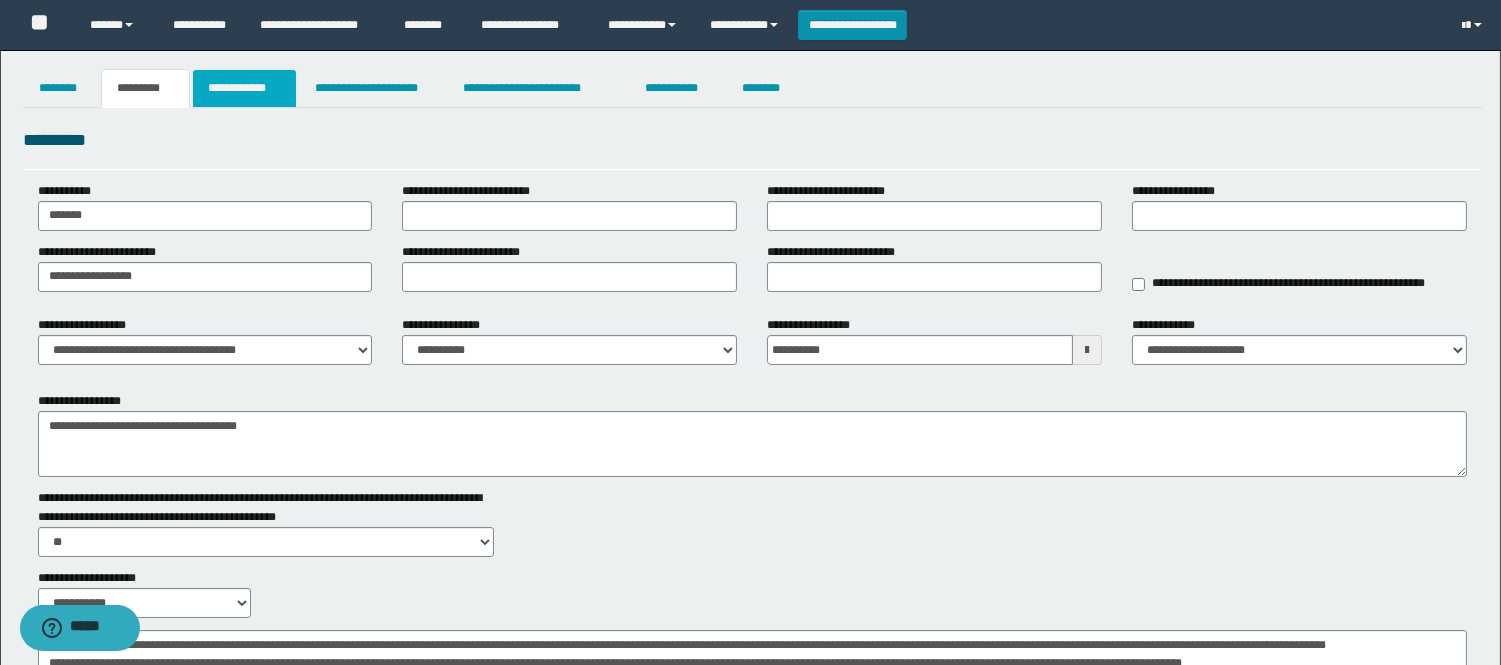 click on "**********" at bounding box center (244, 88) 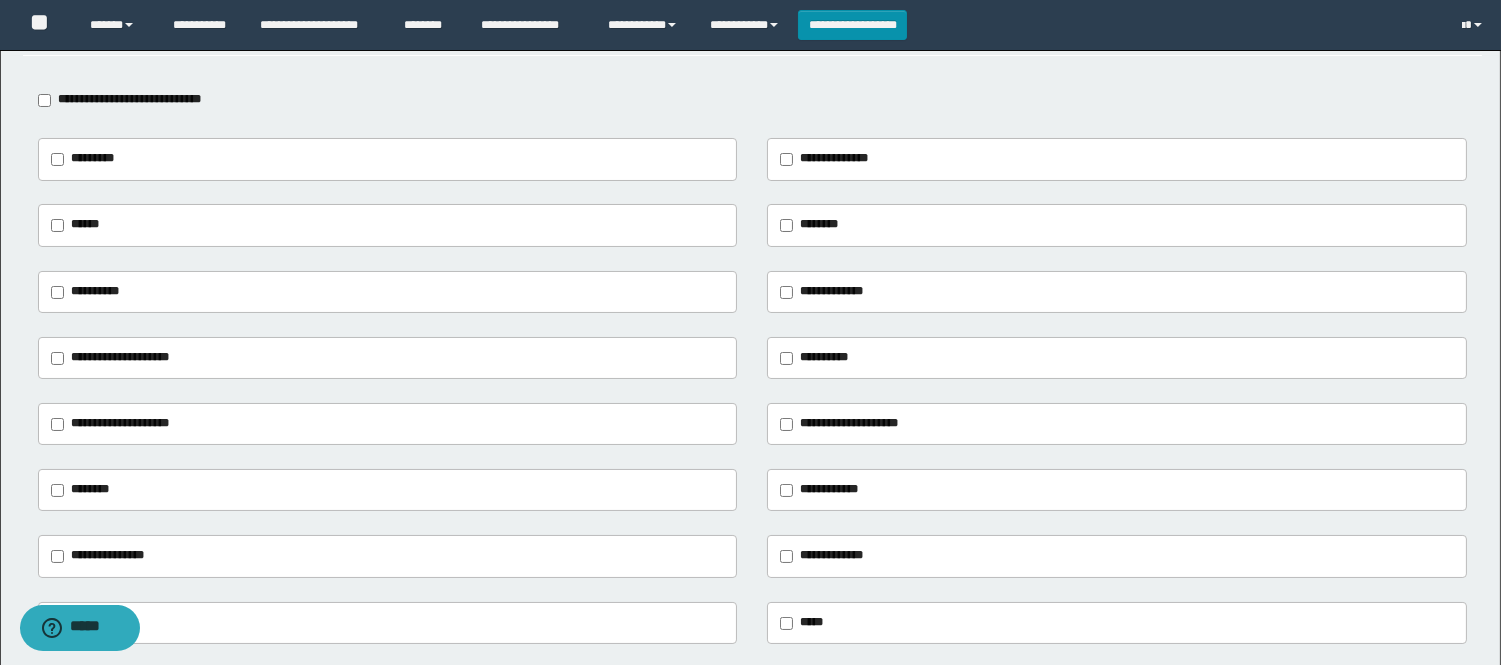 scroll, scrollTop: 0, scrollLeft: 0, axis: both 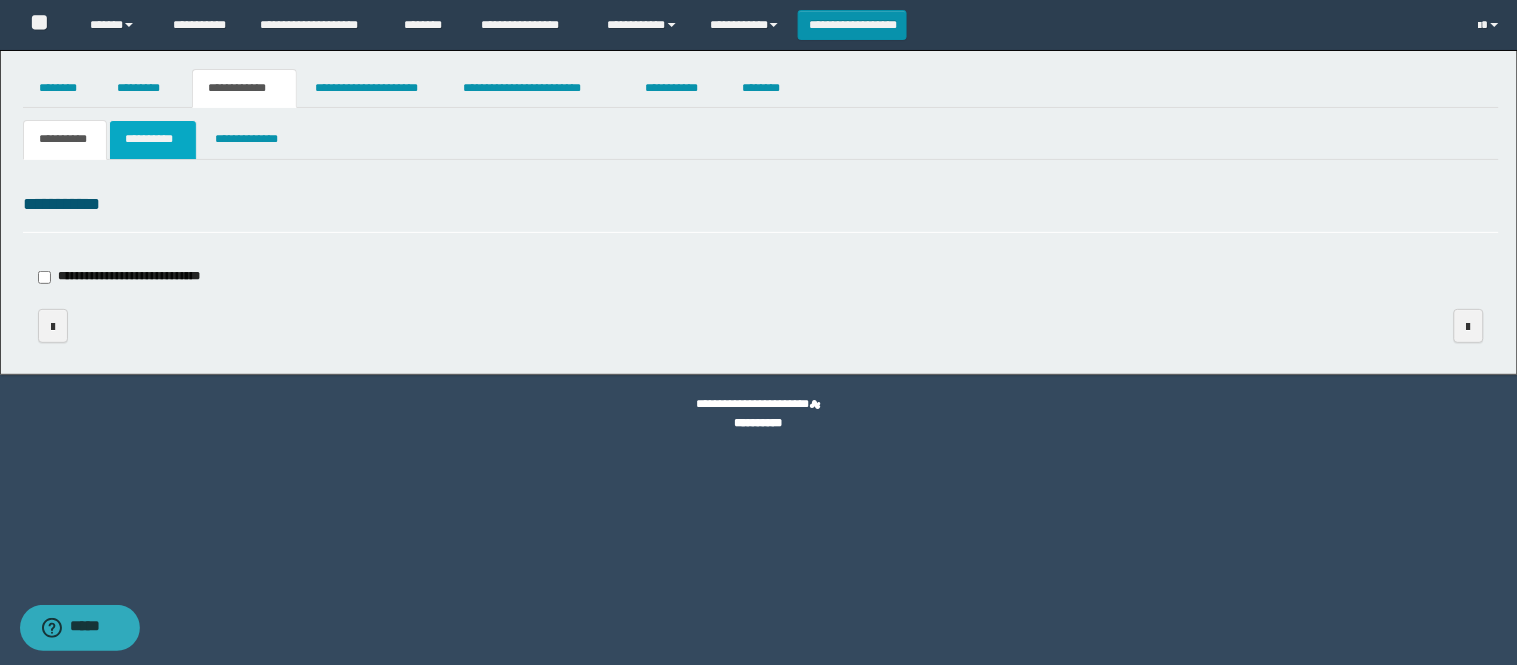 click on "**********" at bounding box center (153, 139) 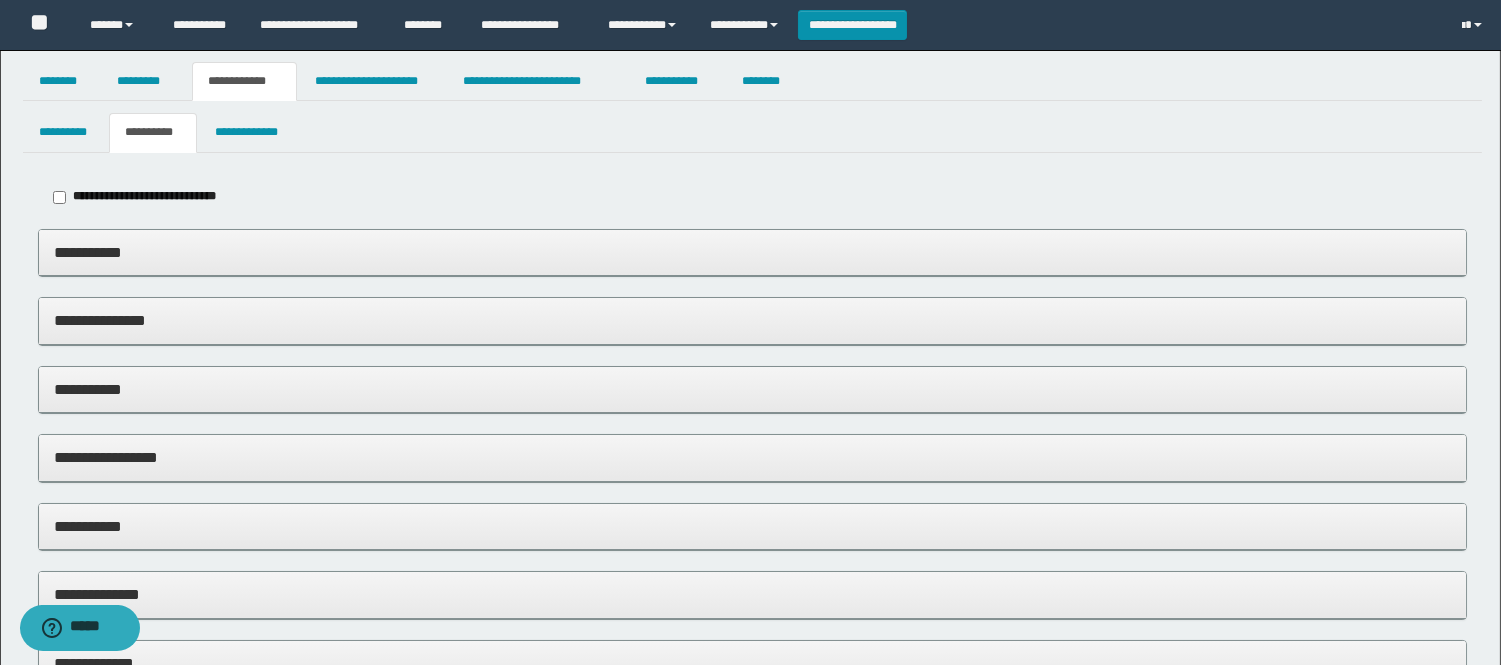 scroll, scrollTop: 342, scrollLeft: 0, axis: vertical 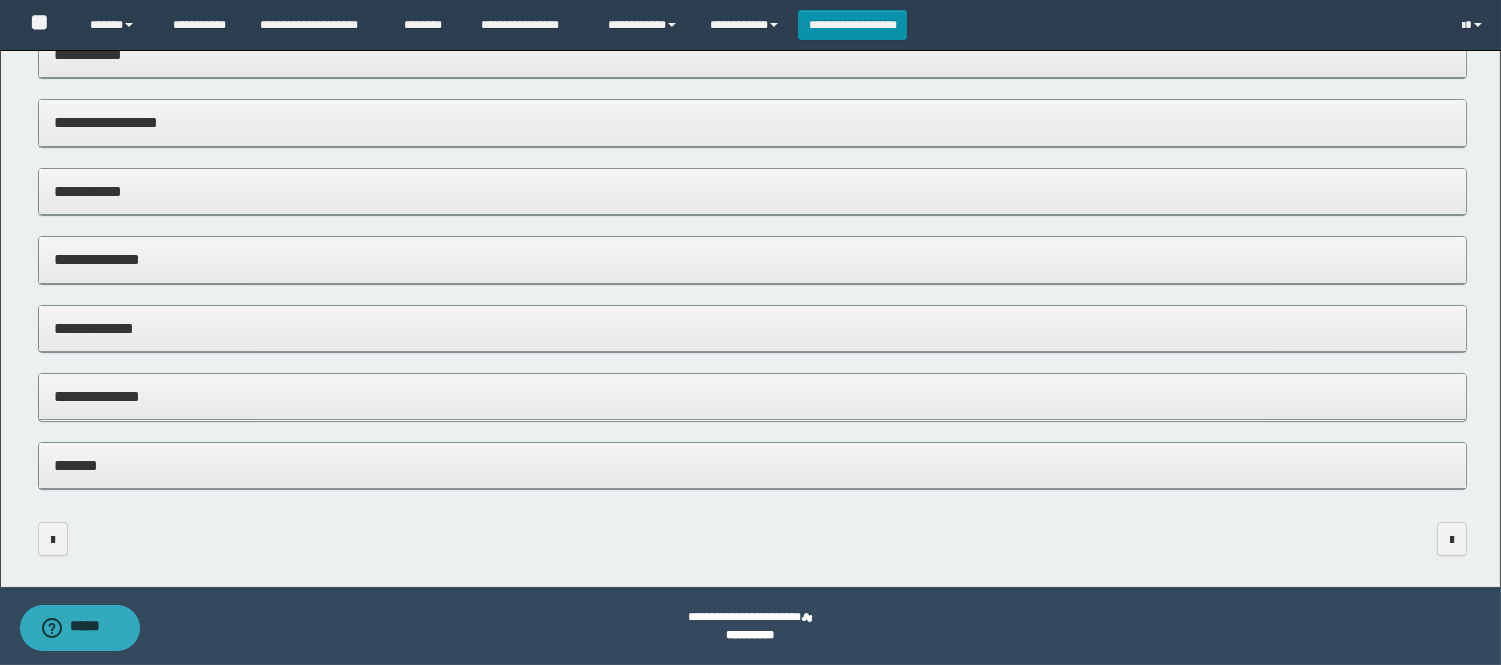 click on "**********" at bounding box center [752, 396] 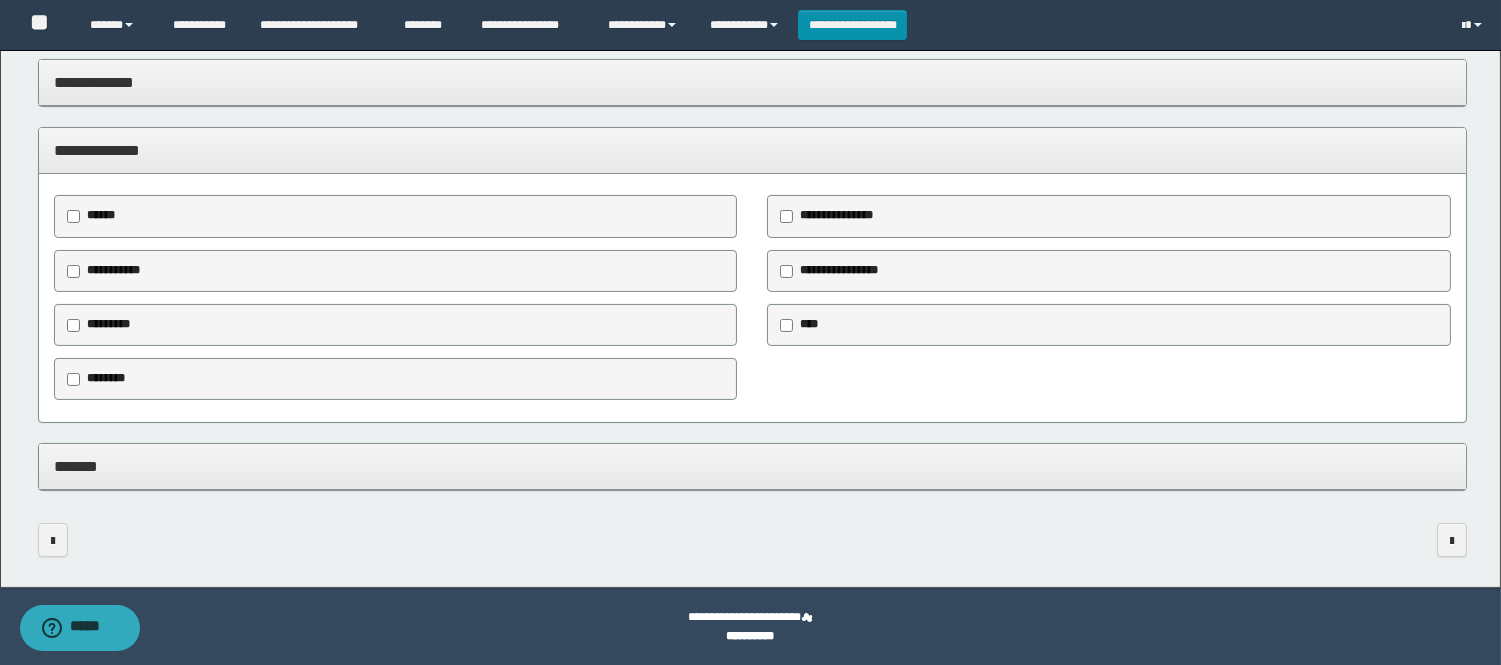 click on "********" at bounding box center [106, 378] 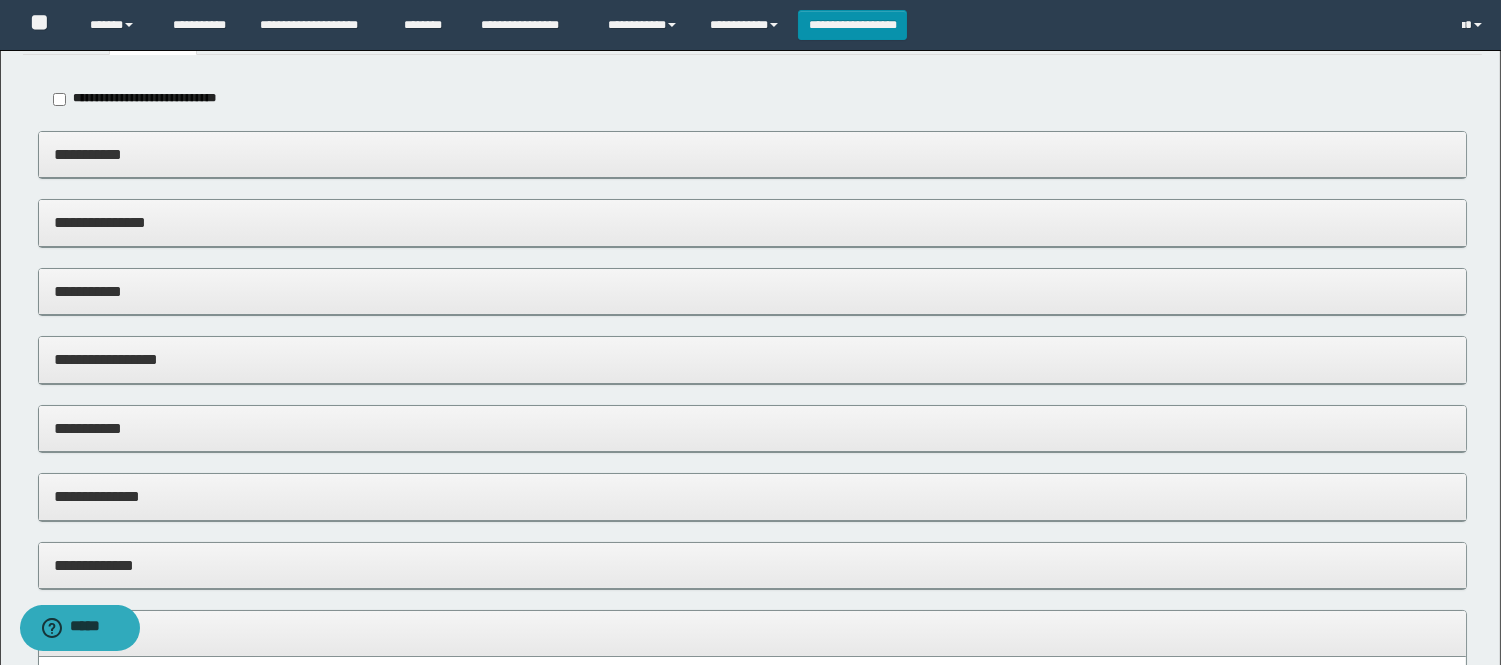scroll, scrollTop: 0, scrollLeft: 0, axis: both 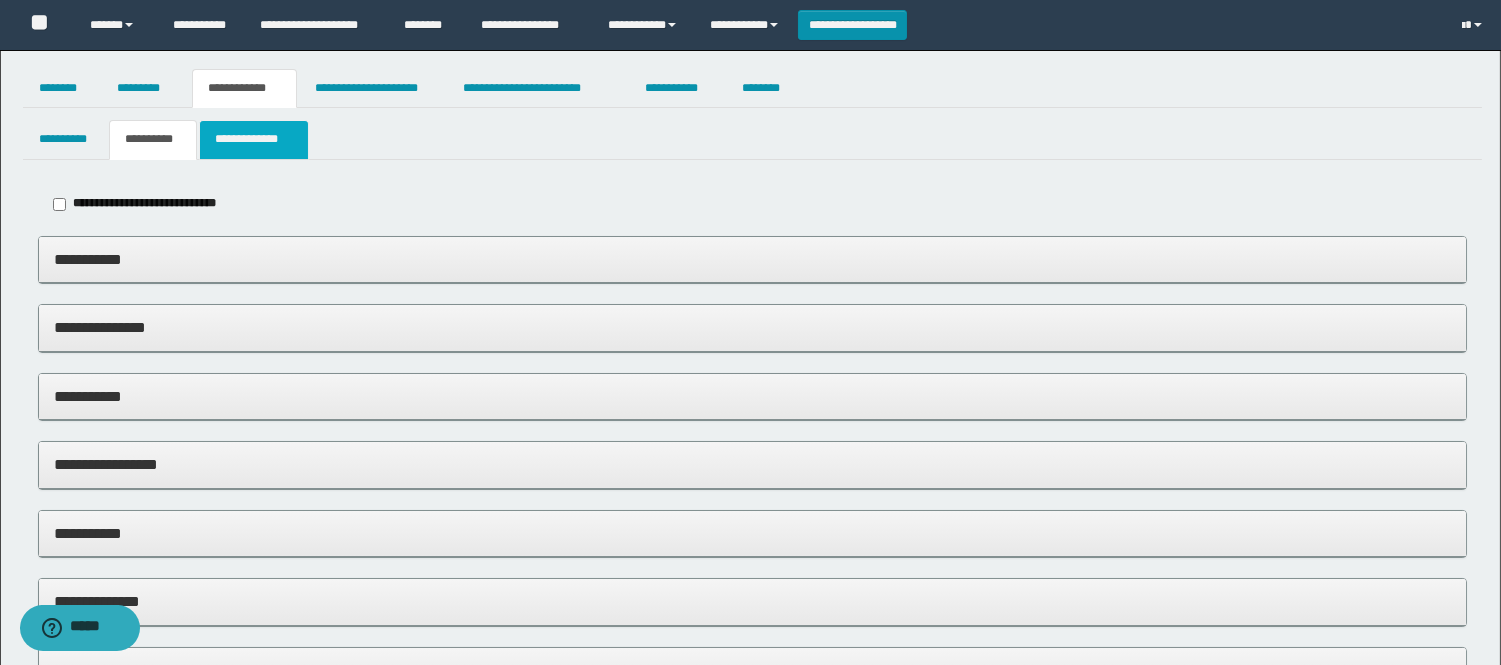 click on "**********" at bounding box center [253, 139] 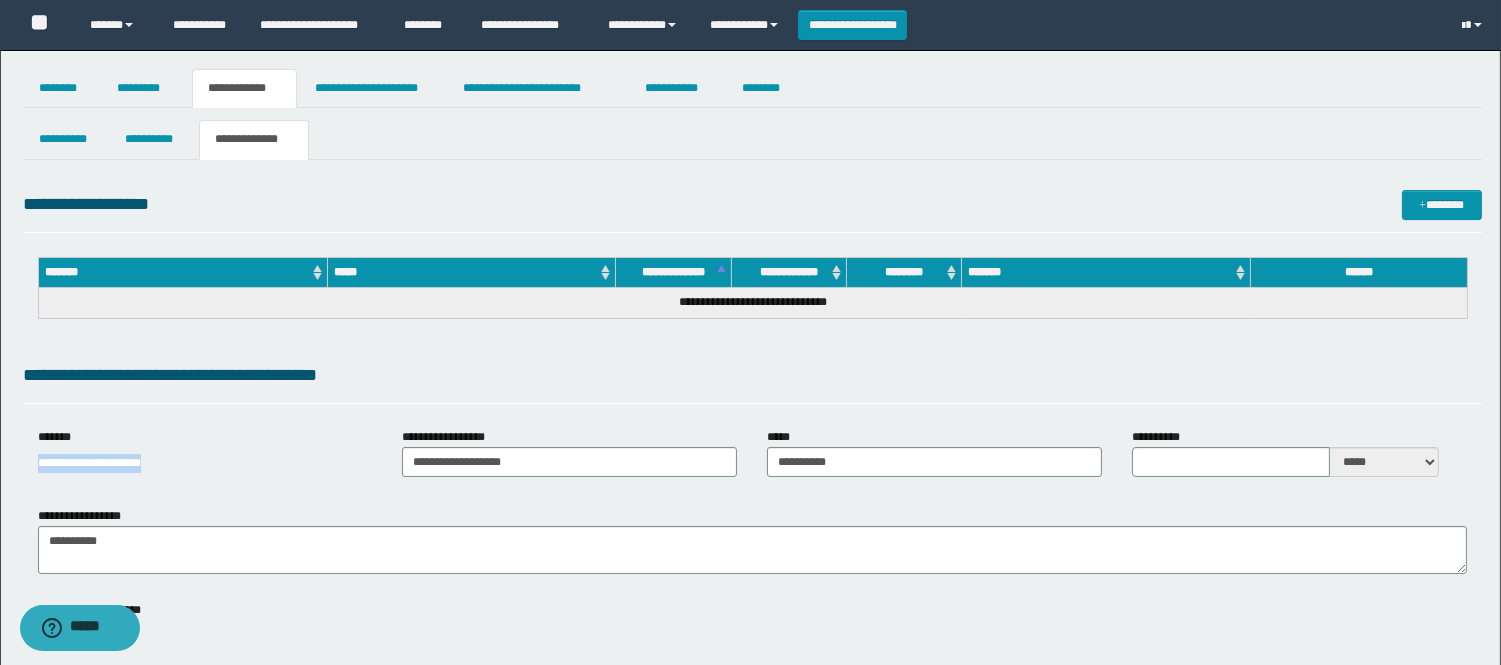 drag, startPoint x: 188, startPoint y: 472, endPoint x: 0, endPoint y: 472, distance: 188 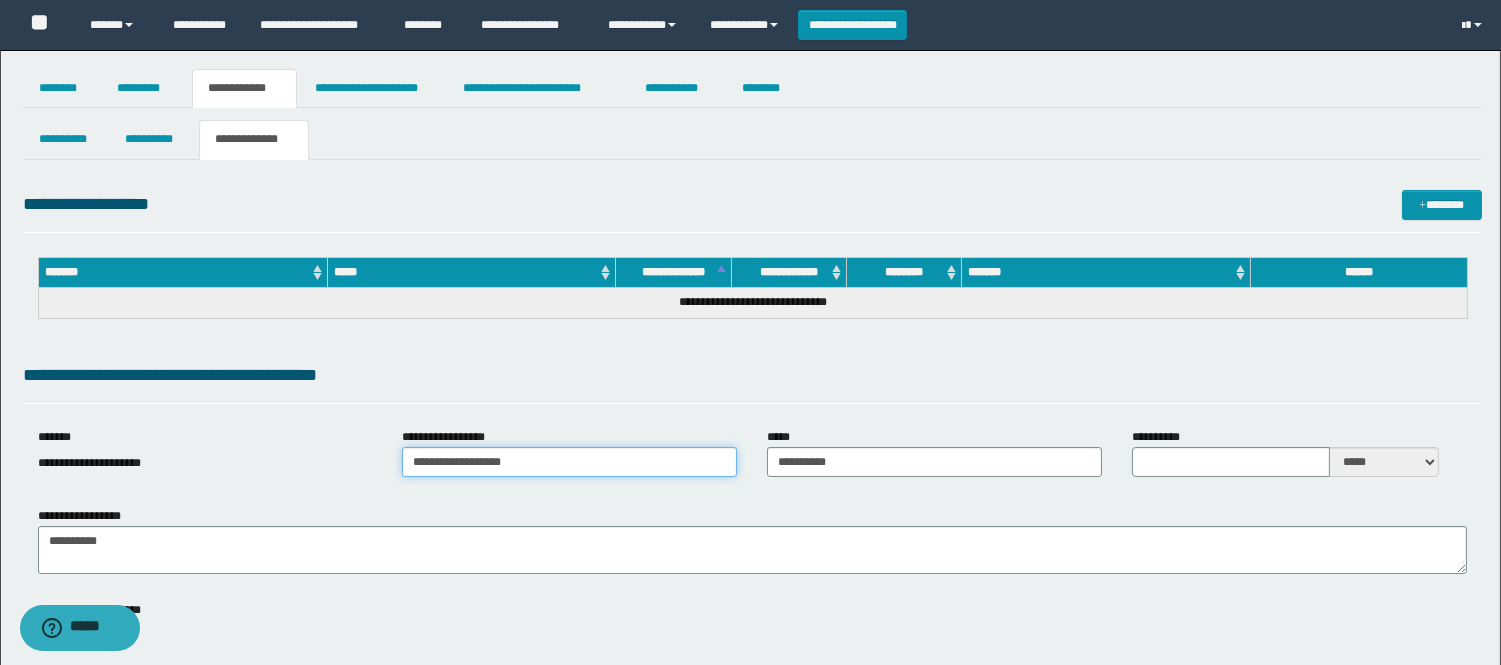 drag, startPoint x: 427, startPoint y: 473, endPoint x: 173, endPoint y: 468, distance: 254.04921 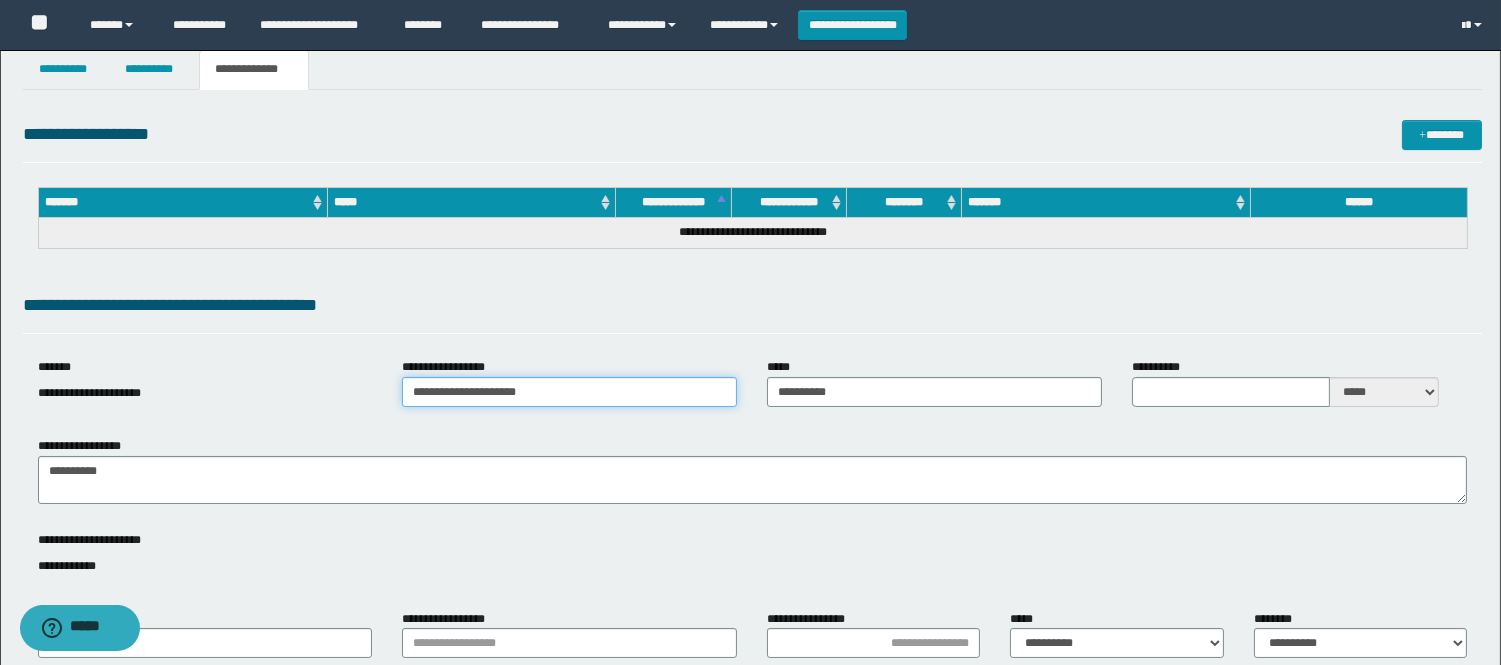 scroll, scrollTop: 222, scrollLeft: 0, axis: vertical 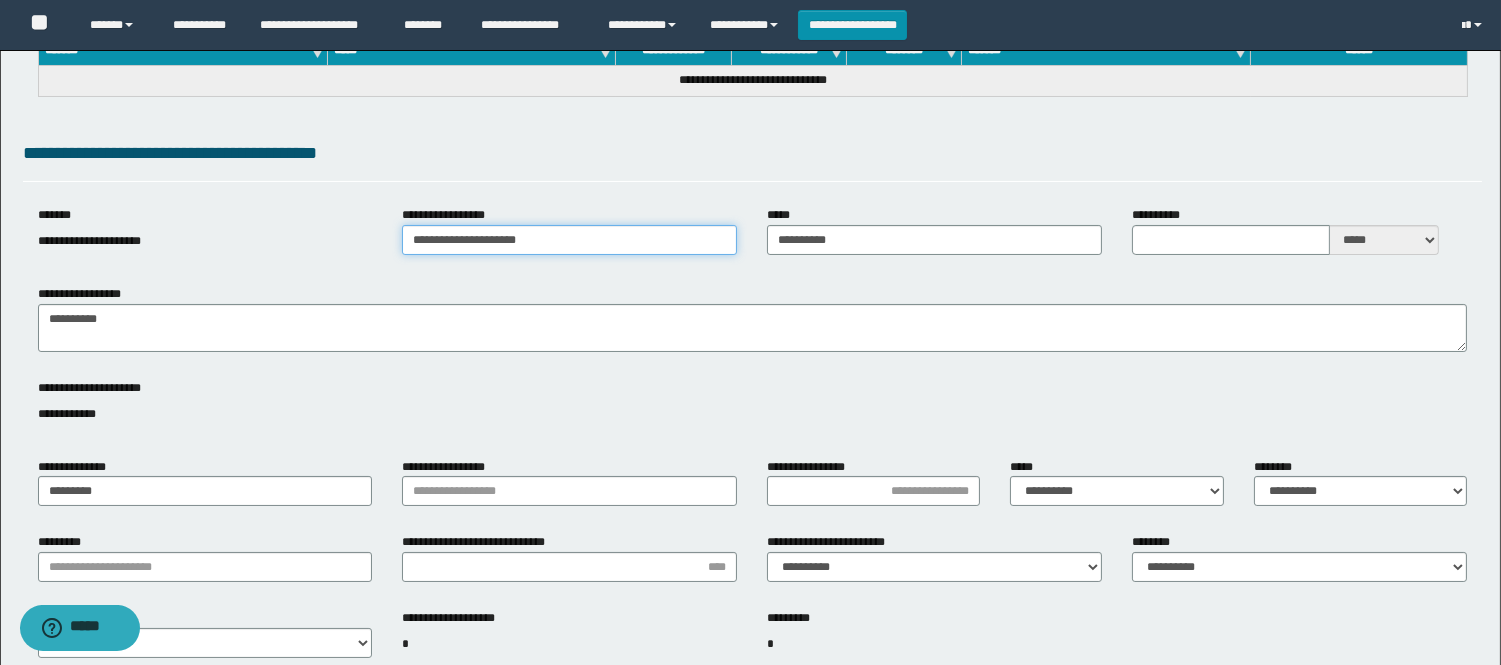 type on "**********" 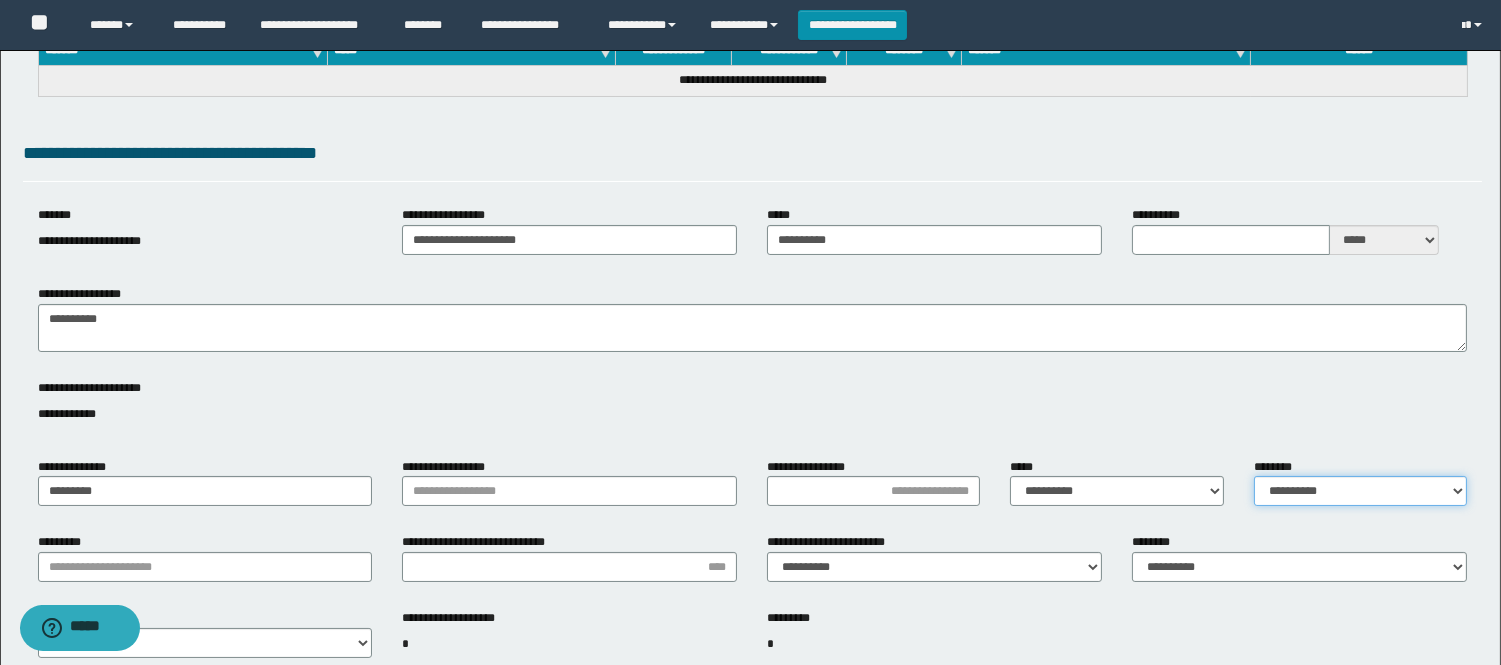 click on "**********" at bounding box center (1360, 491) 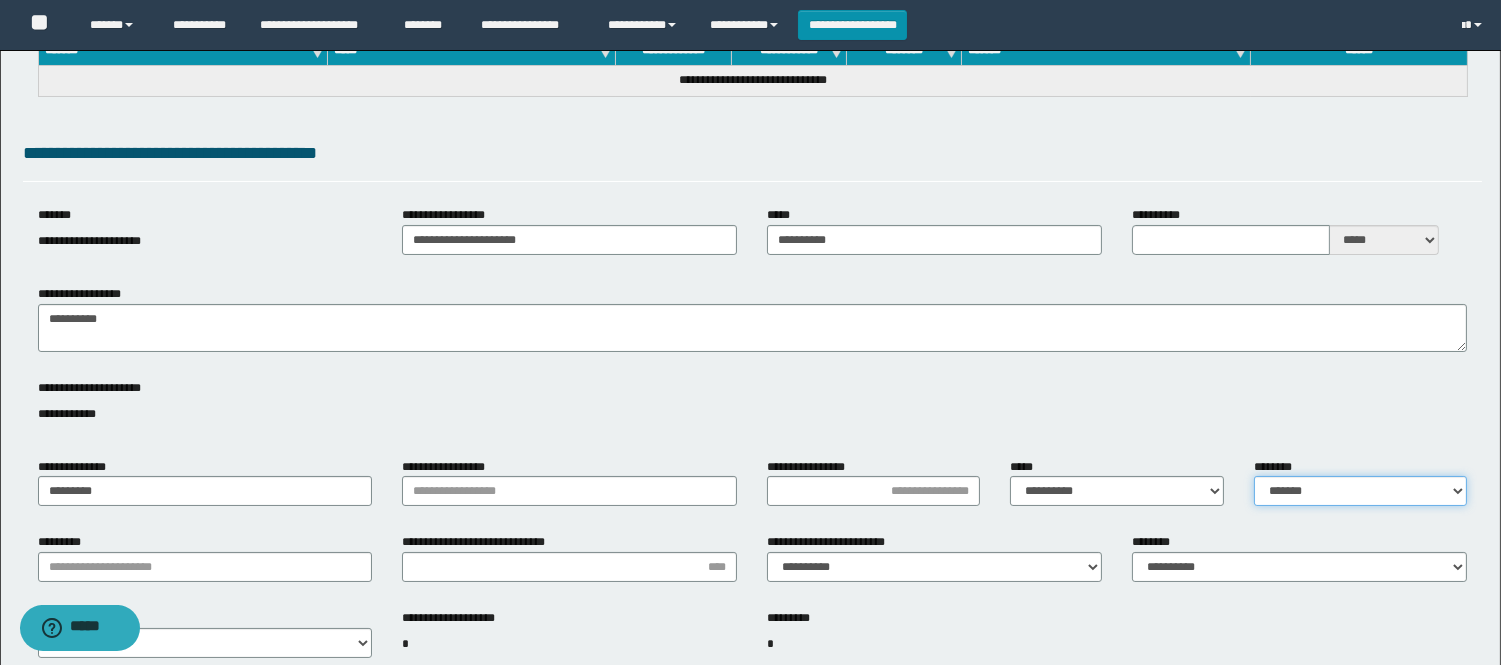 click on "**********" at bounding box center [1360, 491] 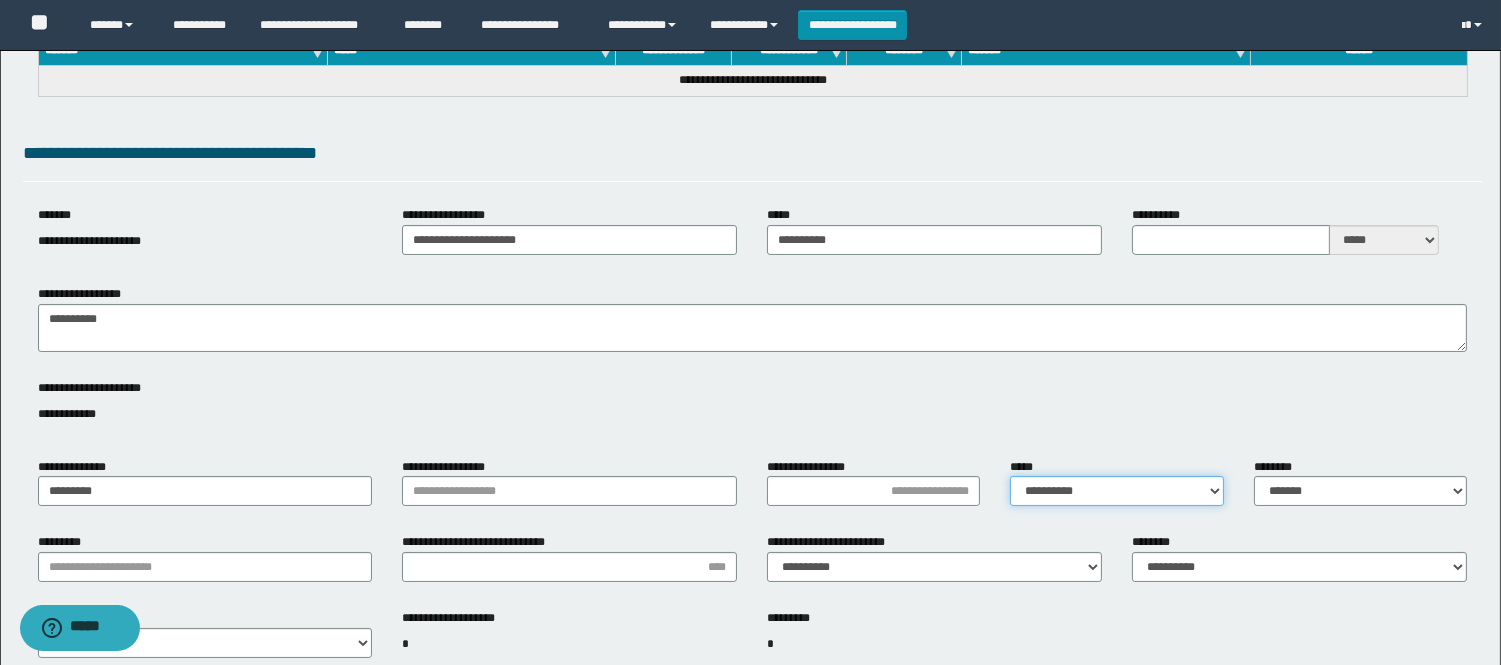drag, startPoint x: 1087, startPoint y: 493, endPoint x: 1084, endPoint y: 503, distance: 10.440307 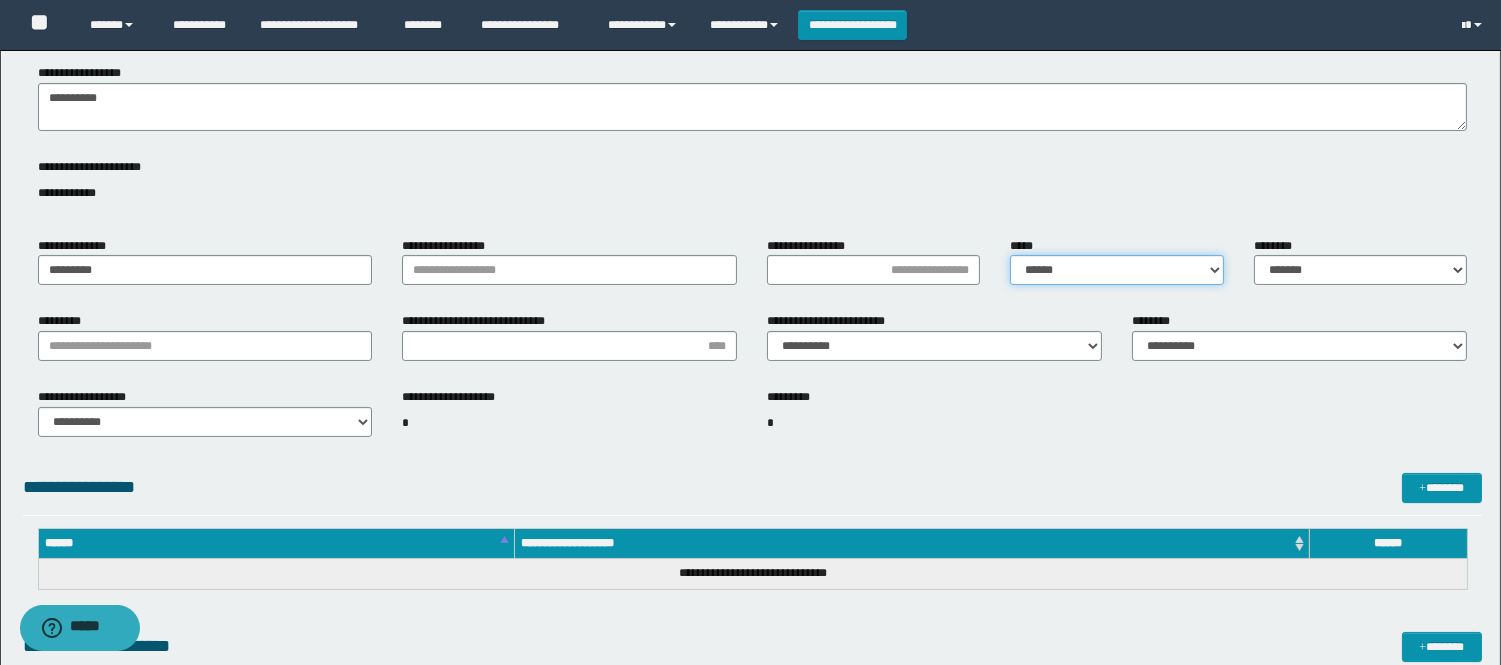 scroll, scrollTop: 444, scrollLeft: 0, axis: vertical 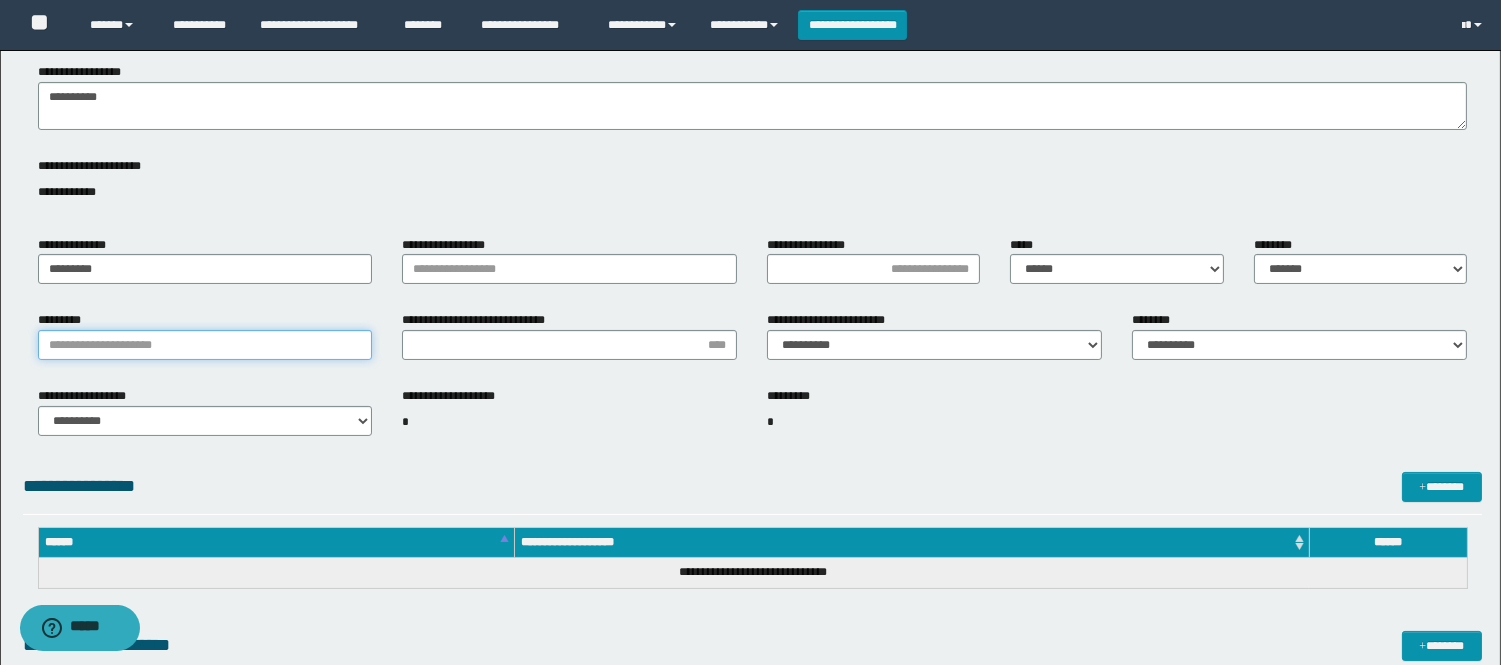 click on "*********" at bounding box center (205, 345) 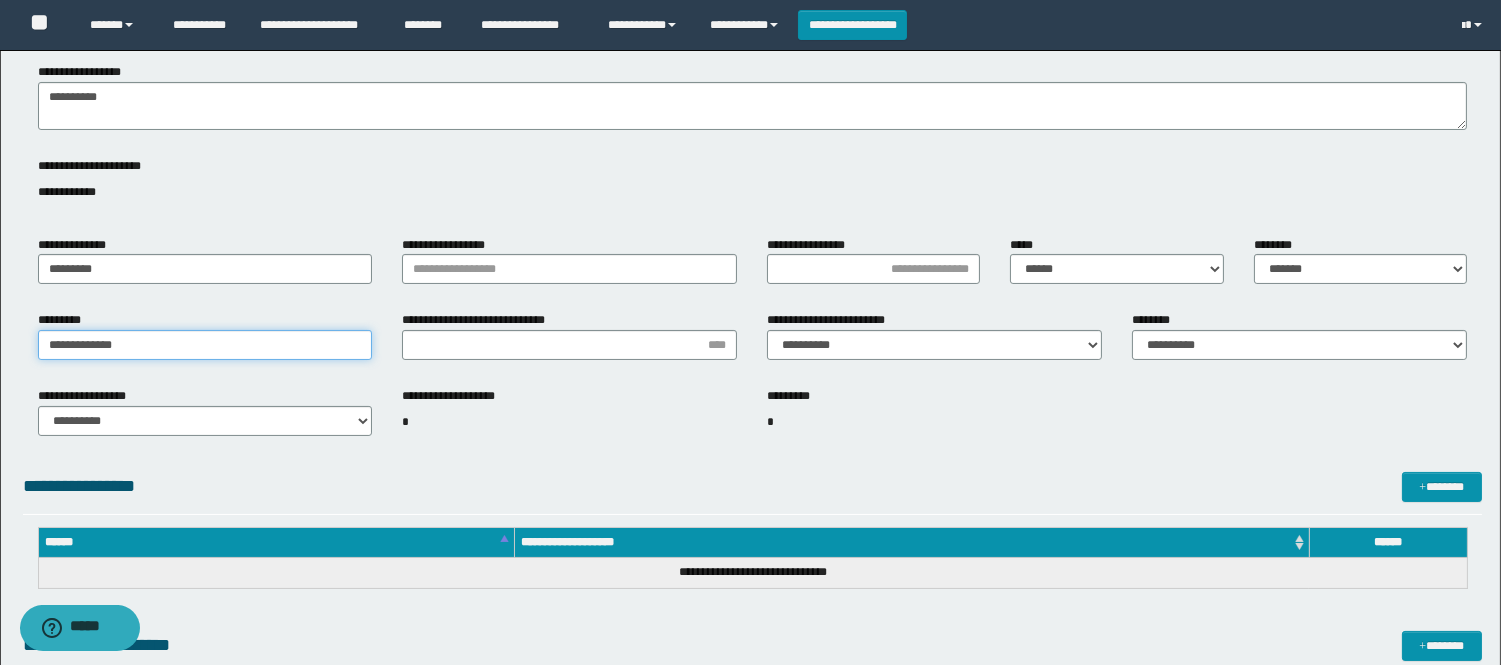 type on "**********" 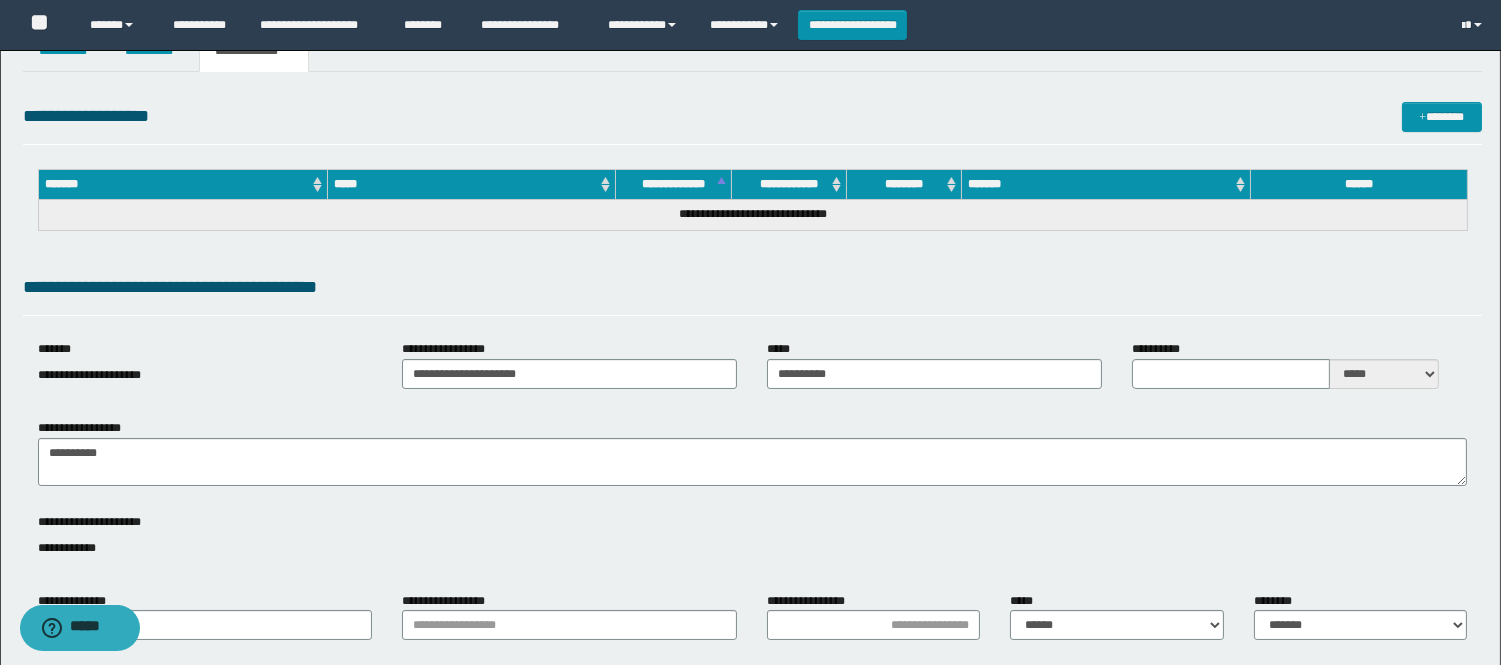 scroll, scrollTop: 0, scrollLeft: 0, axis: both 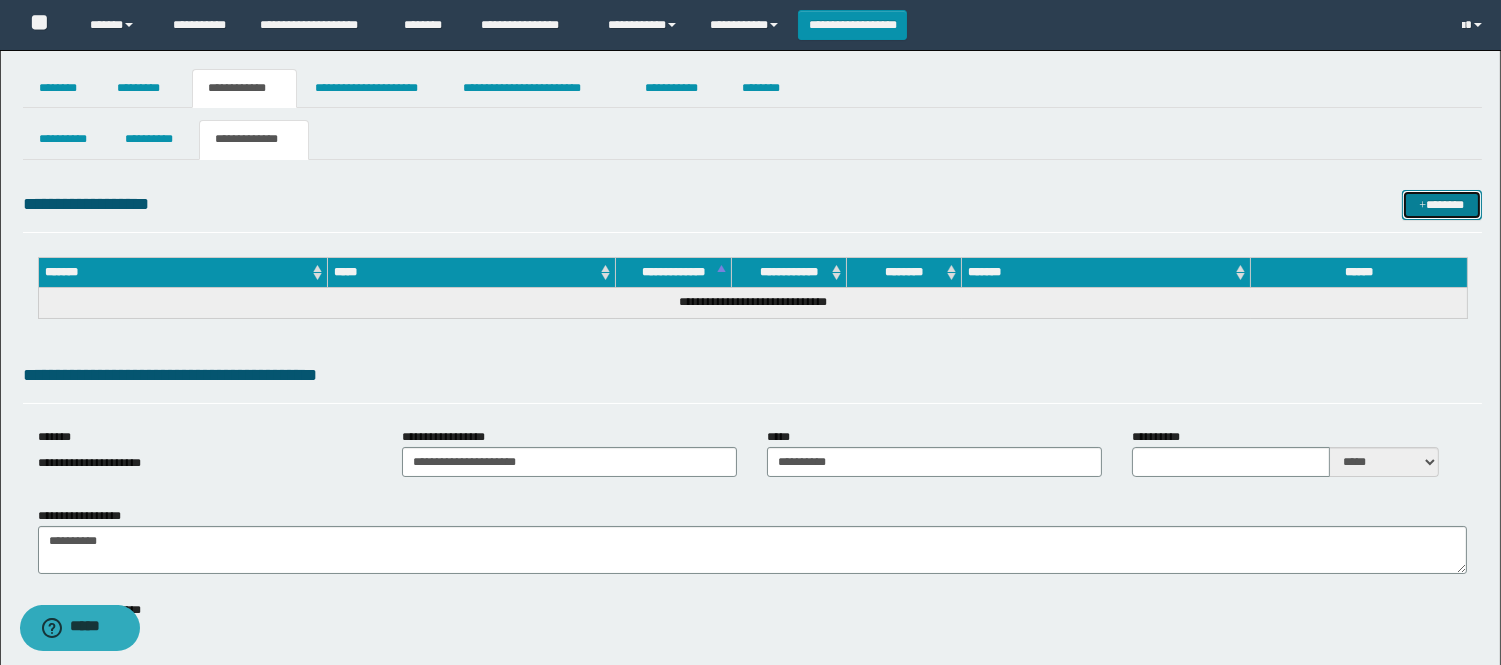 click on "*******" at bounding box center (1442, 205) 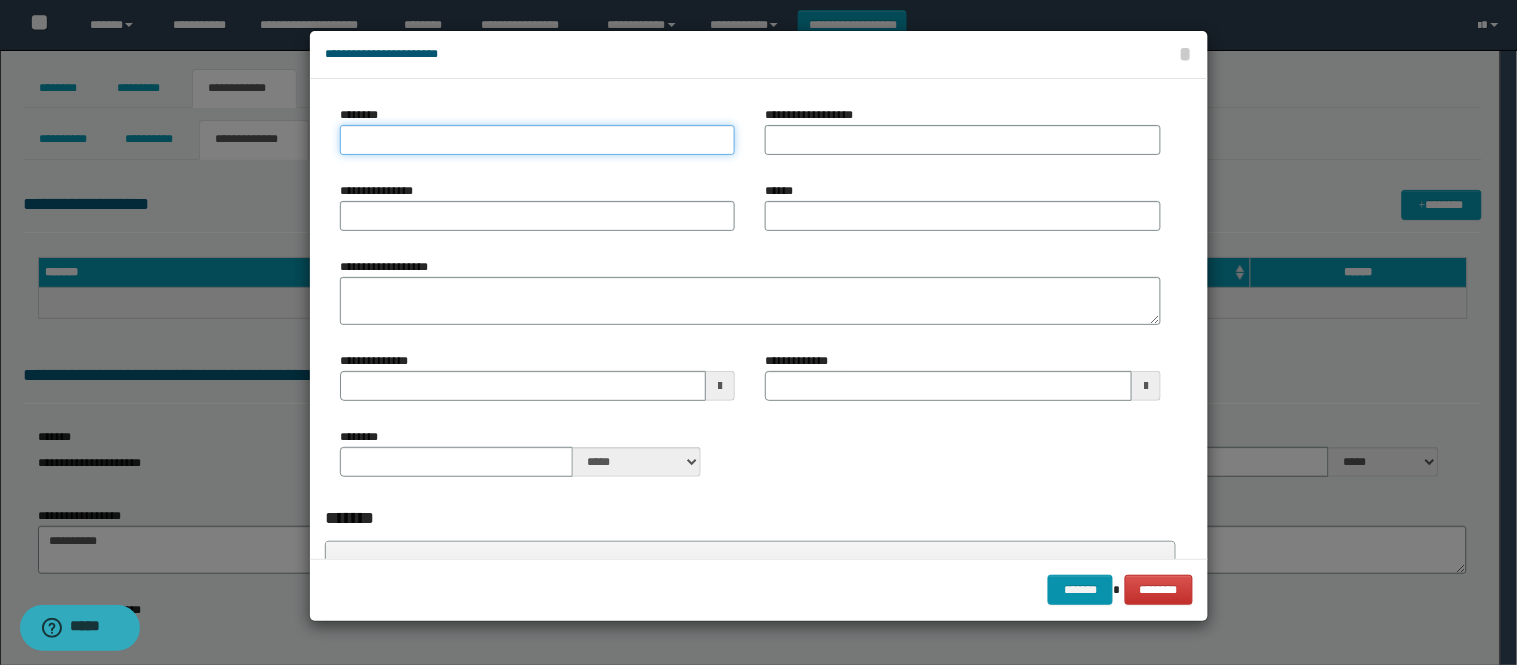 click on "********" at bounding box center [538, 140] 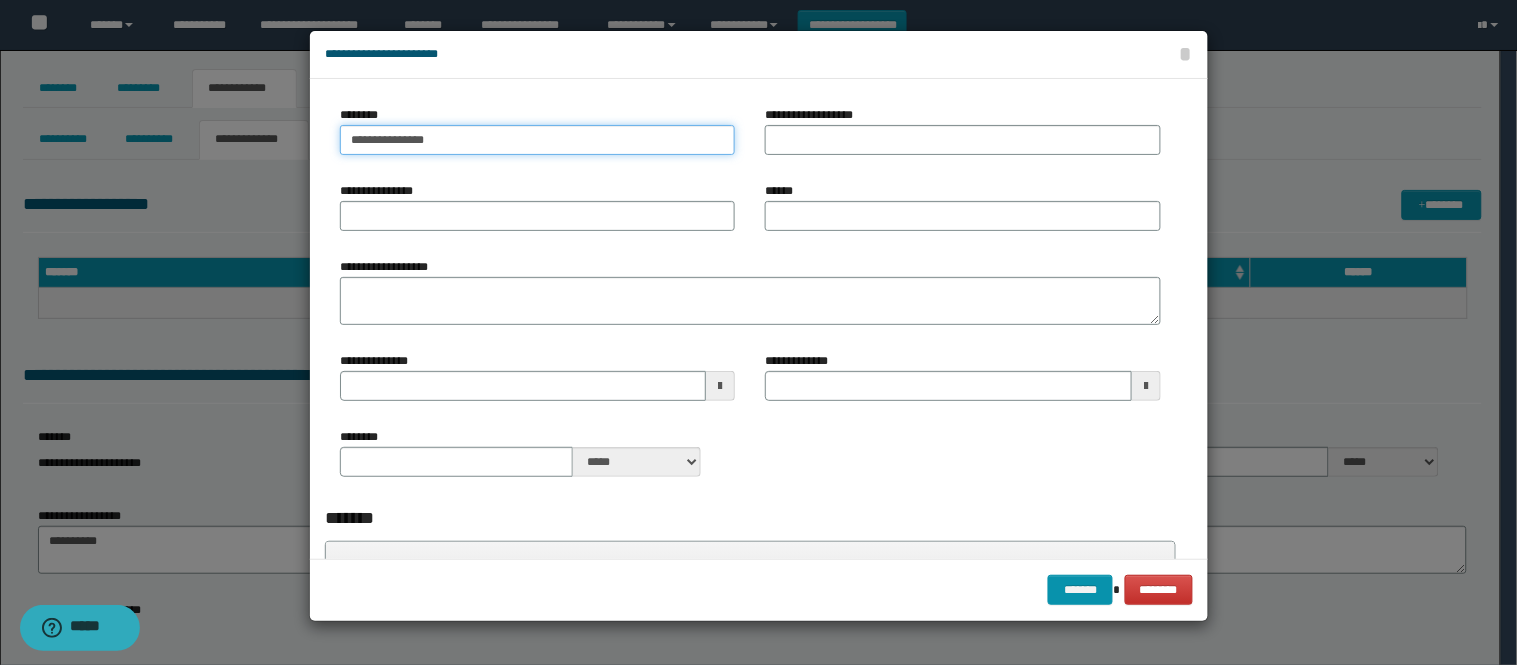 drag, startPoint x: 490, startPoint y: 148, endPoint x: 860, endPoint y: 132, distance: 370.3458 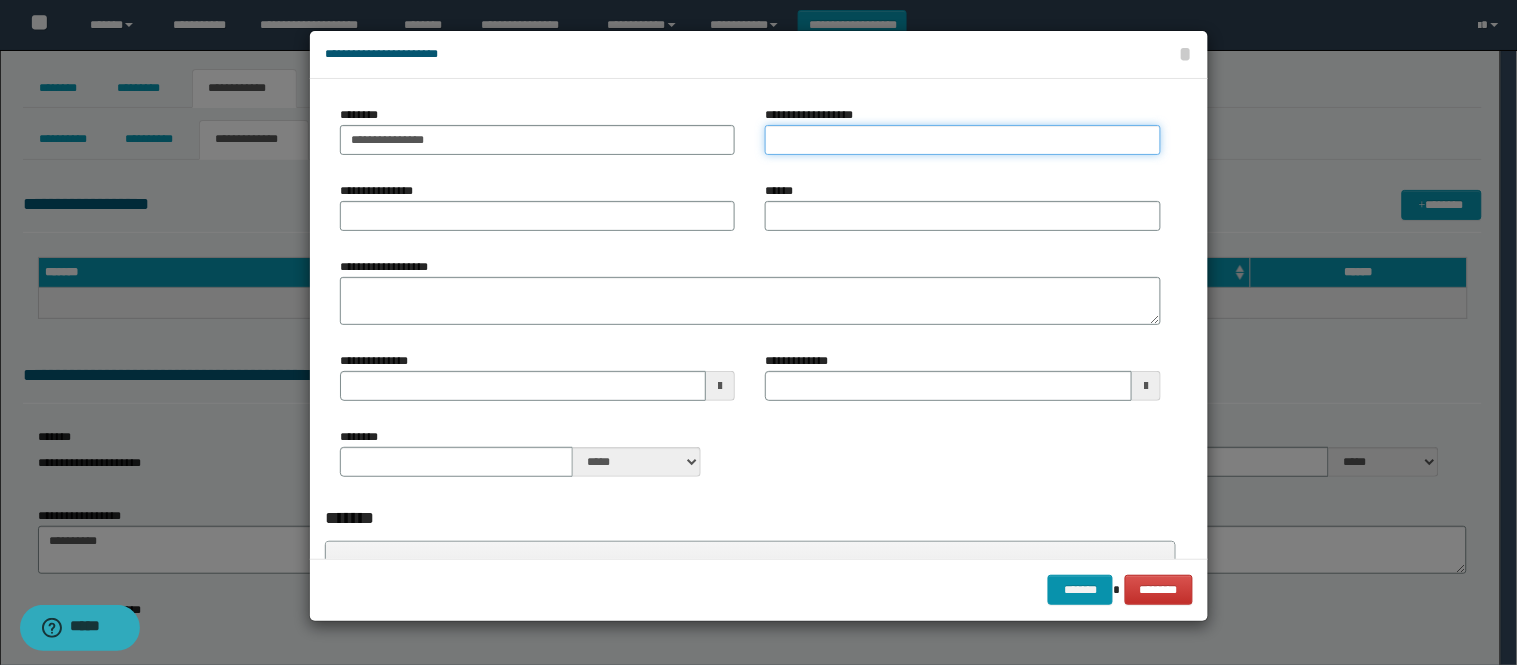 click on "**********" at bounding box center (963, 140) 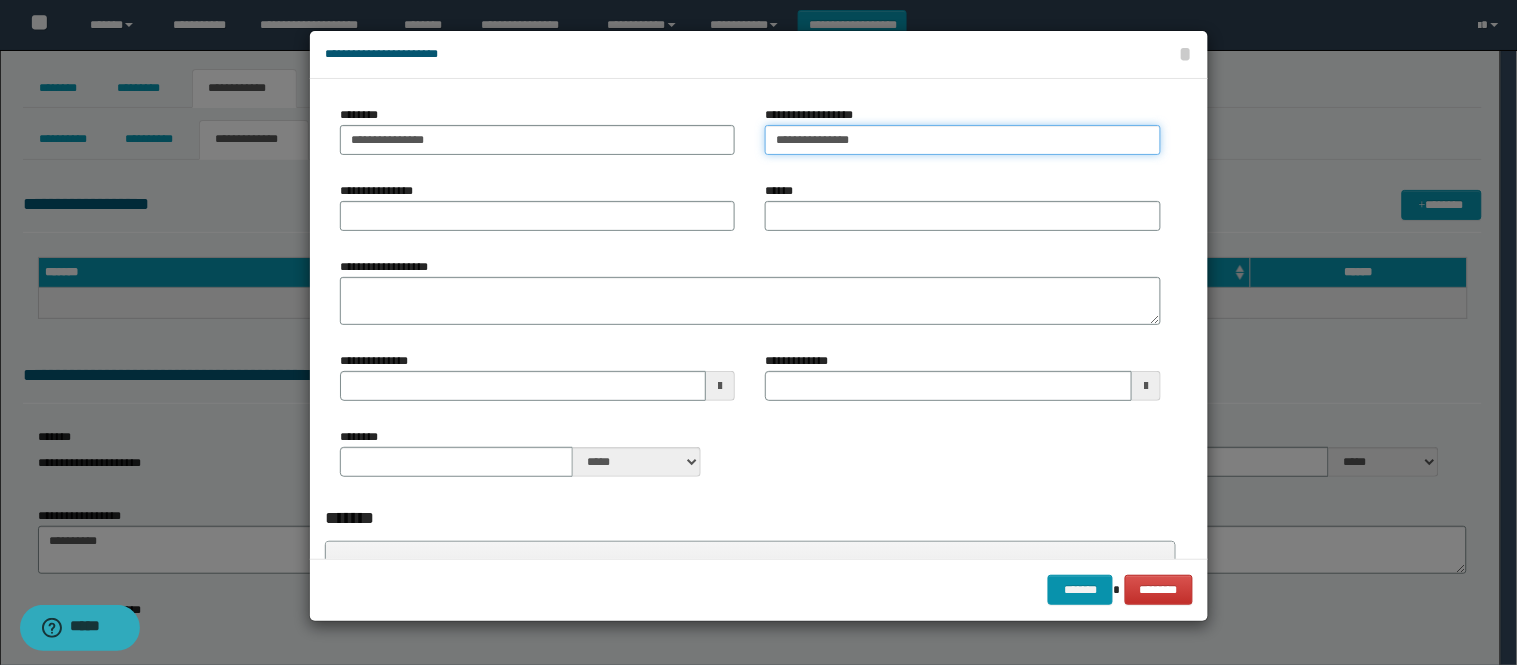 type on "**********" 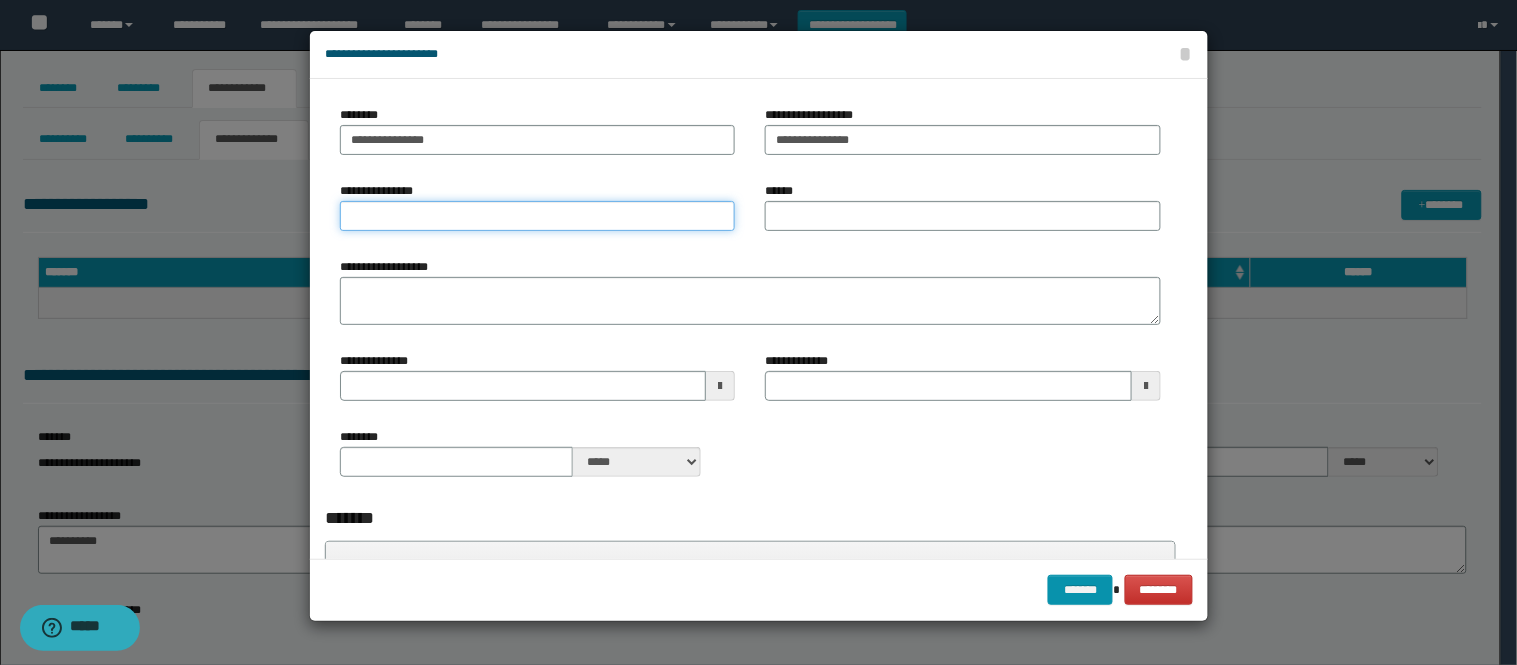 click on "**********" at bounding box center (538, 216) 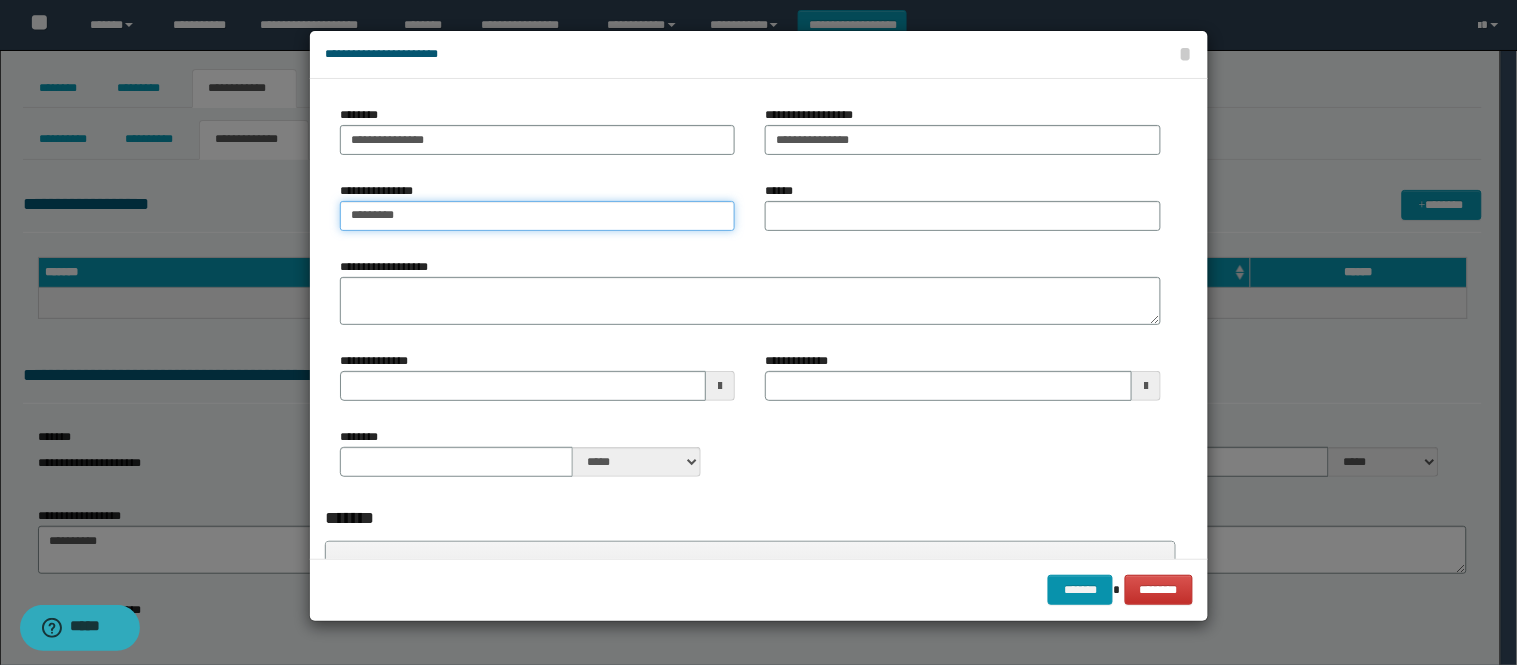 type on "*********" 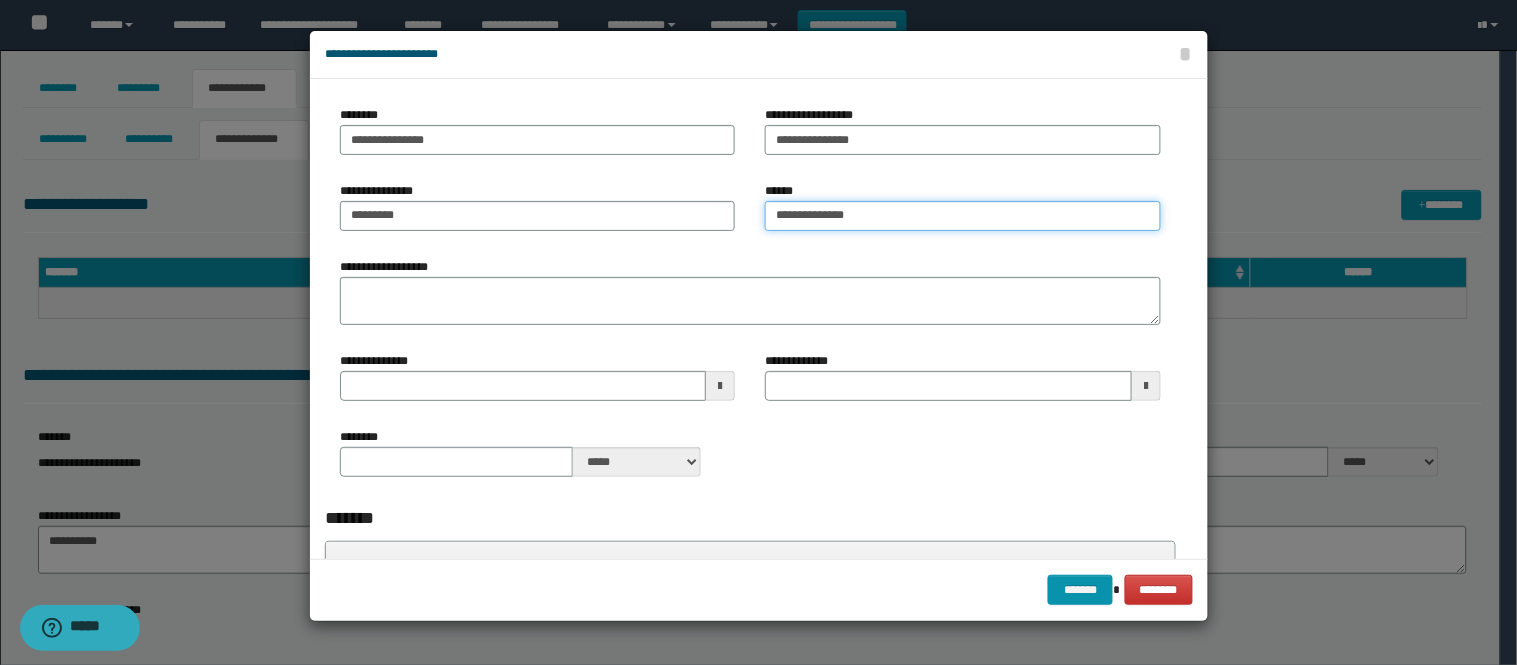 type on "**********" 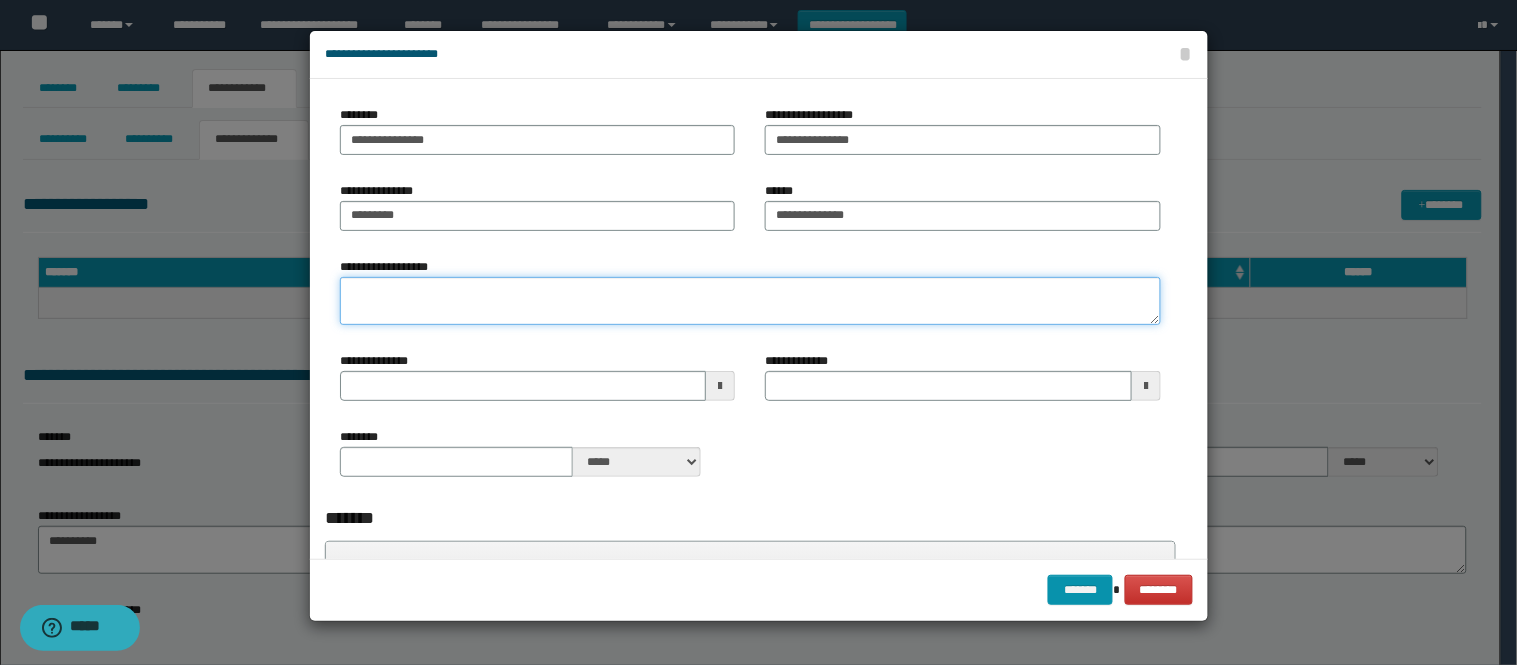 type 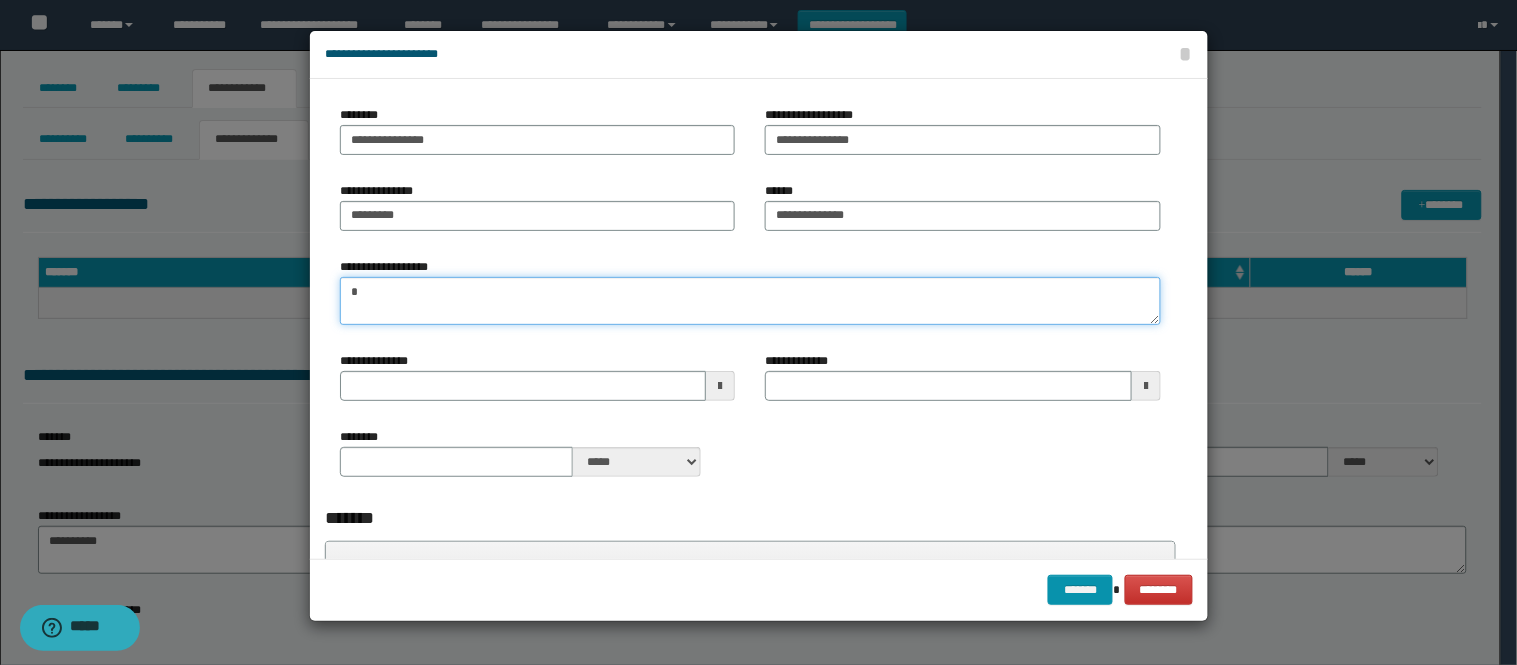 type 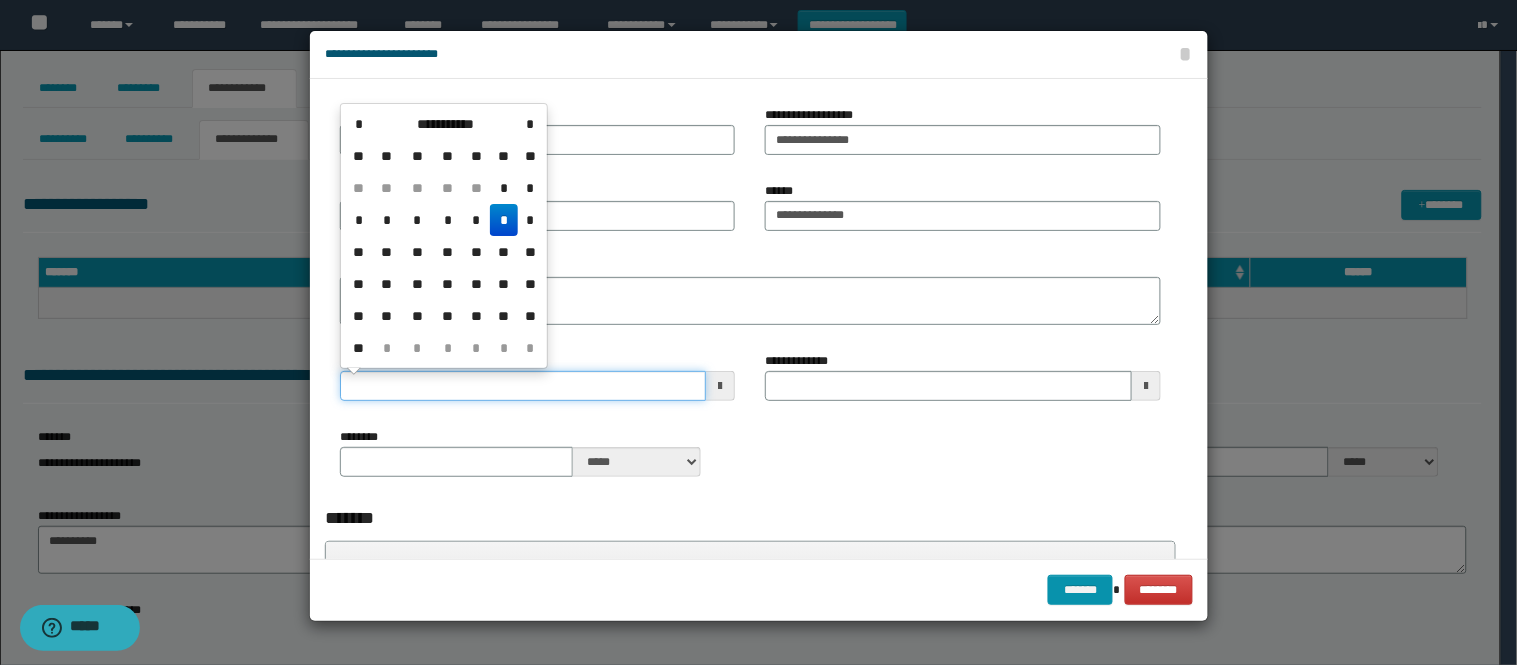 click on "**********" at bounding box center [523, 386] 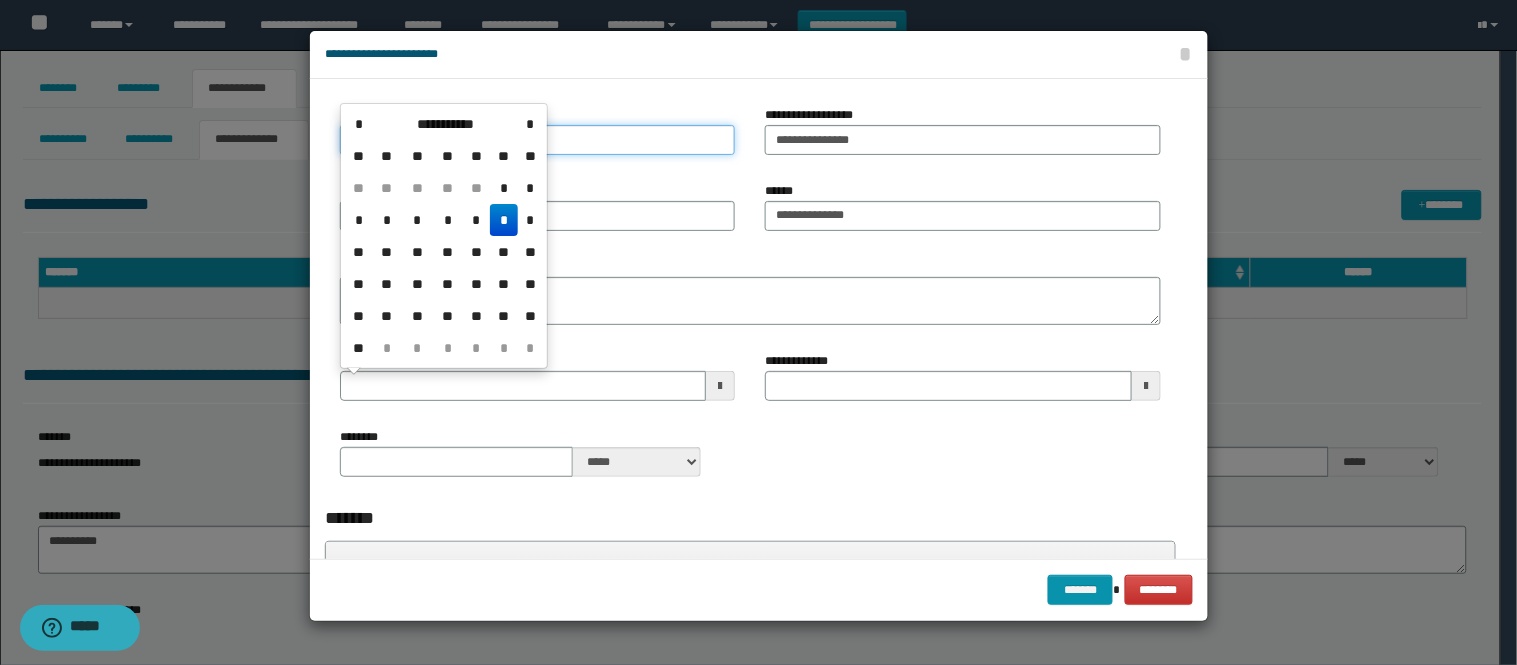 type 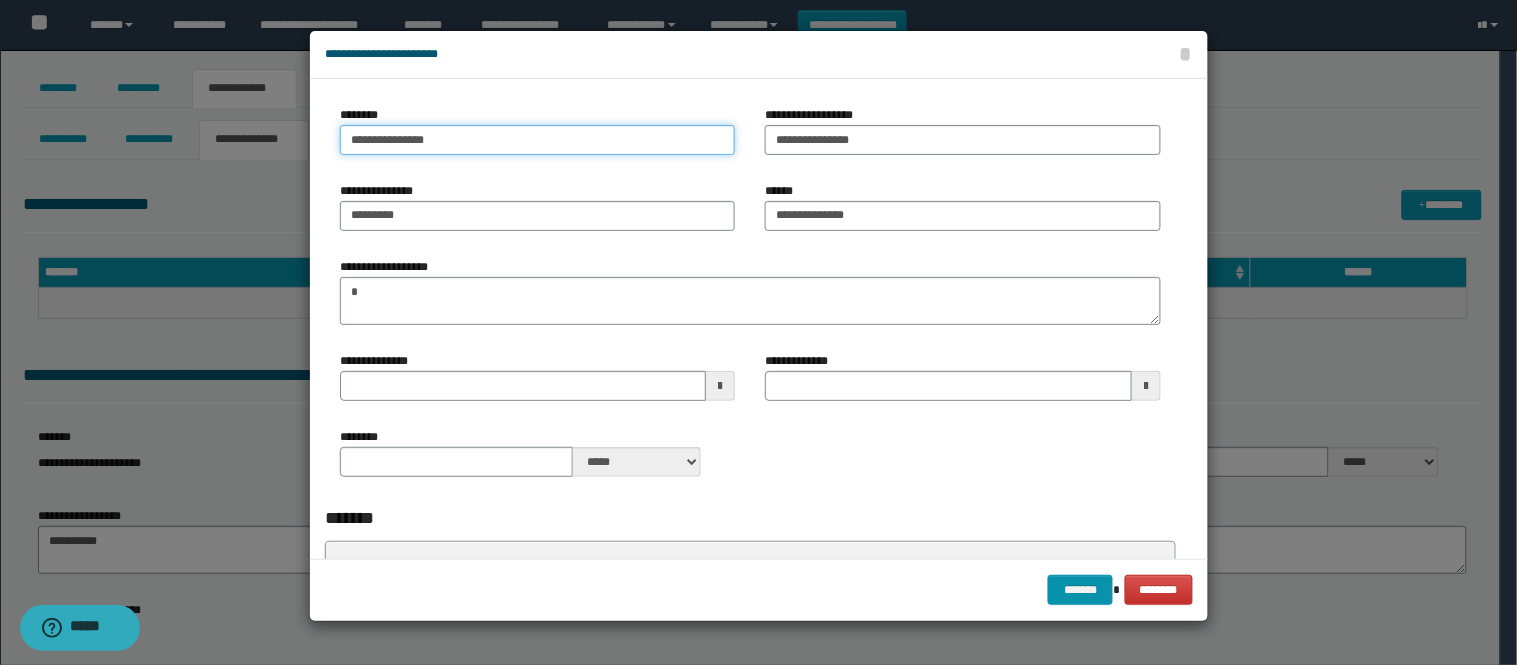 drag, startPoint x: 665, startPoint y: 148, endPoint x: 343, endPoint y: 141, distance: 322.07608 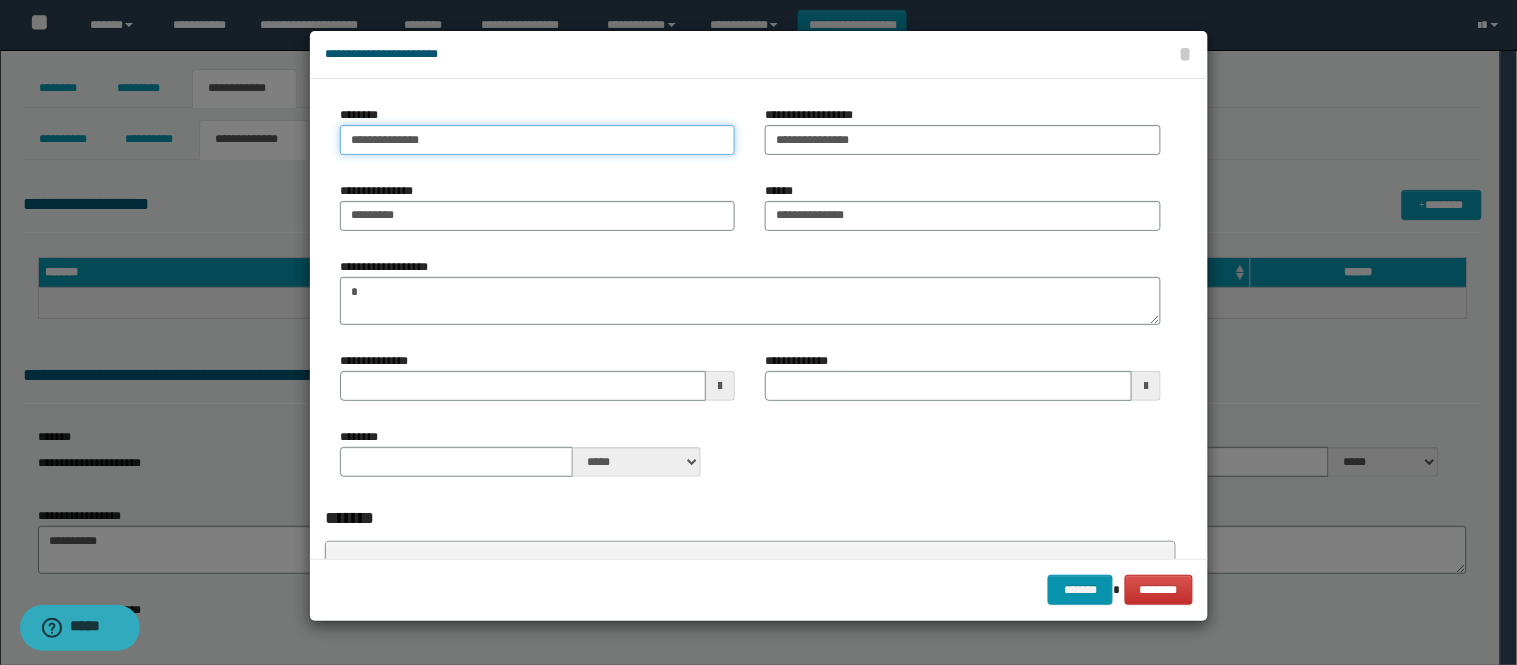 drag, startPoint x: 482, startPoint y: 136, endPoint x: 156, endPoint y: 110, distance: 327.03516 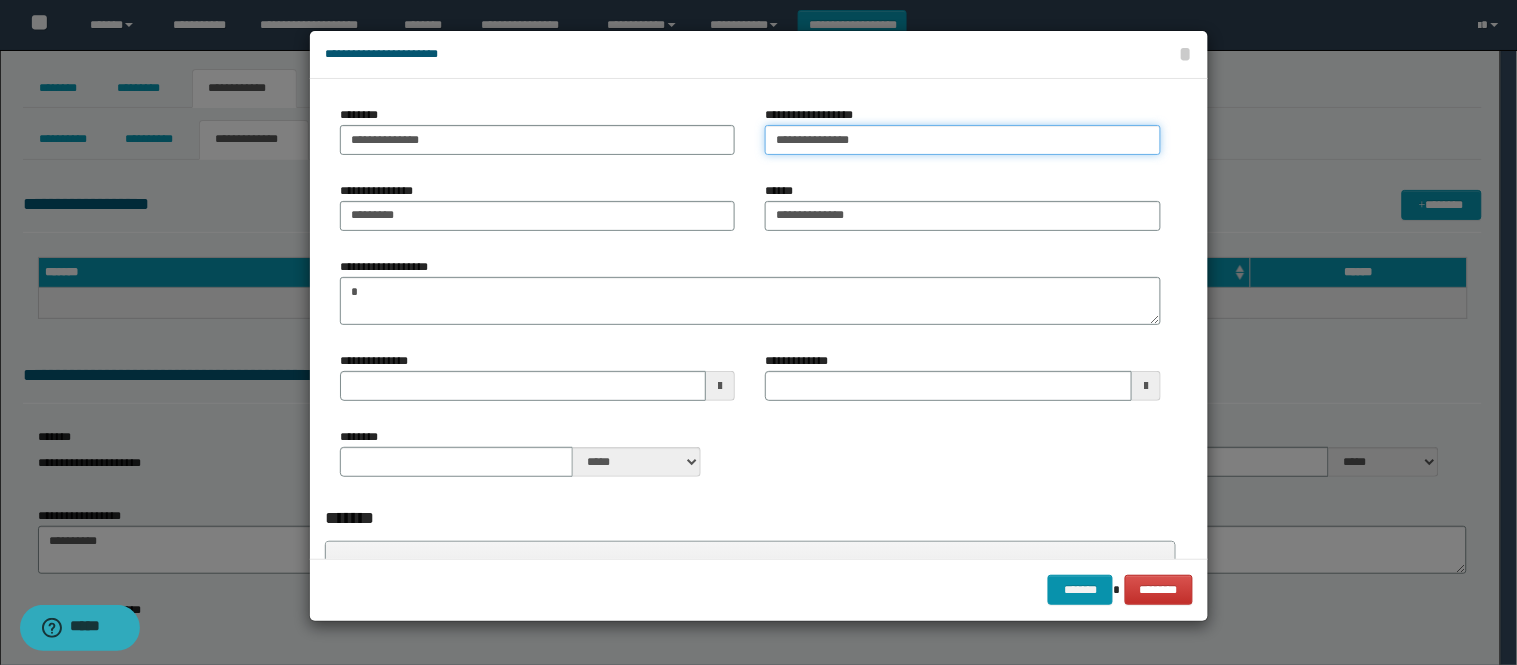 drag, startPoint x: 640, startPoint y: 131, endPoint x: 545, endPoint y: 130, distance: 95.005264 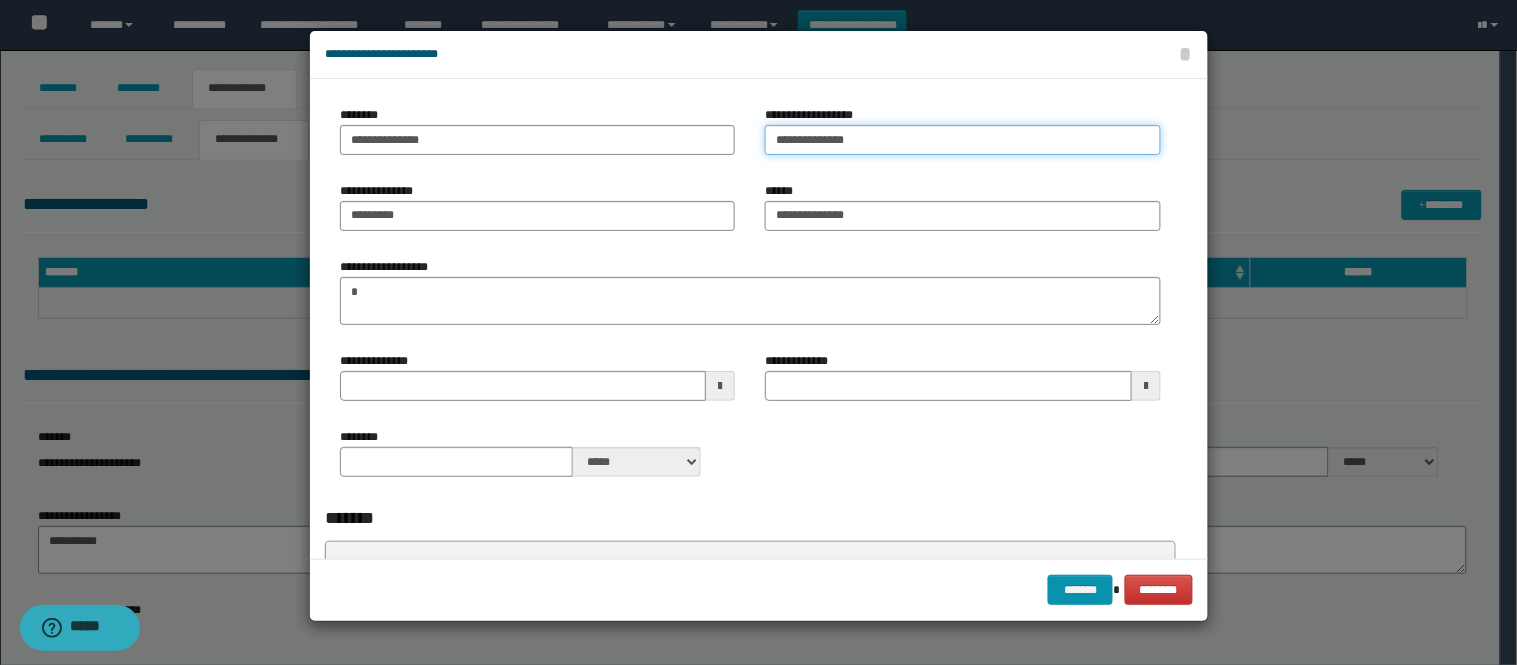 type on "**********" 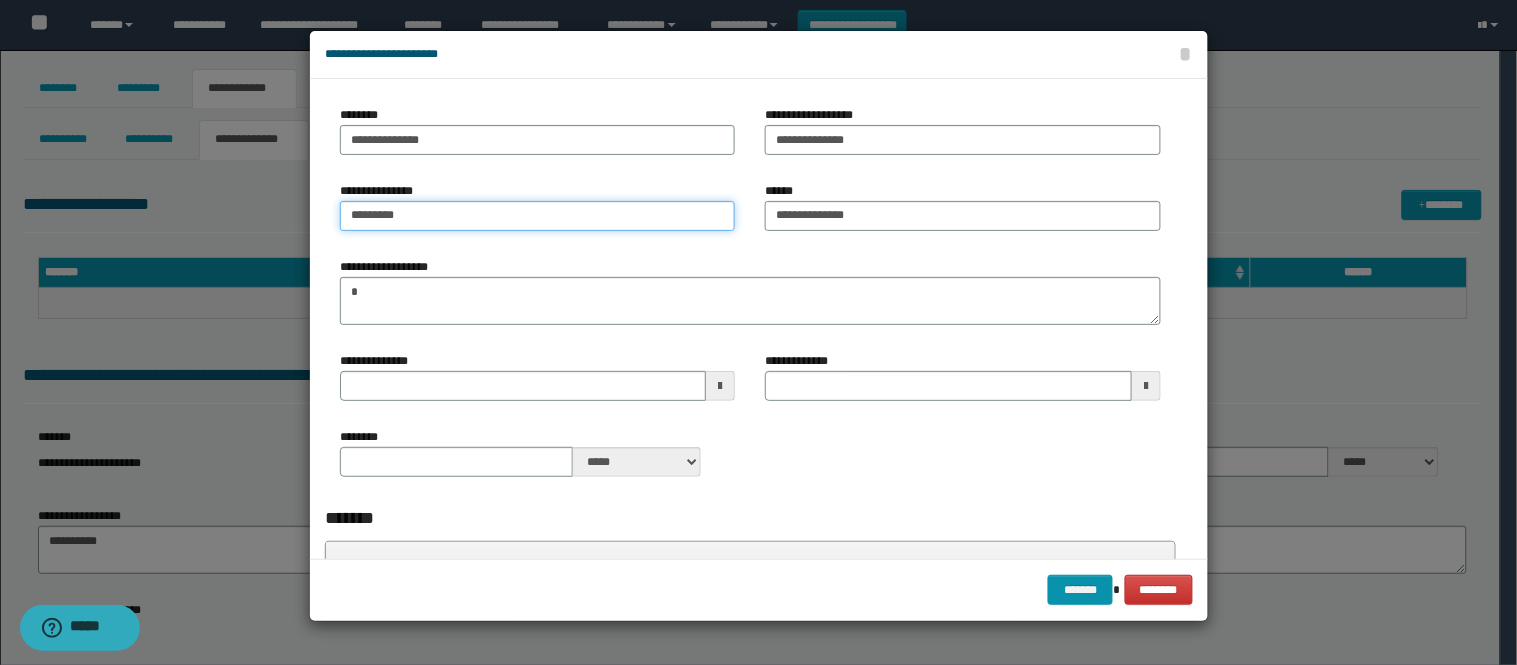 click on "*********" at bounding box center (538, 216) 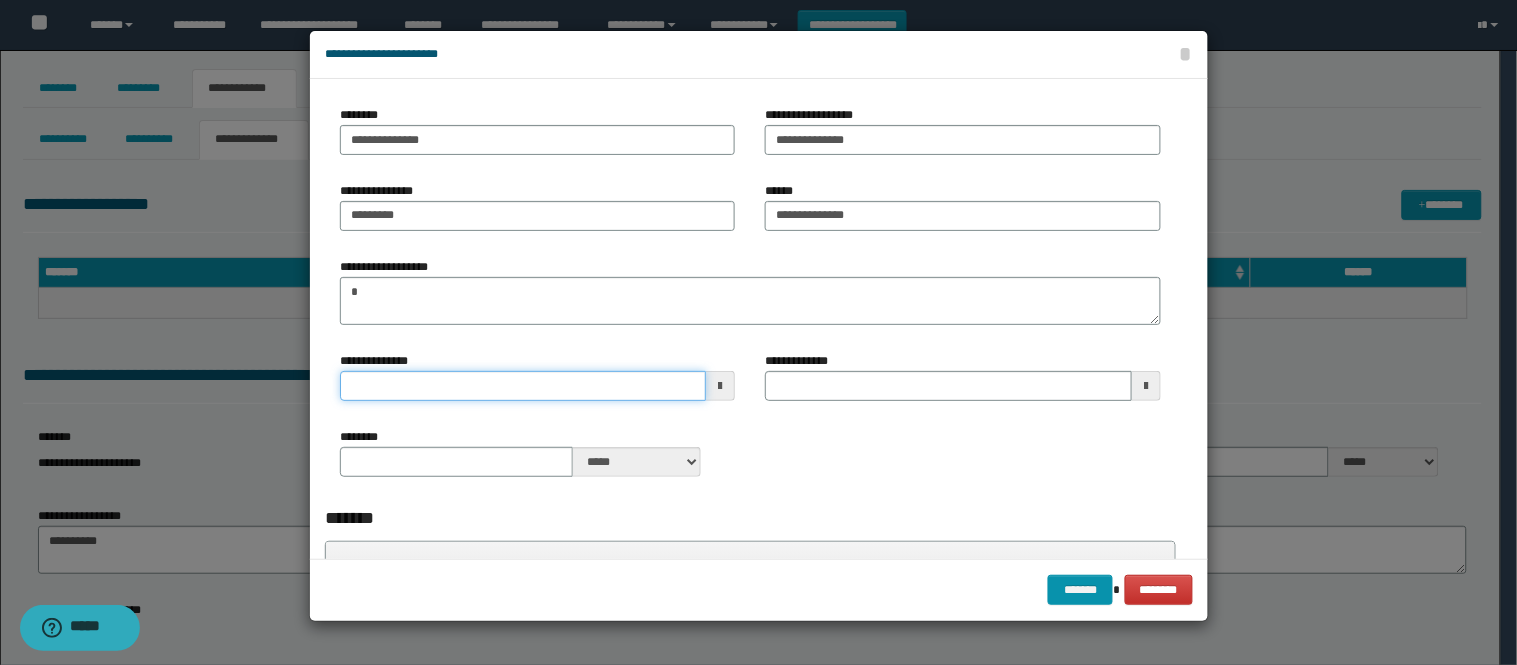 click on "**********" at bounding box center (523, 386) 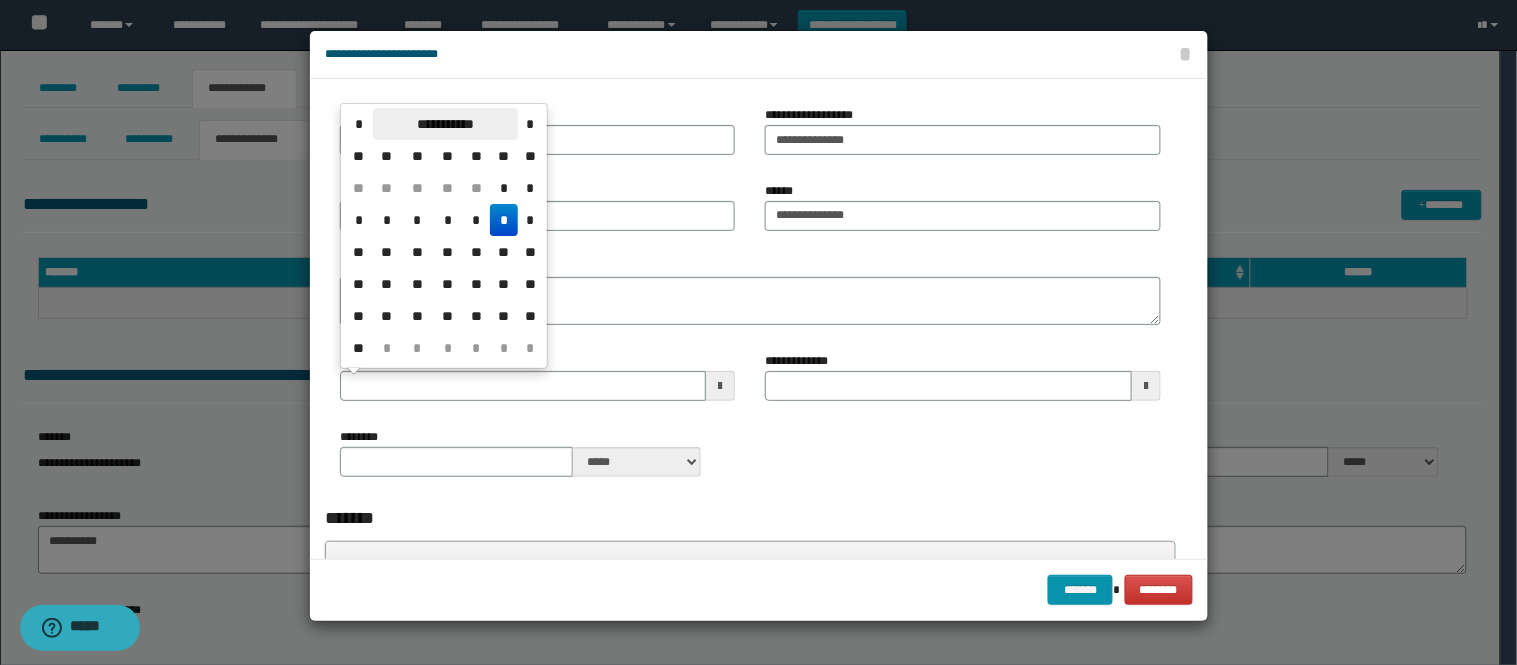 click on "**********" at bounding box center [445, 124] 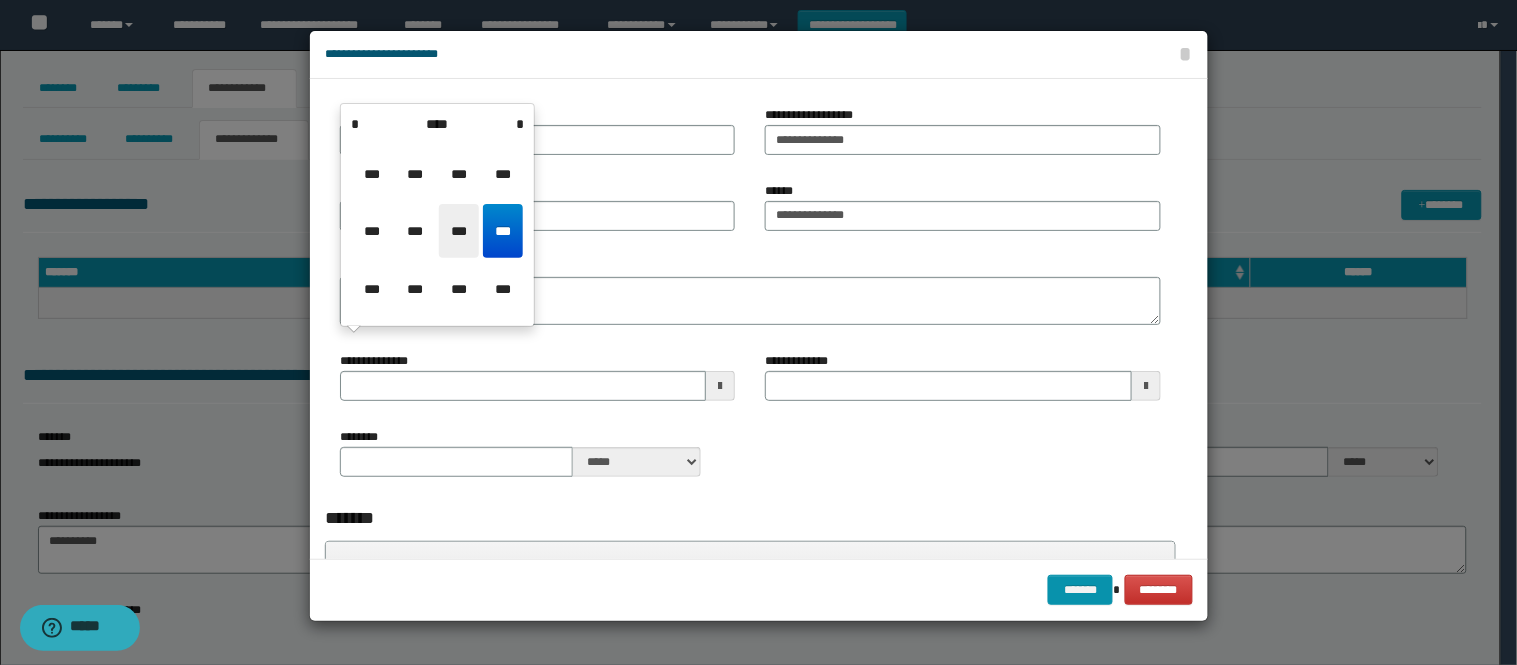 click on "***" at bounding box center [459, 231] 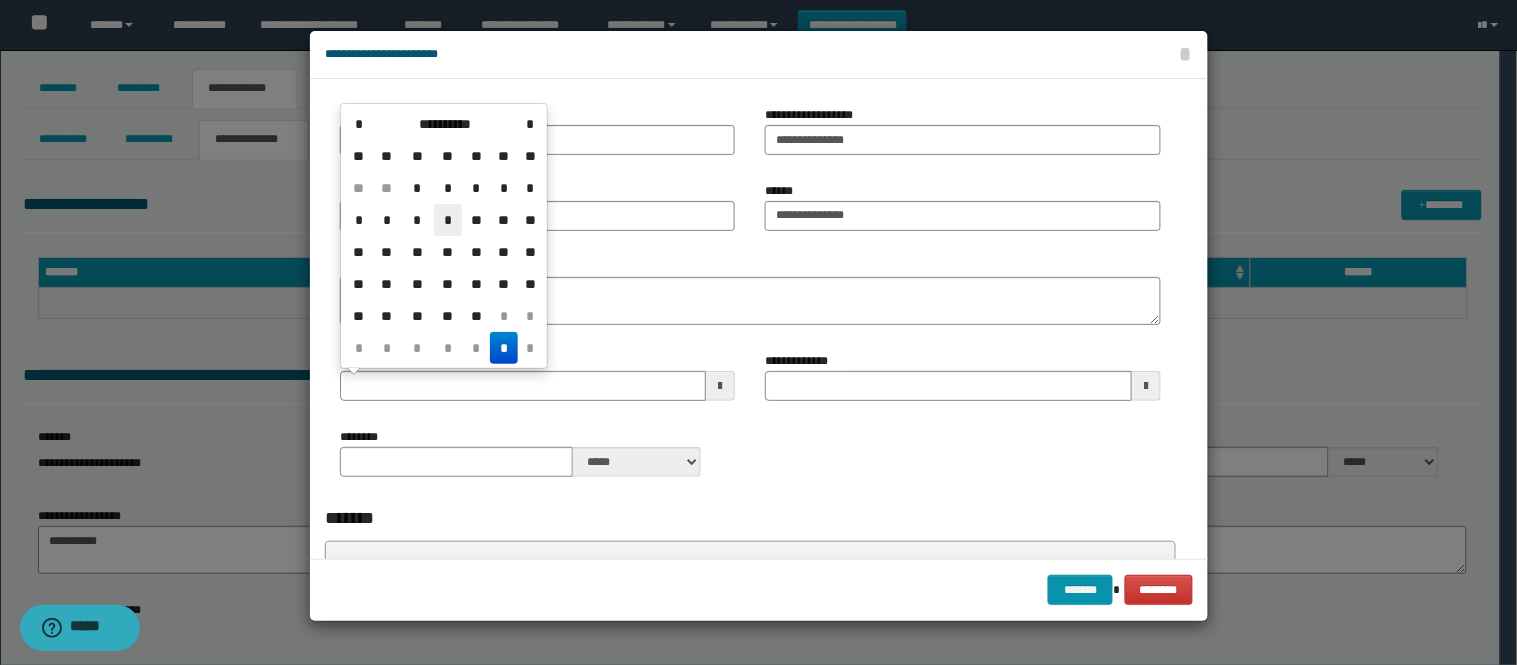 click on "*" at bounding box center [448, 220] 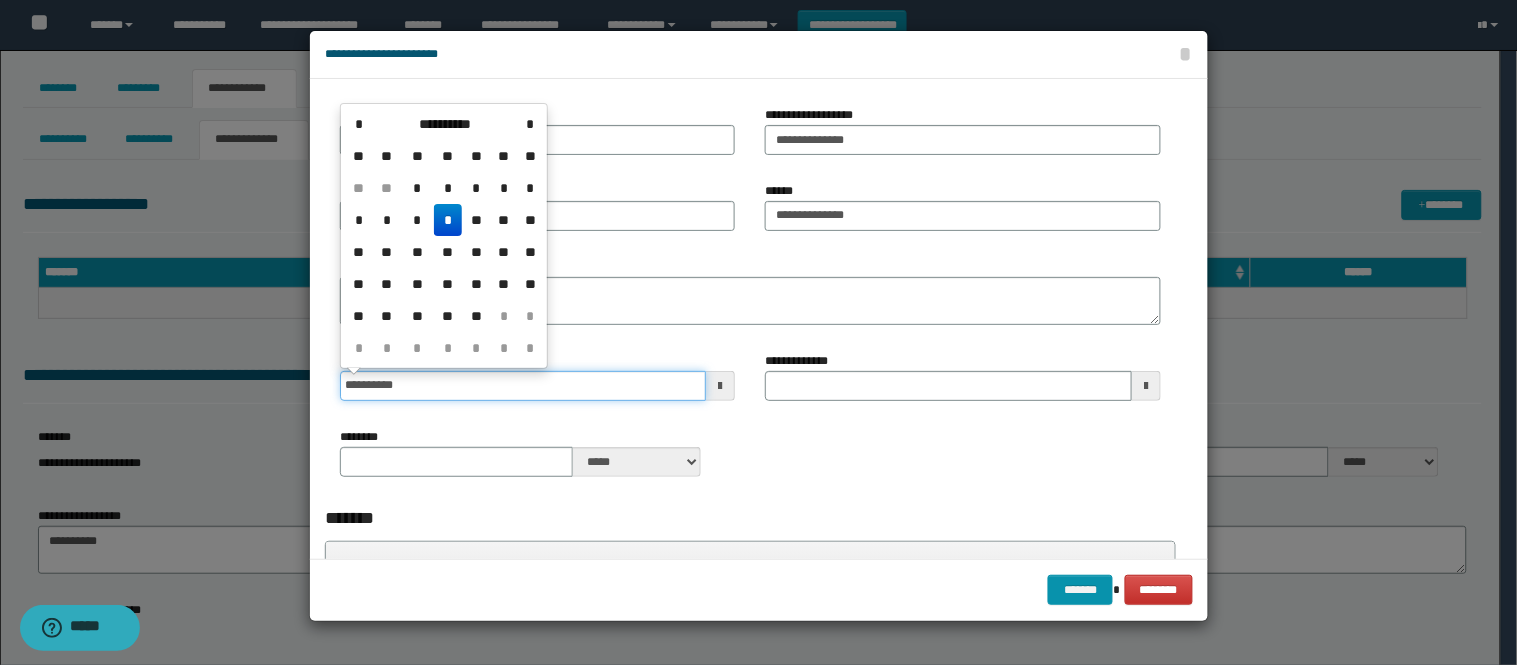 click on "**********" at bounding box center (523, 386) 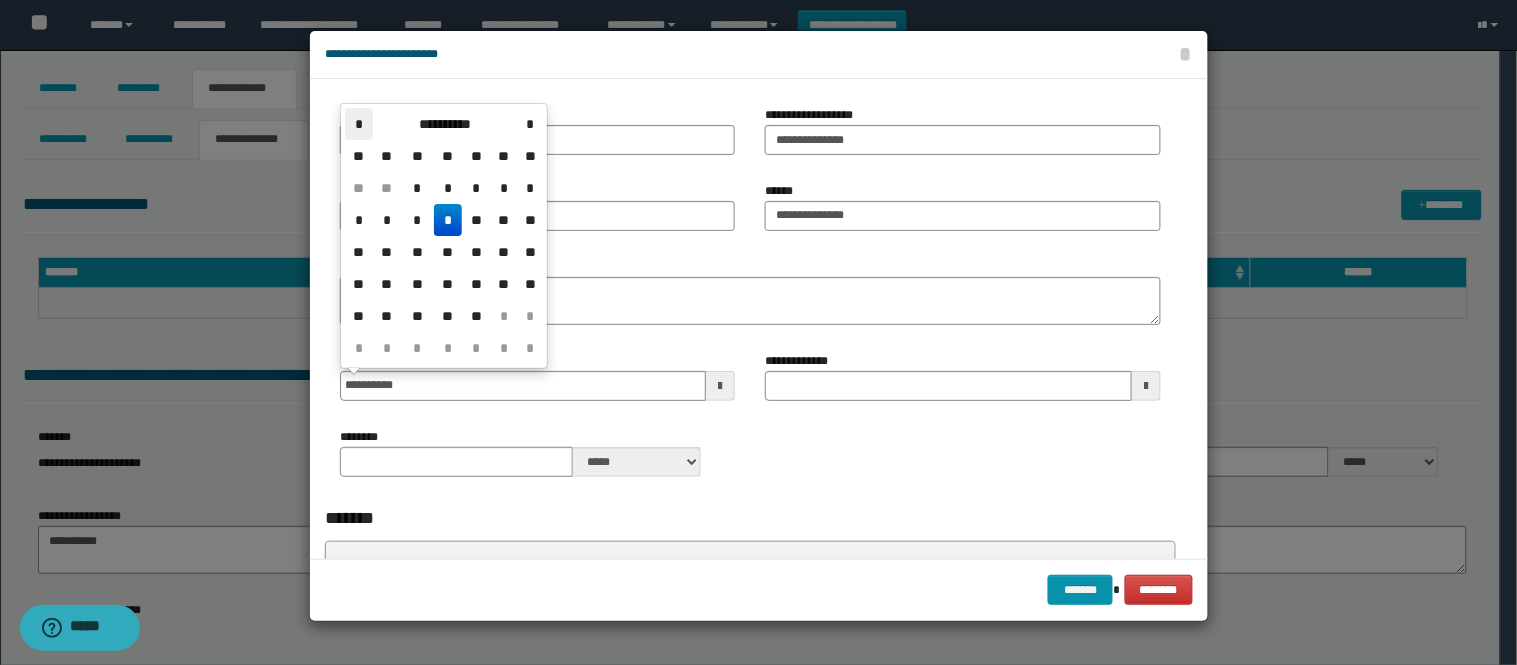 click on "*" at bounding box center [359, 124] 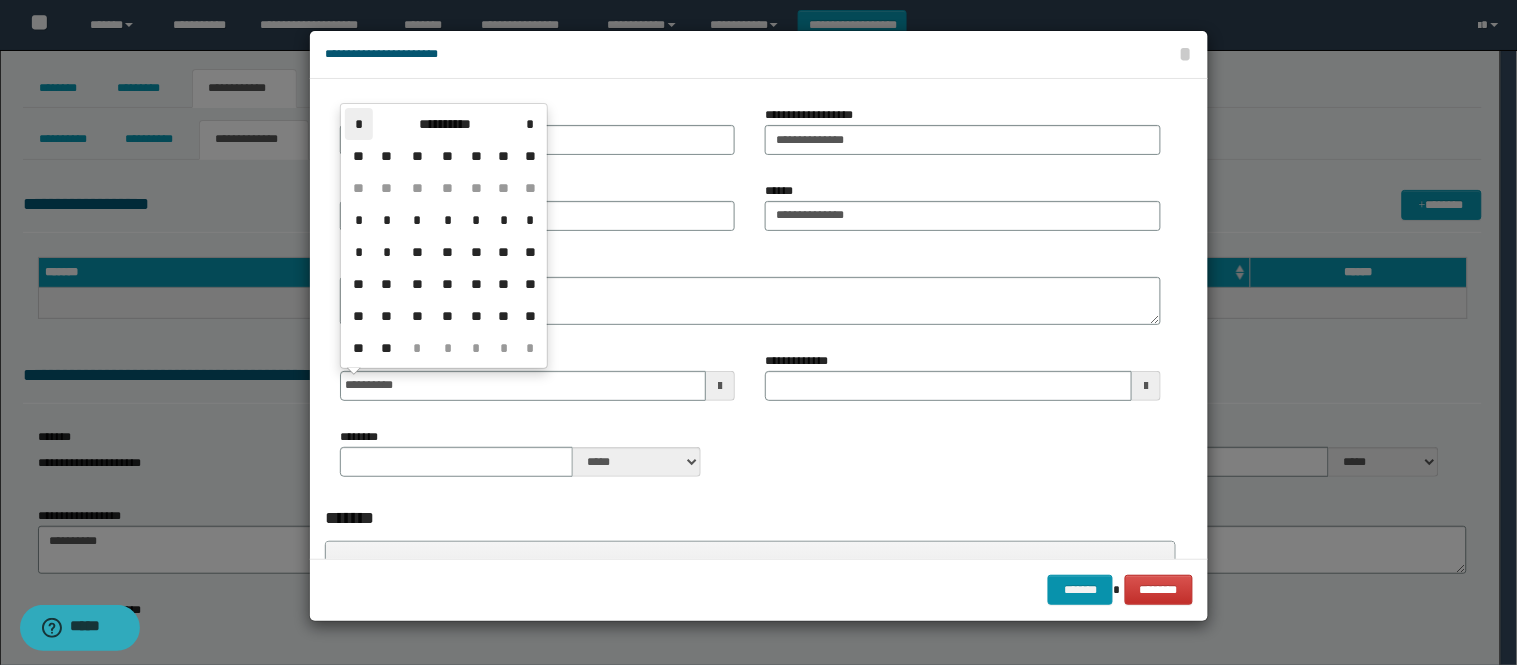 click on "*" at bounding box center [359, 124] 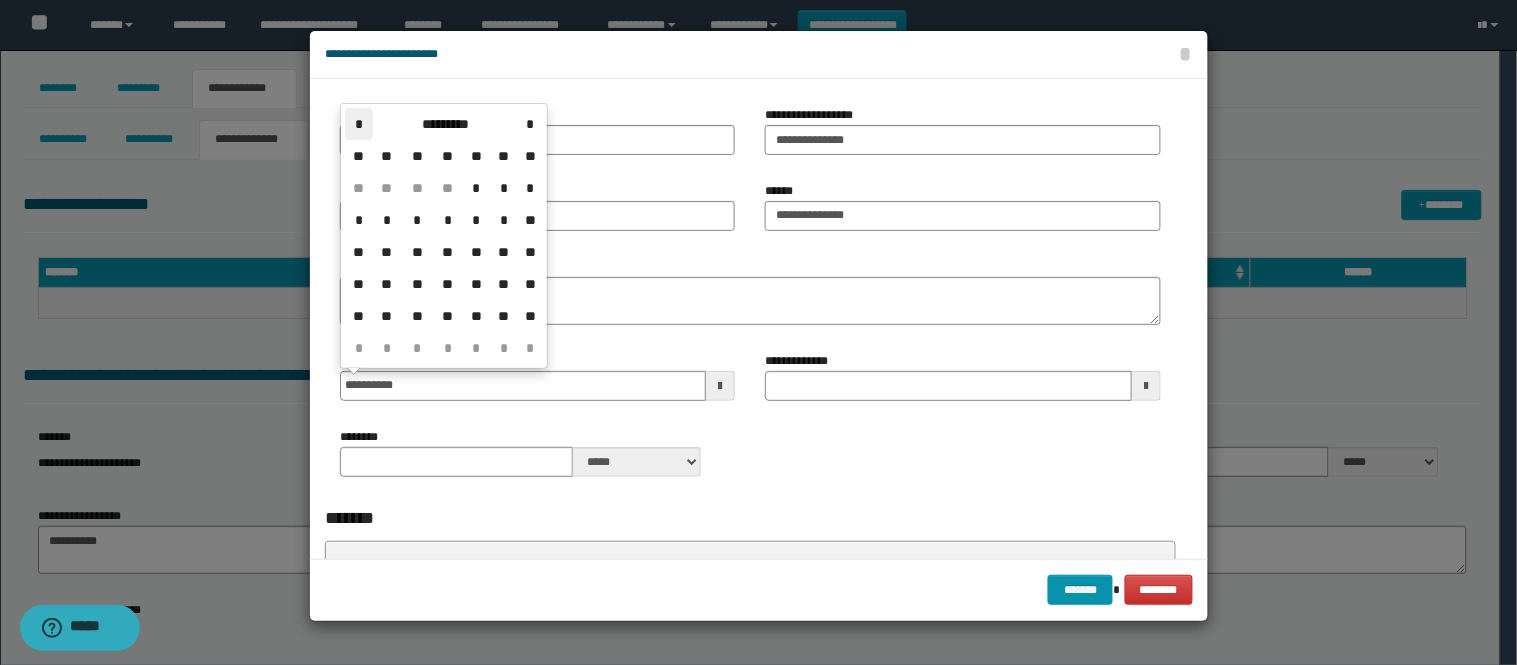 click on "*" at bounding box center (359, 124) 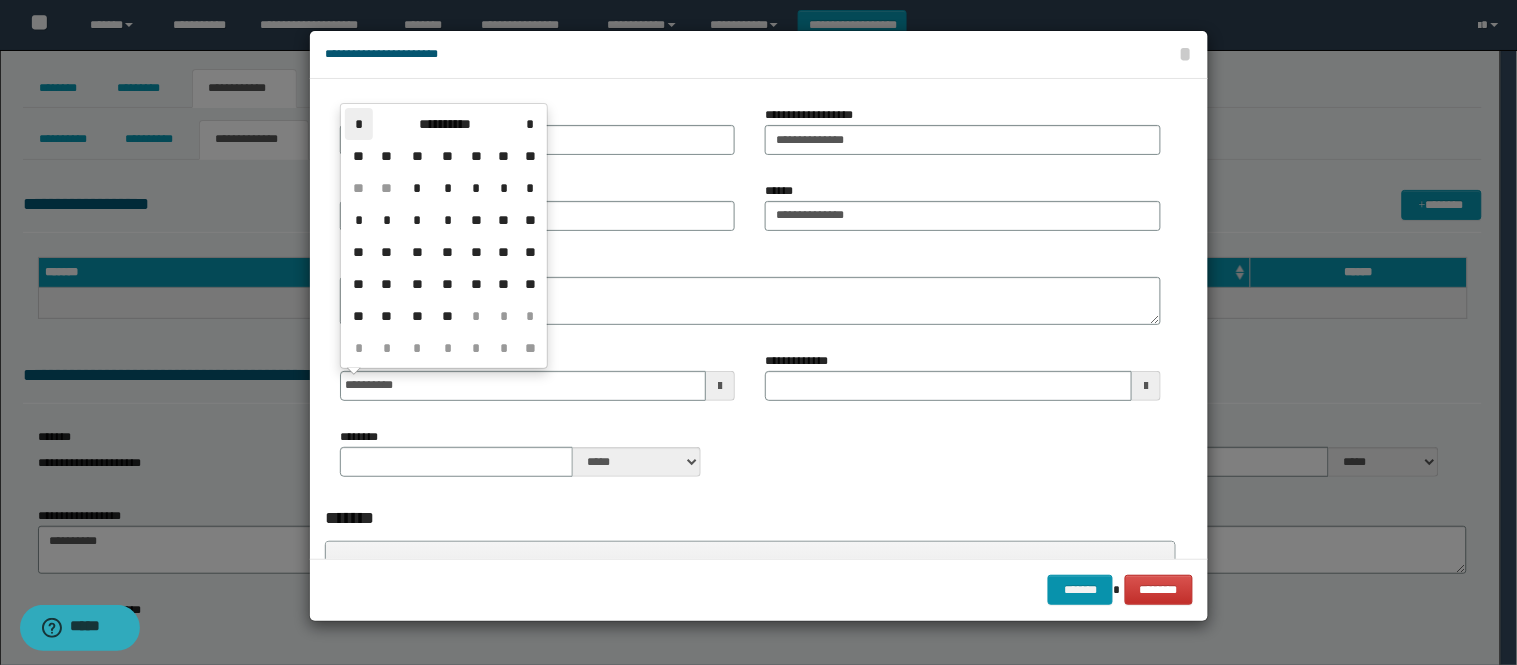 click on "*" at bounding box center [359, 124] 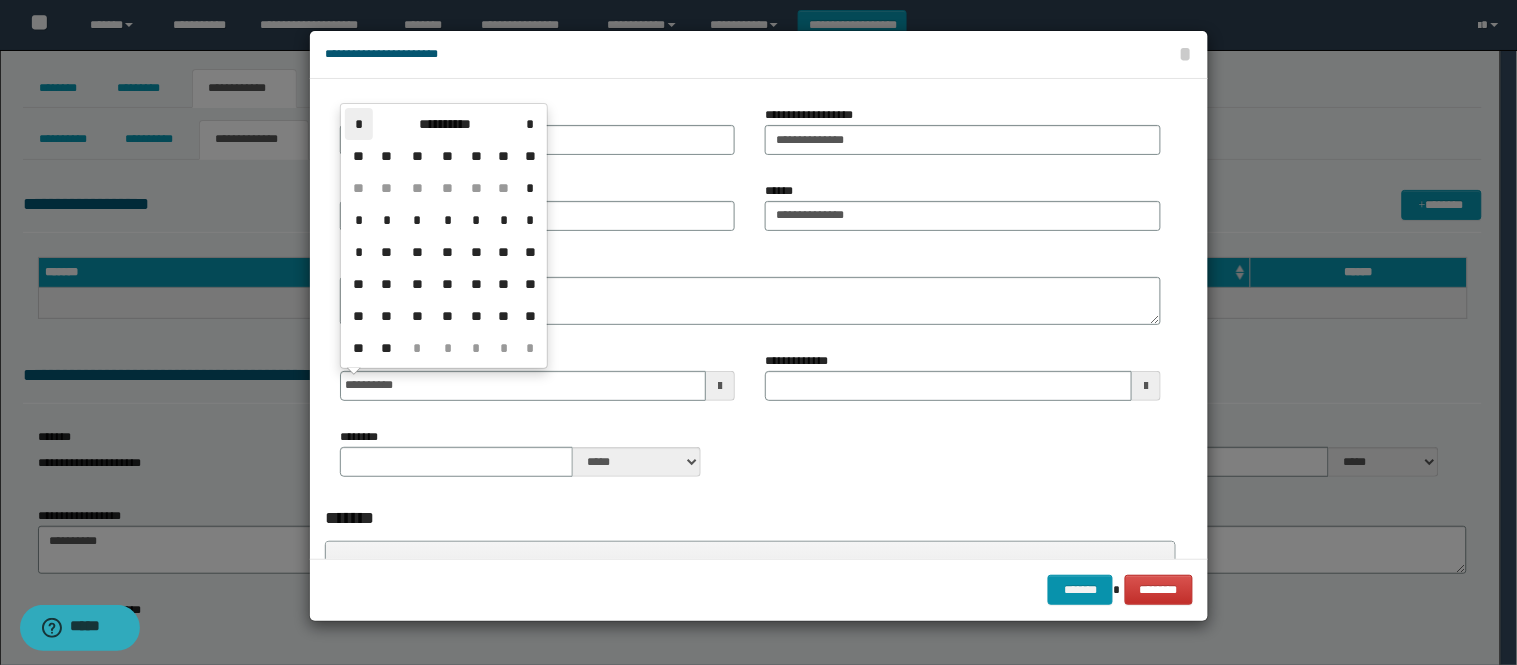 click on "*" at bounding box center (359, 124) 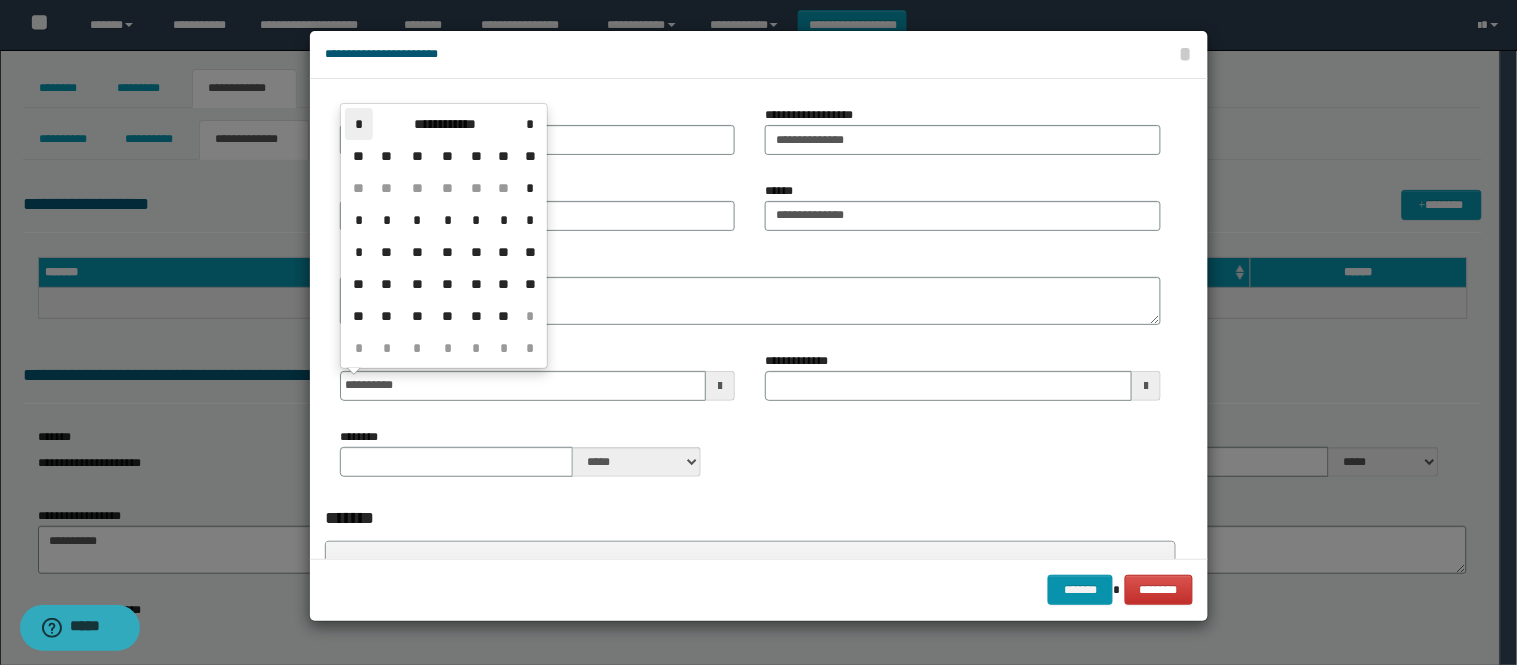 click on "*" at bounding box center [359, 124] 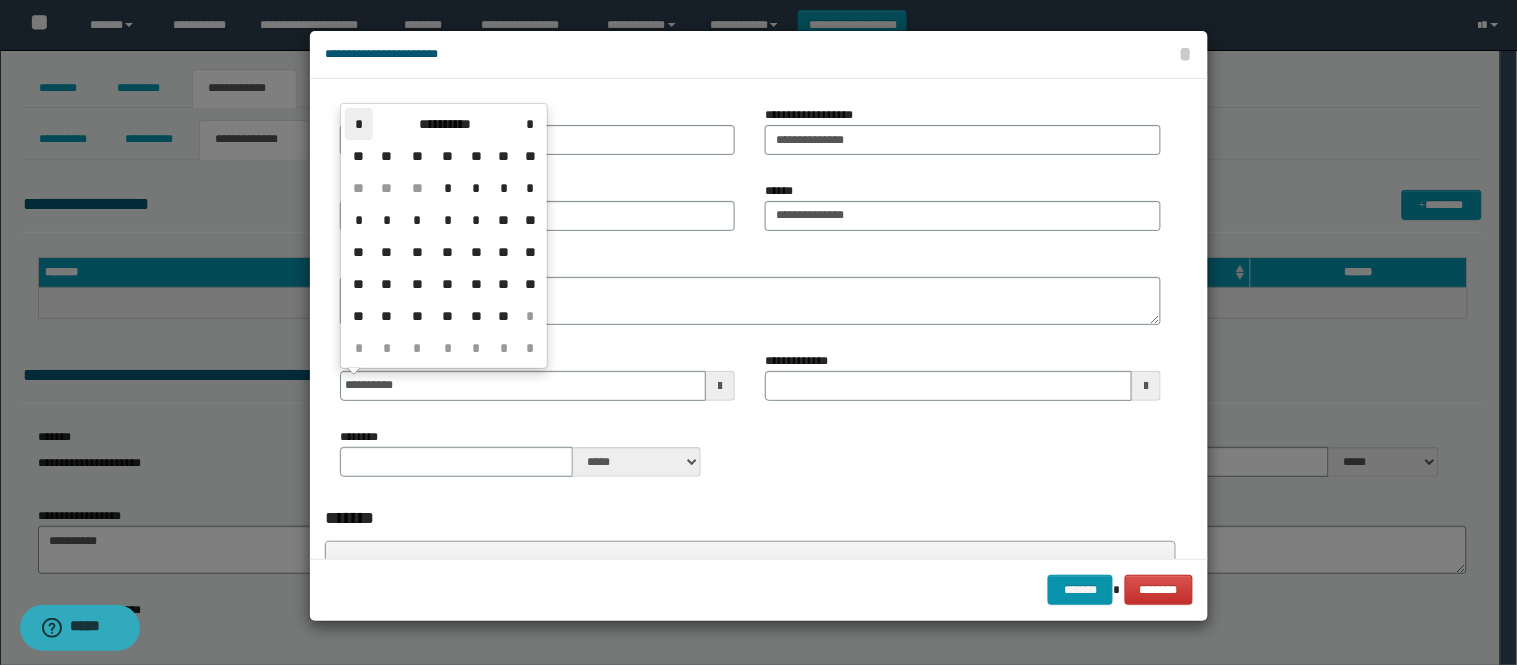 click on "*" at bounding box center [359, 124] 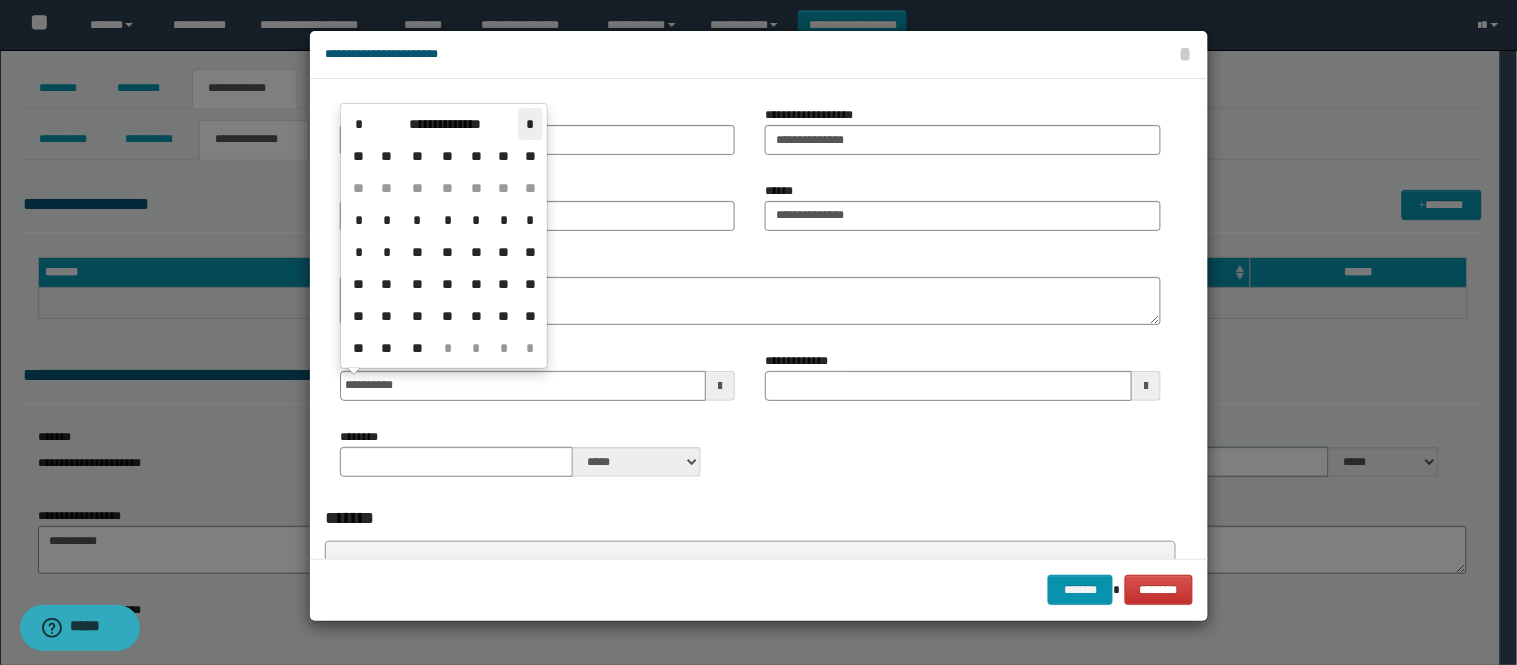 click on "*" at bounding box center [530, 124] 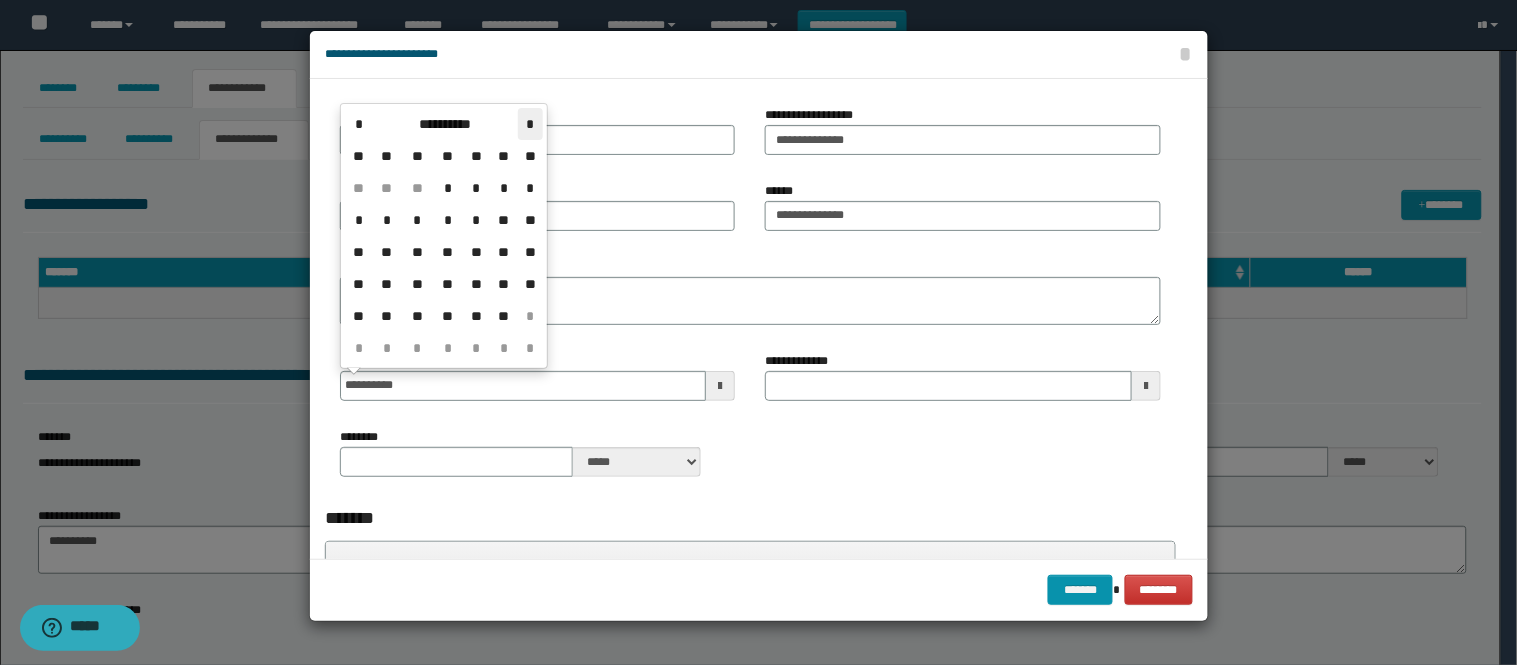 click on "*" at bounding box center (530, 124) 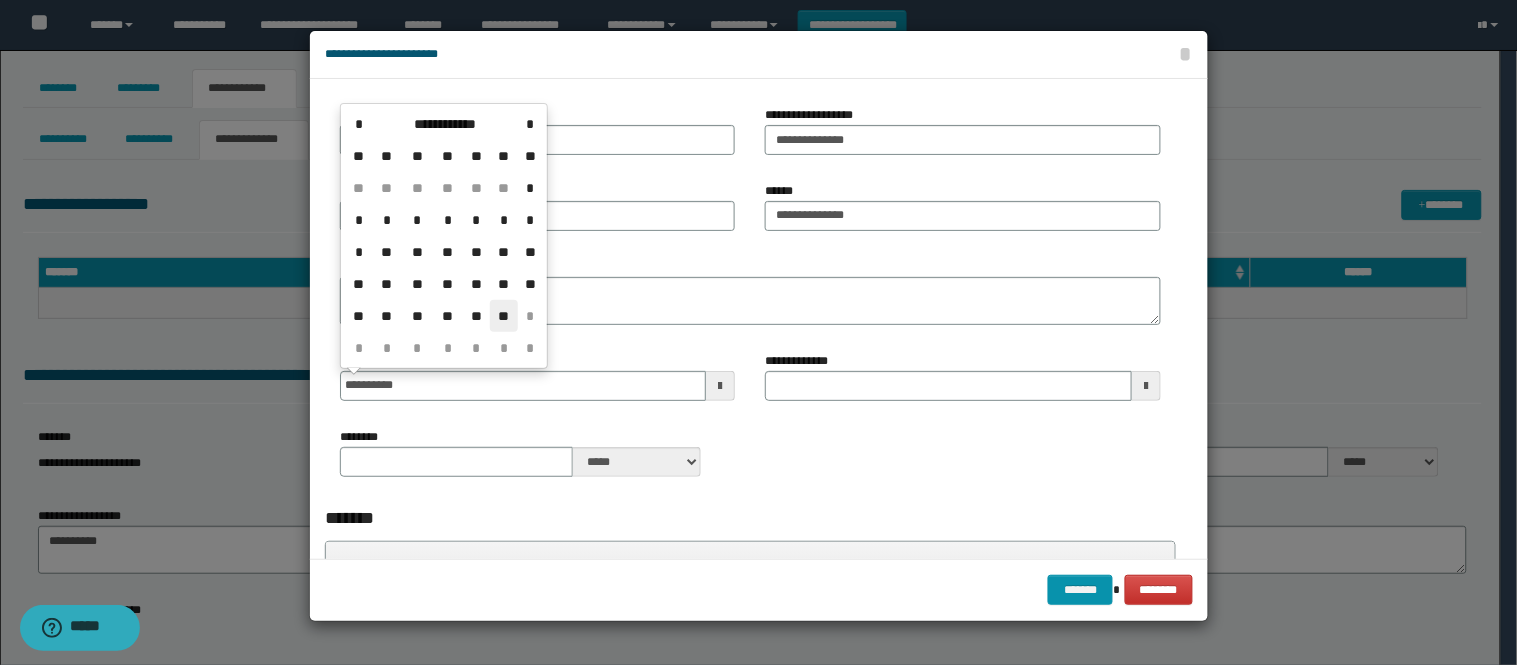 click on "**" at bounding box center (504, 316) 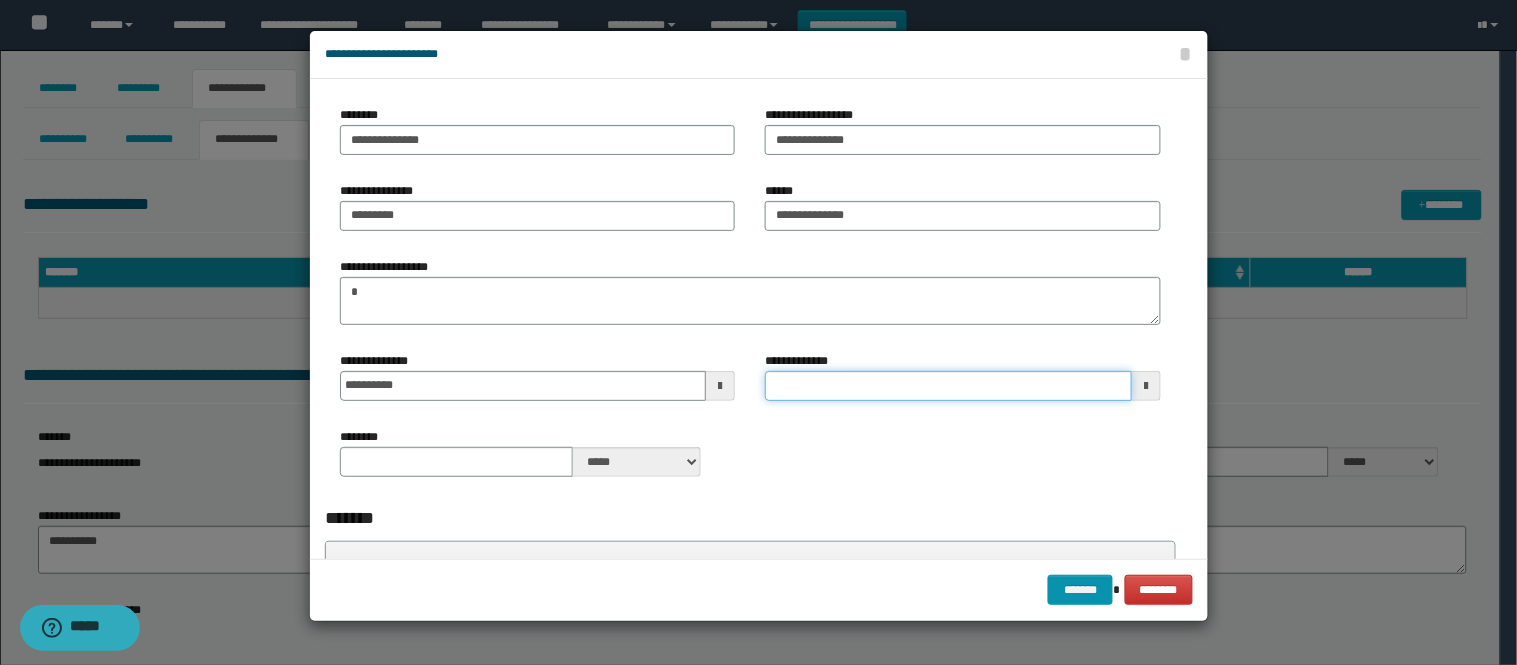 click on "**********" at bounding box center (948, 386) 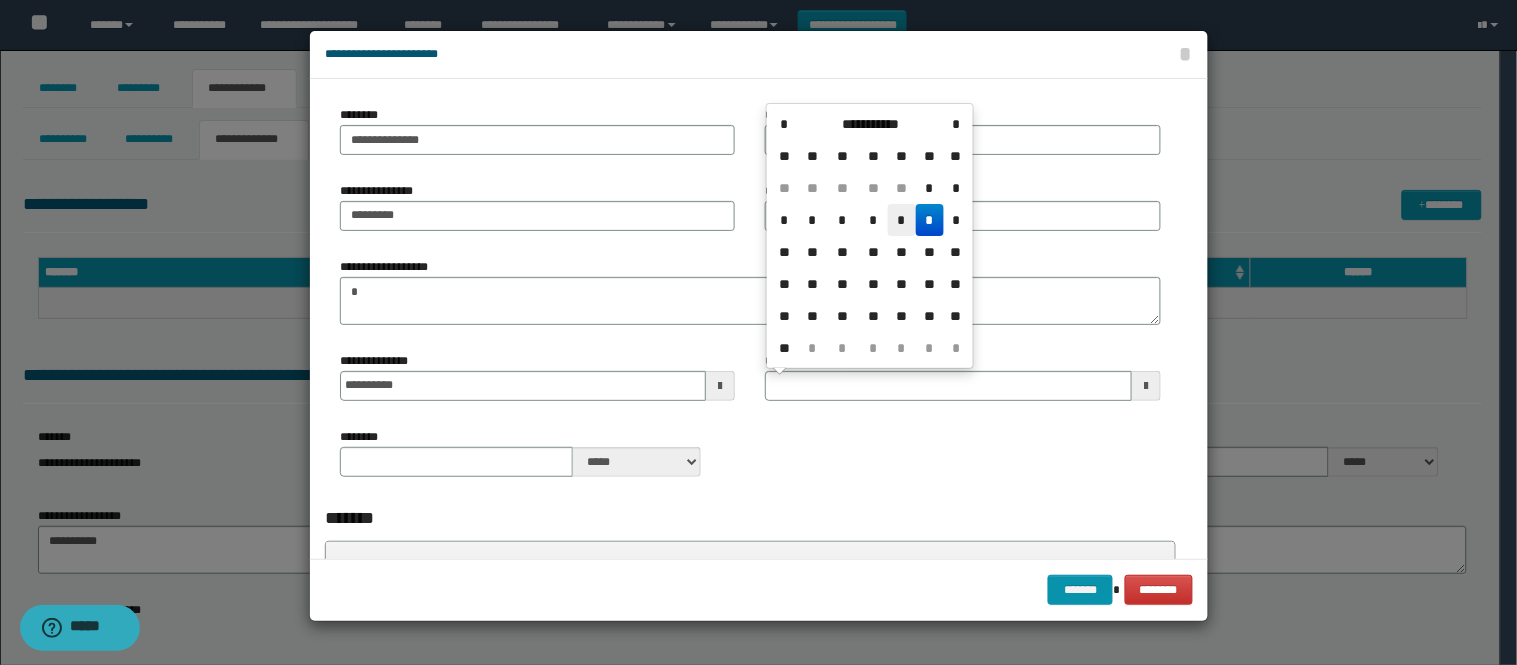 click on "*" at bounding box center [902, 220] 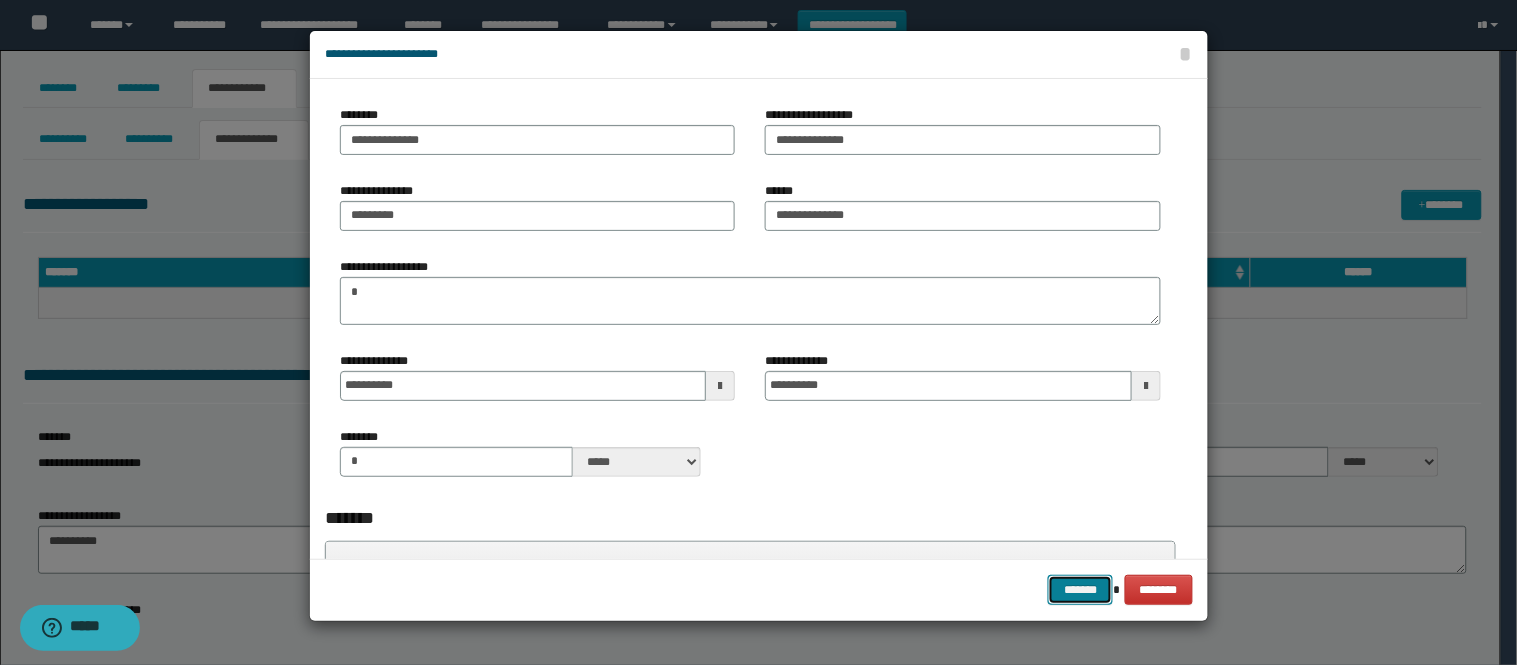 click on "*******" at bounding box center [1080, 590] 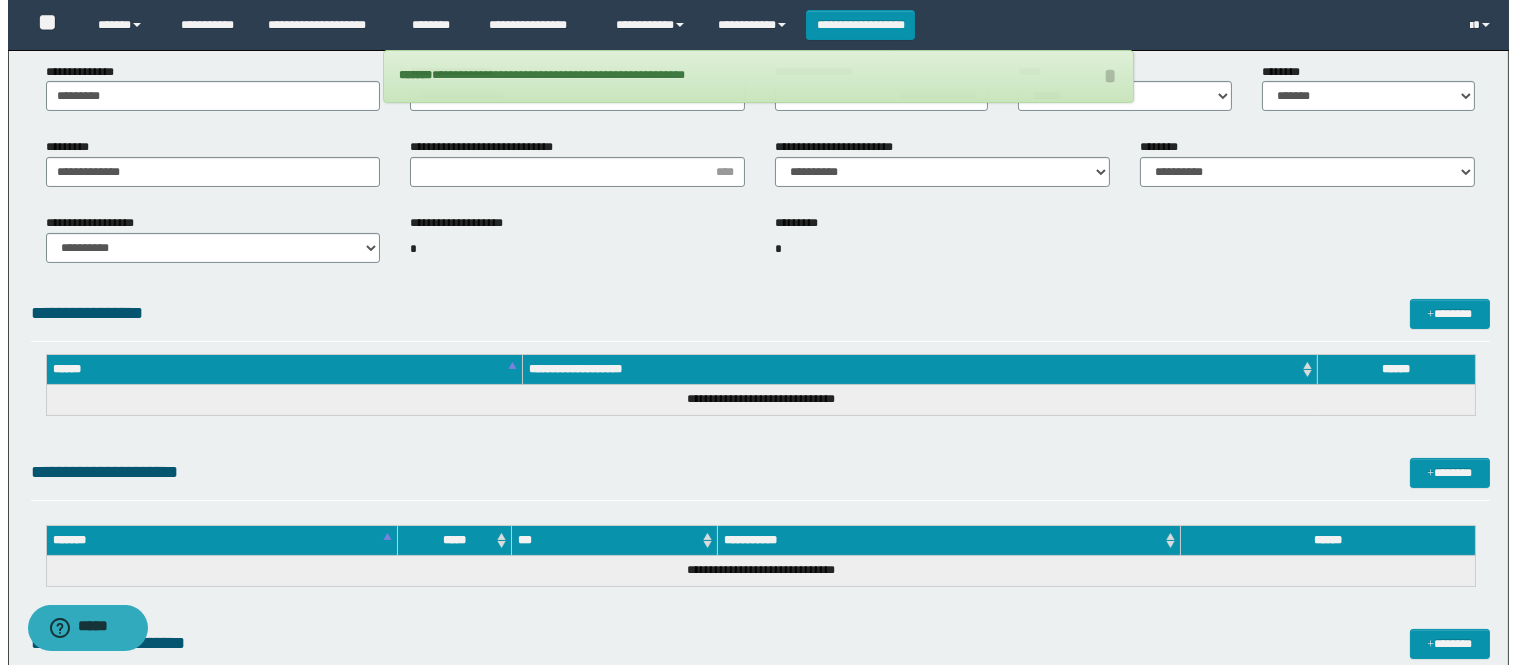 scroll, scrollTop: 666, scrollLeft: 0, axis: vertical 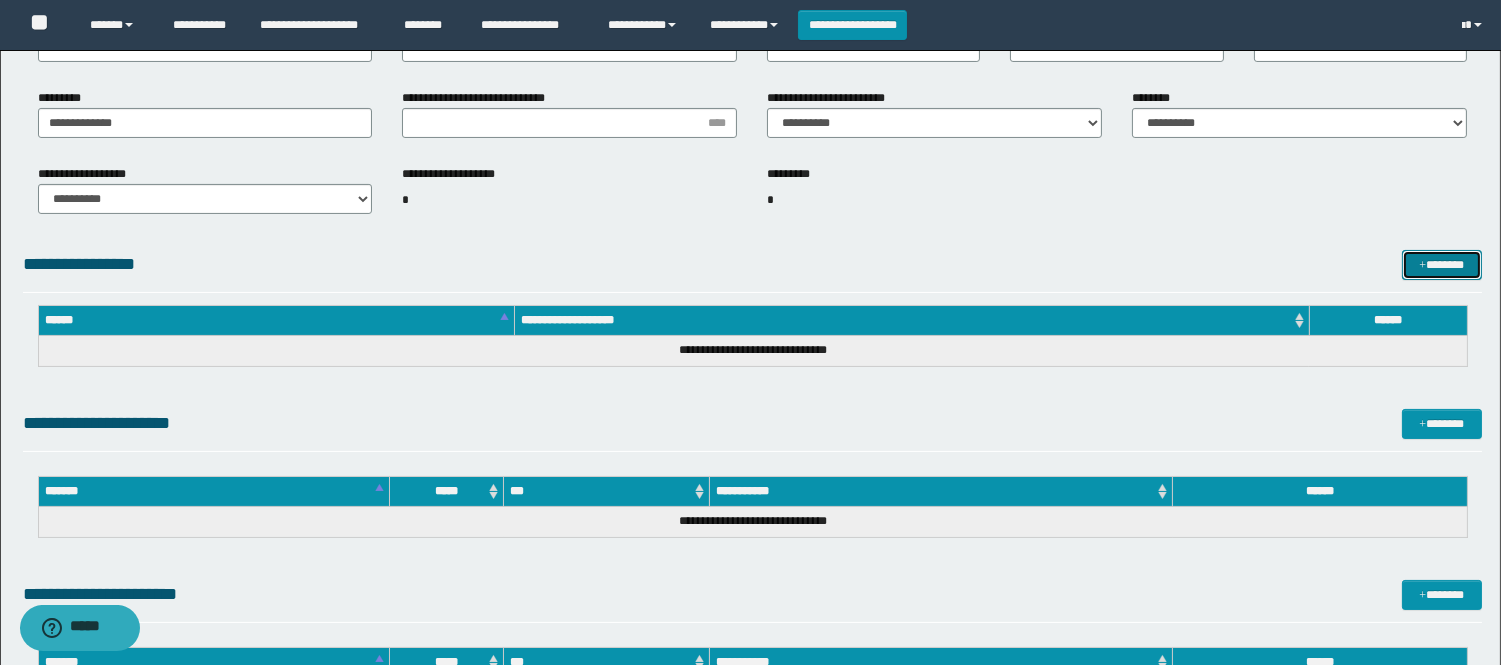 click on "*******" at bounding box center [1442, 265] 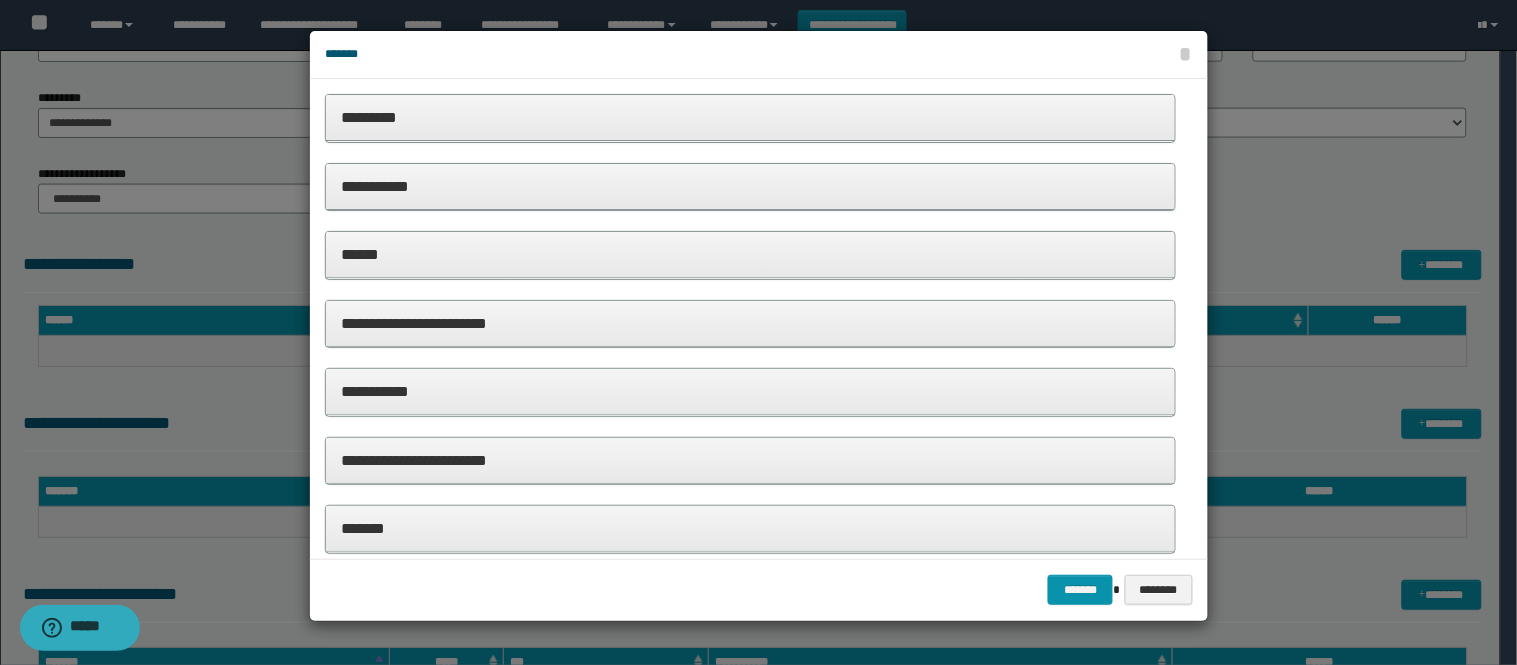 click on "*********" at bounding box center (750, 117) 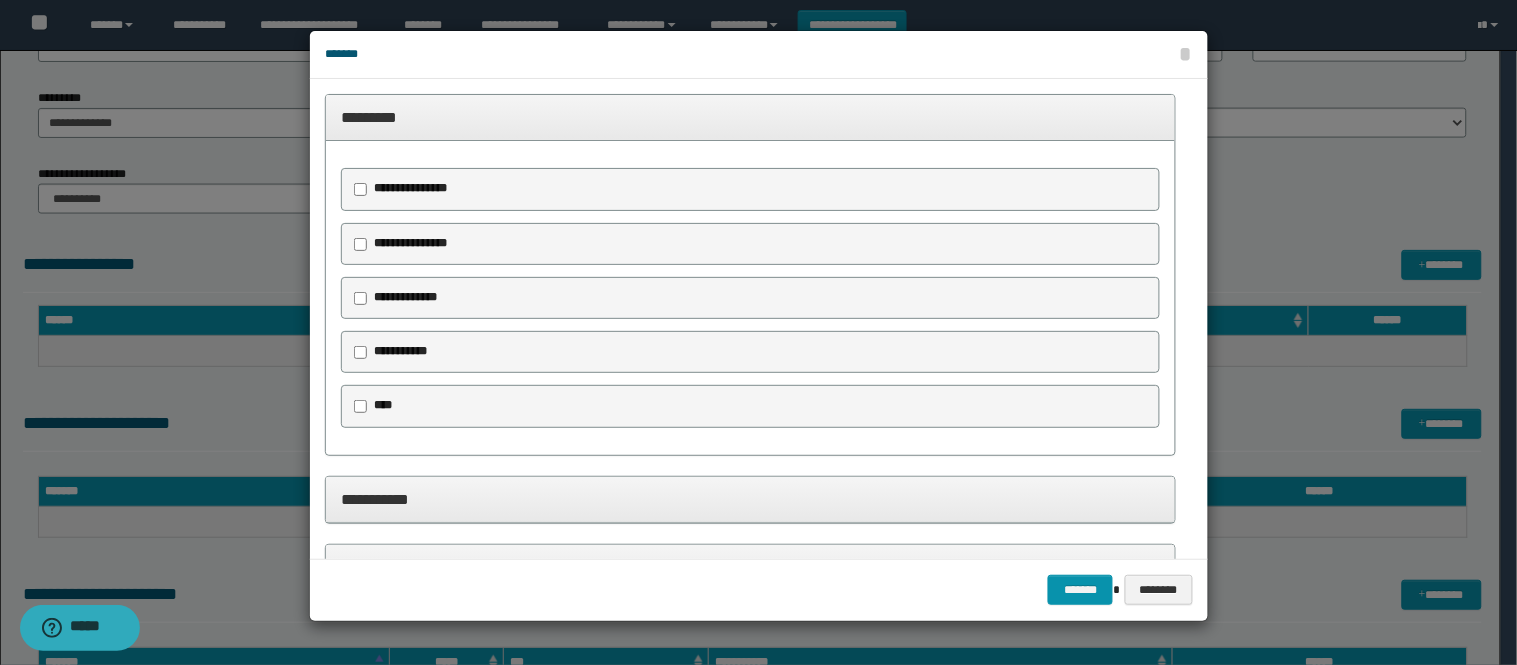 click on "**********" at bounding box center (410, 243) 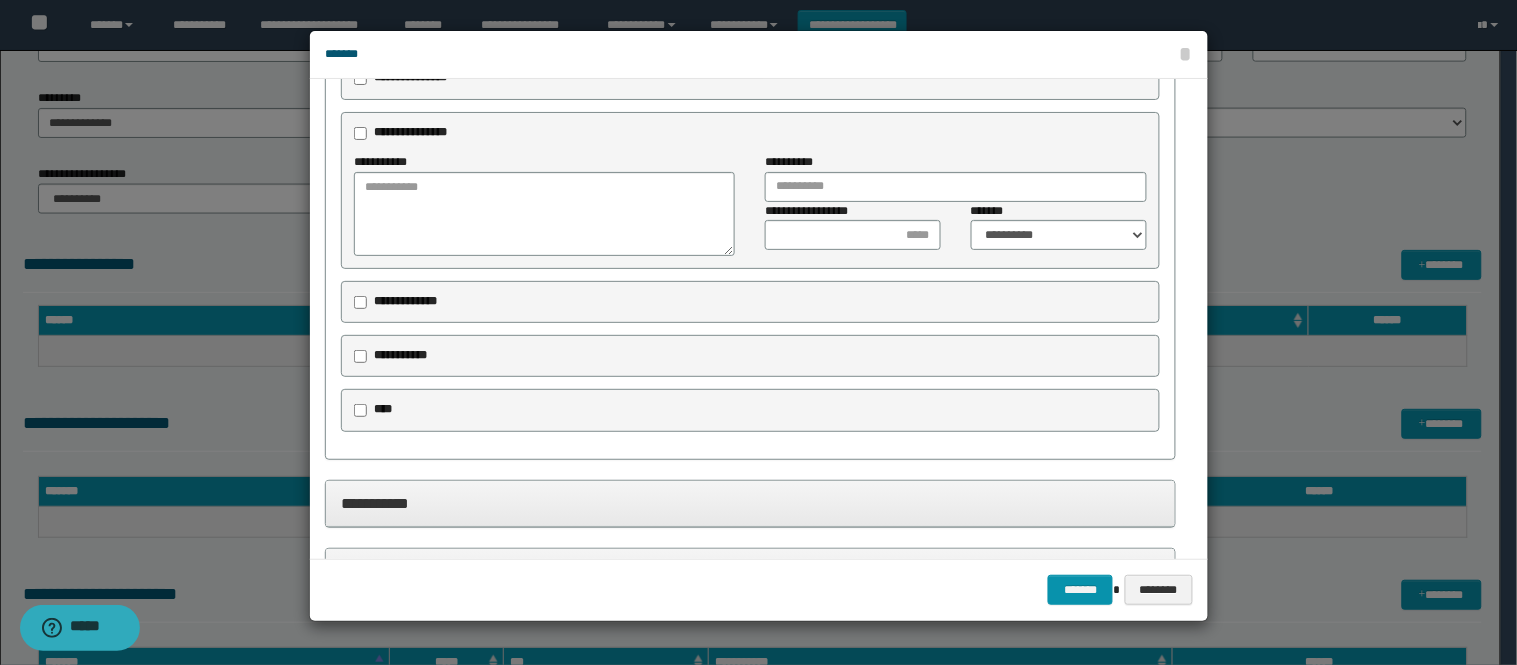 click on "**********" at bounding box center [405, 301] 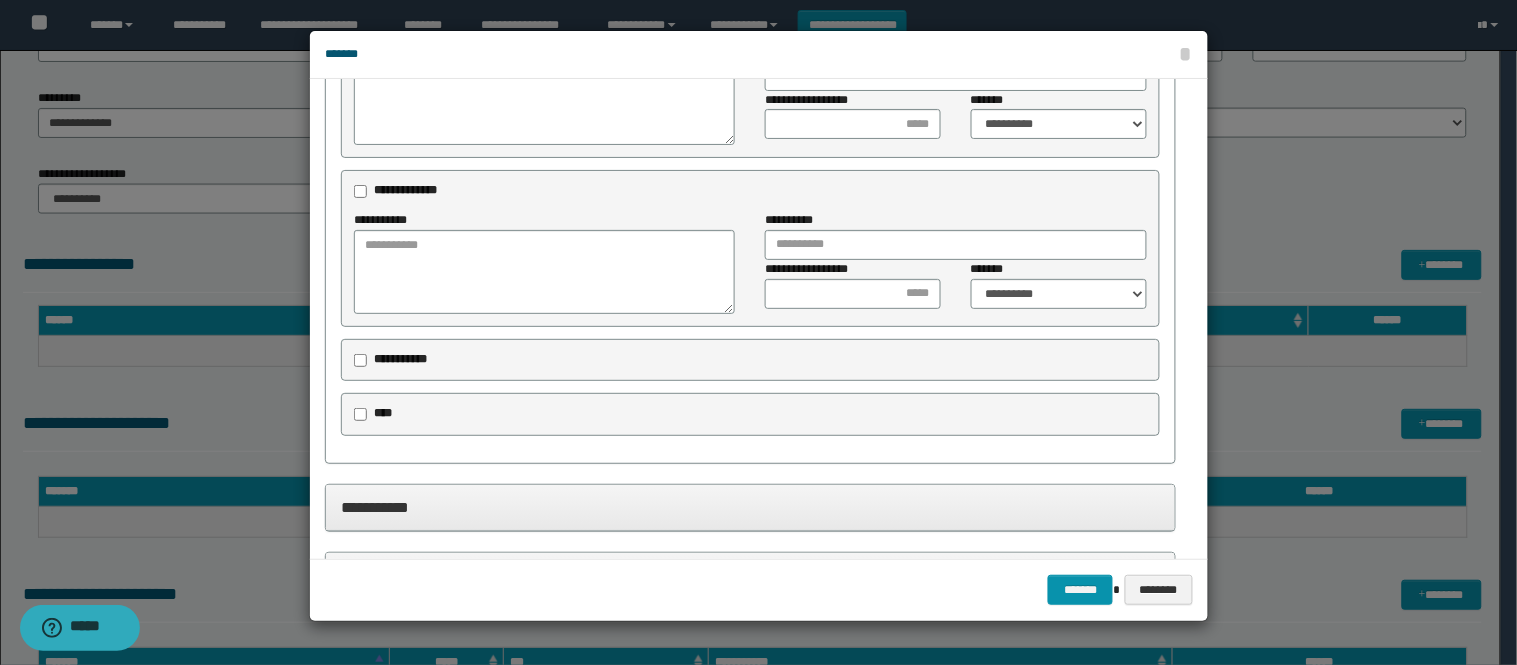 click on "**********" at bounding box center (400, 359) 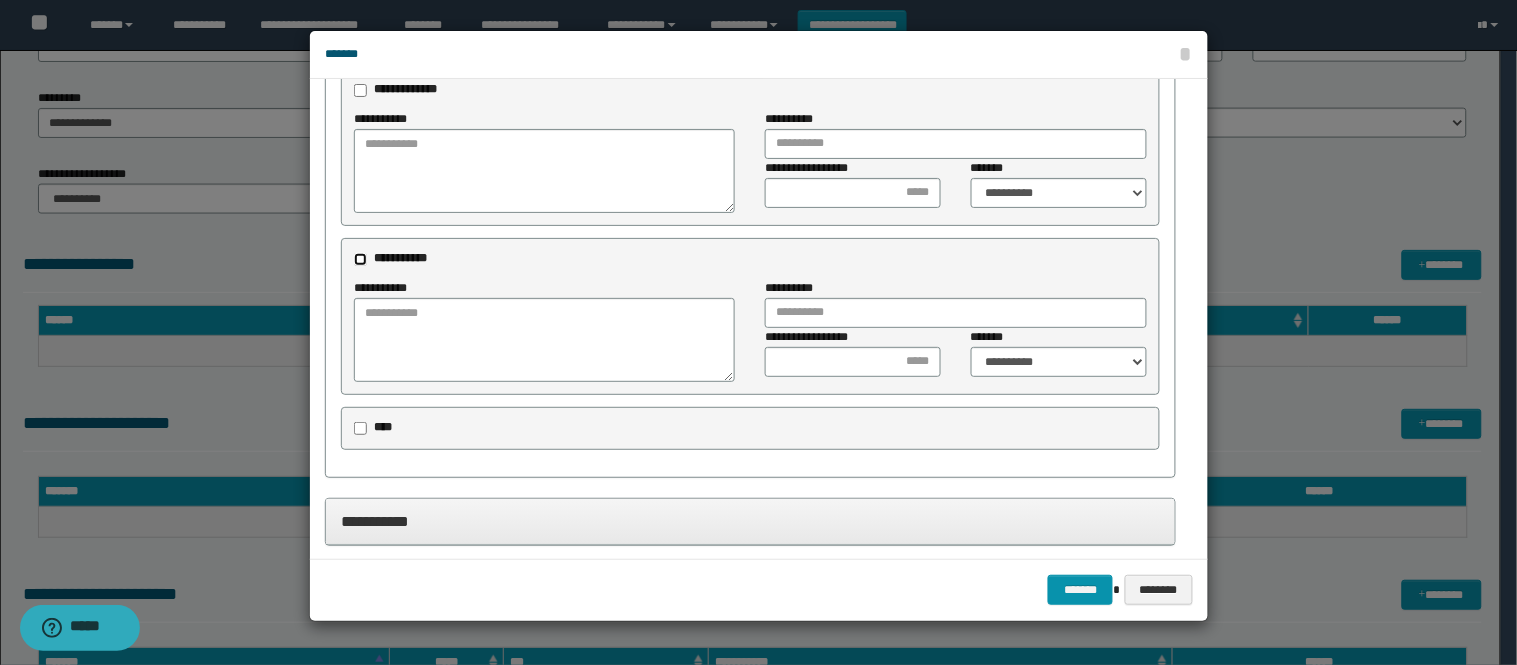 scroll, scrollTop: 555, scrollLeft: 0, axis: vertical 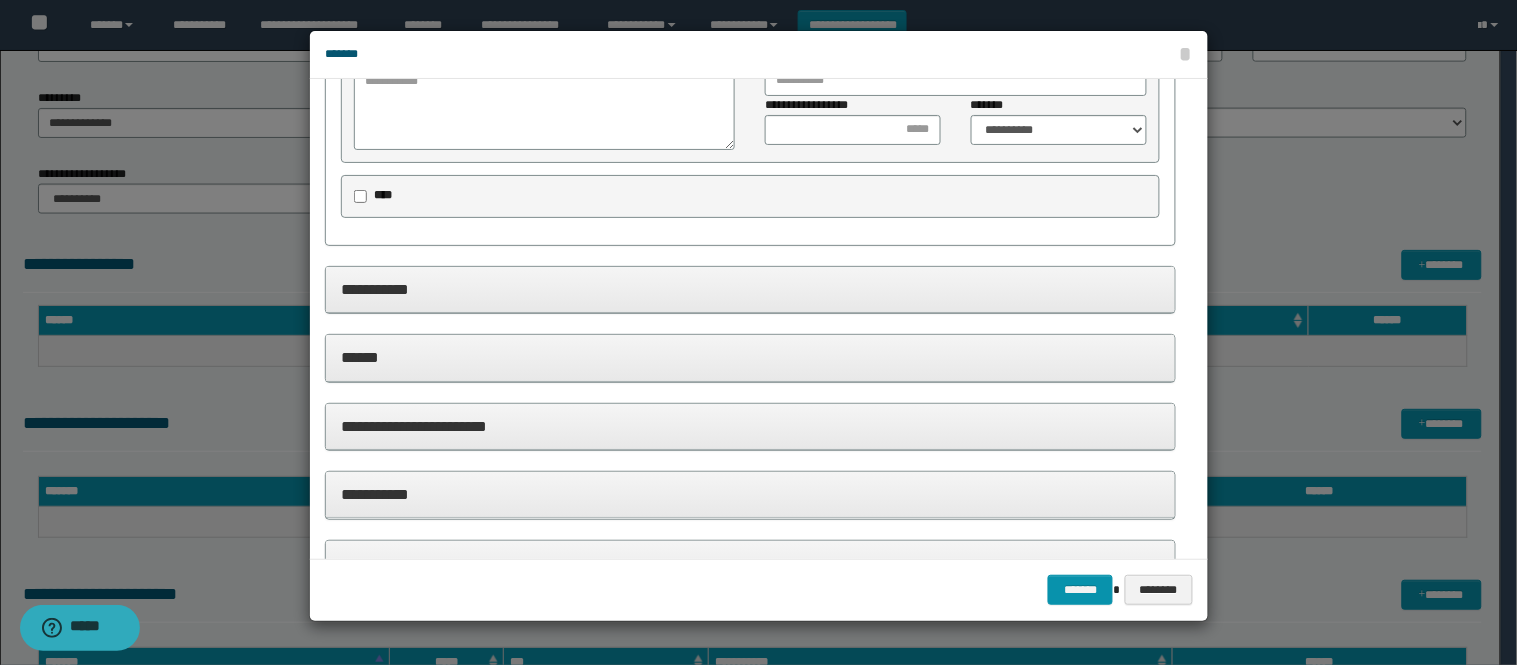 click on "**********" at bounding box center [750, 289] 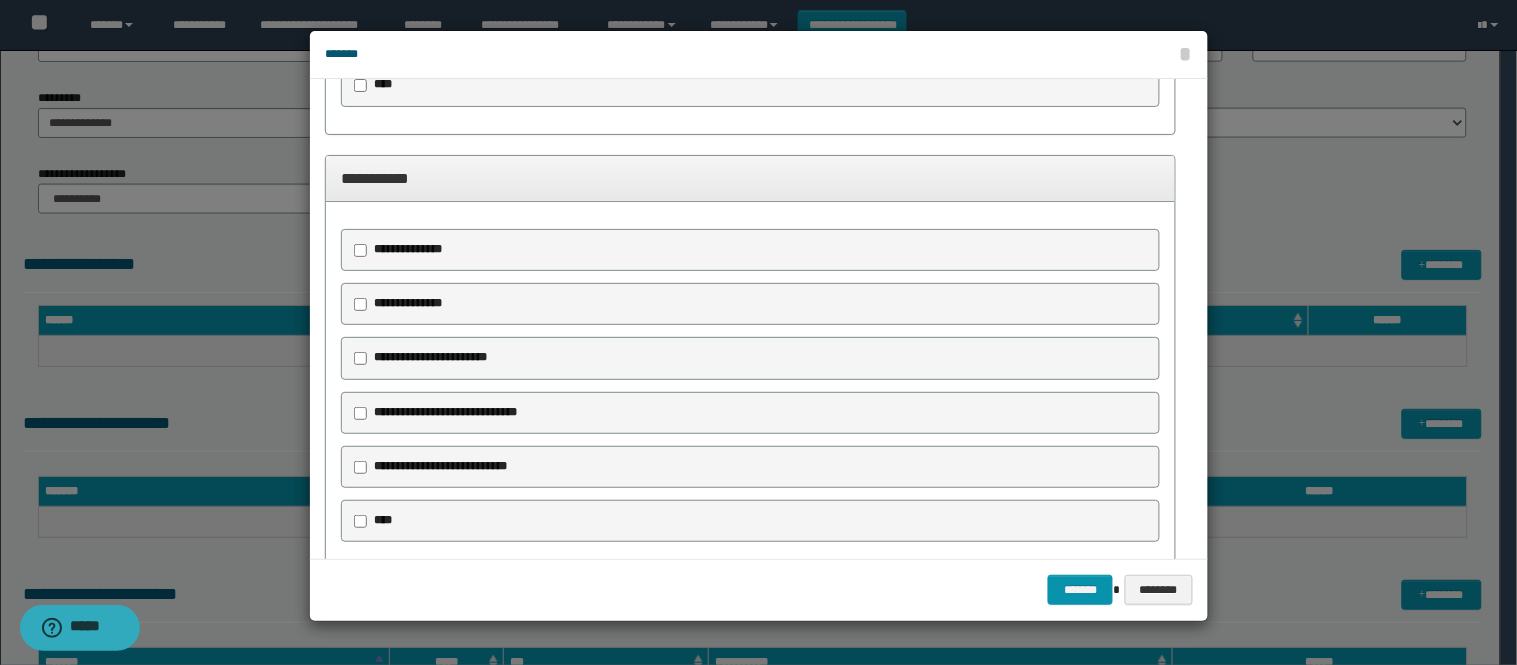 click on "**********" at bounding box center [408, 249] 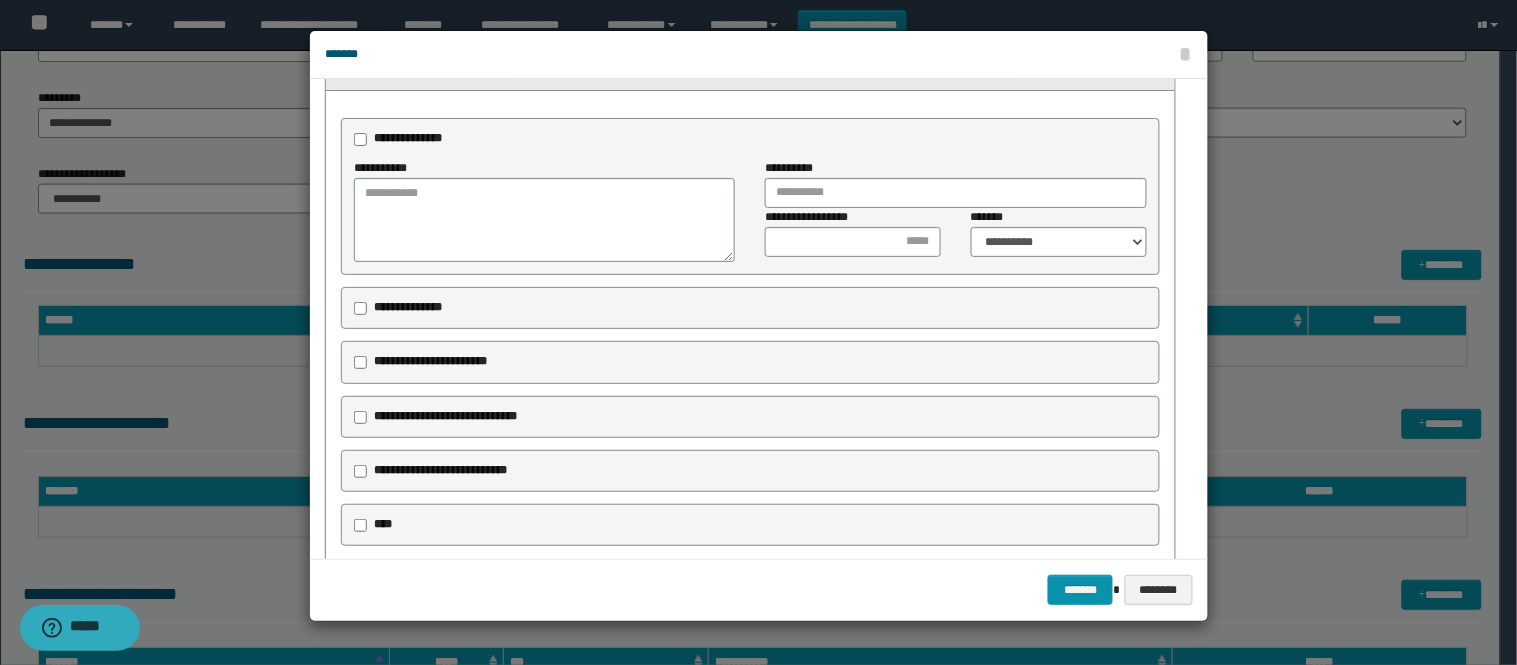 click on "**********" at bounding box center [408, 307] 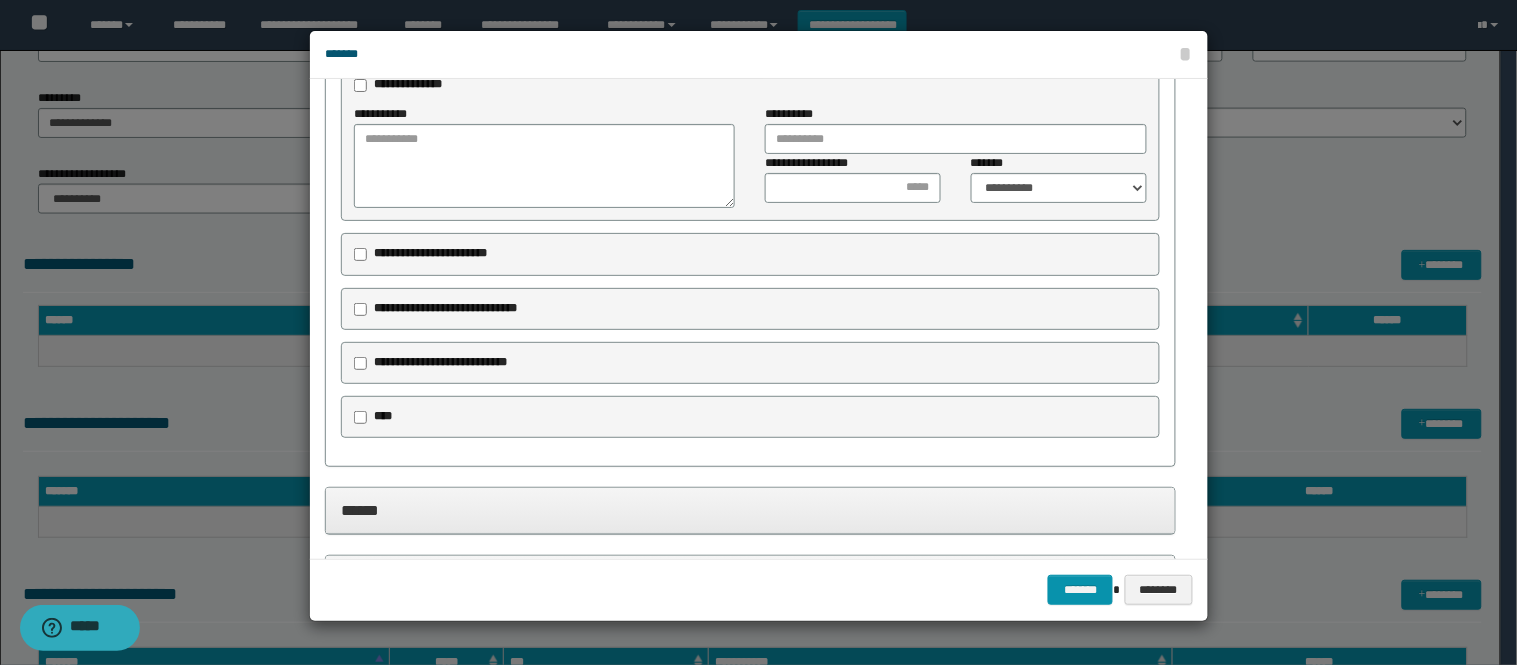 click on "**********" at bounding box center (430, 253) 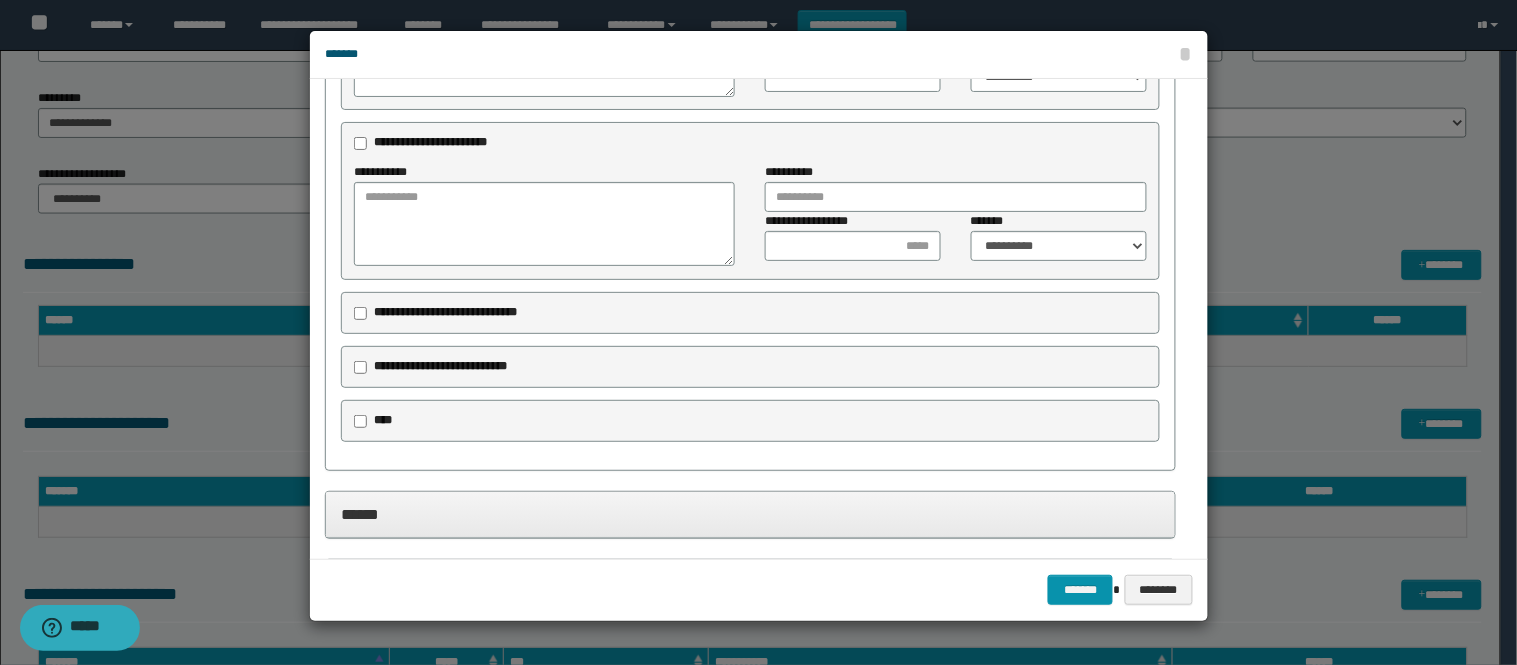 click on "**********" at bounding box center (445, 312) 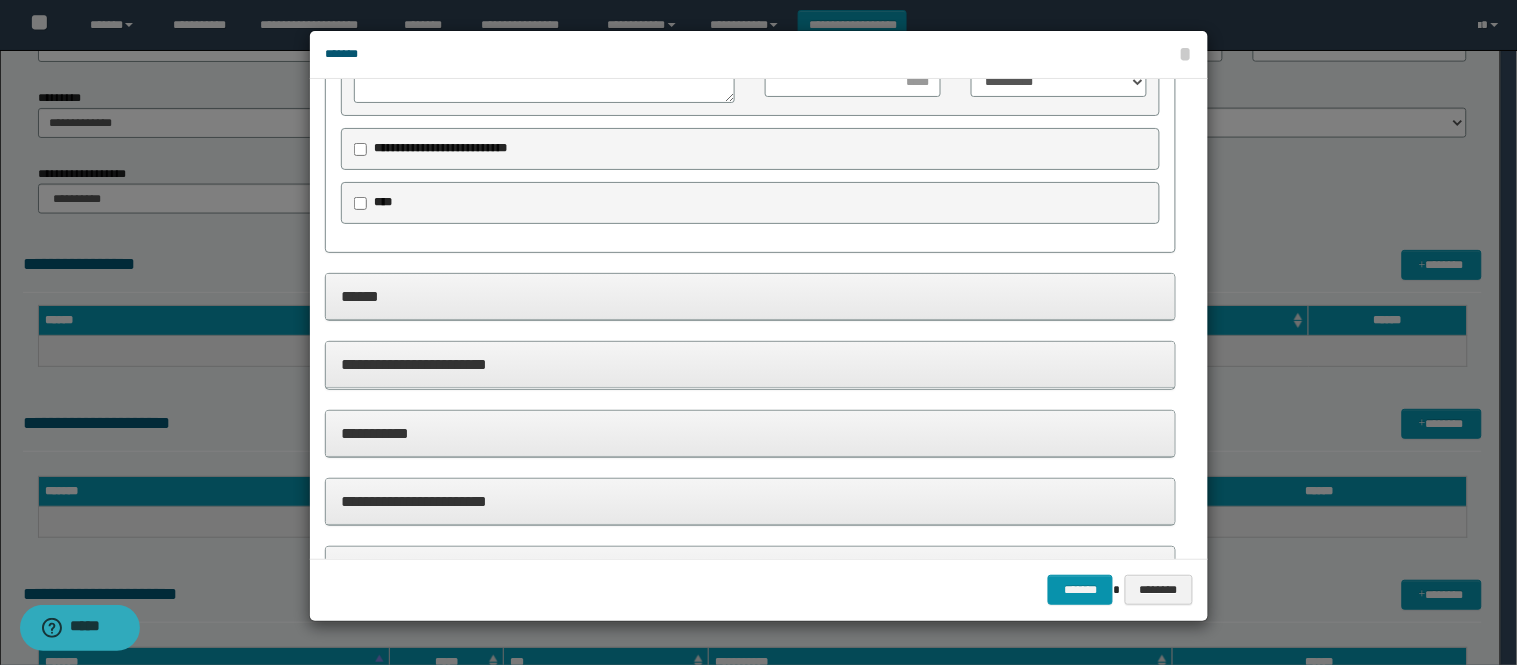 click on "******" at bounding box center (750, 296) 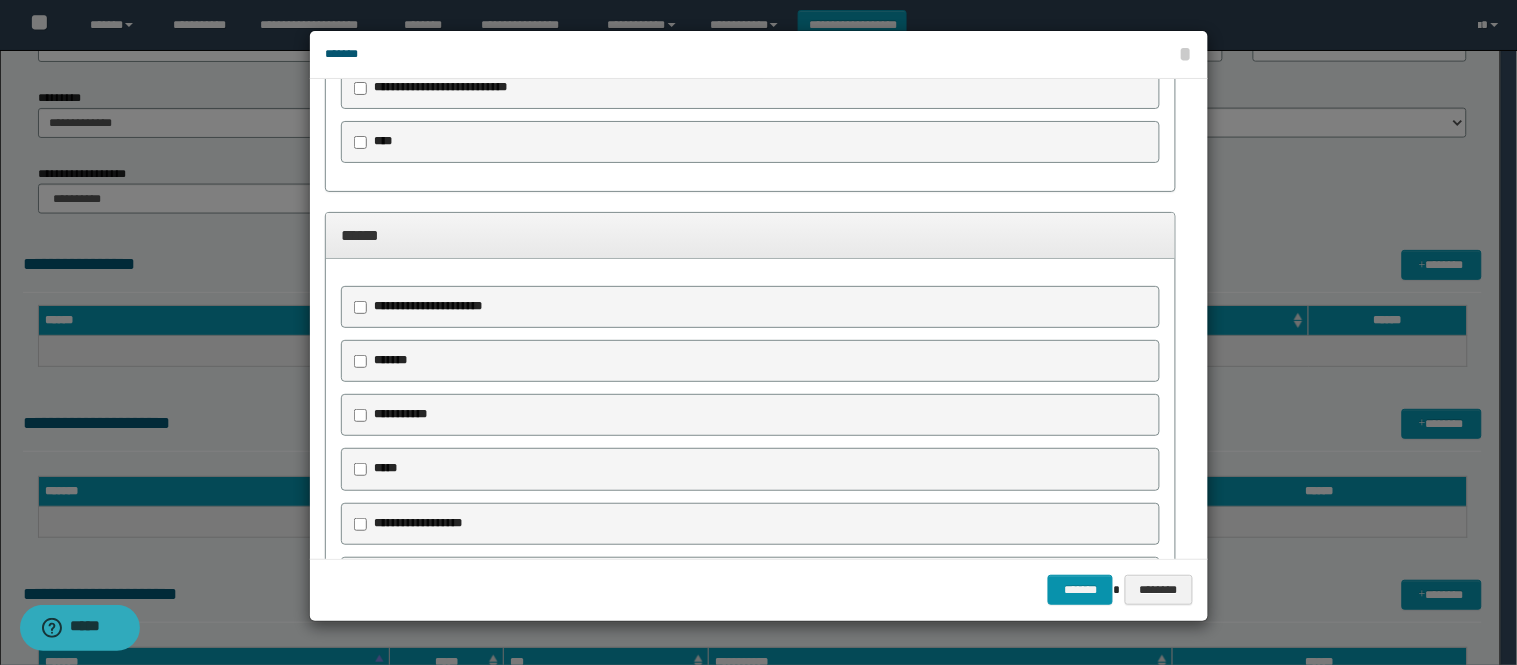 scroll, scrollTop: 1555, scrollLeft: 0, axis: vertical 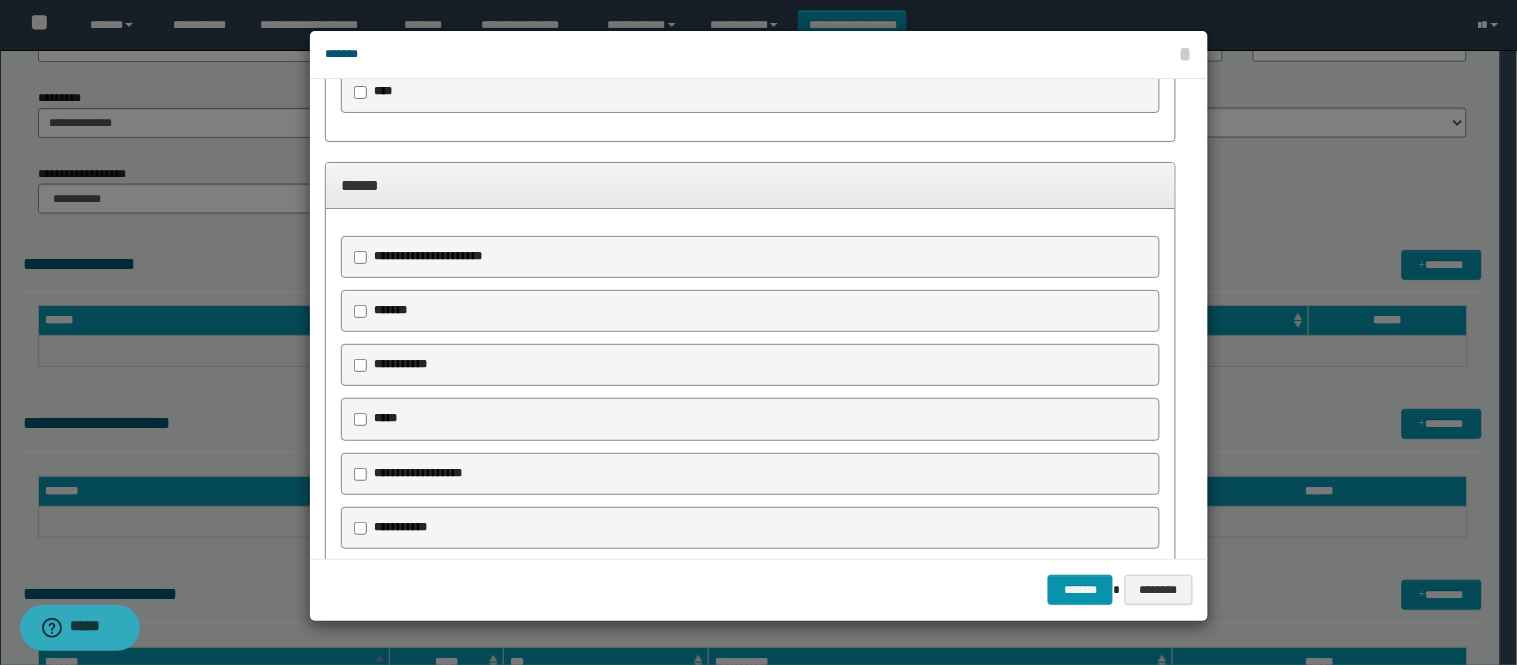 click on "**********" at bounding box center [397, 365] 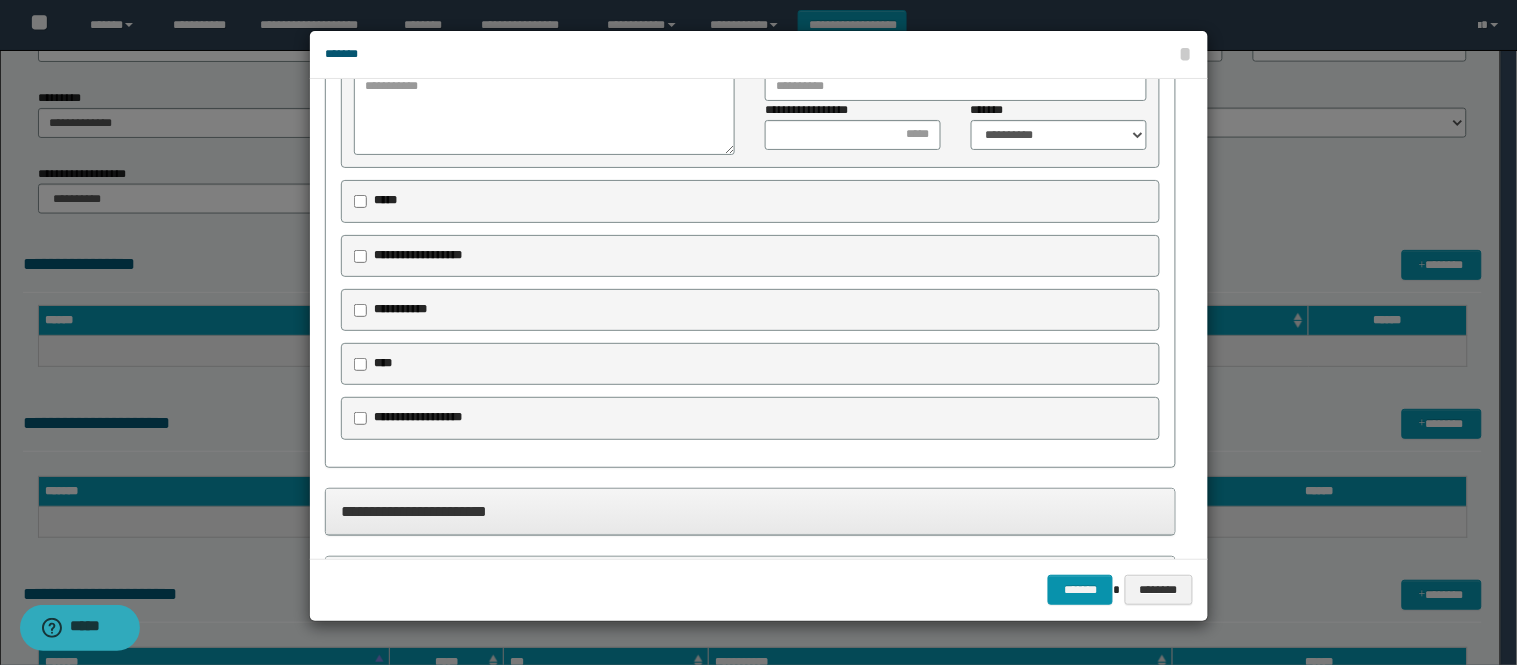 click on "*****" at bounding box center [385, 200] 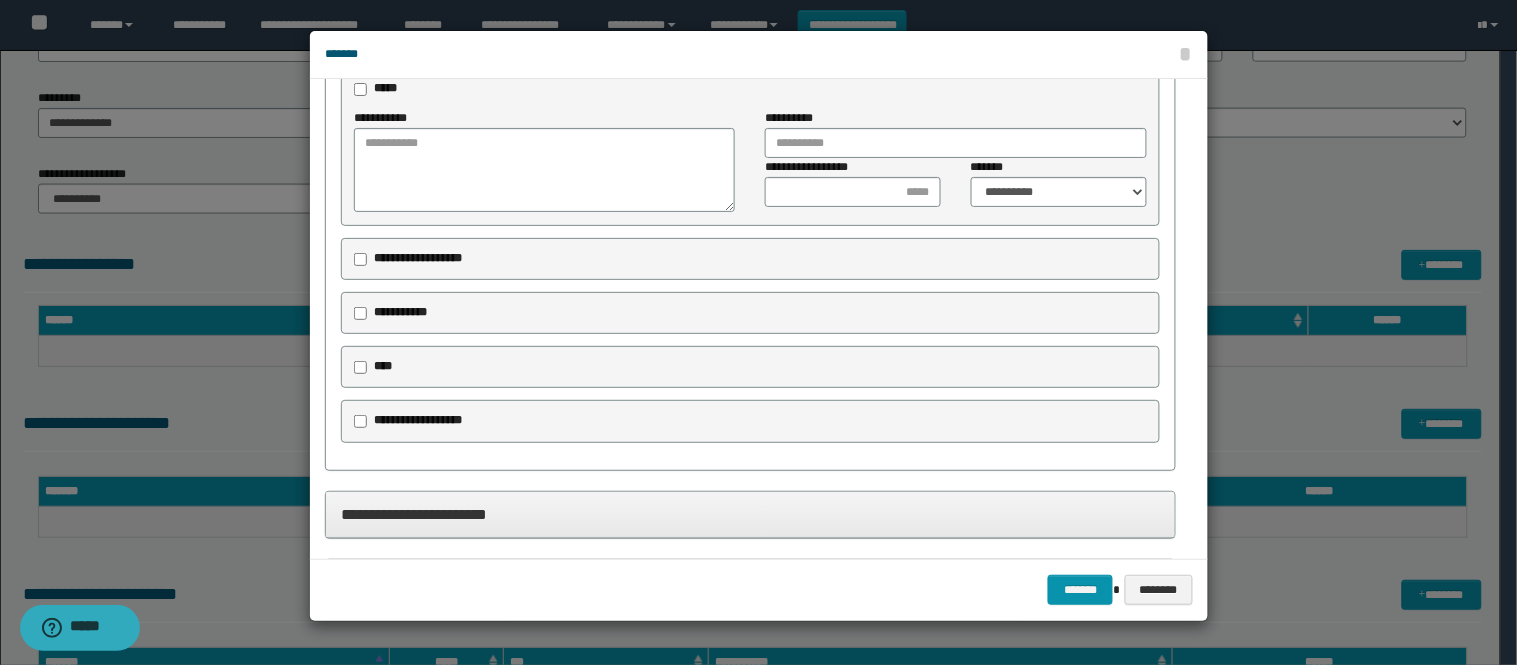 click on "**********" at bounding box center [418, 258] 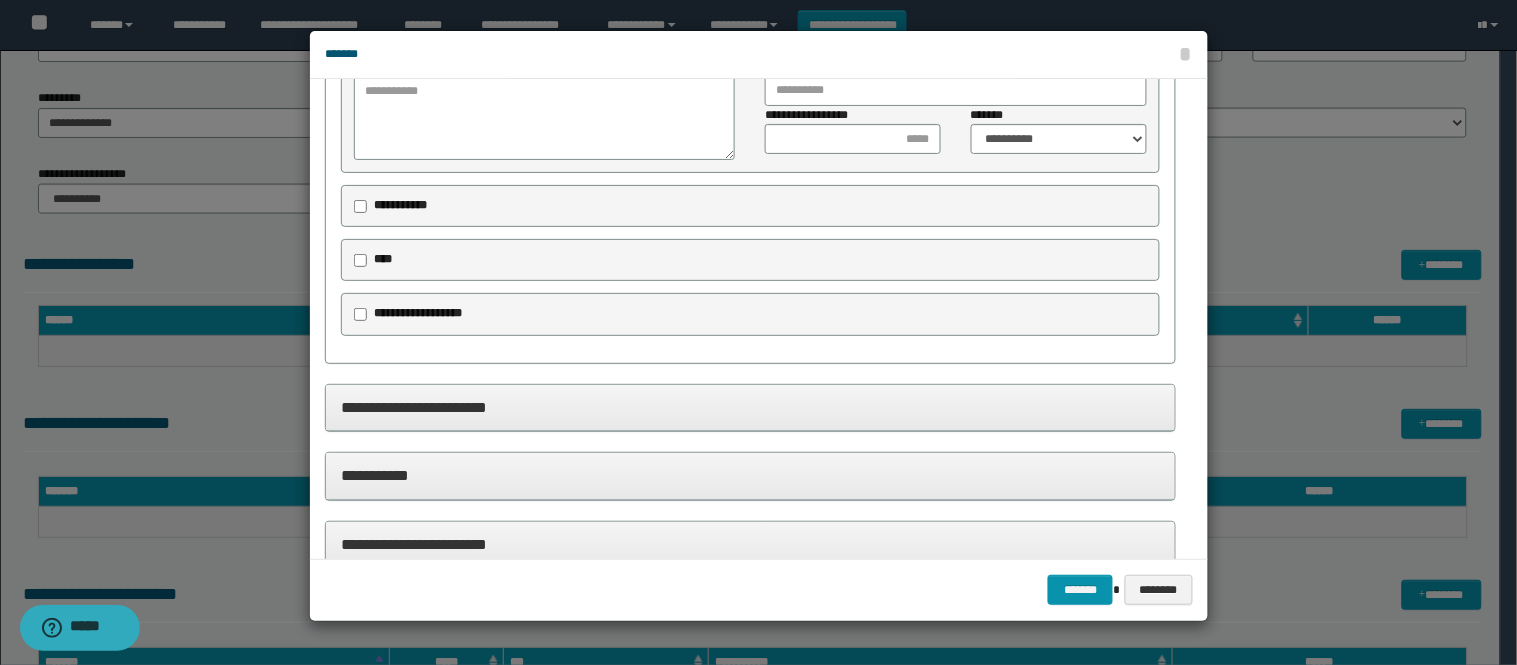 click on "**********" at bounding box center [397, 206] 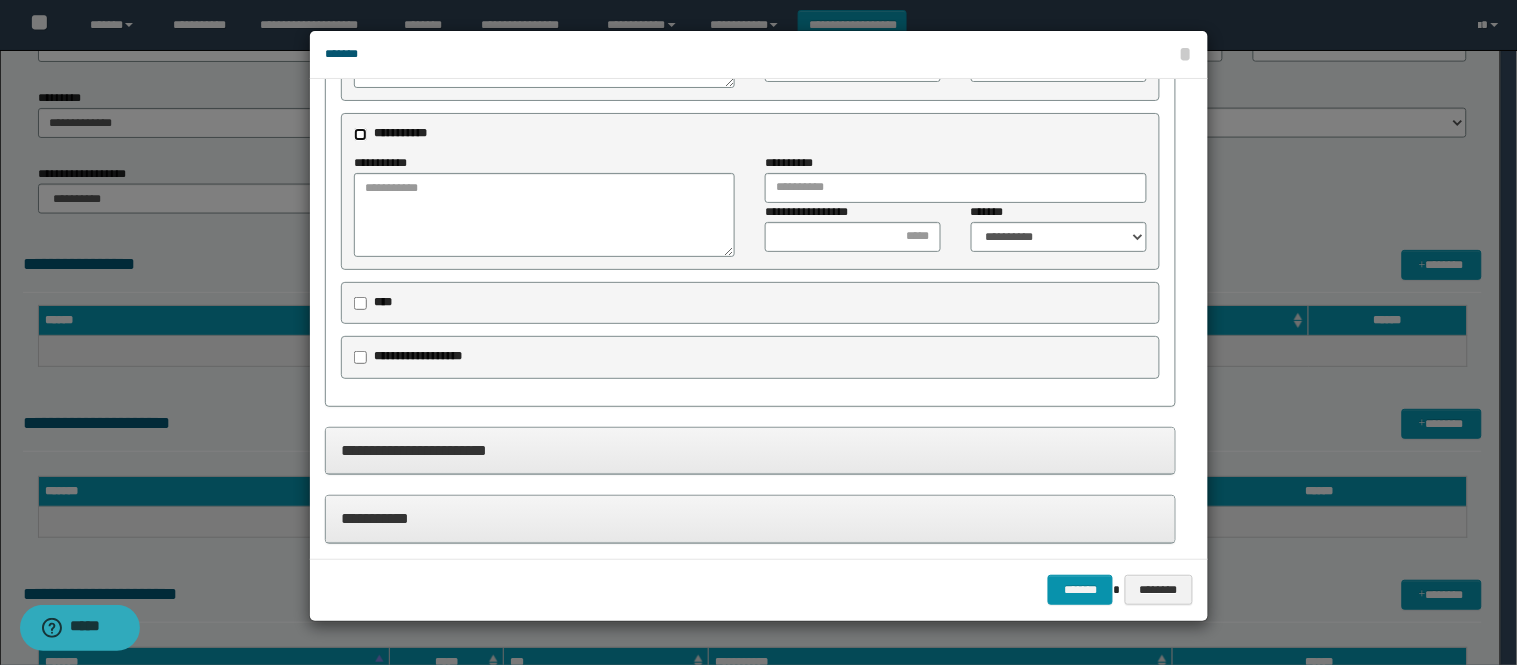 scroll, scrollTop: 2333, scrollLeft: 0, axis: vertical 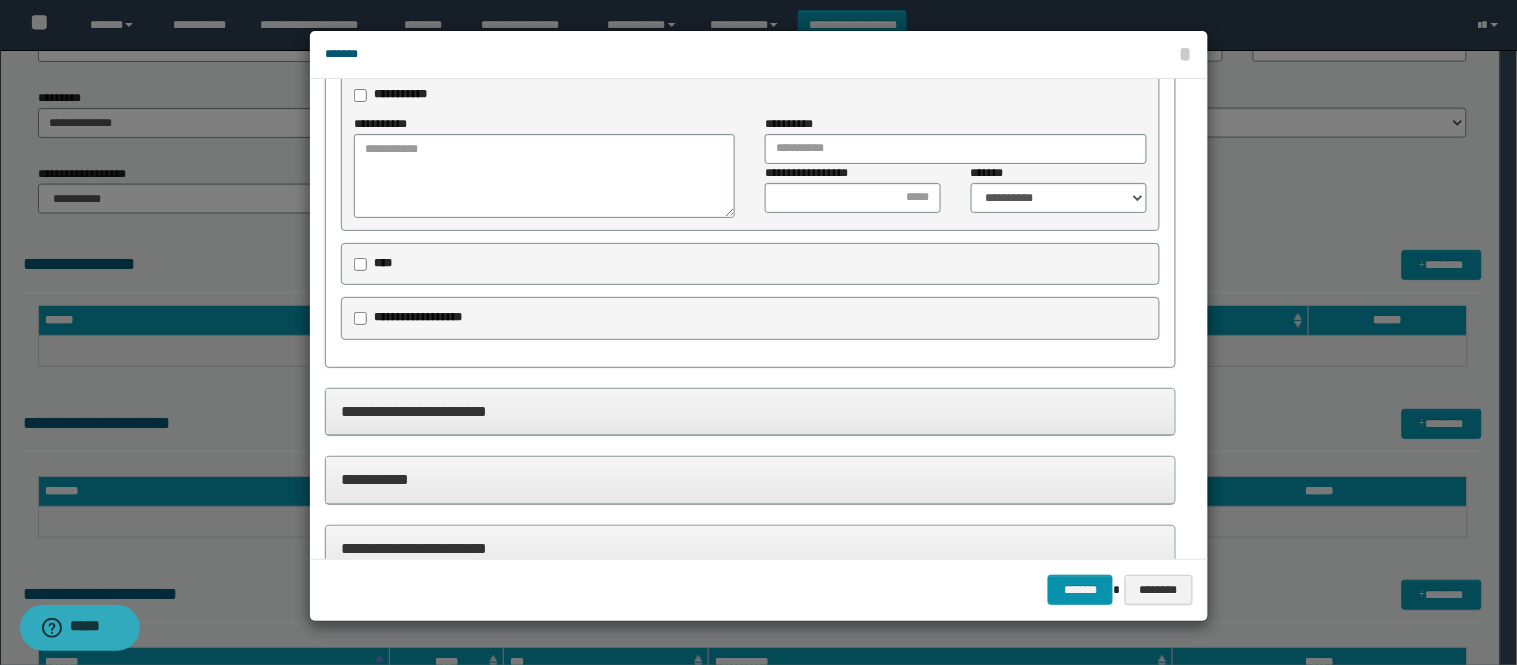 click on "**********" at bounding box center [418, 317] 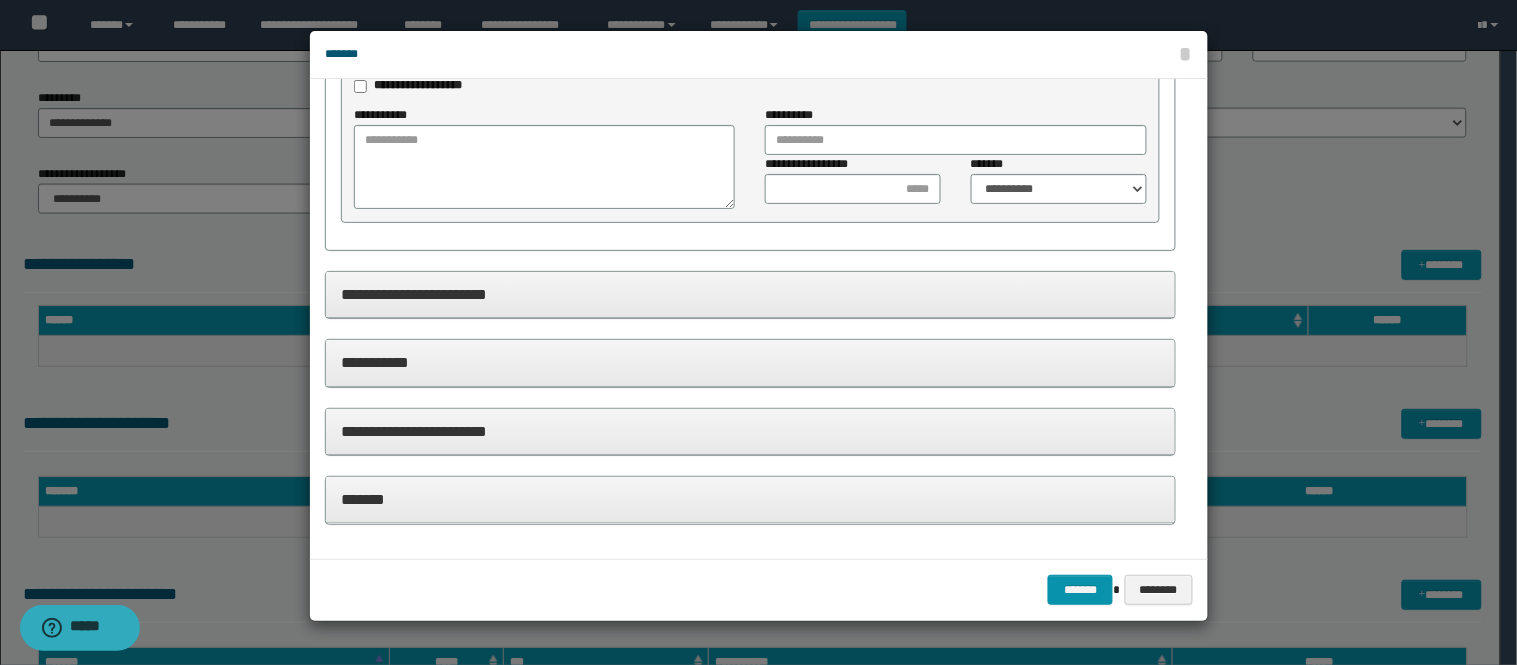 click on "**********" at bounding box center (750, 294) 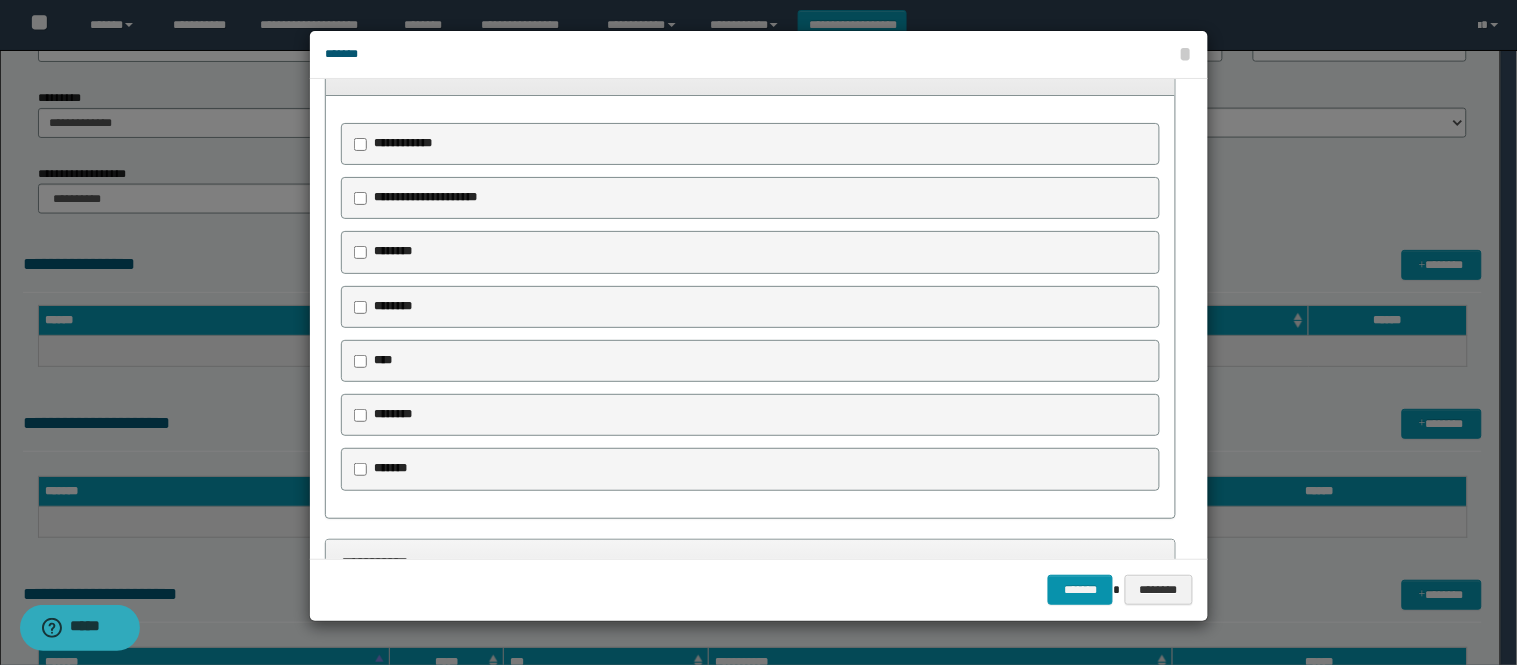 click on "**********" at bounding box center (403, 143) 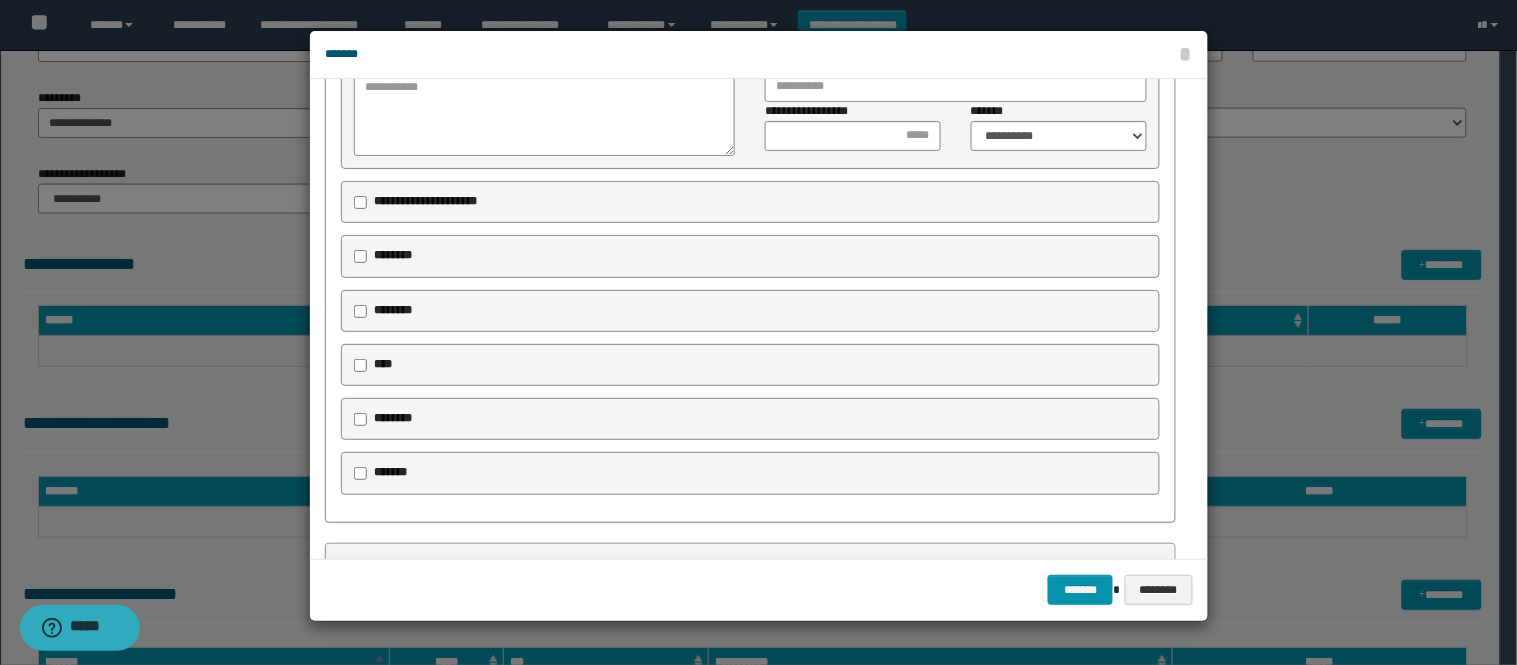 click on "**********" at bounding box center (425, 201) 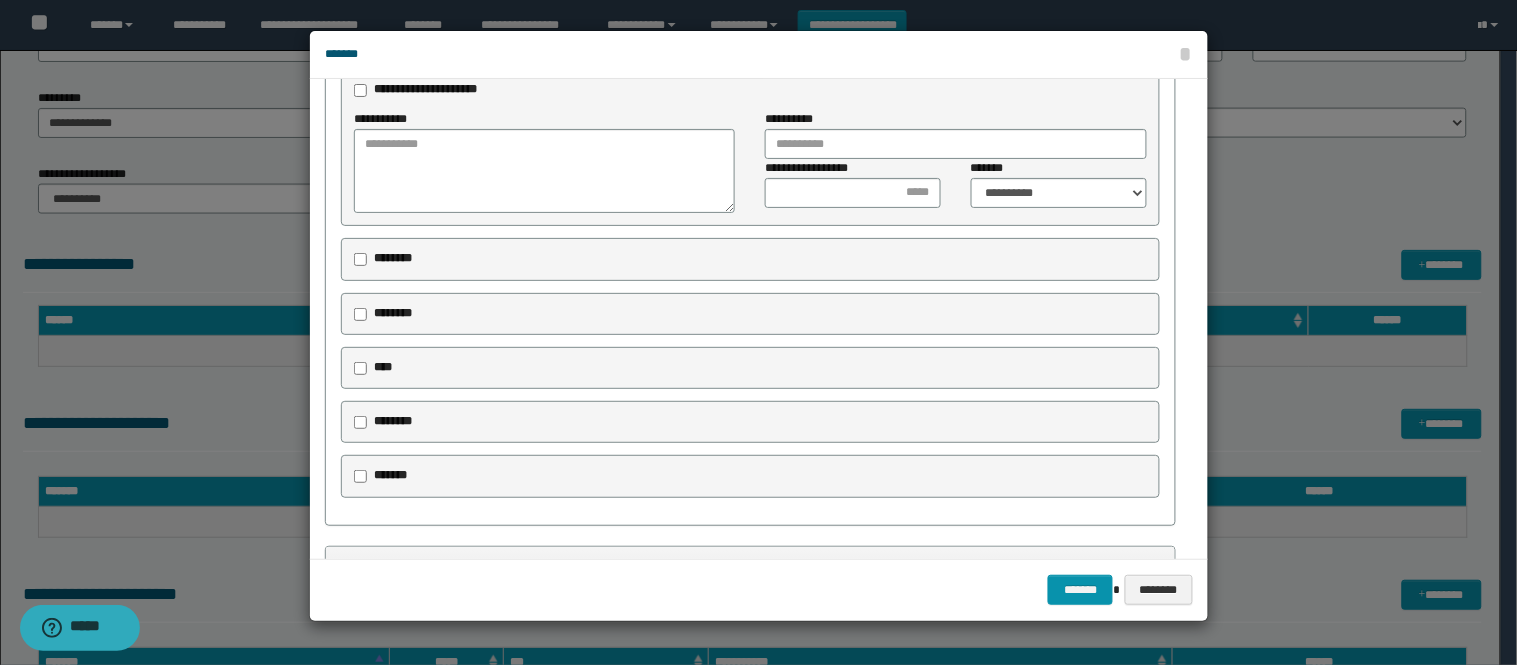 click on "********" at bounding box center [393, 258] 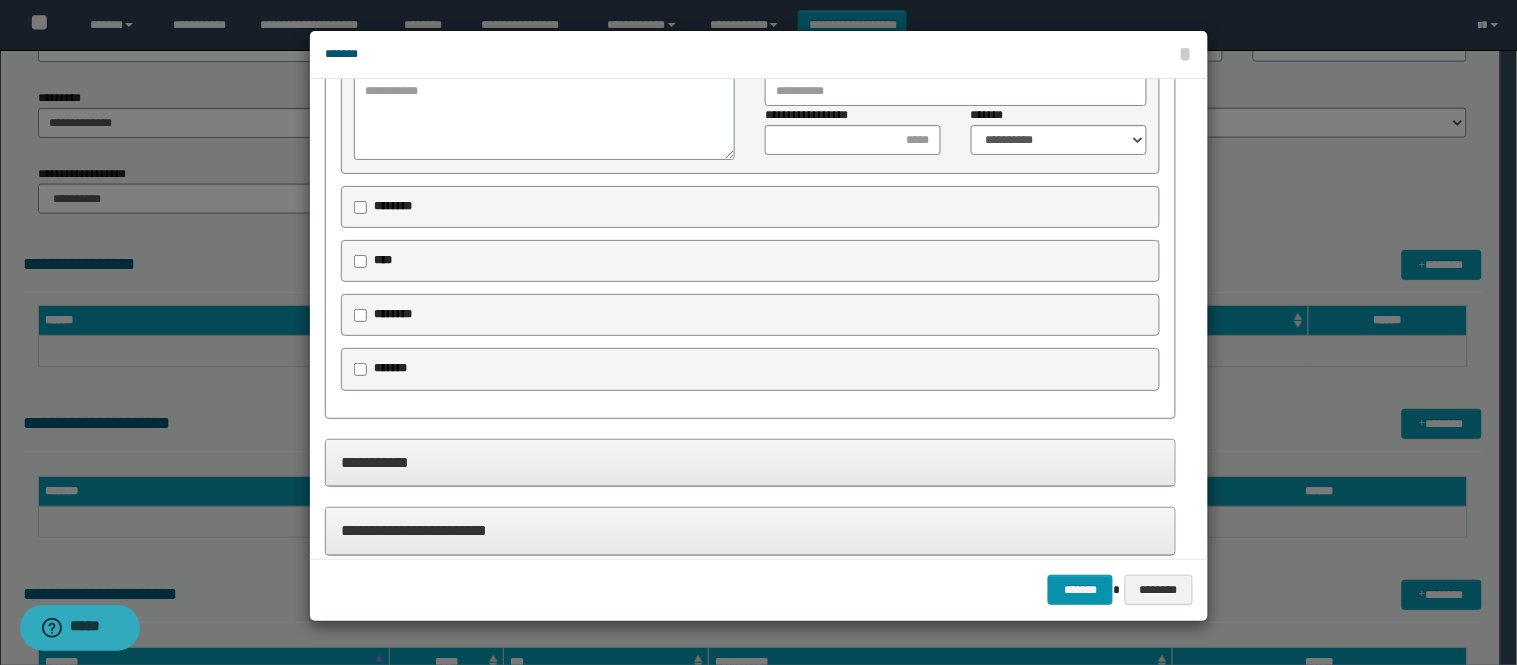 click on "********" at bounding box center (393, 206) 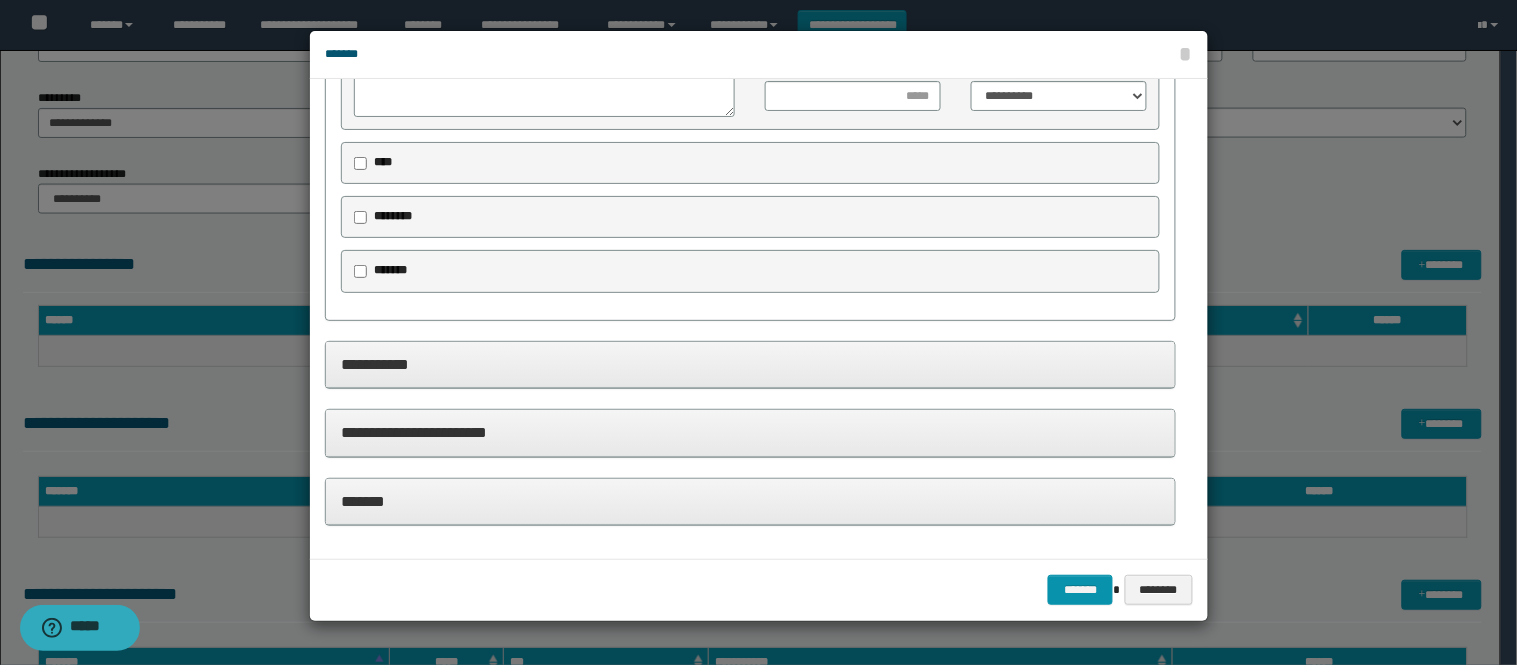 scroll, scrollTop: 3446, scrollLeft: 0, axis: vertical 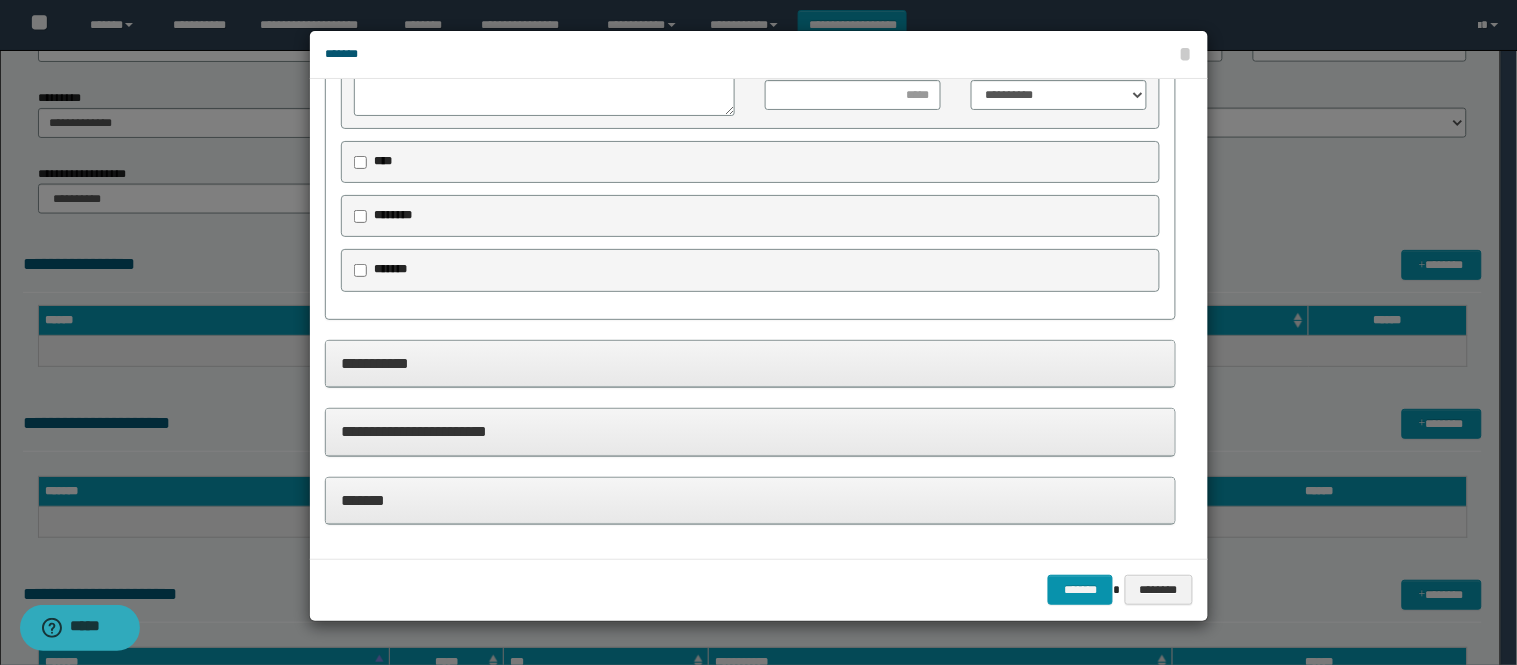 click on "**********" at bounding box center (750, 363) 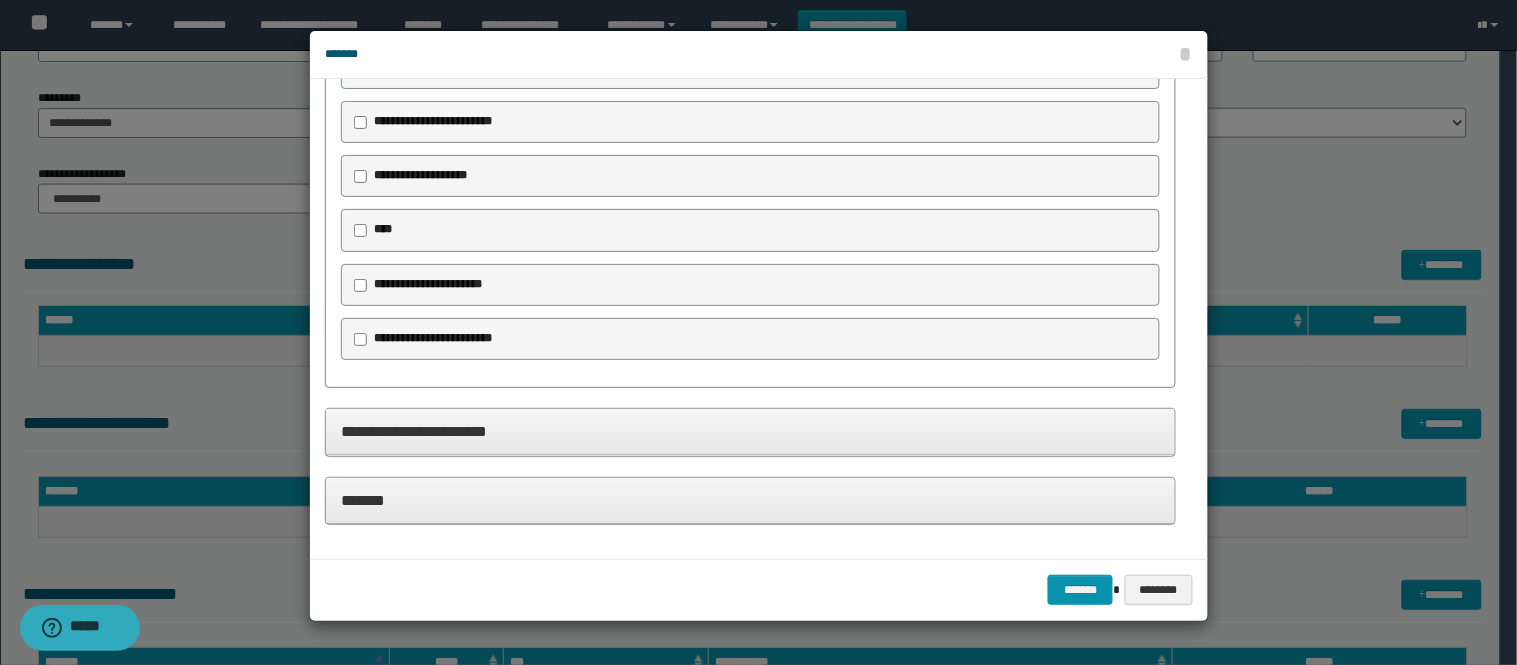 click on "**********" at bounding box center (750, 431) 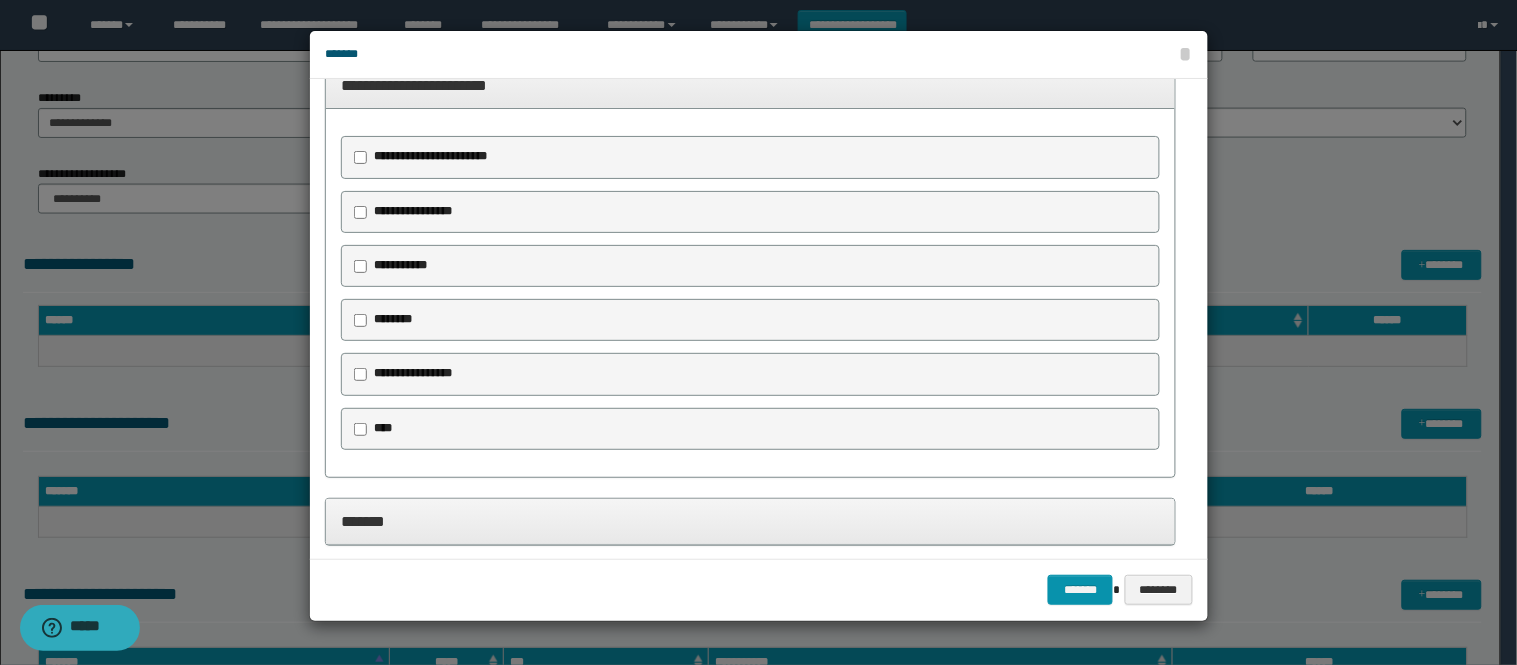 scroll, scrollTop: 4344, scrollLeft: 0, axis: vertical 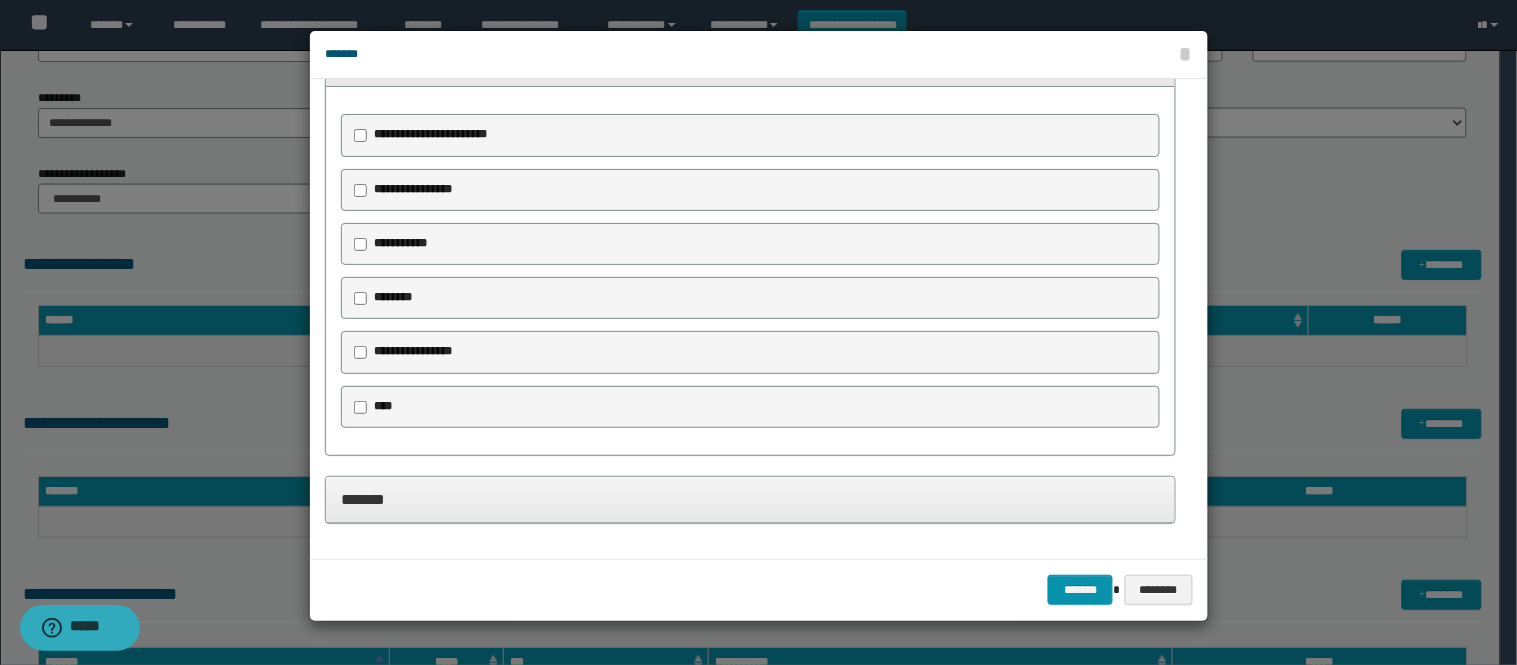 click on "**********" at bounding box center (430, 134) 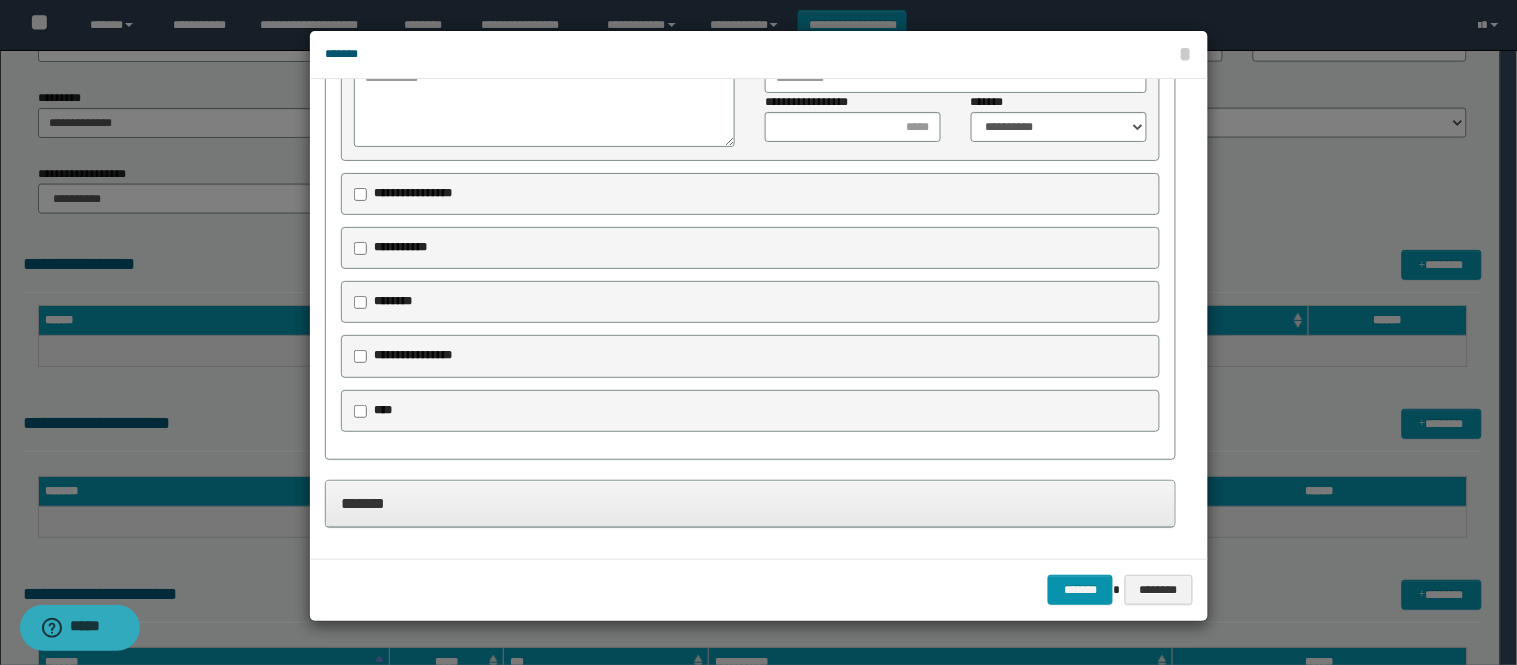 click on "**********" at bounding box center [413, 193] 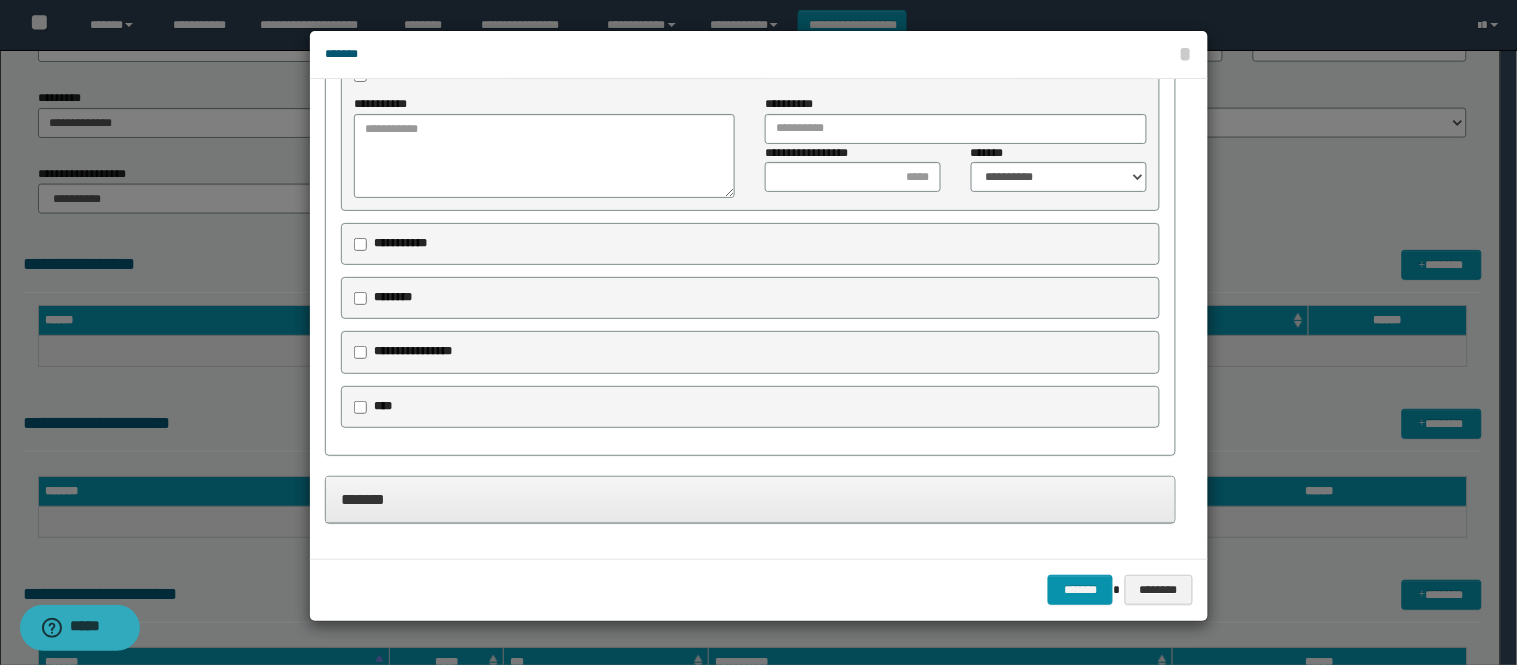 click on "**********" at bounding box center (400, 243) 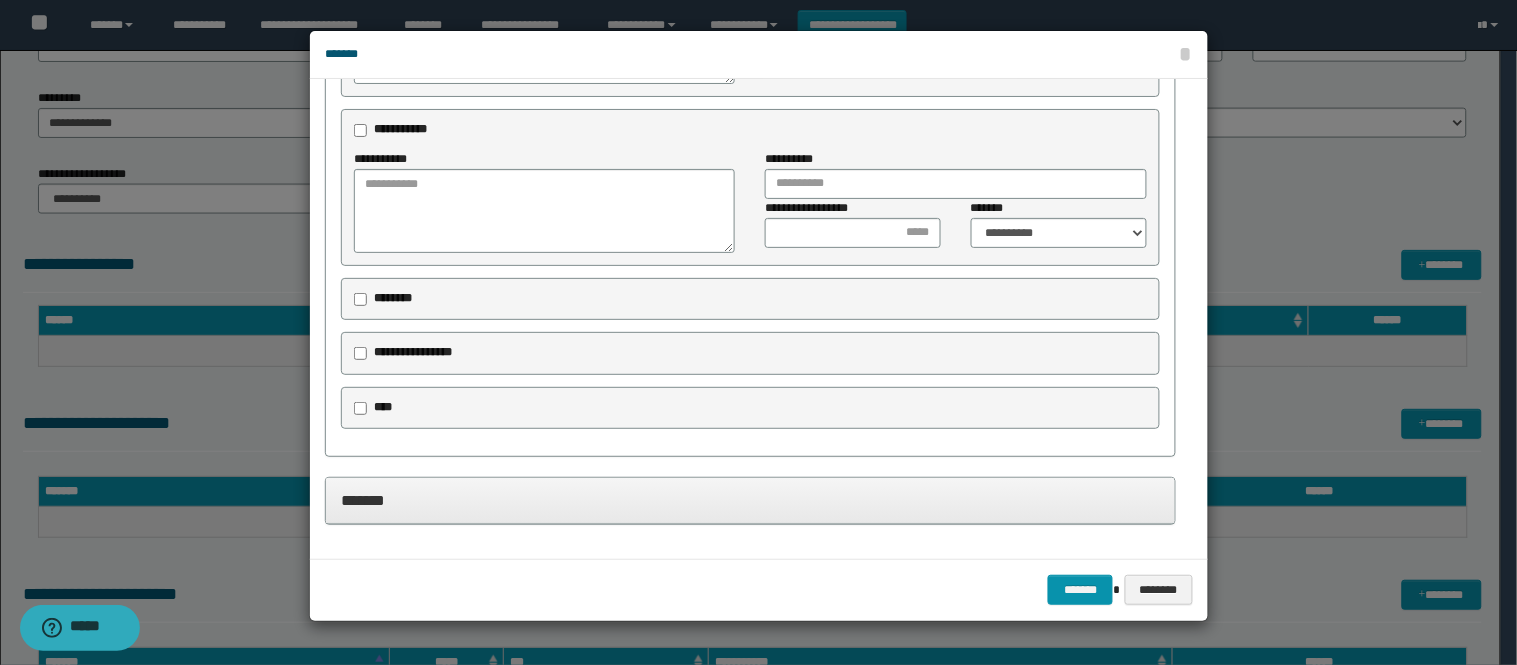 click on "********" at bounding box center (393, 298) 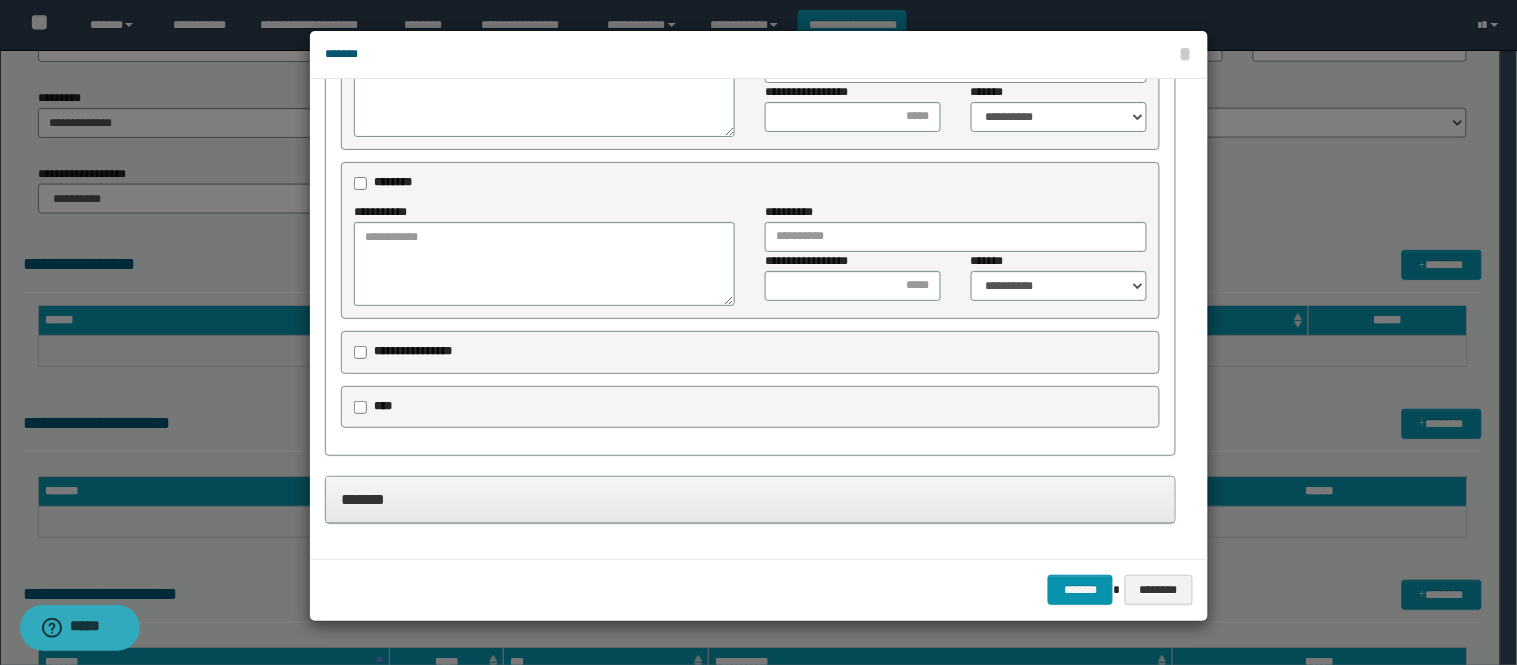 click on "**********" at bounding box center (413, 351) 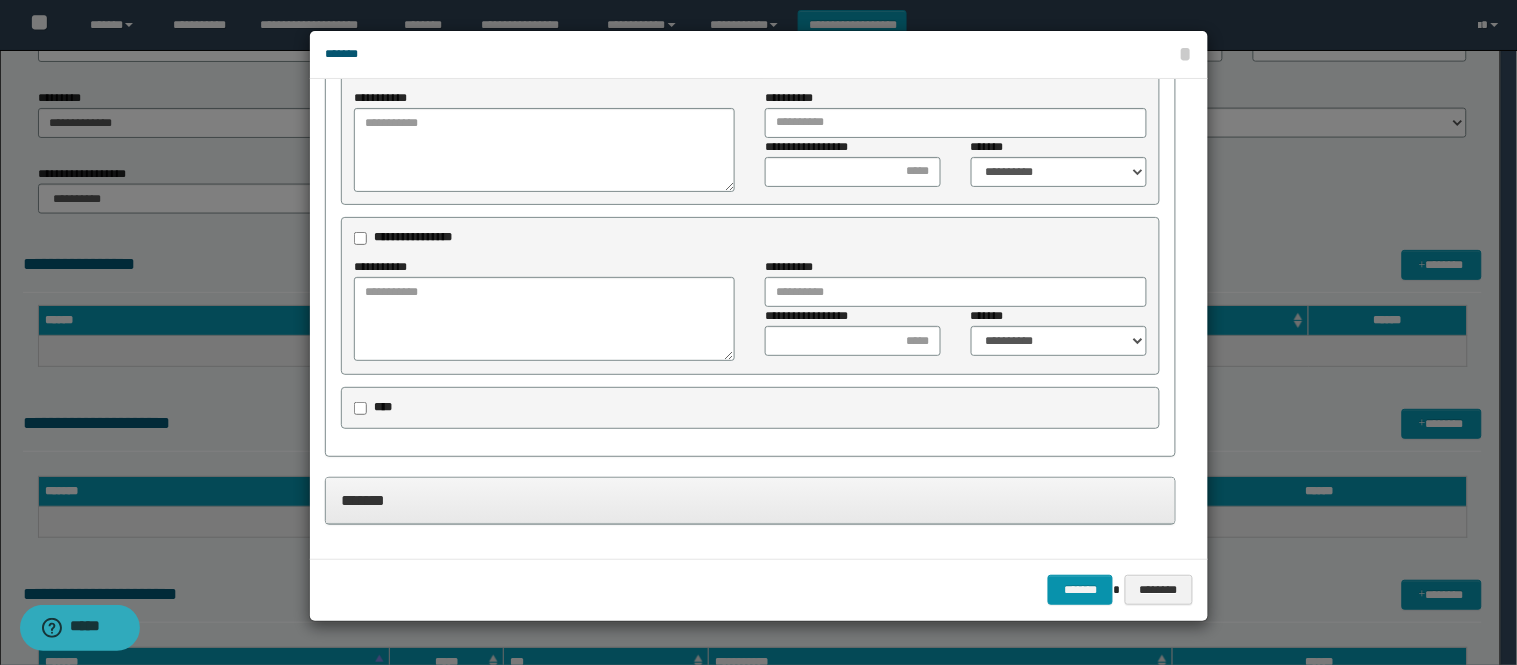 click on "*******" at bounding box center (750, 500) 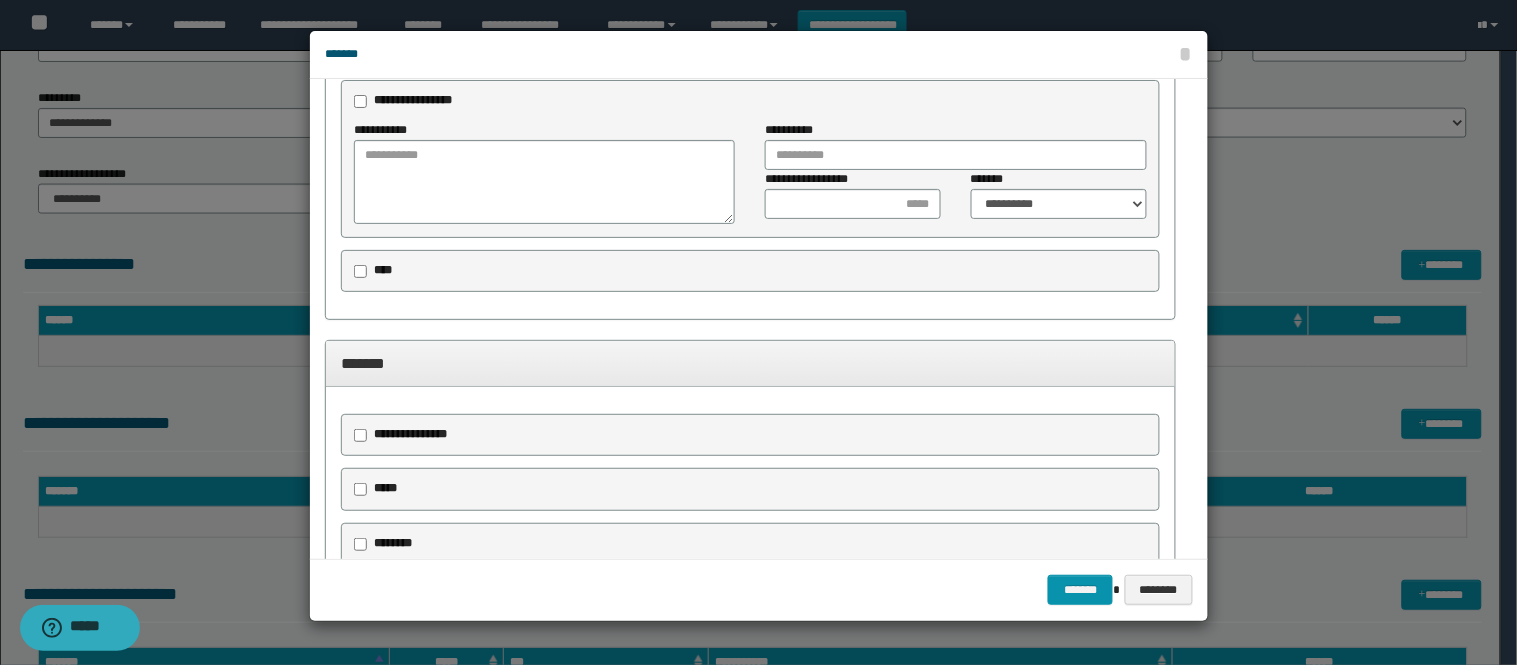 scroll, scrollTop: 5232, scrollLeft: 0, axis: vertical 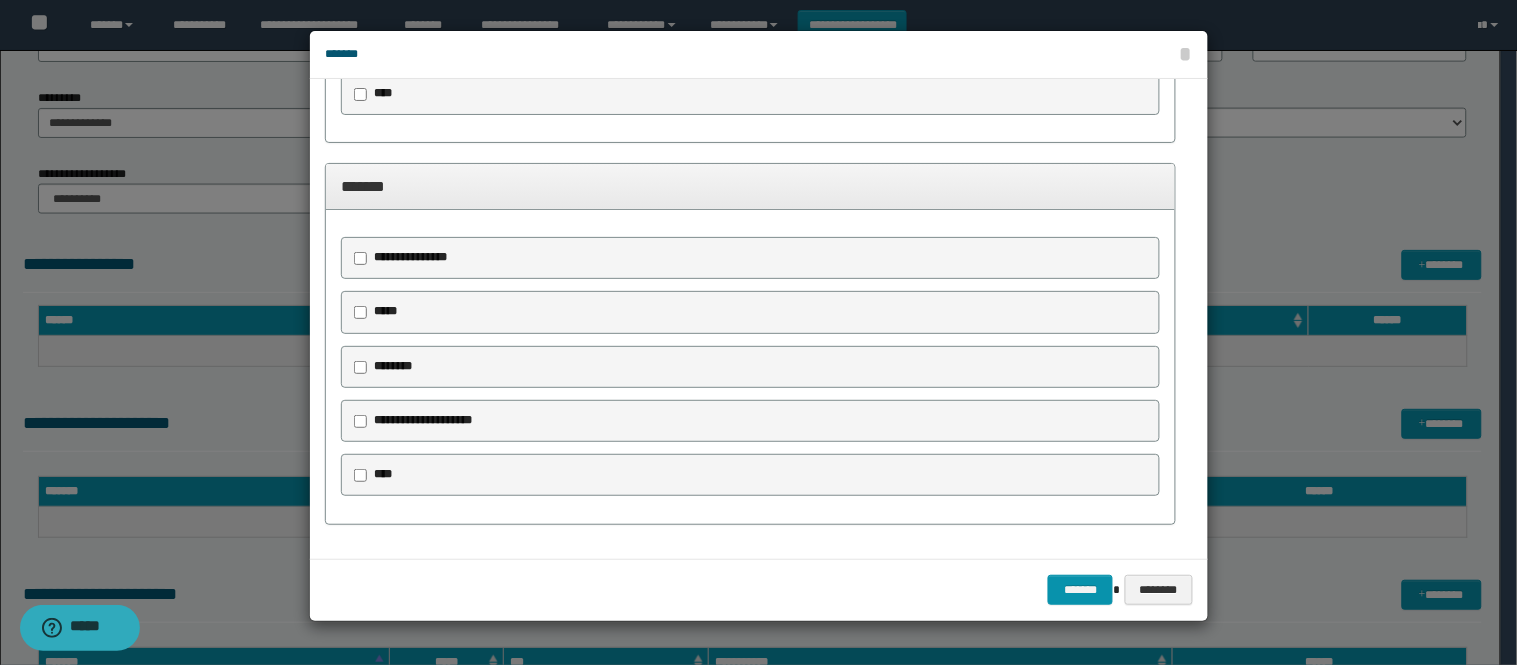 click on "**********" at bounding box center [750, 258] 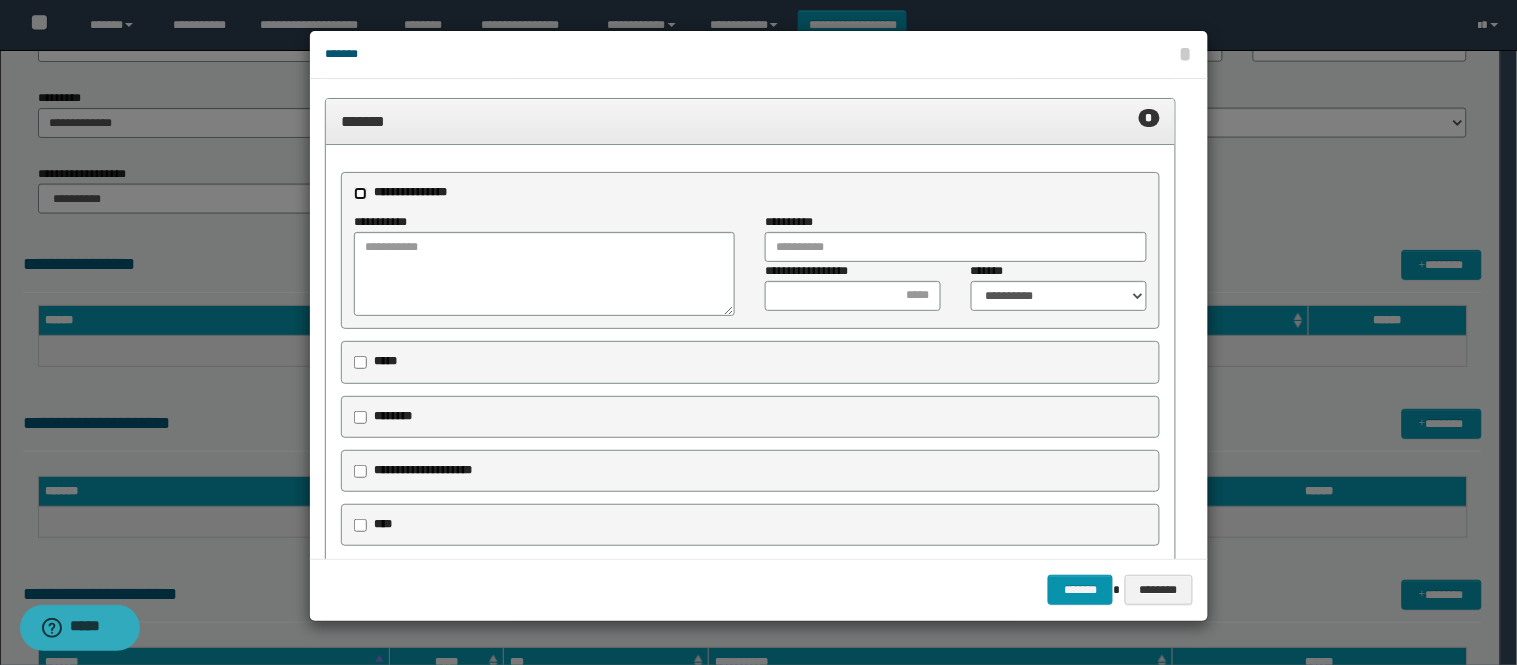 scroll, scrollTop: 5347, scrollLeft: 0, axis: vertical 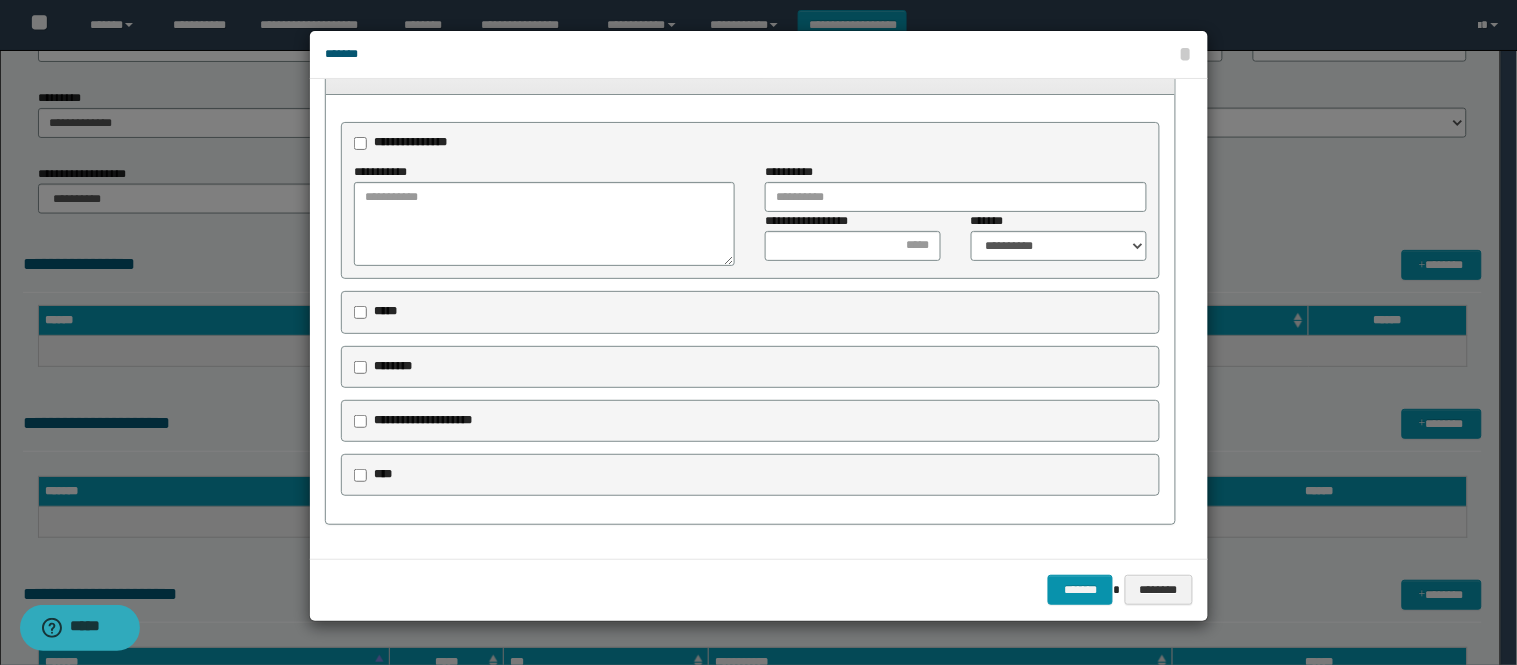 click on "*****" at bounding box center (385, 311) 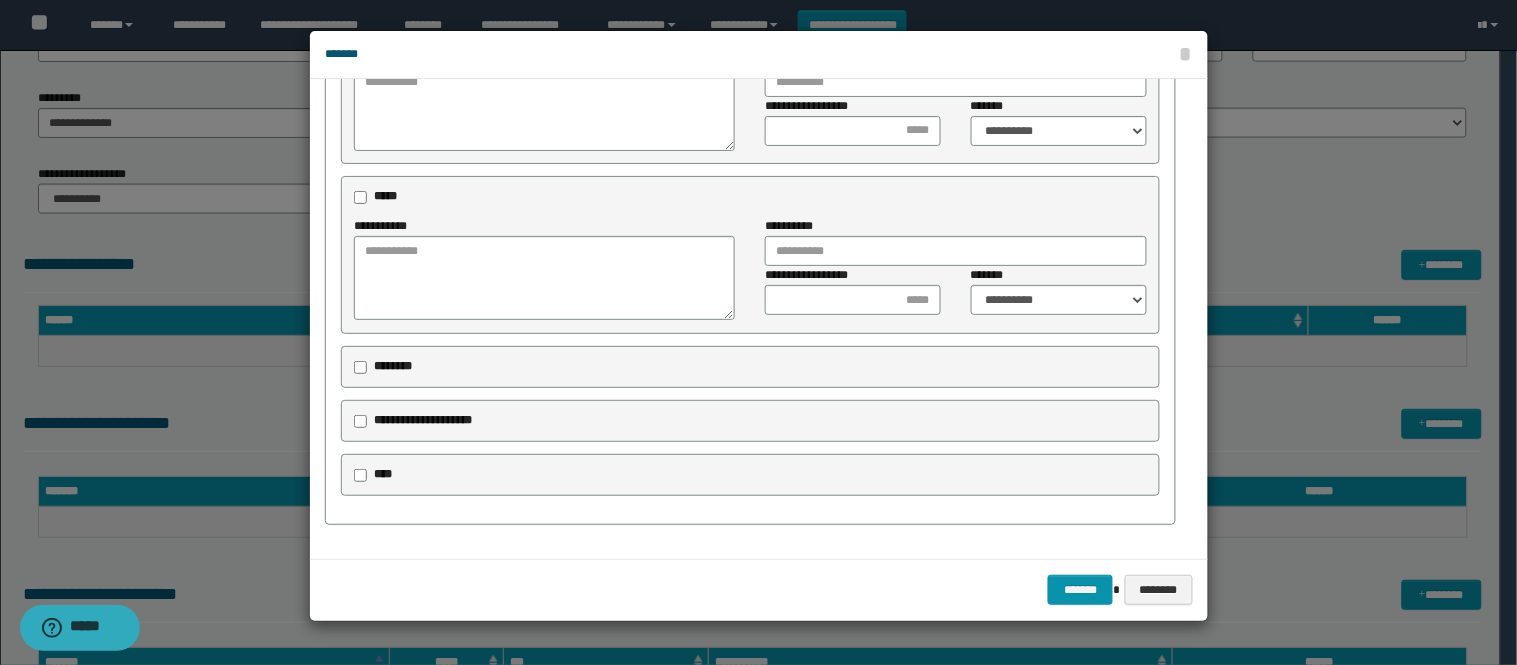 click on "********" at bounding box center (393, 366) 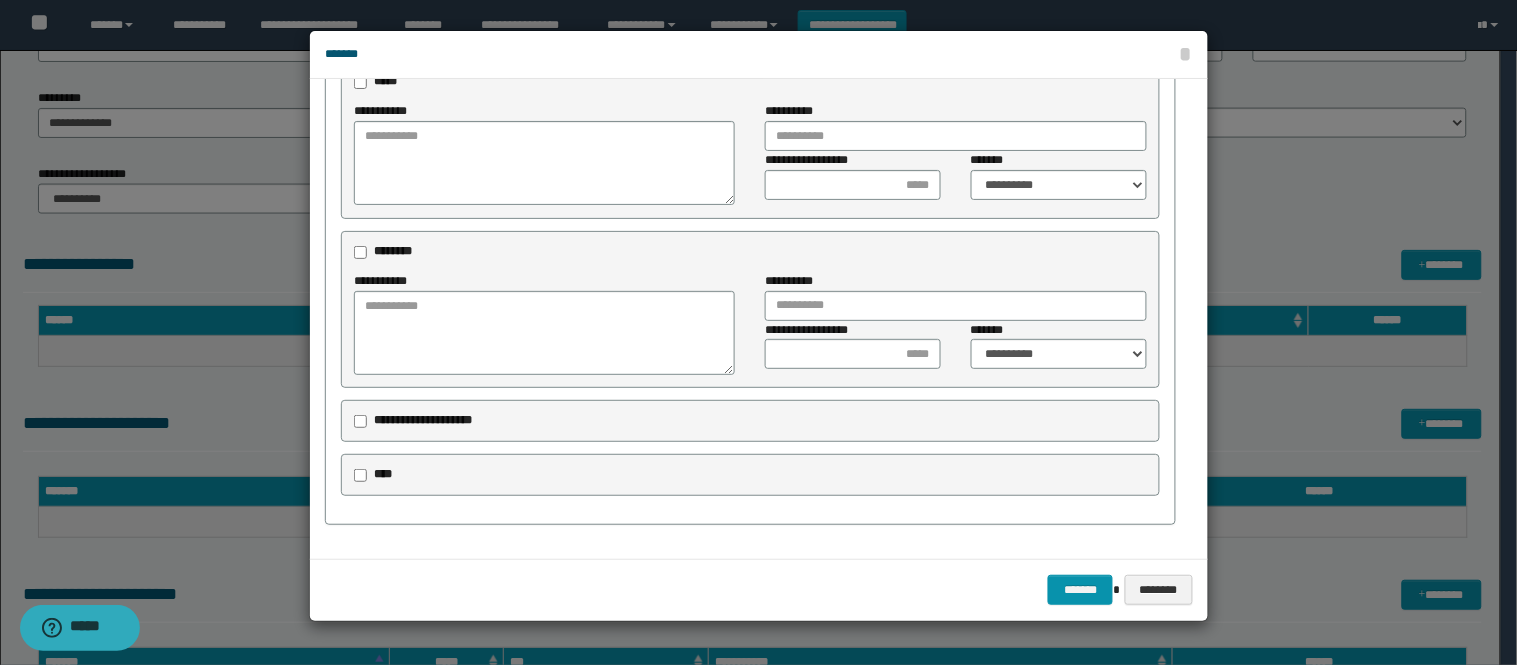 click on "**********" at bounding box center [423, 420] 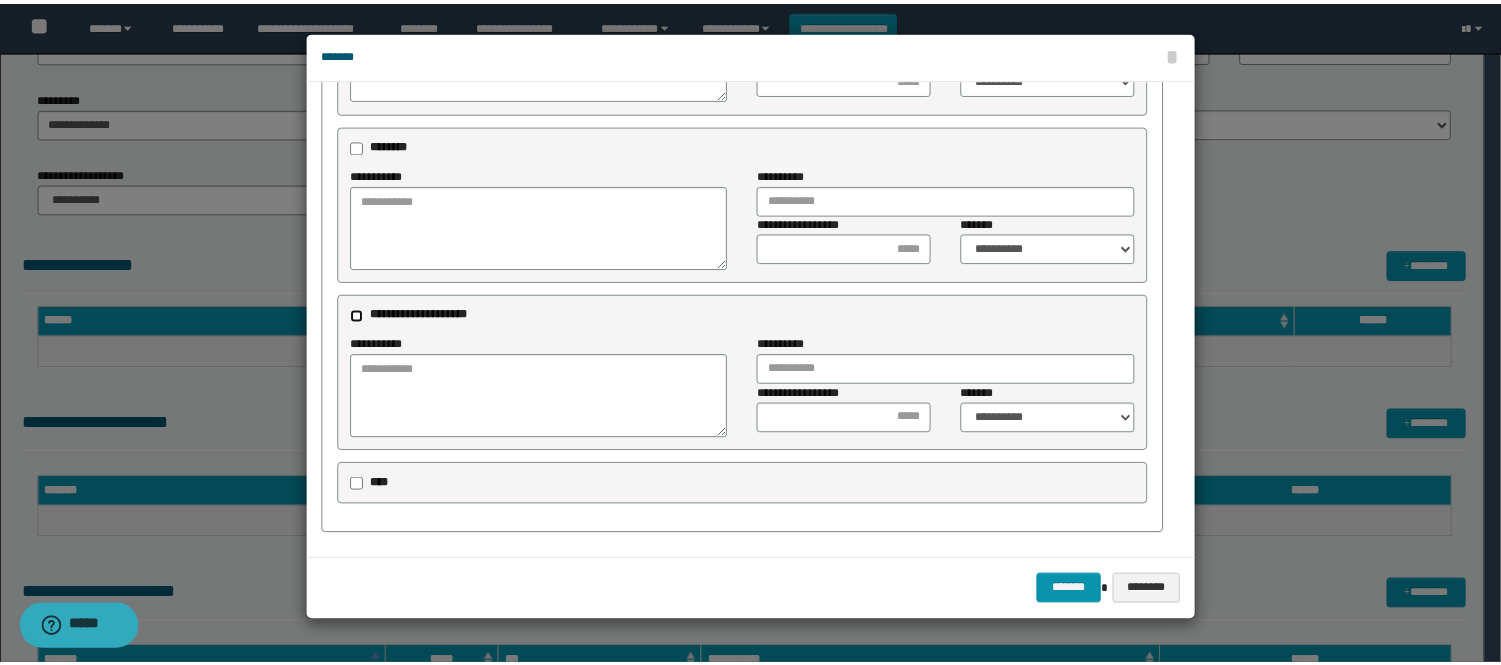 scroll, scrollTop: 5692, scrollLeft: 0, axis: vertical 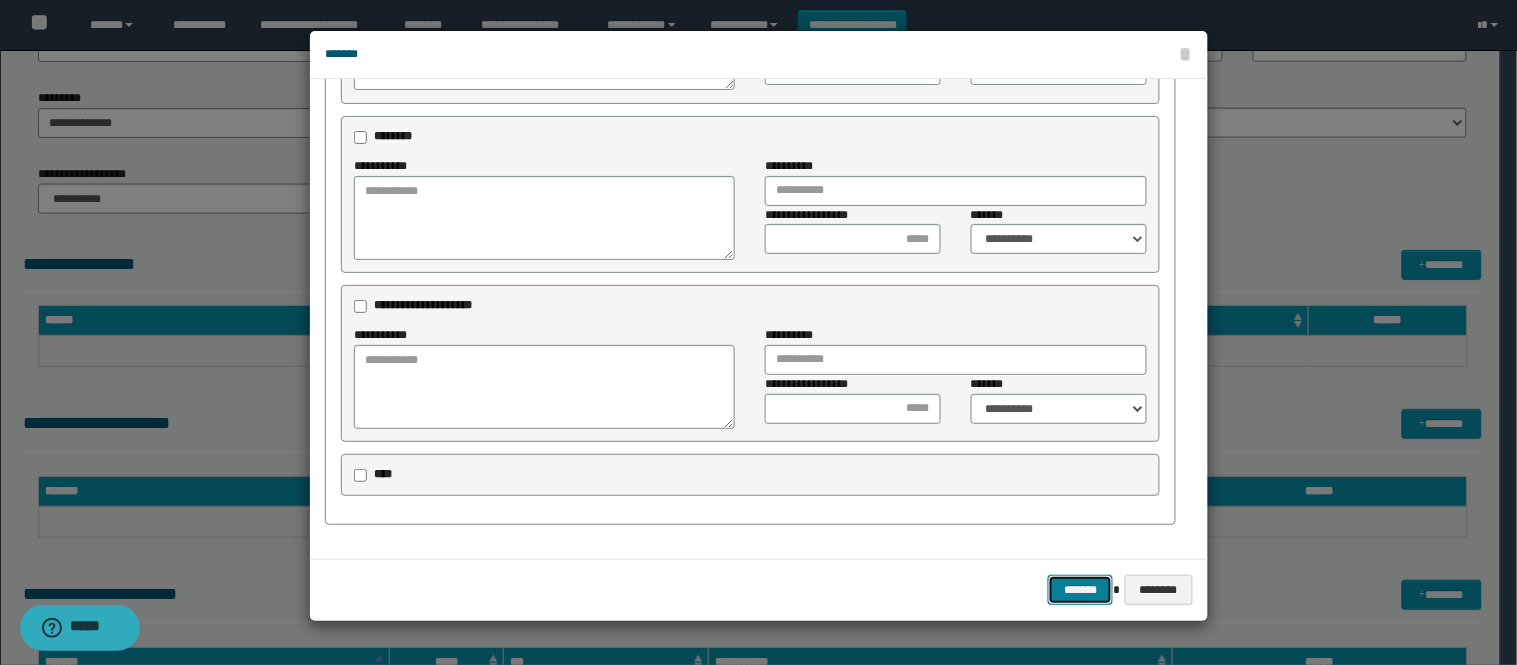 click on "*******" at bounding box center [1080, 590] 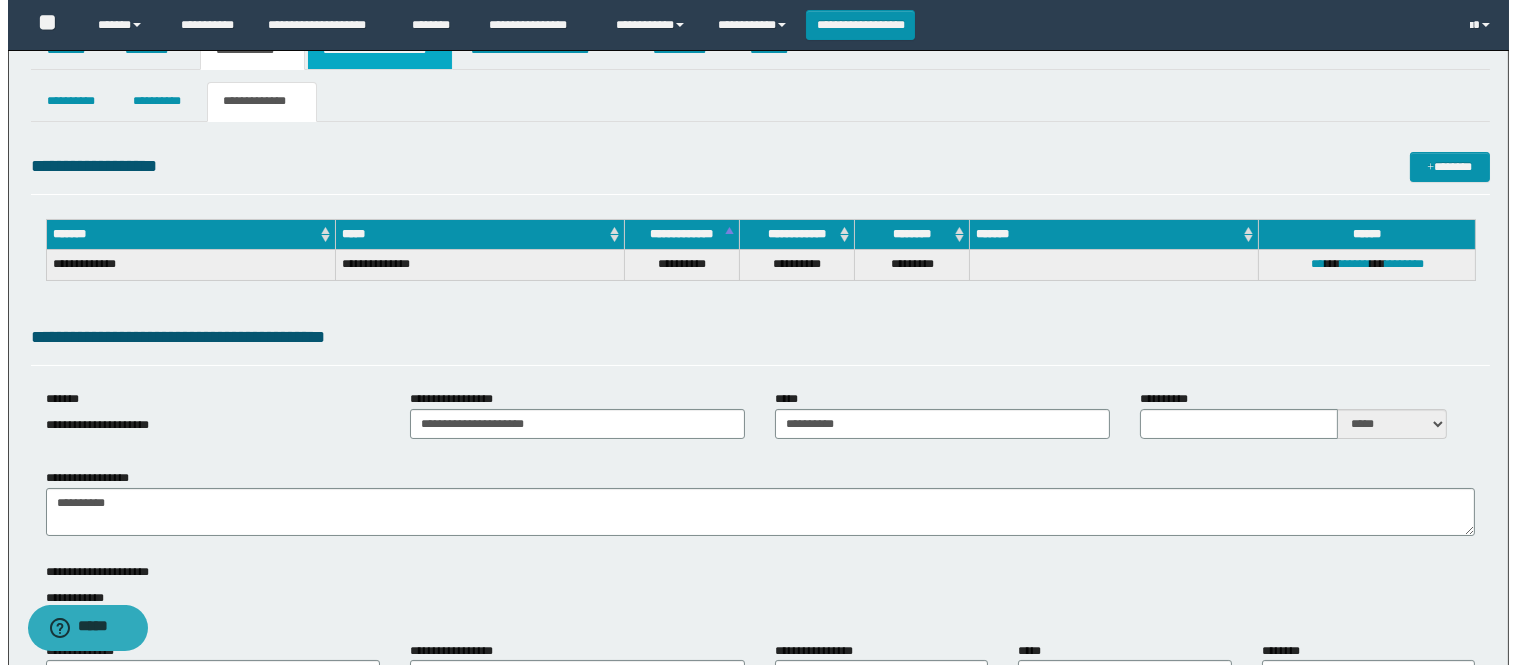 scroll, scrollTop: 0, scrollLeft: 0, axis: both 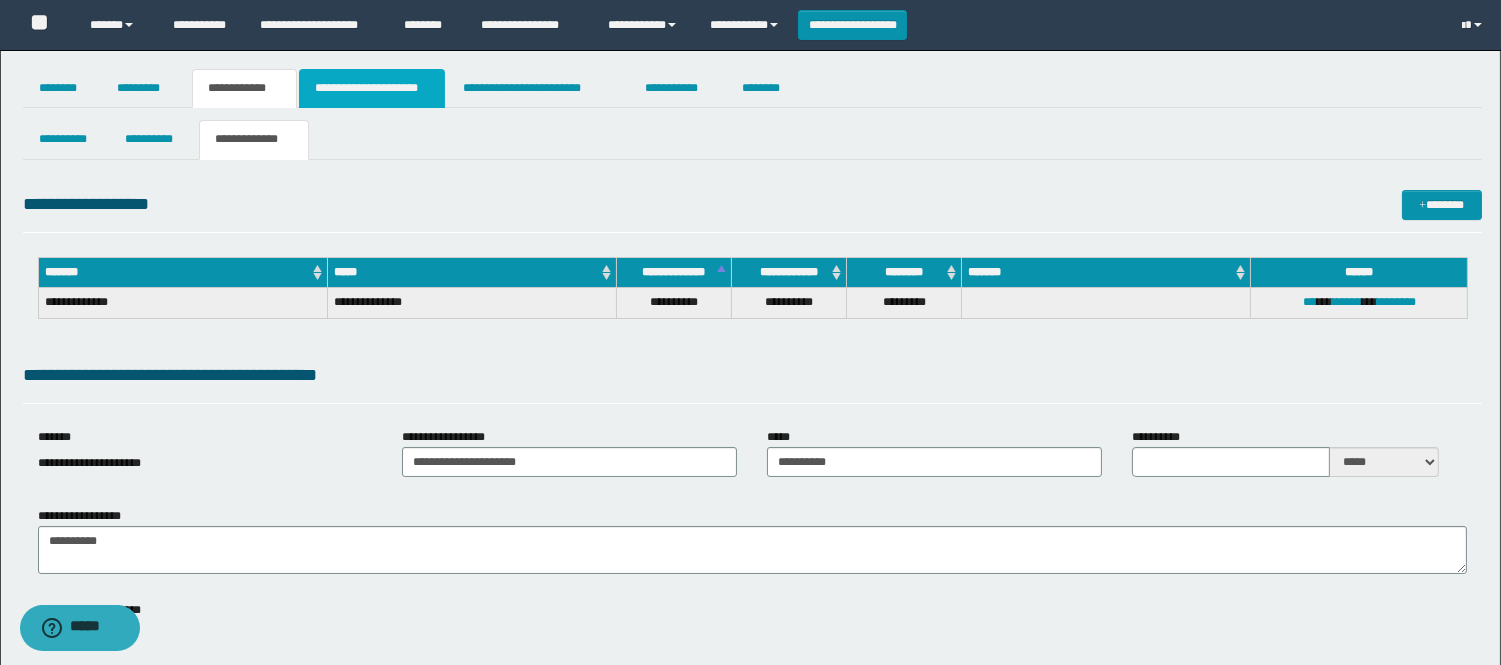 drag, startPoint x: 345, startPoint y: 95, endPoint x: 337, endPoint y: 113, distance: 19.697716 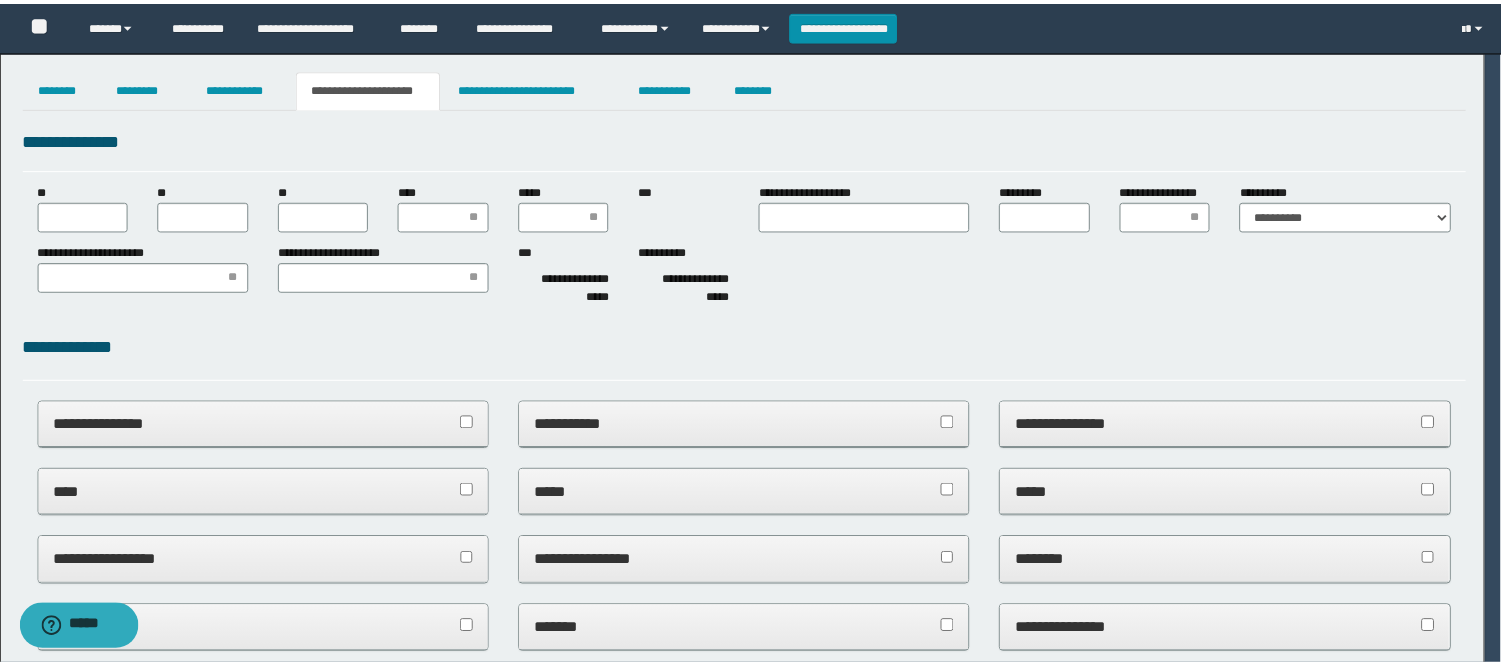 scroll, scrollTop: 0, scrollLeft: 0, axis: both 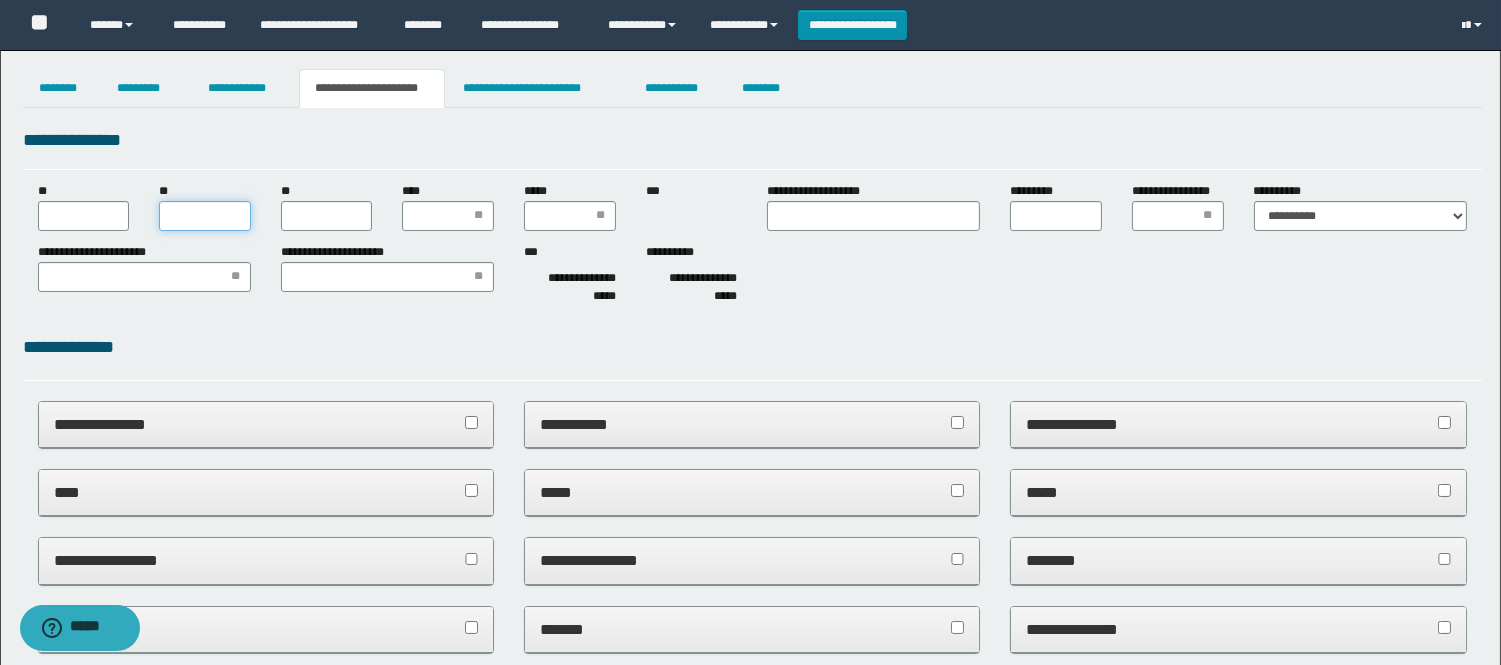 click on "**" at bounding box center [205, 216] 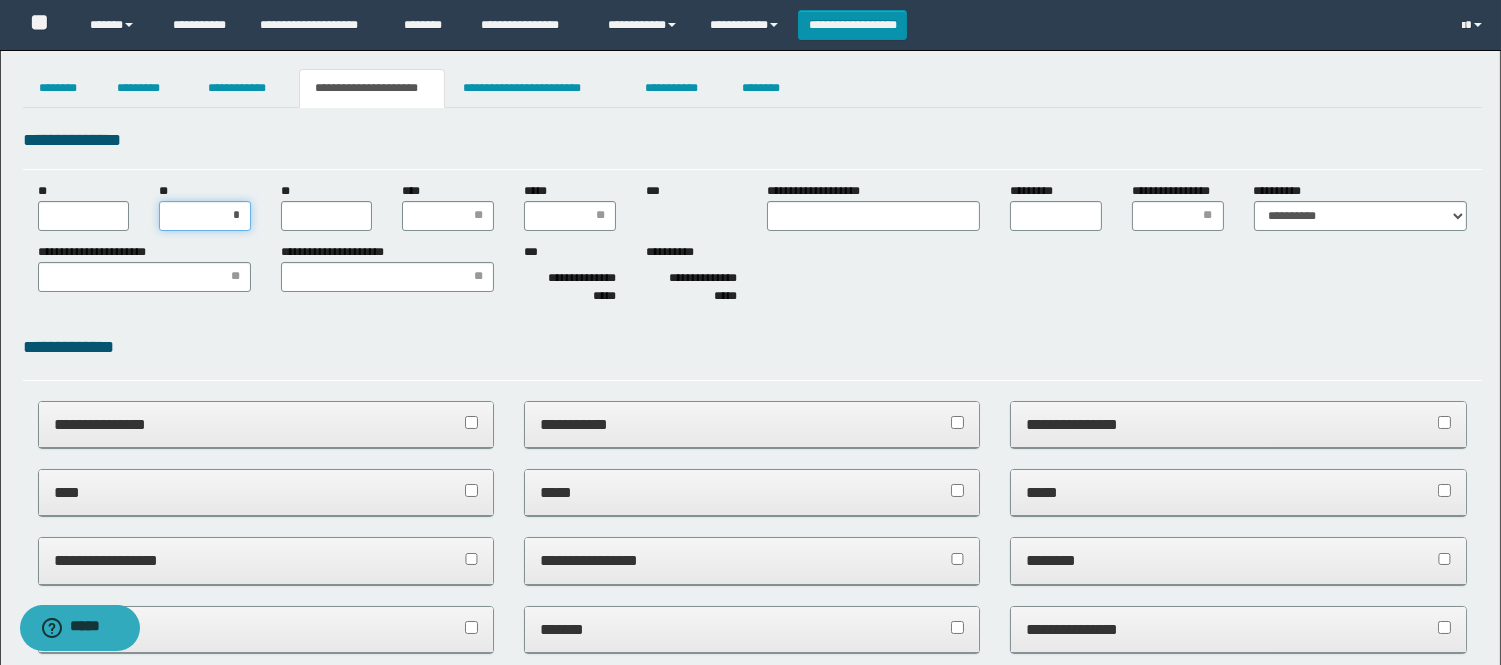 type on "**" 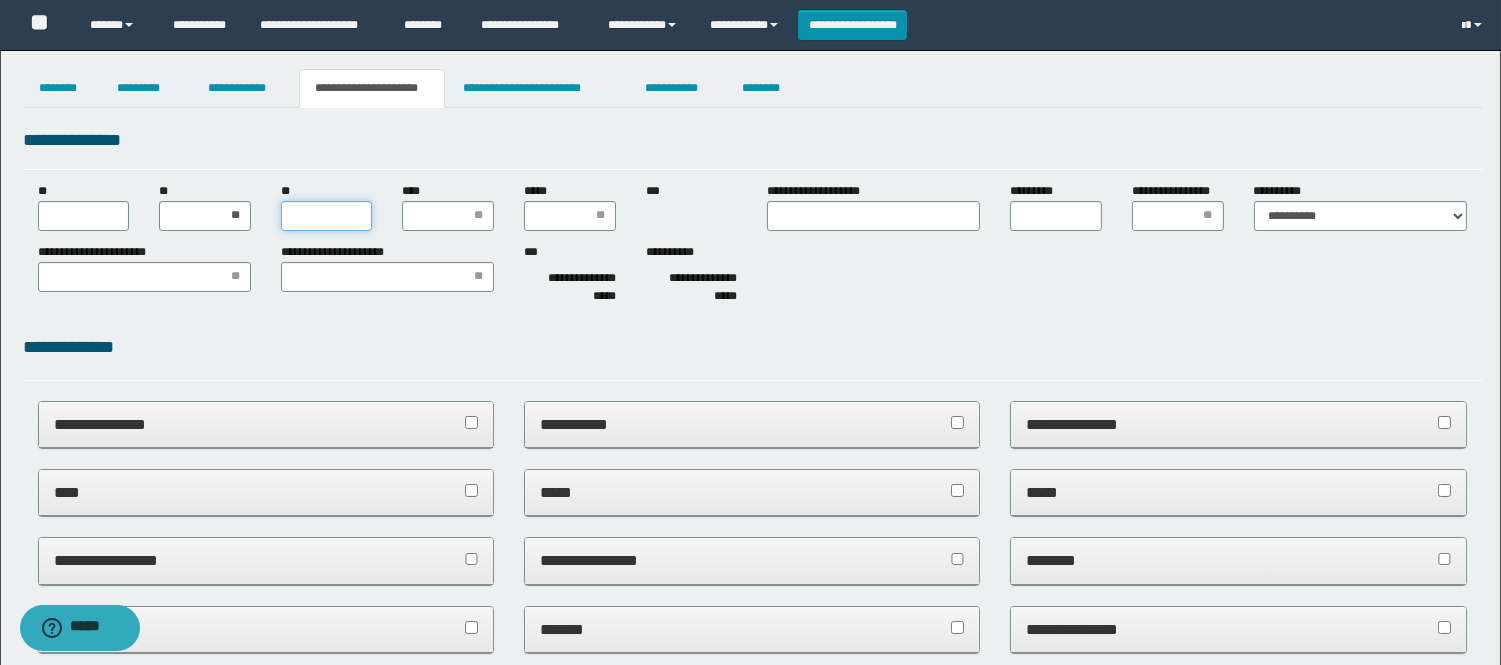 type 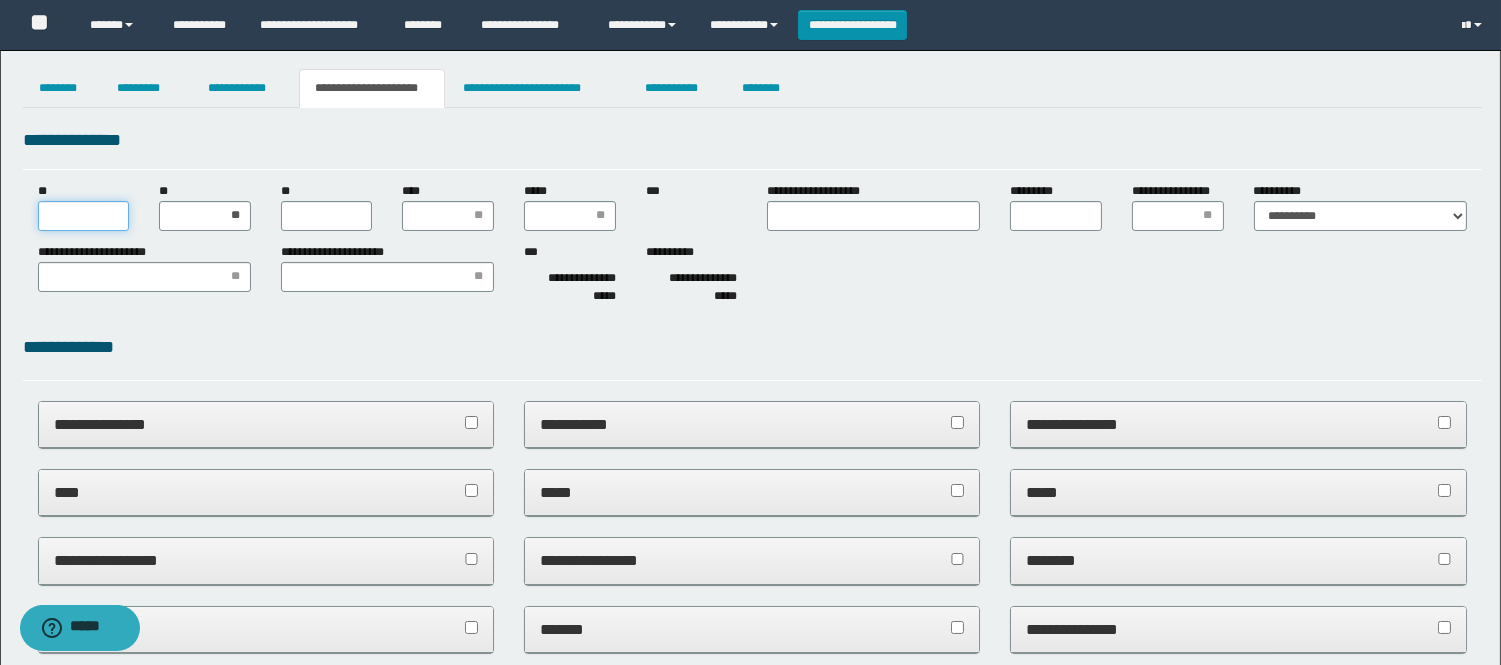 click on "**" at bounding box center [84, 216] 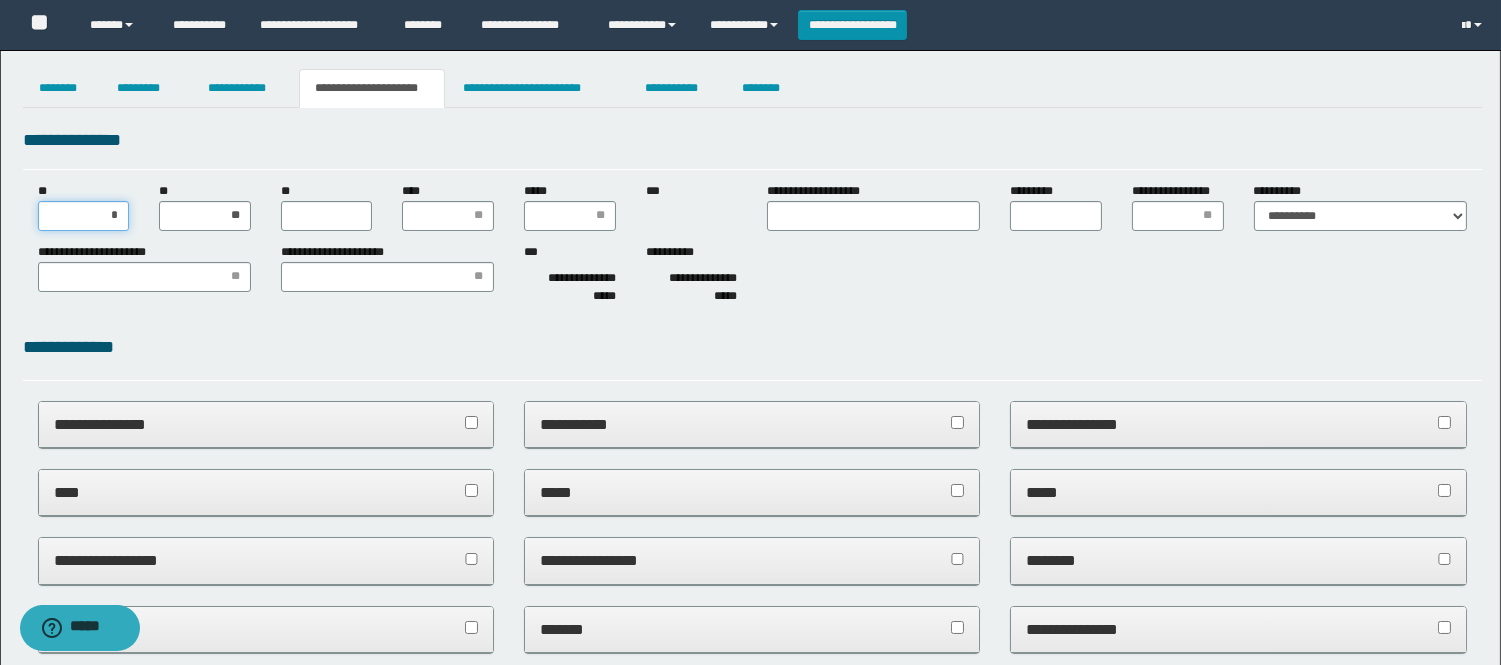type on "**" 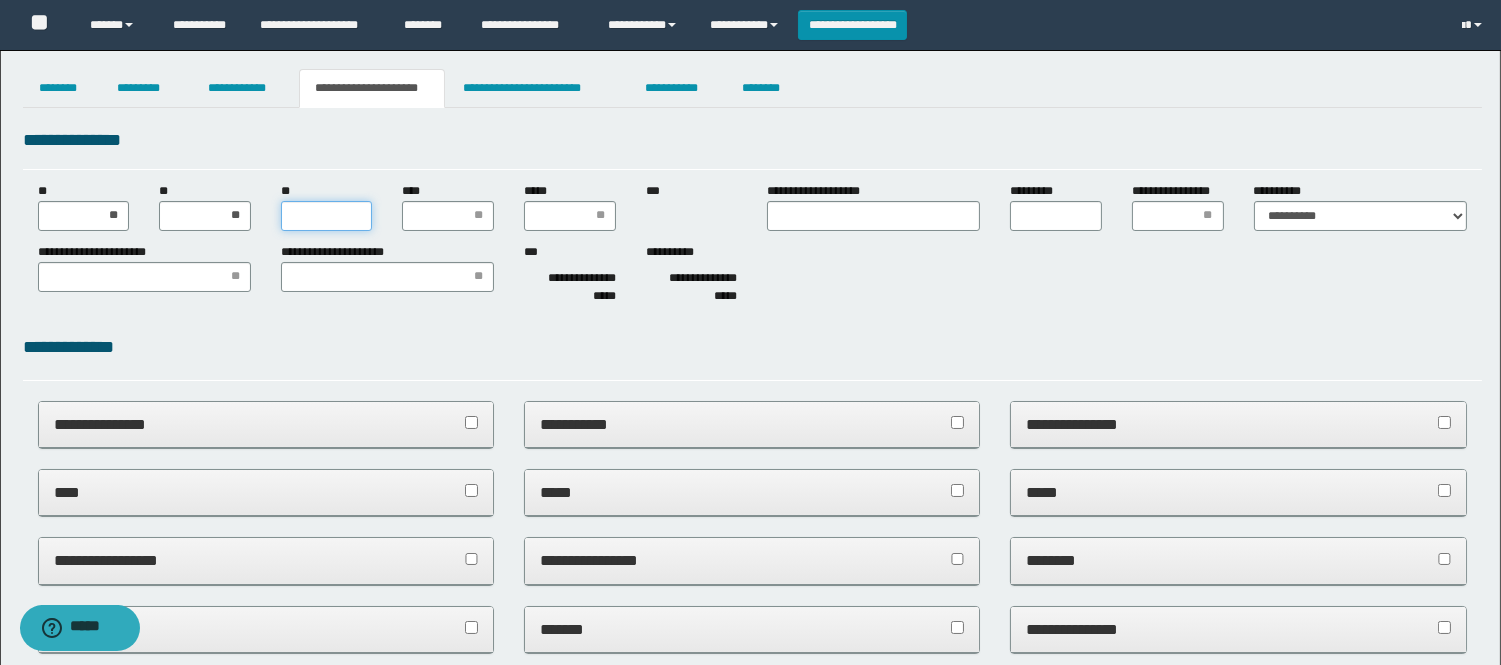 click on "**" at bounding box center (327, 216) 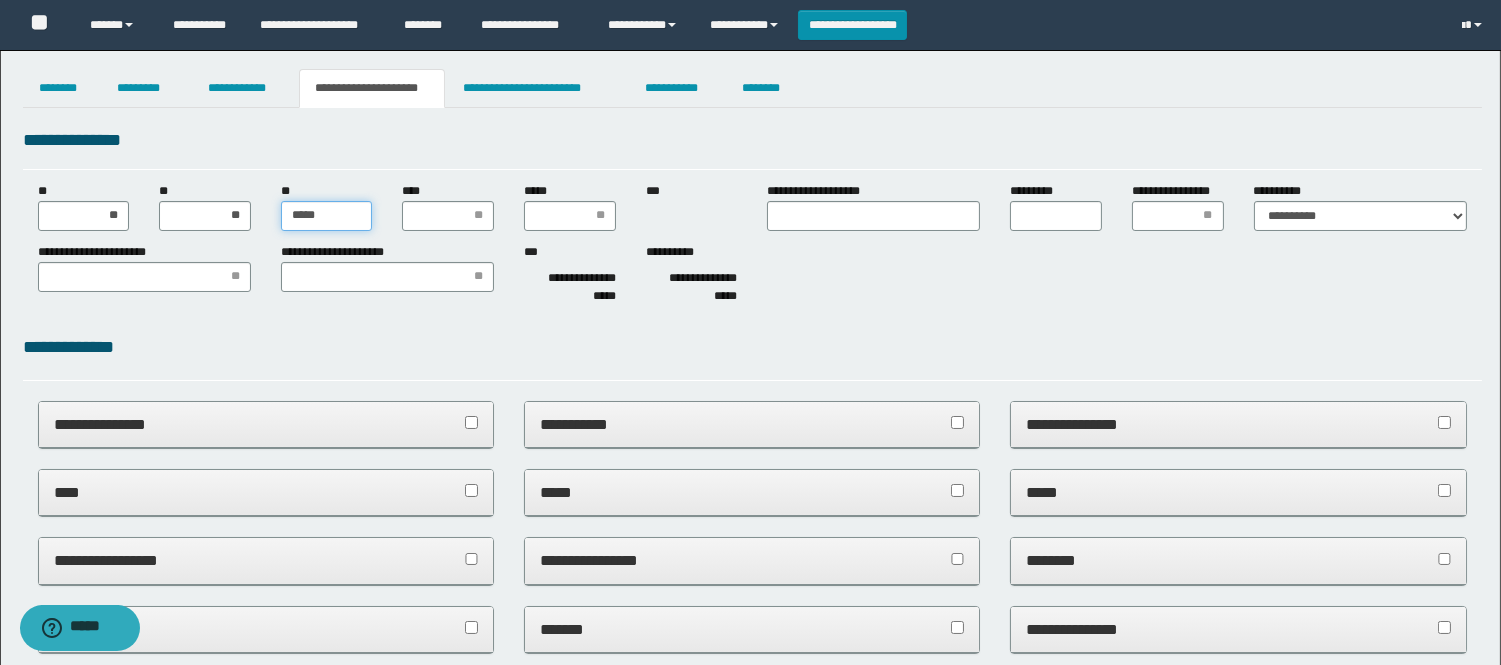 type on "******" 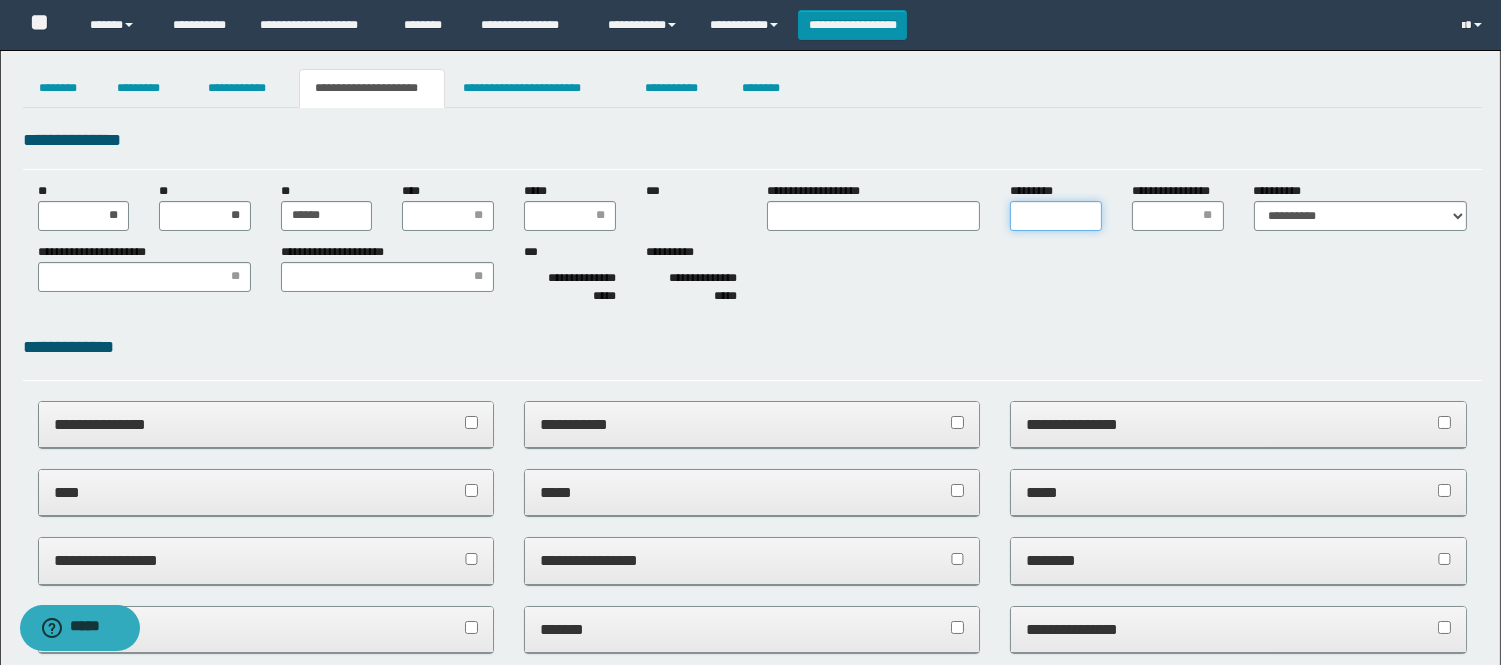 click on "*********" at bounding box center (1056, 216) 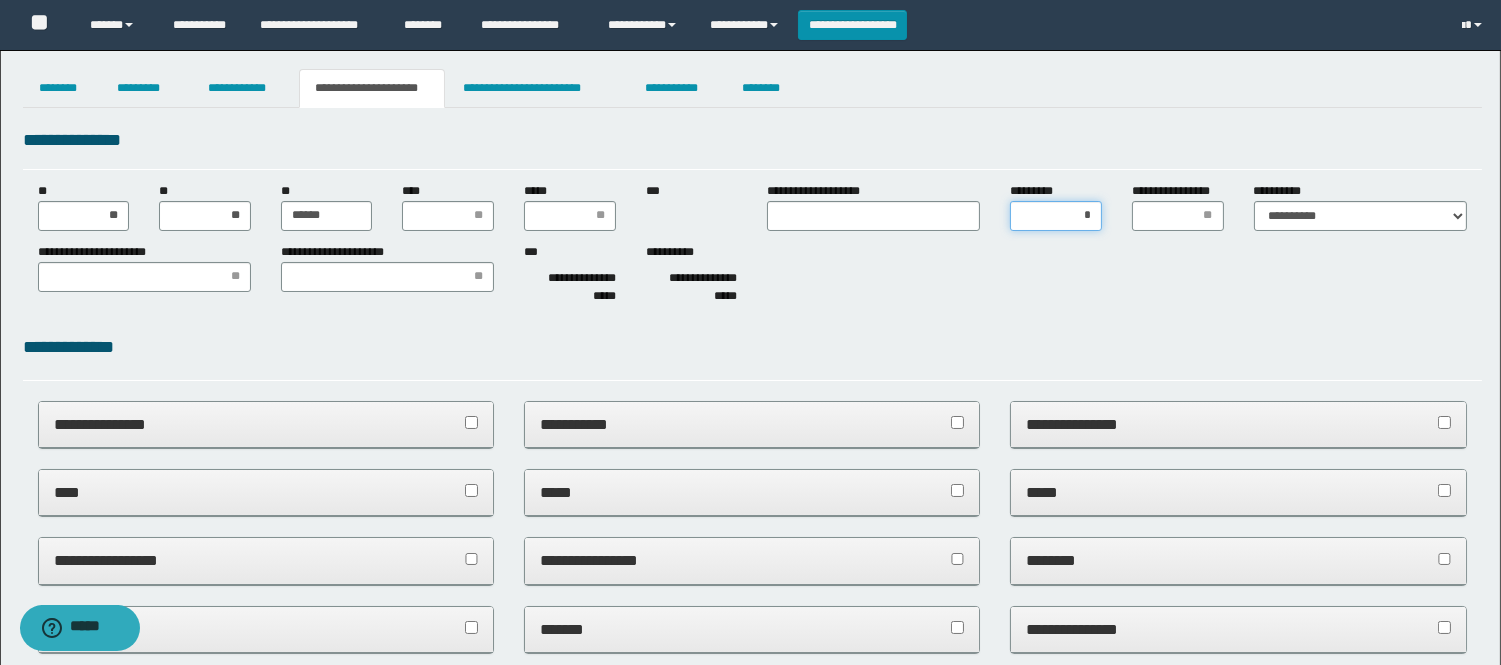 type on "**" 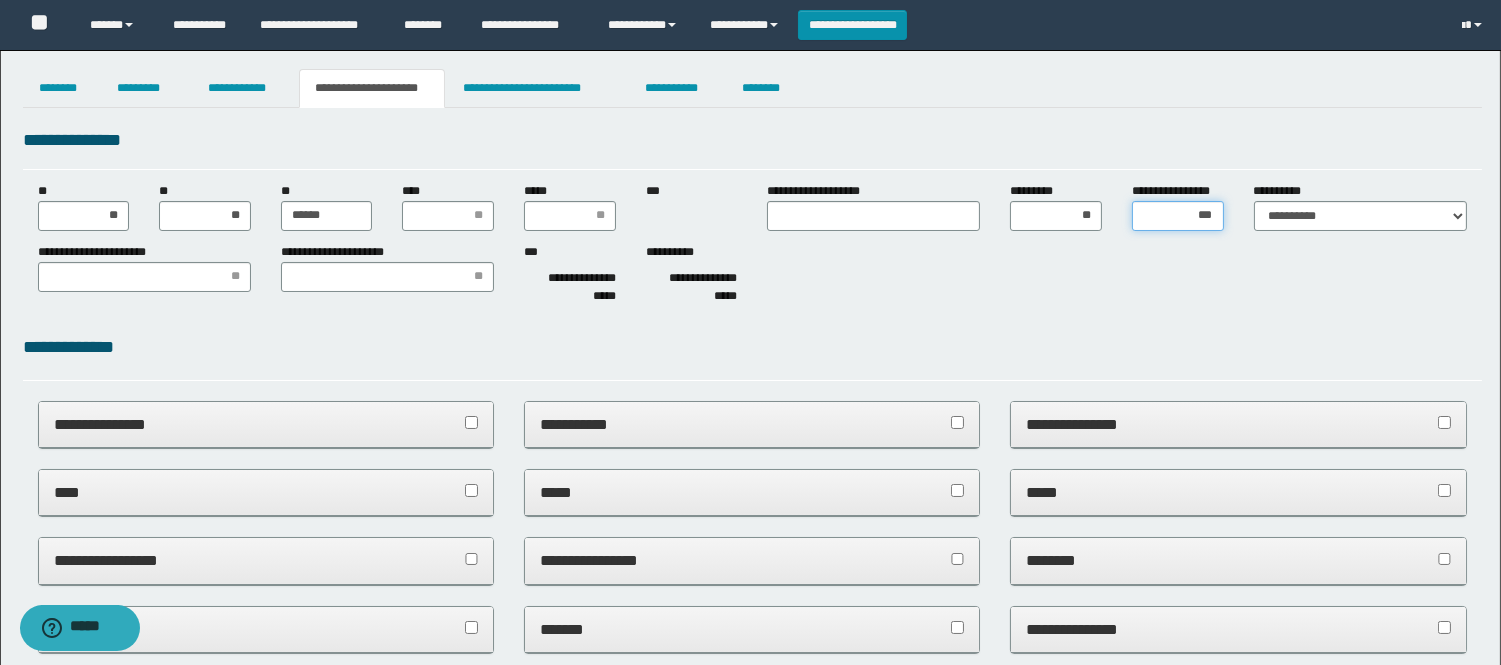 type on "****" 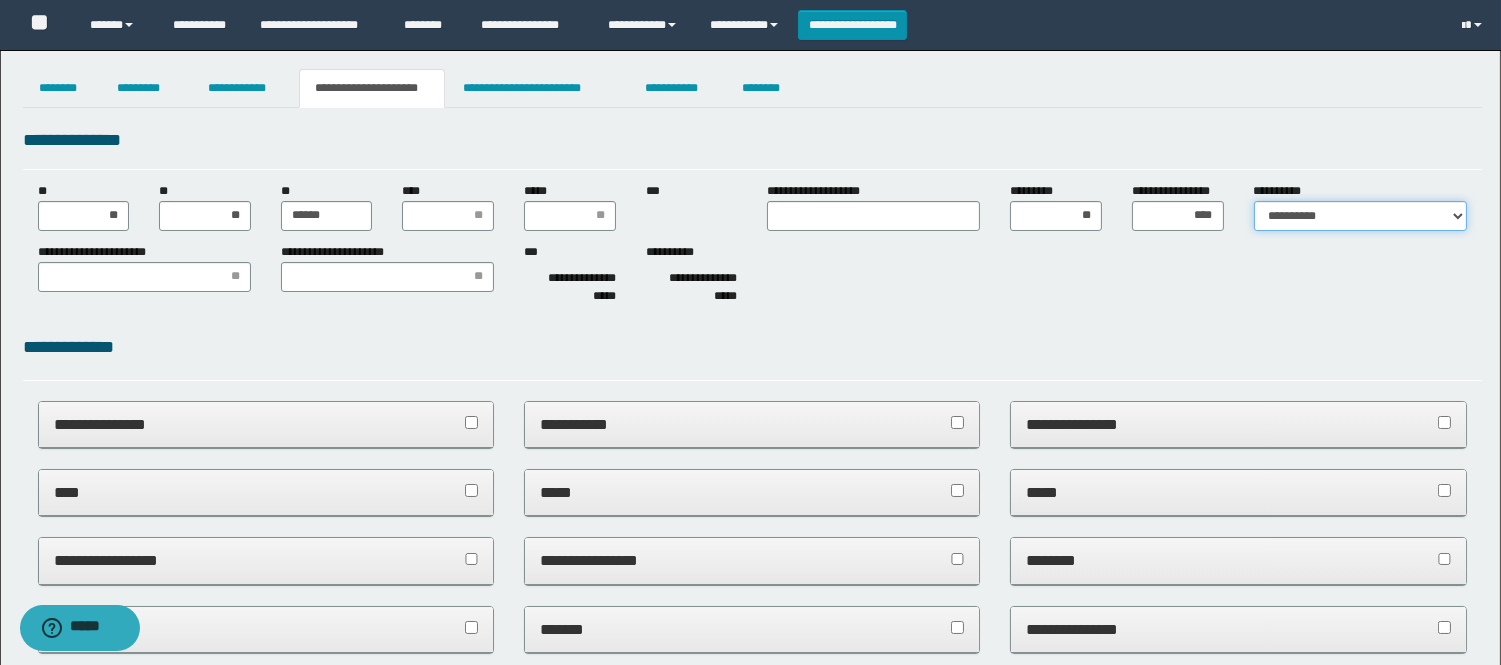 click on "**********" at bounding box center (1360, 216) 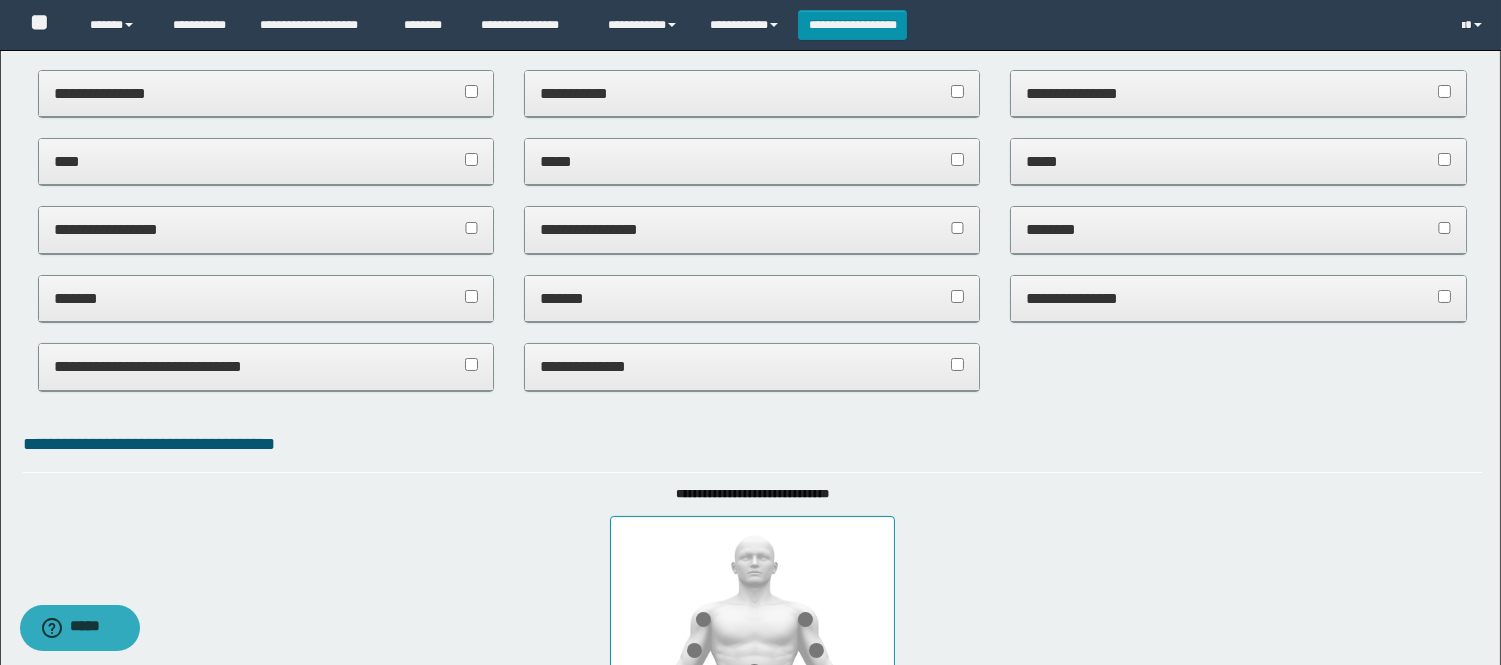 scroll, scrollTop: 555, scrollLeft: 0, axis: vertical 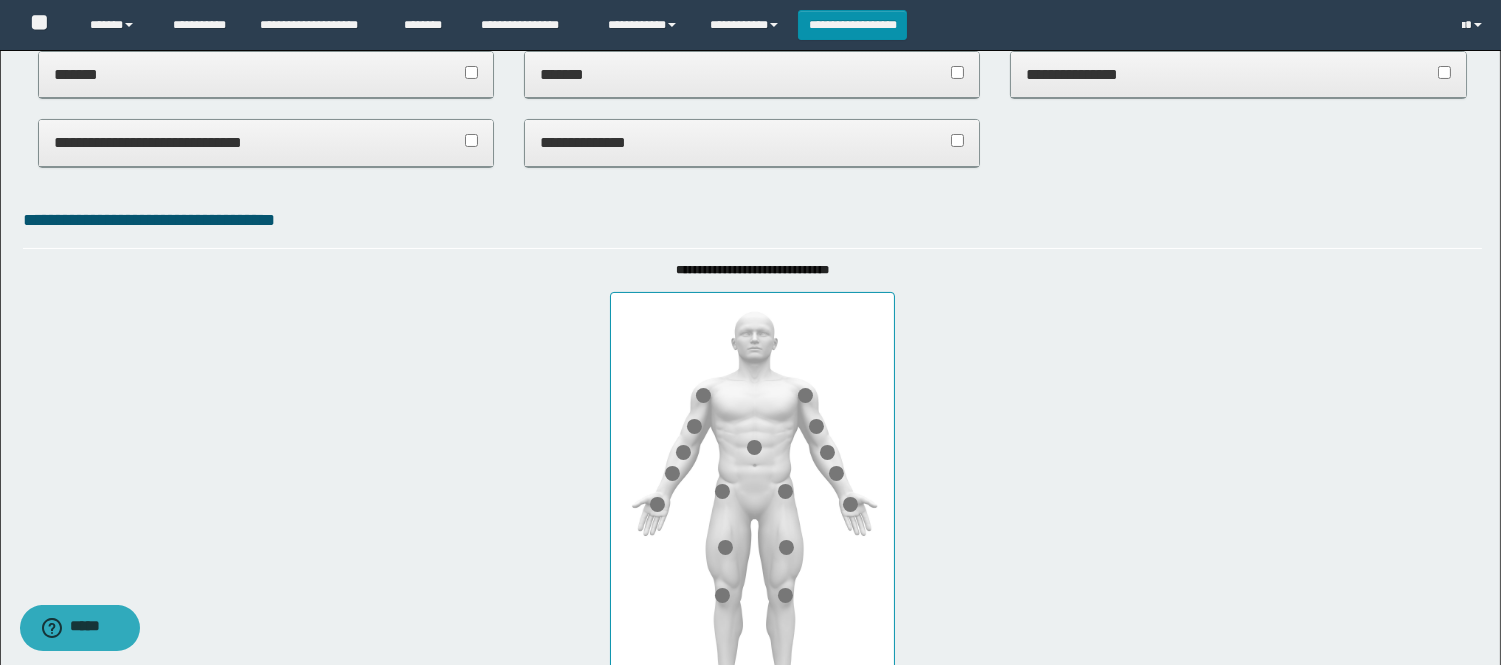 click on "**********" at bounding box center (1238, 74) 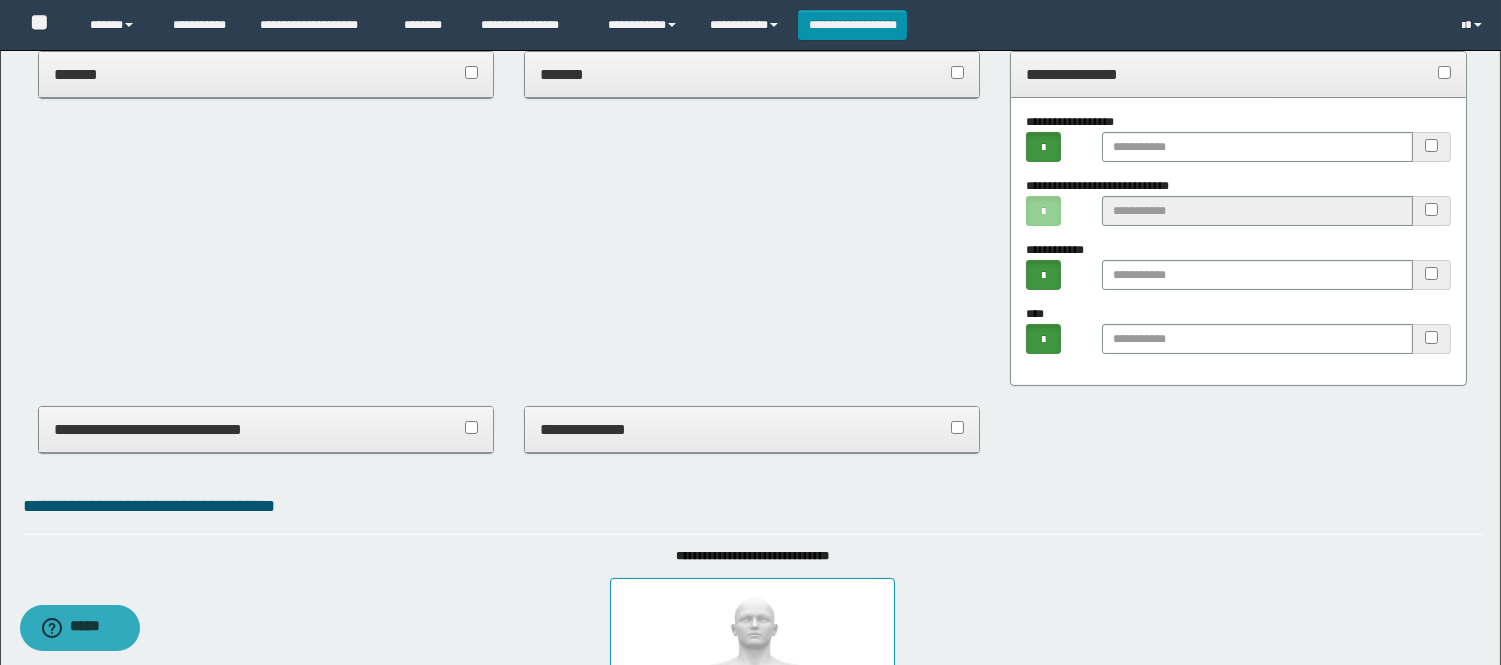 click at bounding box center [1432, 275] 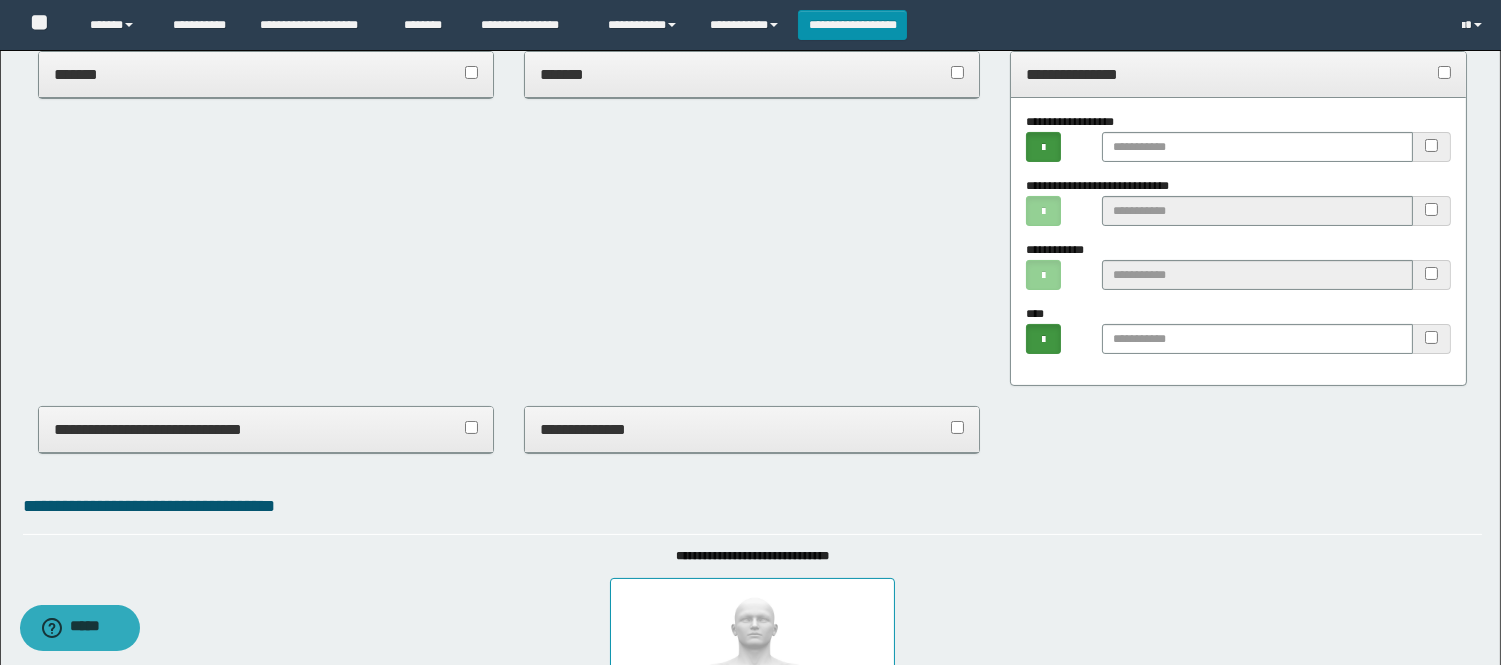 click at bounding box center (1432, 339) 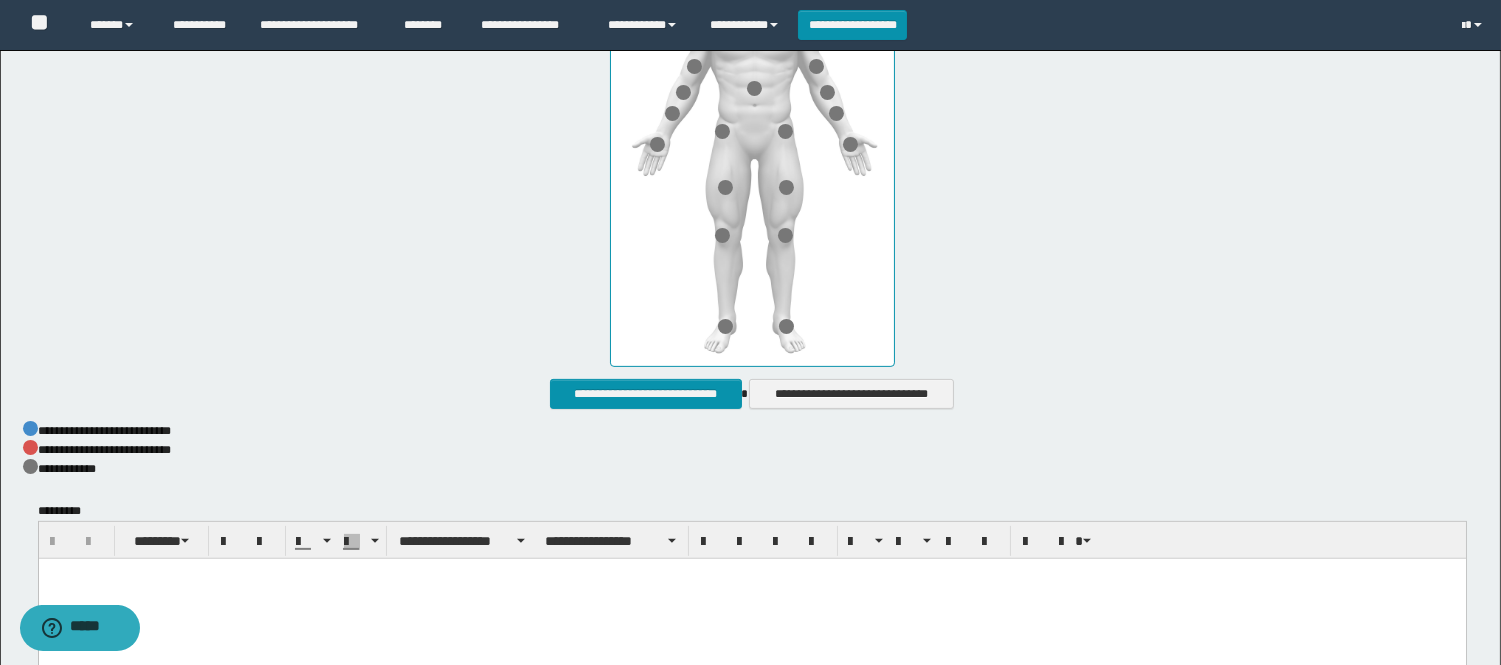 scroll, scrollTop: 1383, scrollLeft: 0, axis: vertical 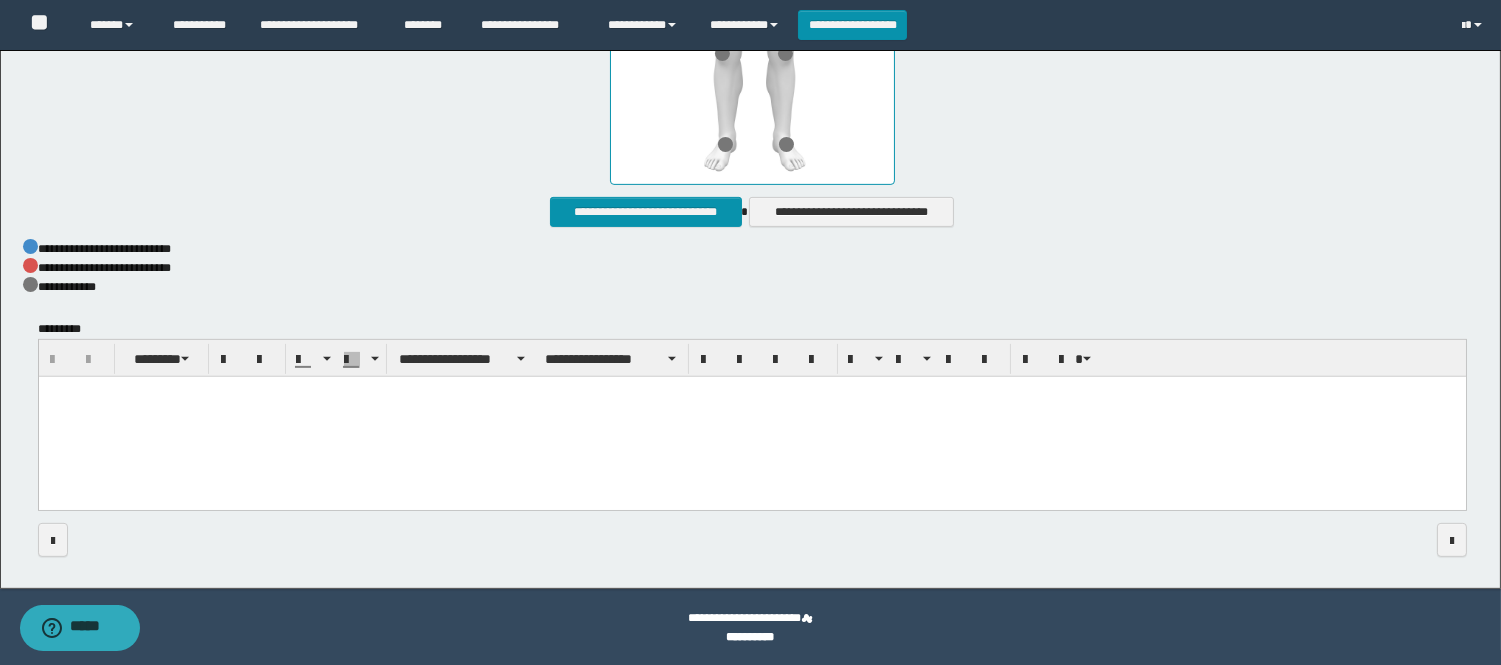 drag, startPoint x: 144, startPoint y: 387, endPoint x: 405, endPoint y: 483, distance: 278.0953 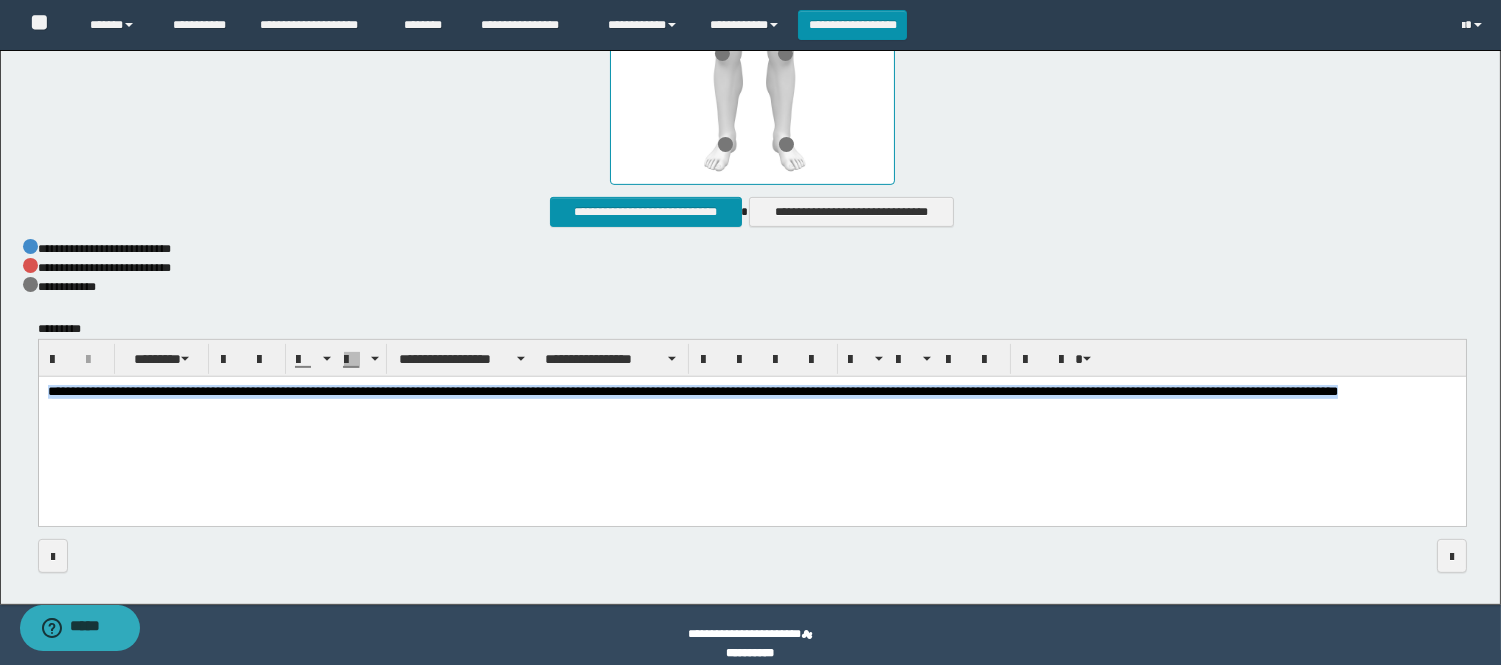 drag, startPoint x: 1420, startPoint y: 398, endPoint x: 35, endPoint y: 363, distance: 1385.4421 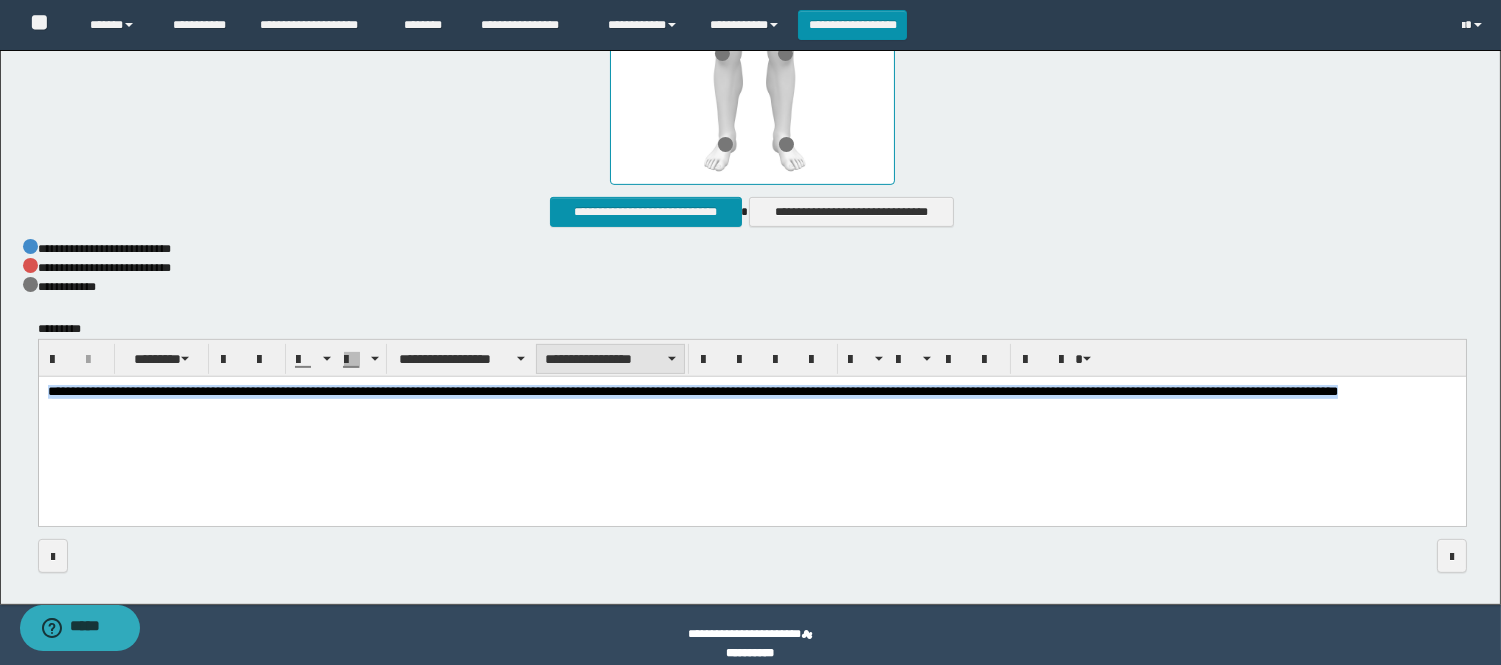 click on "**********" at bounding box center [610, 359] 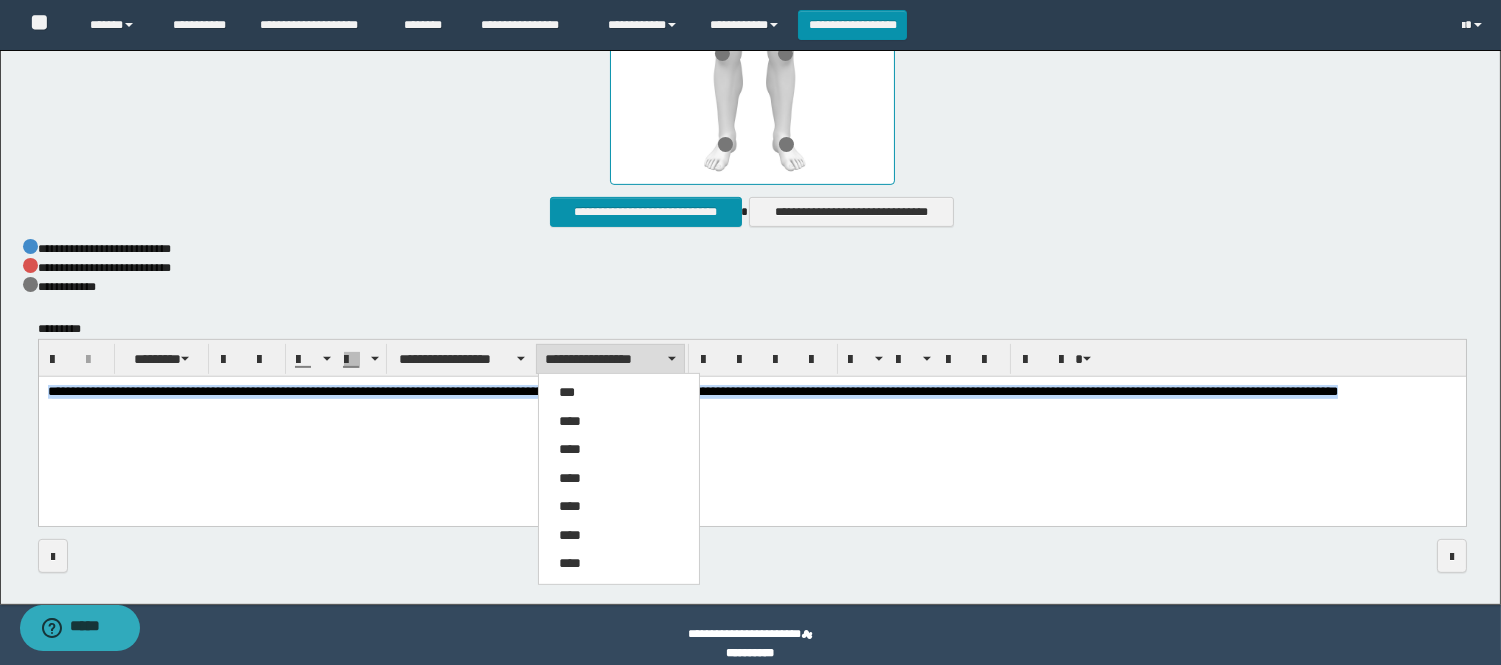 click on "****" at bounding box center [619, 450] 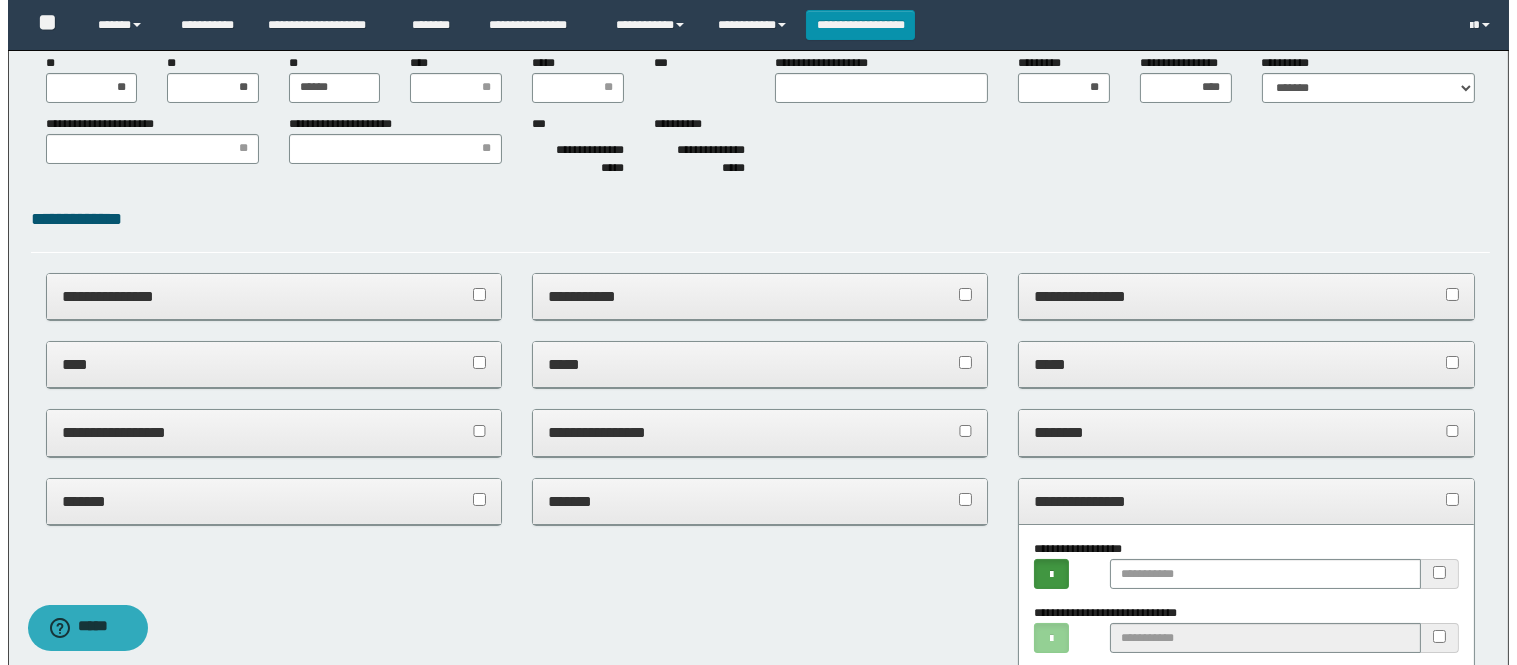 scroll, scrollTop: 0, scrollLeft: 0, axis: both 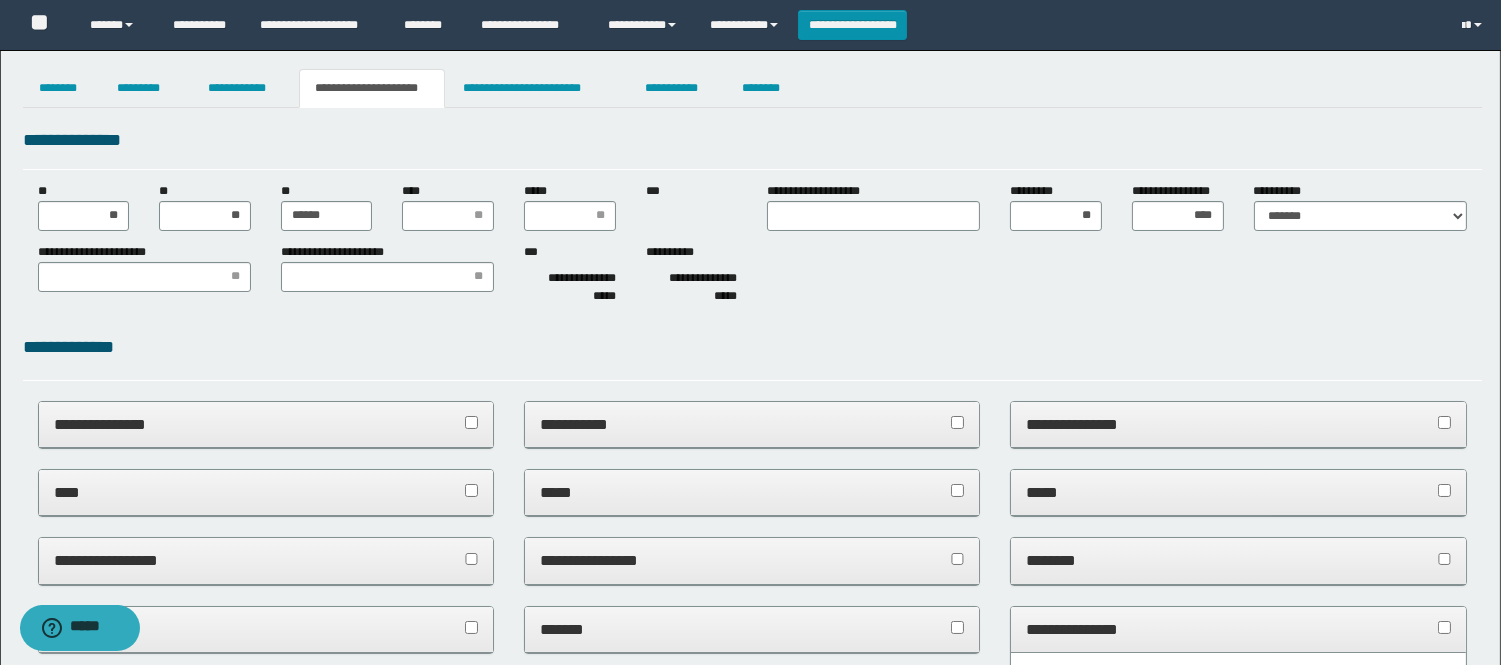click on "**********" at bounding box center (752, 247) 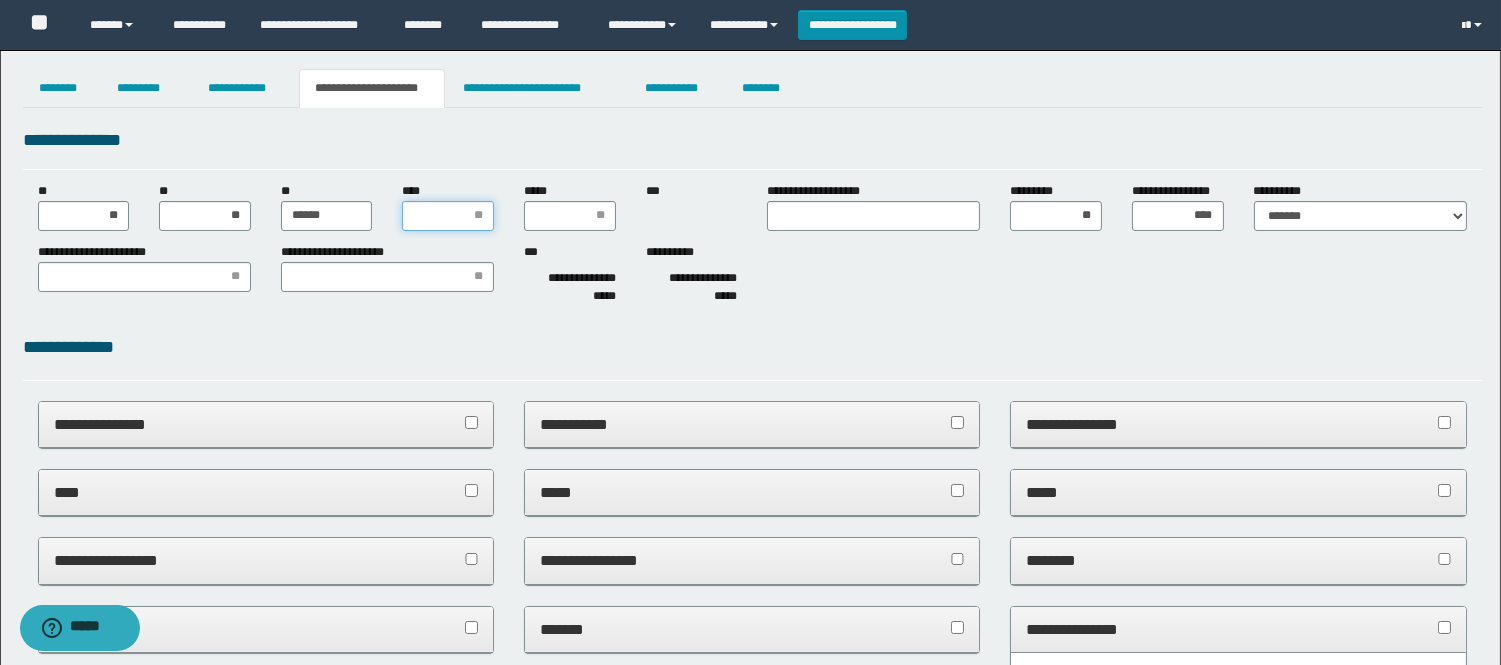 click on "****" at bounding box center (448, 216) 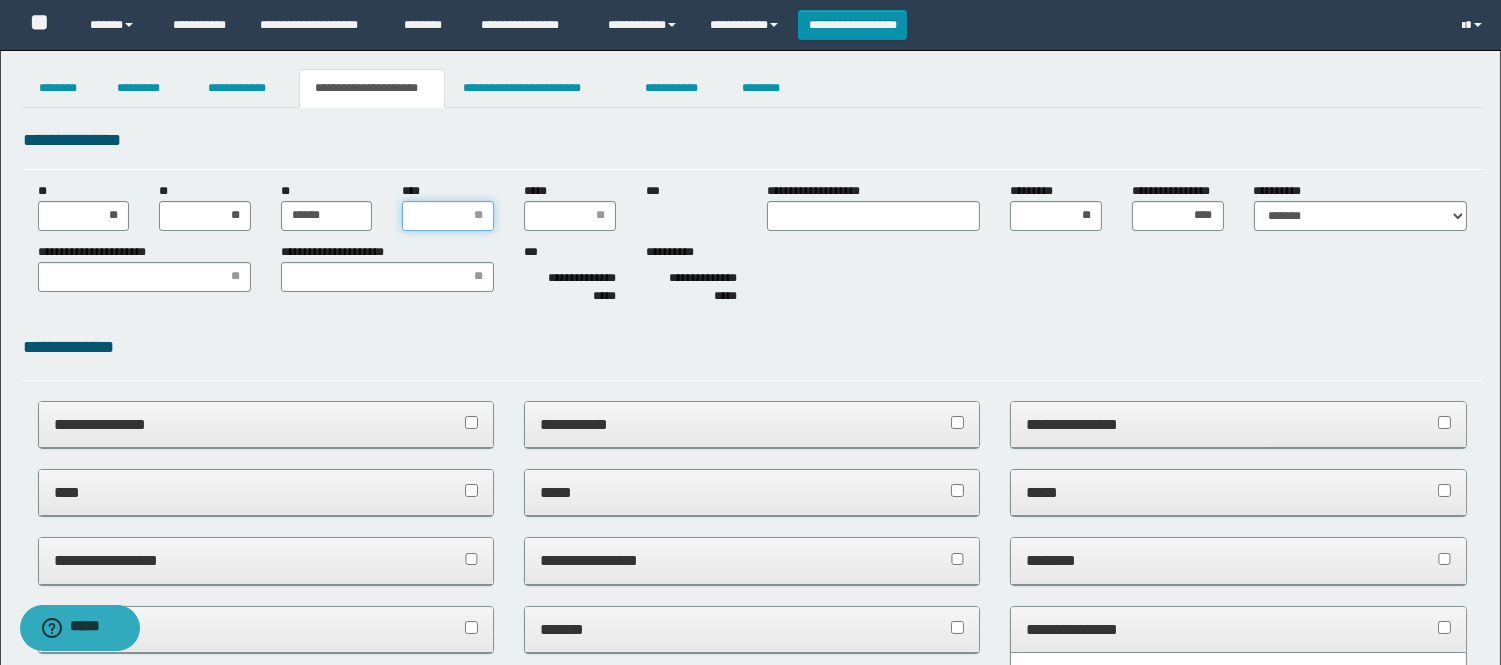 click on "****" at bounding box center (448, 216) 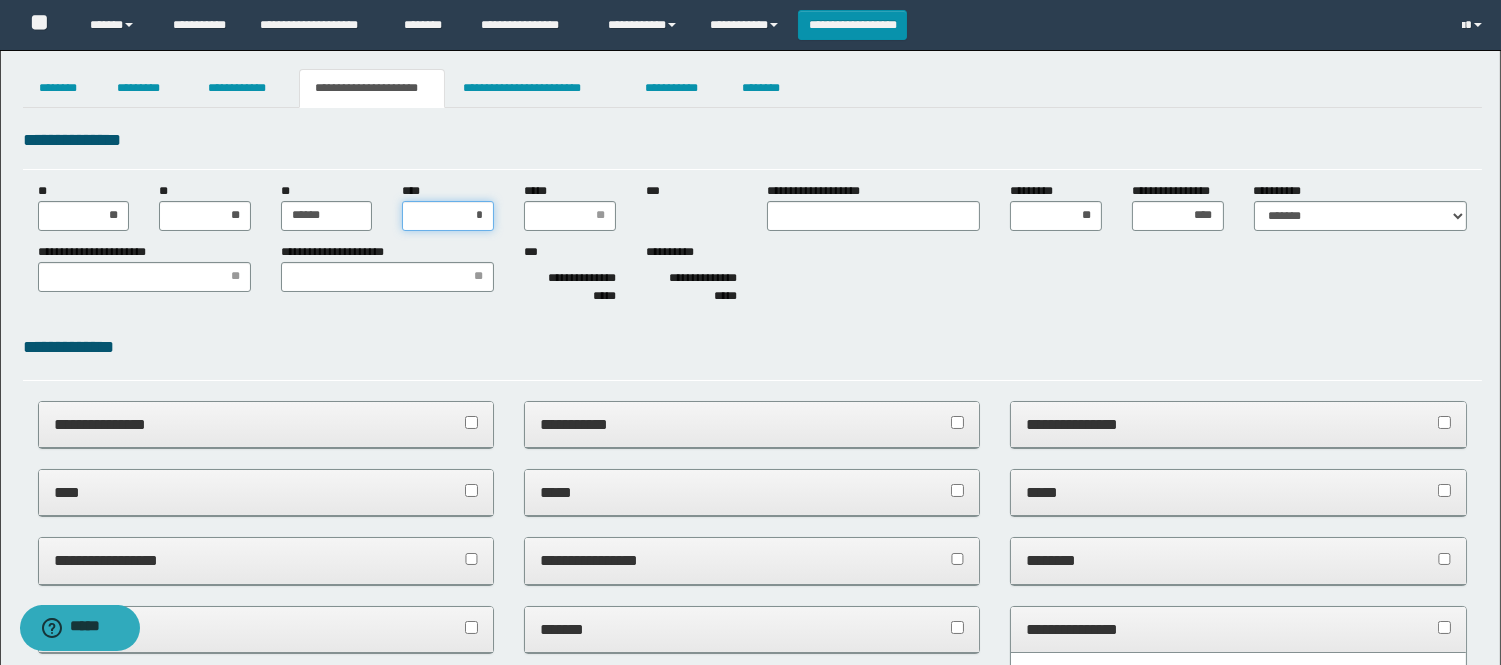 type on "**" 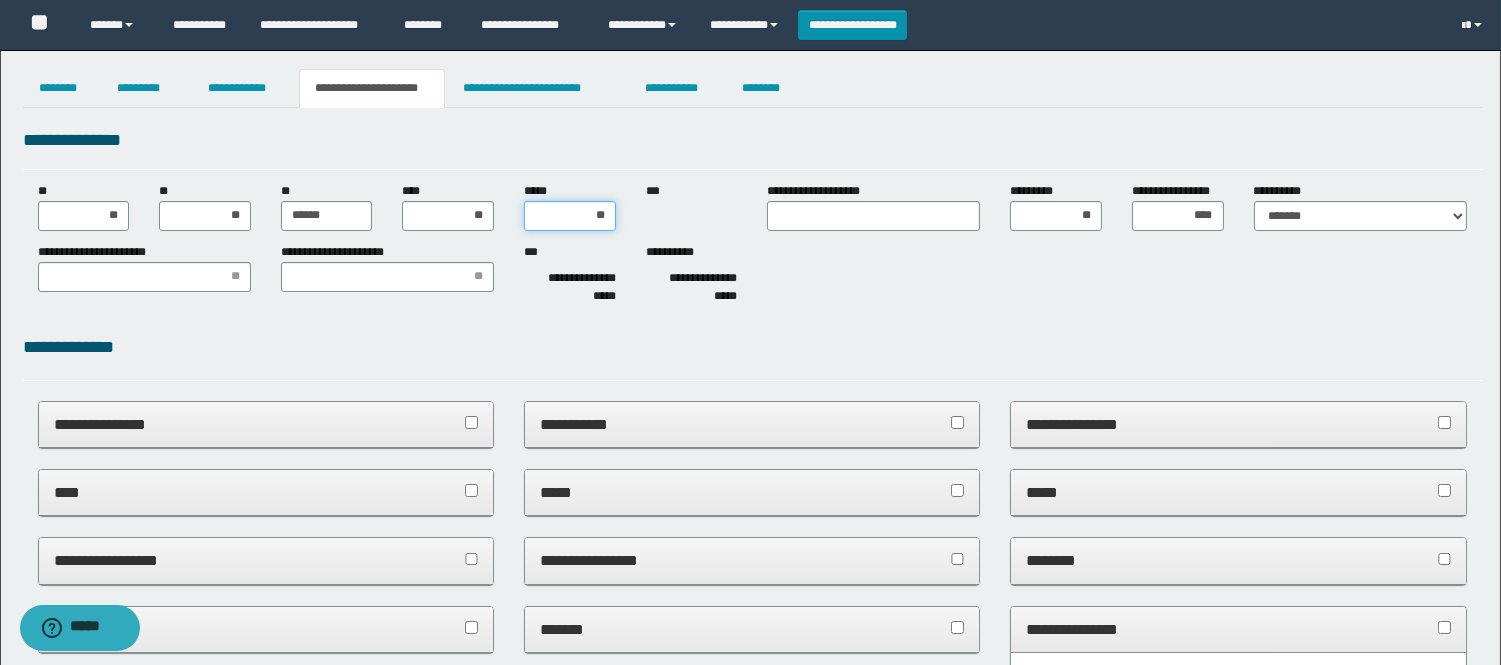 type on "***" 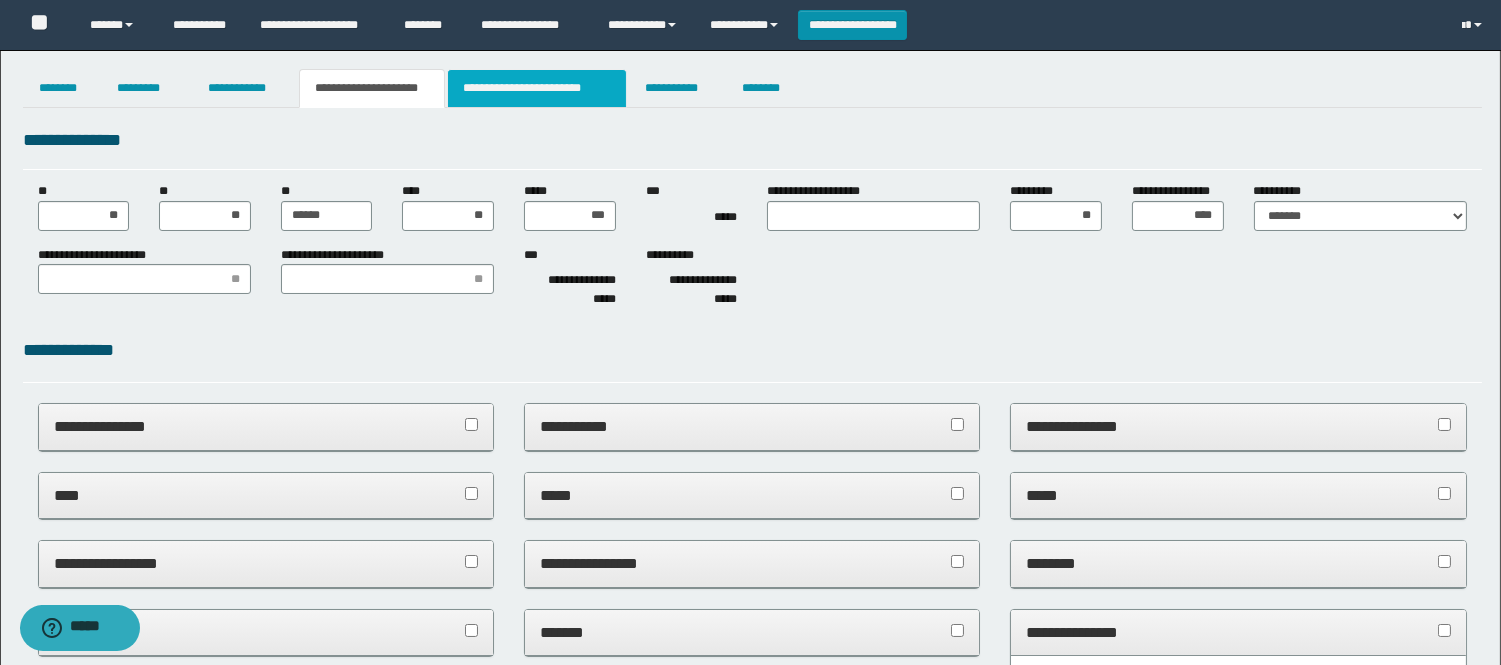 click on "**********" at bounding box center (537, 88) 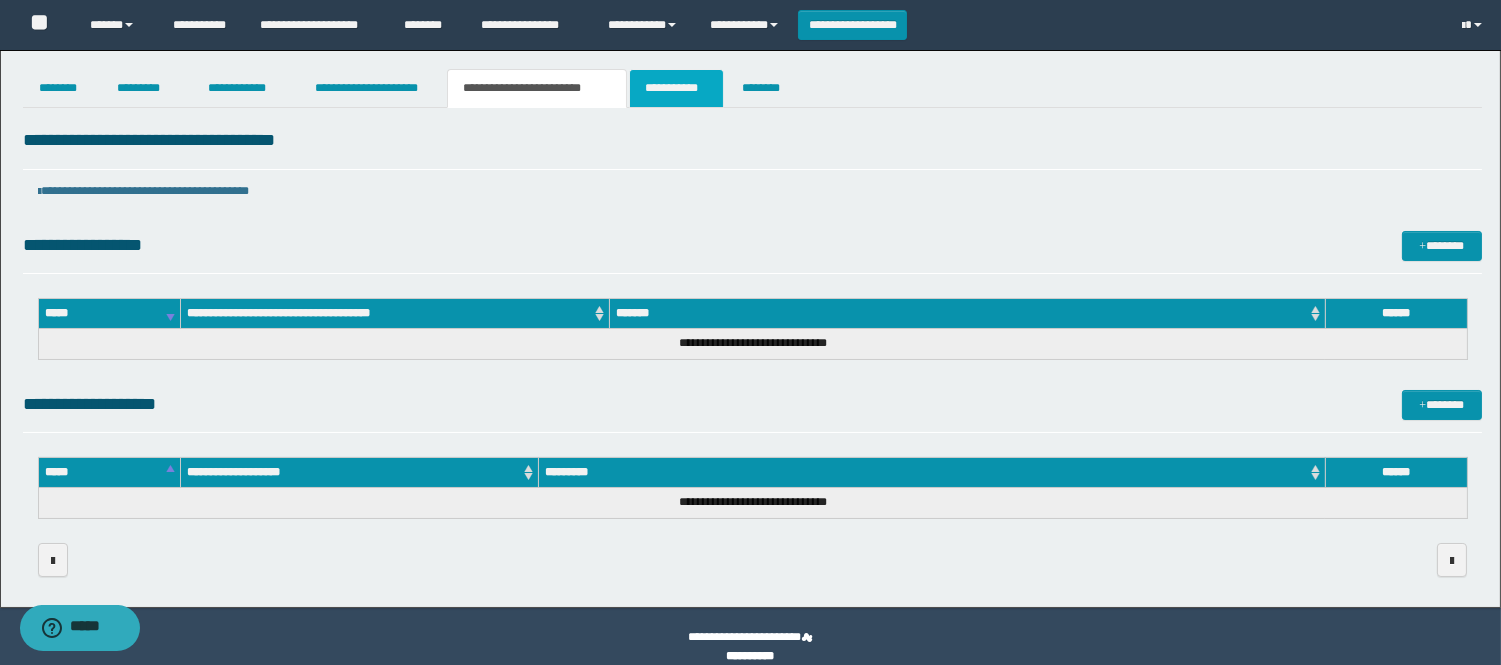 click on "**********" at bounding box center (676, 88) 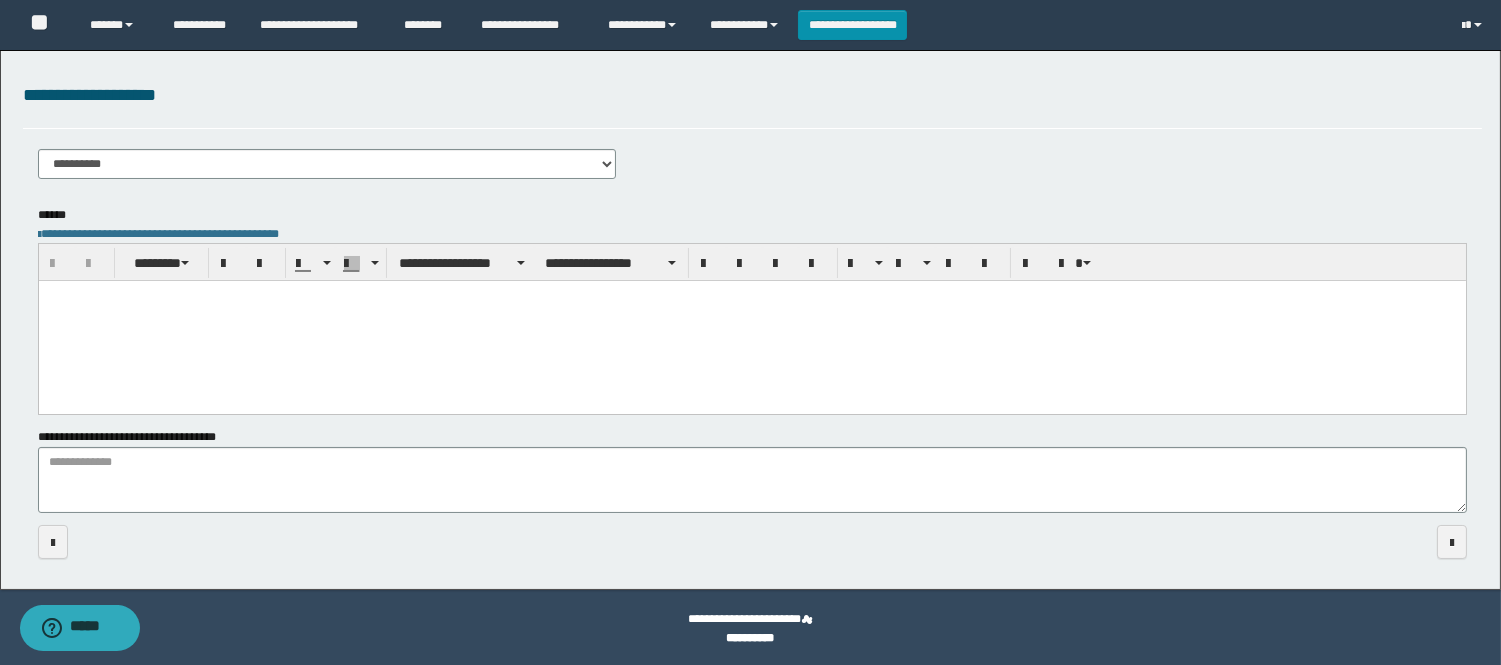 scroll, scrollTop: 220, scrollLeft: 0, axis: vertical 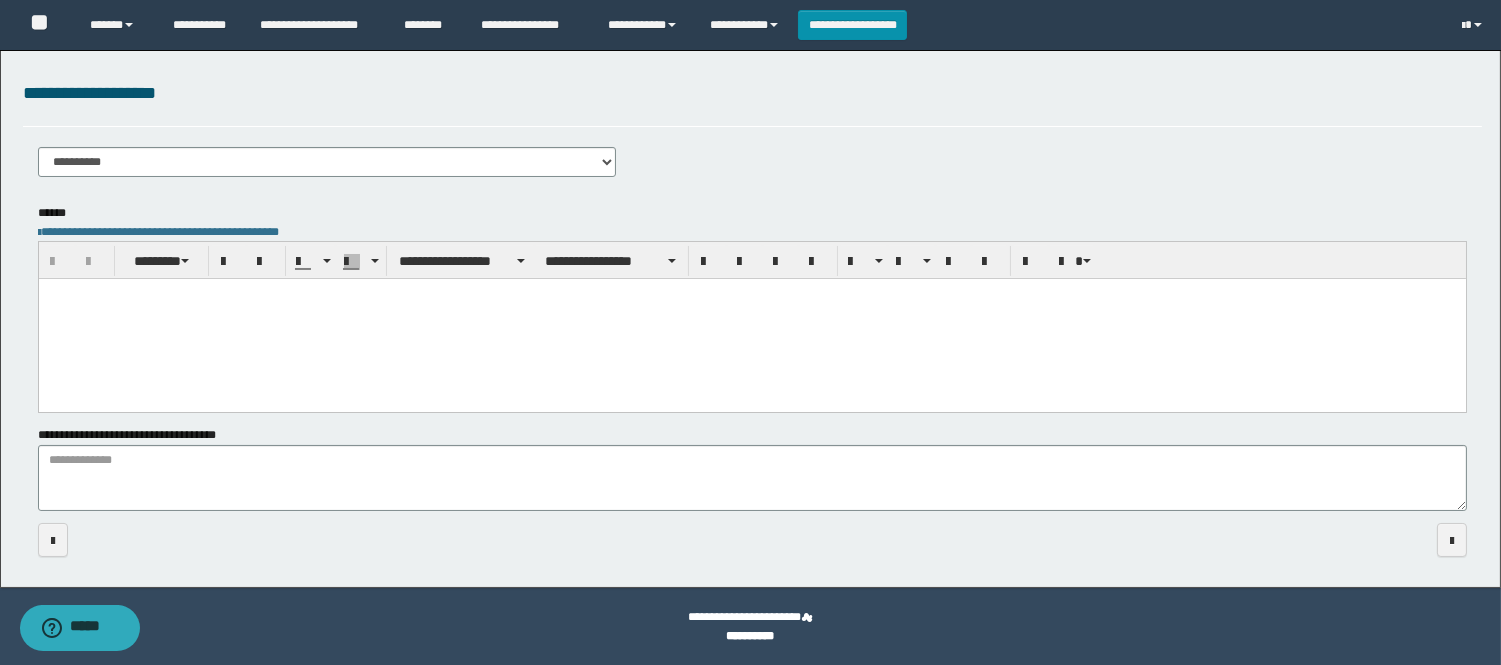 drag, startPoint x: 73, startPoint y: 325, endPoint x: 60, endPoint y: 319, distance: 14.3178215 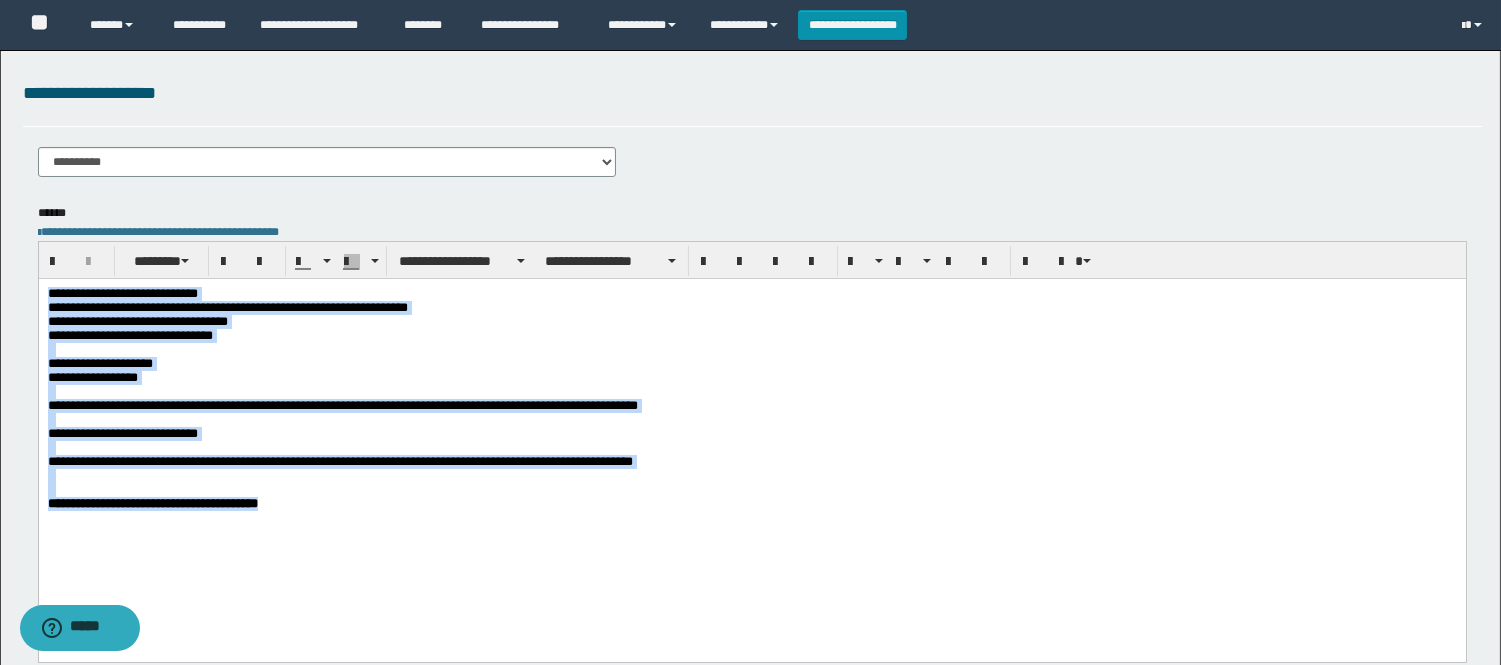 drag, startPoint x: 323, startPoint y: 559, endPoint x: 63, endPoint y: 456, distance: 279.65872 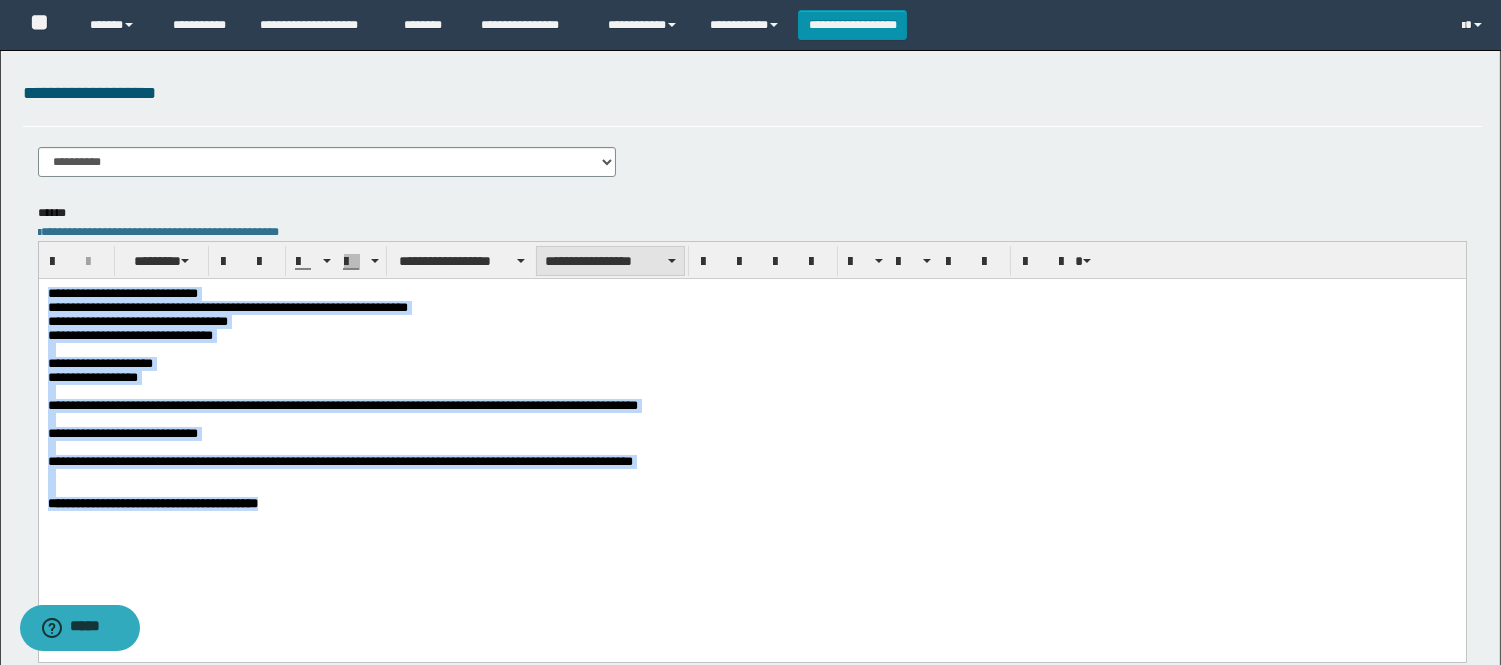 click on "**********" at bounding box center (610, 261) 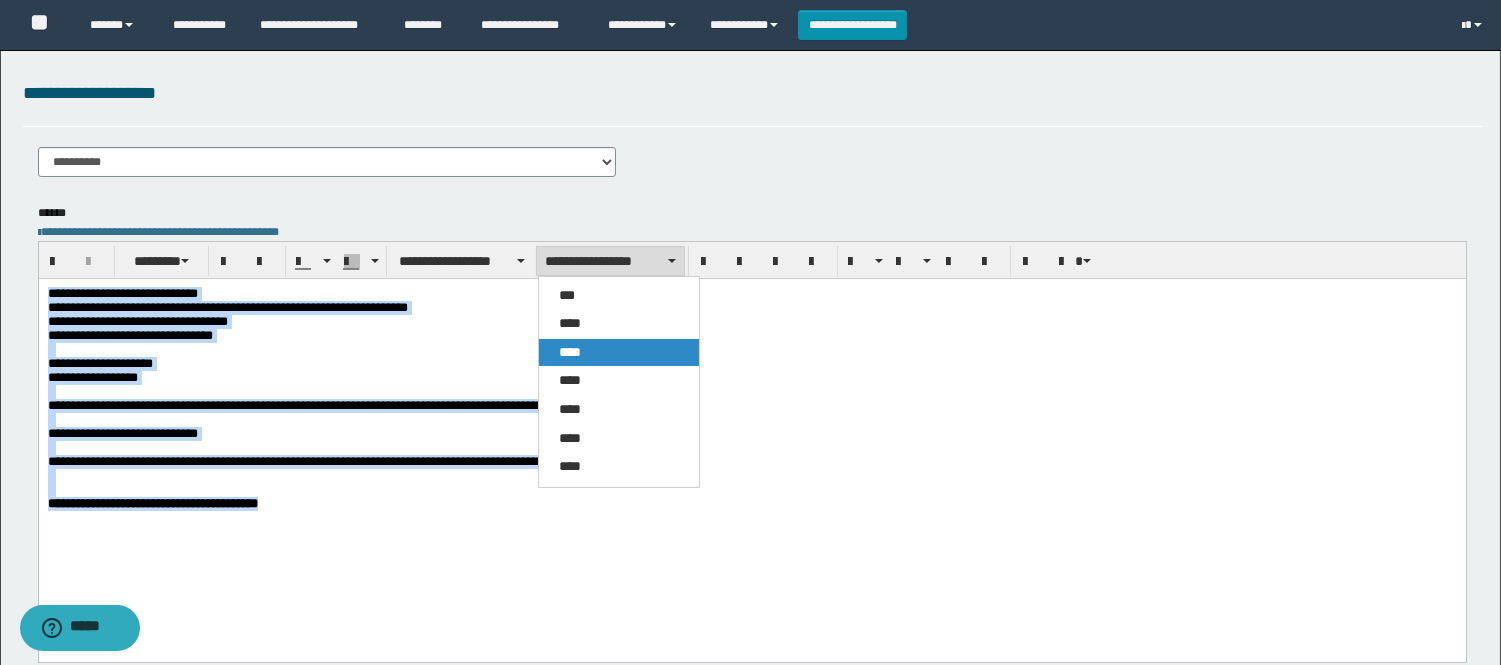 drag, startPoint x: 625, startPoint y: 351, endPoint x: 248, endPoint y: 8, distance: 509.6842 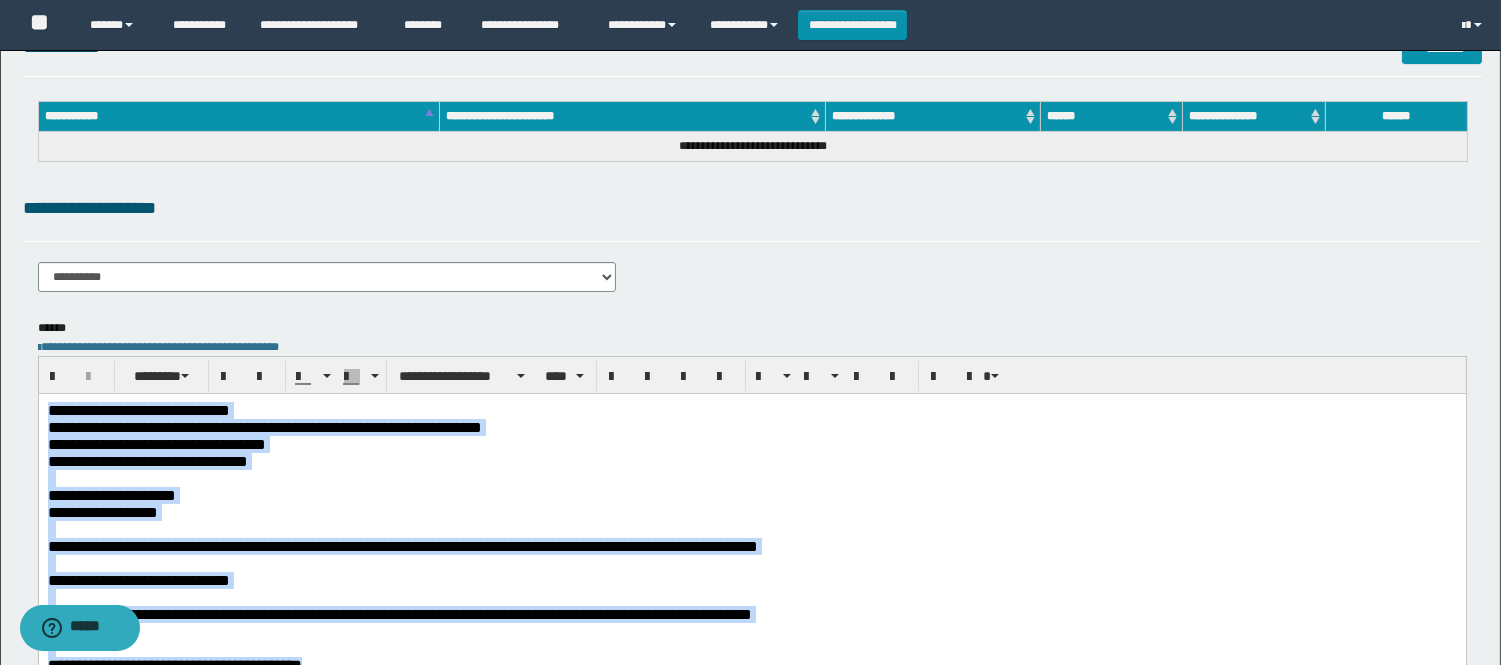 scroll, scrollTop: 0, scrollLeft: 0, axis: both 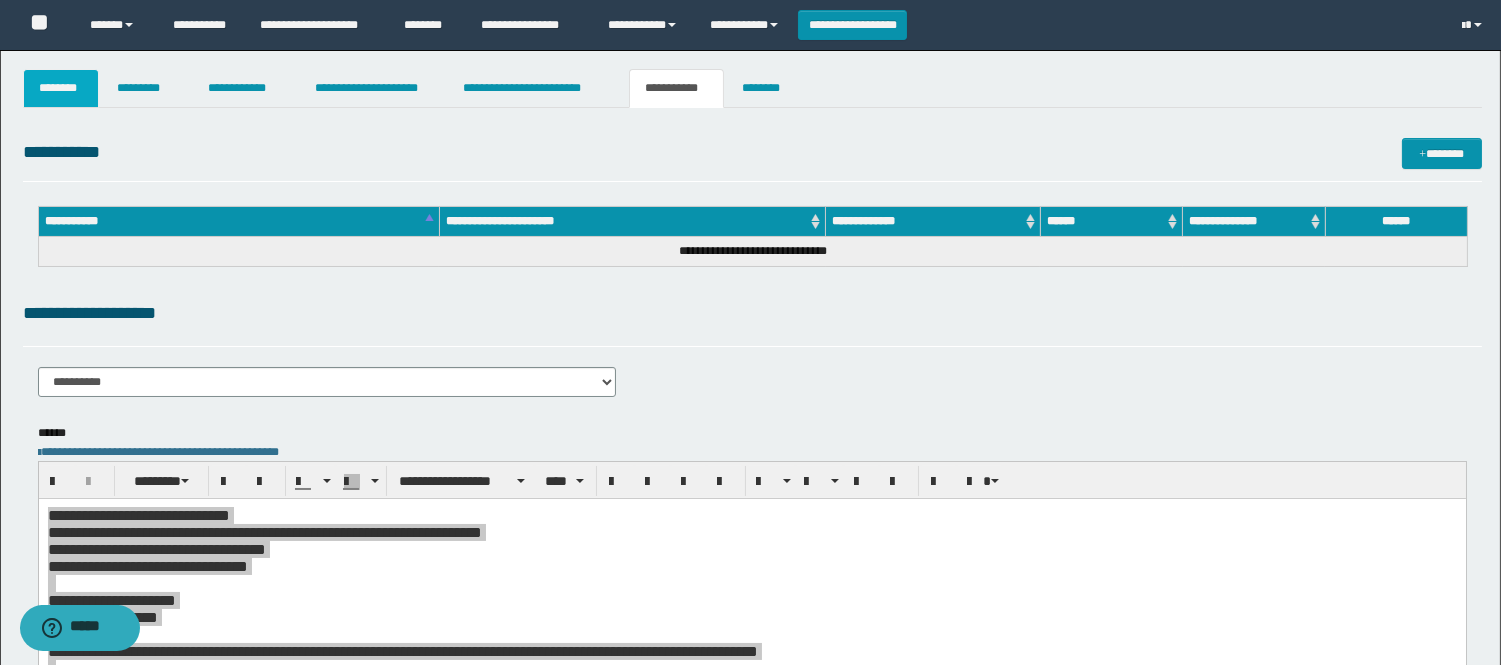 click on "********" at bounding box center [61, 88] 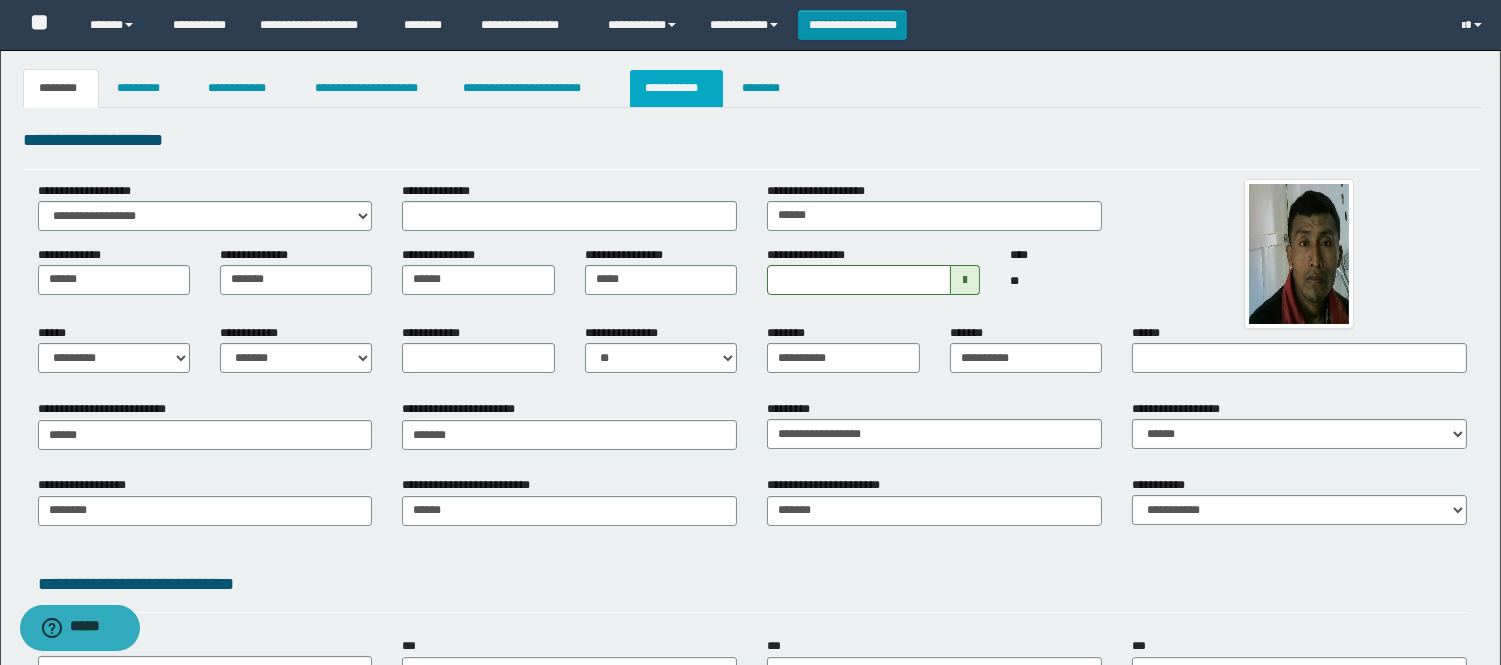 click on "**********" at bounding box center (676, 88) 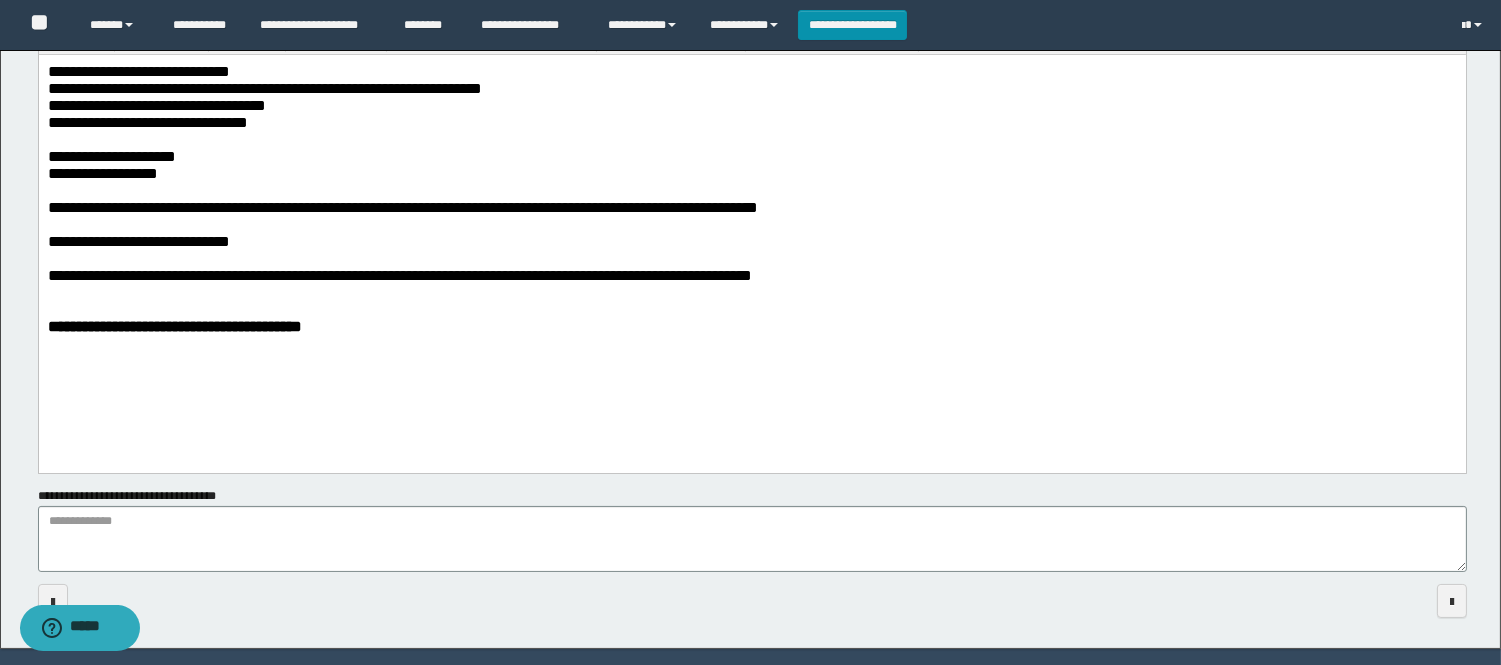 scroll, scrollTop: 222, scrollLeft: 0, axis: vertical 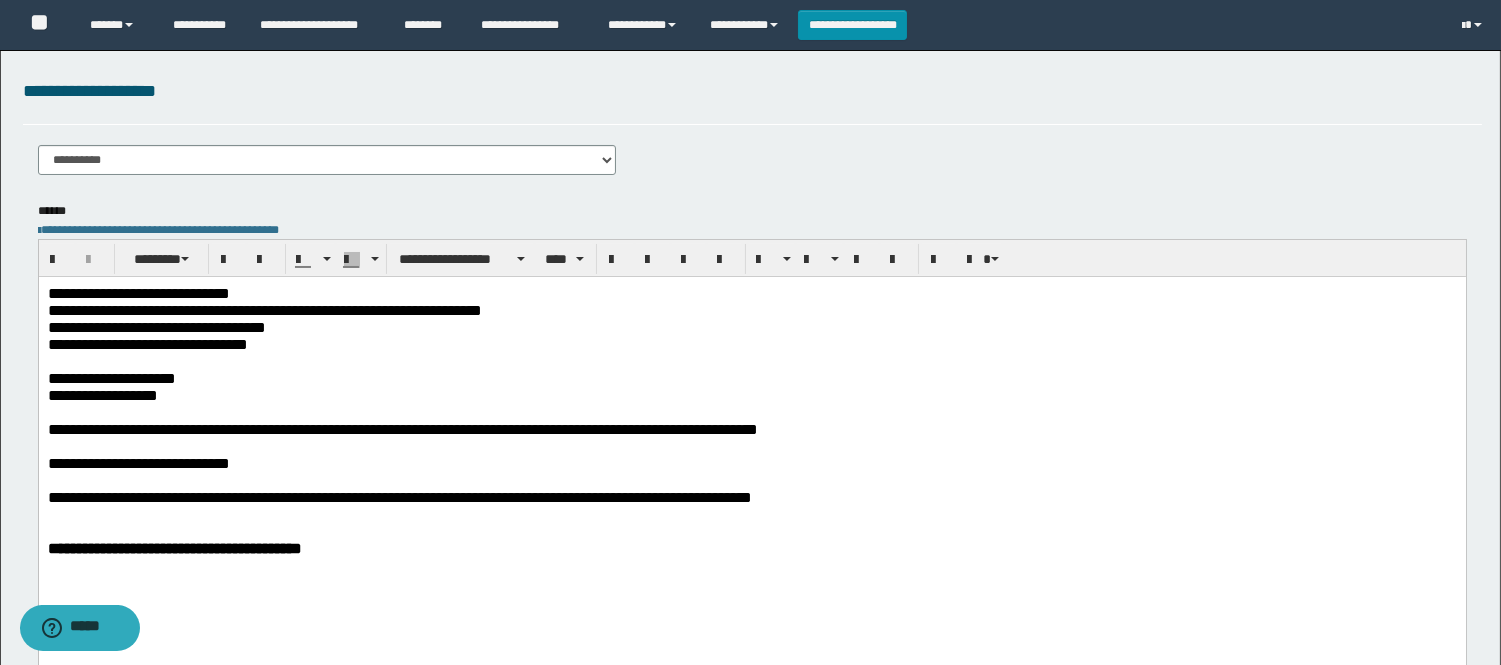 click on "**********" at bounding box center [138, 293] 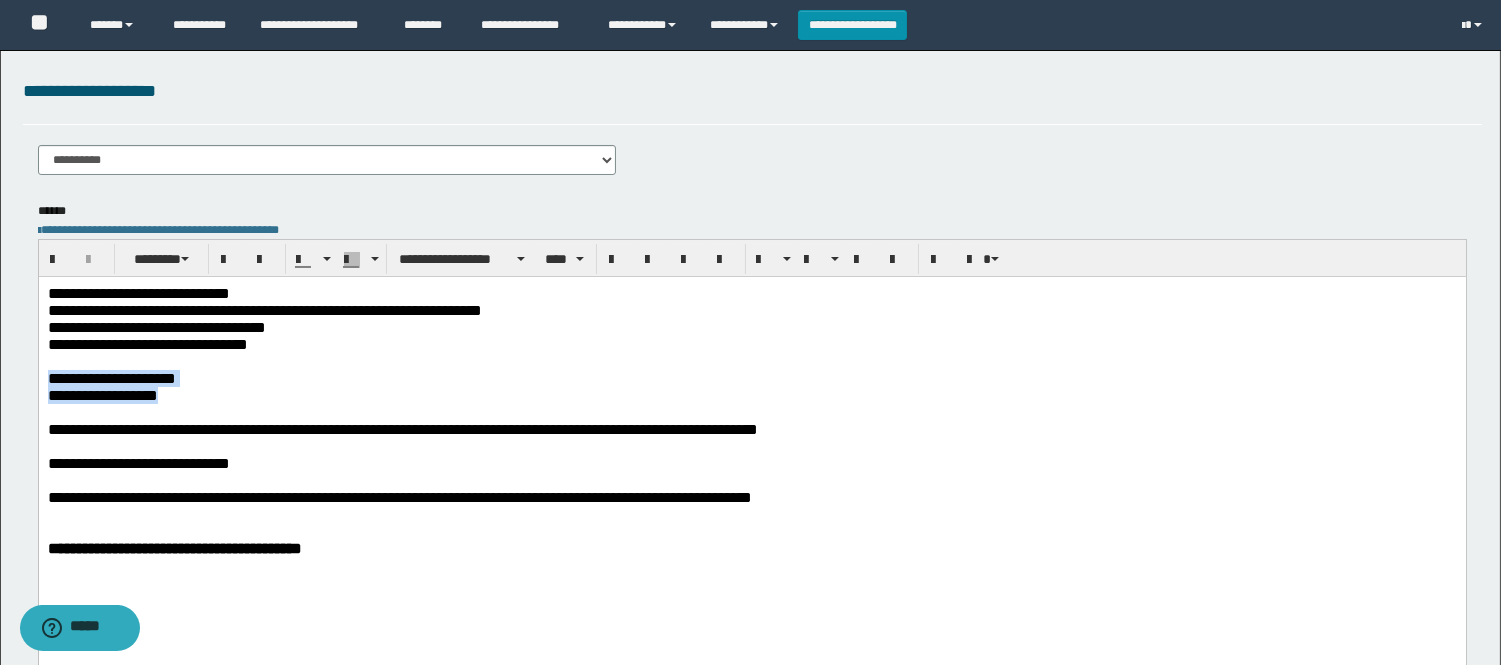 drag, startPoint x: 174, startPoint y: 413, endPoint x: 22, endPoint y: 385, distance: 154.55743 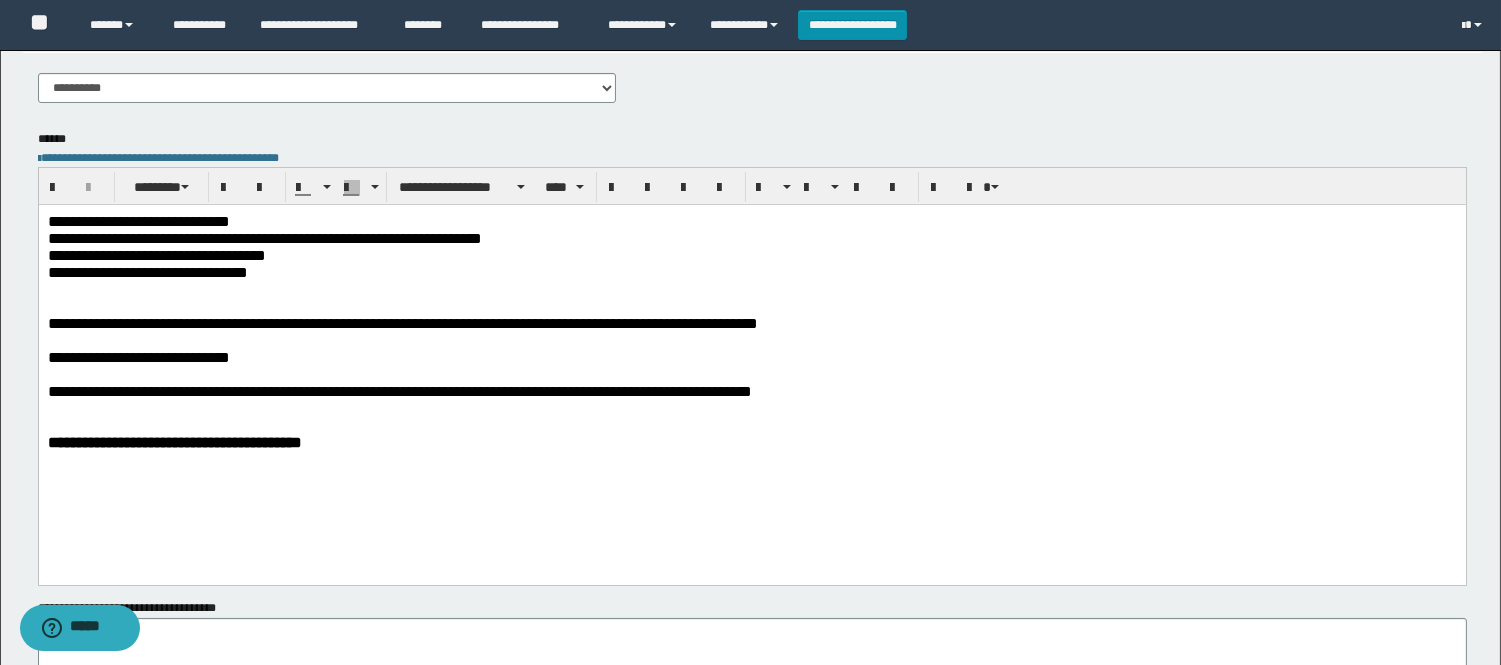 scroll, scrollTop: 333, scrollLeft: 0, axis: vertical 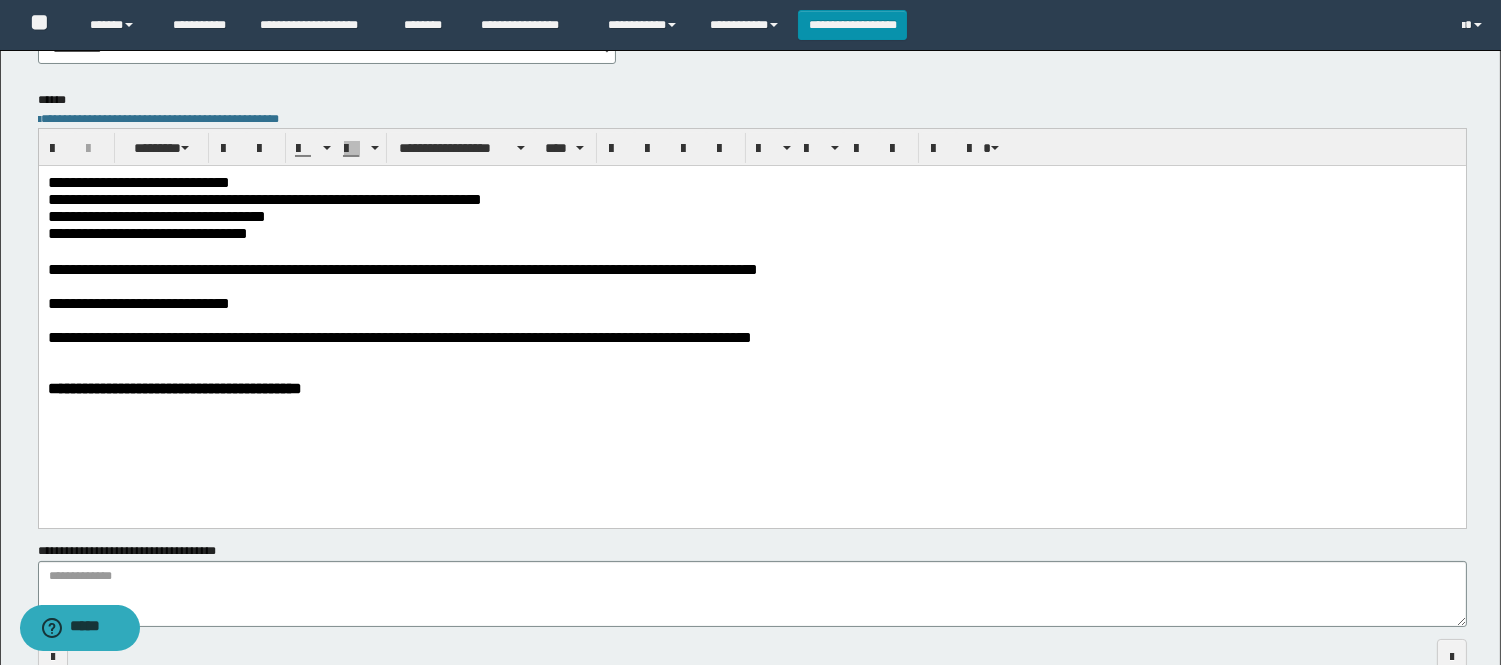 click on "**********" at bounding box center [751, 303] 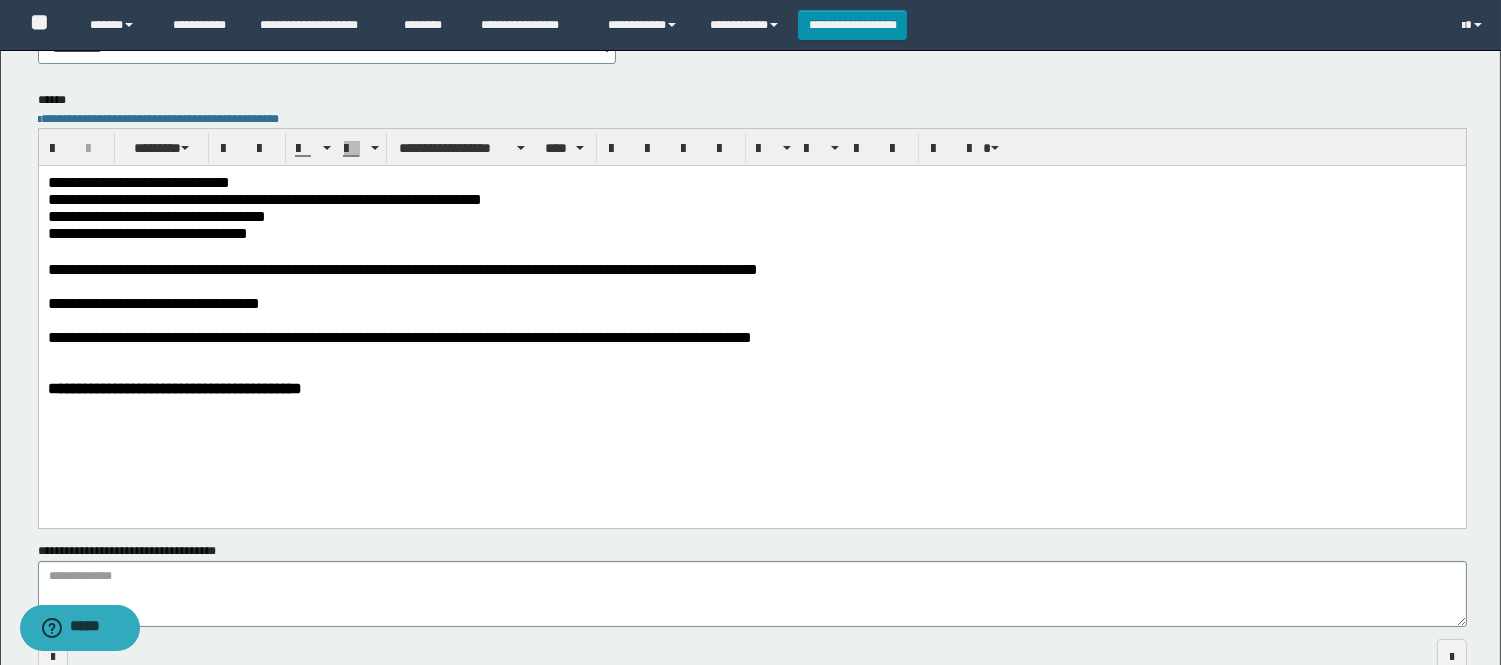 scroll, scrollTop: 222, scrollLeft: 0, axis: vertical 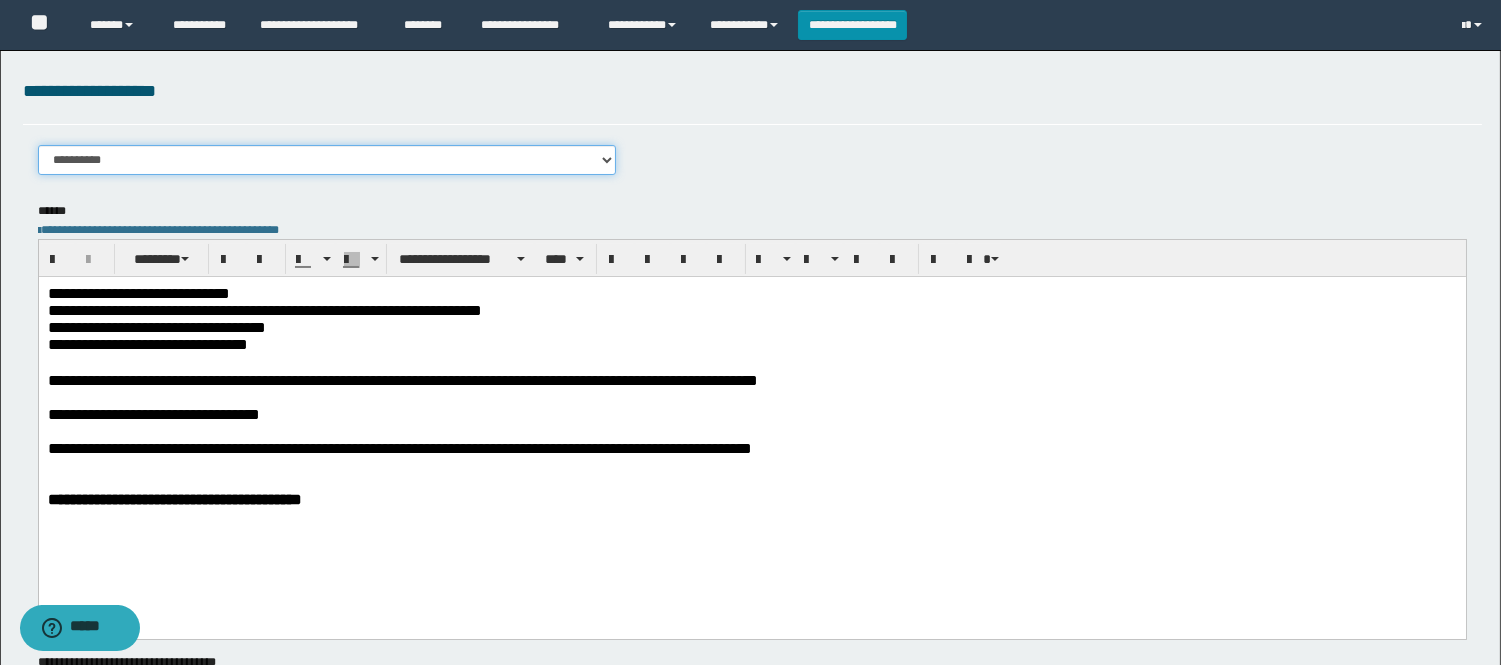 click on "**********" at bounding box center [327, 160] 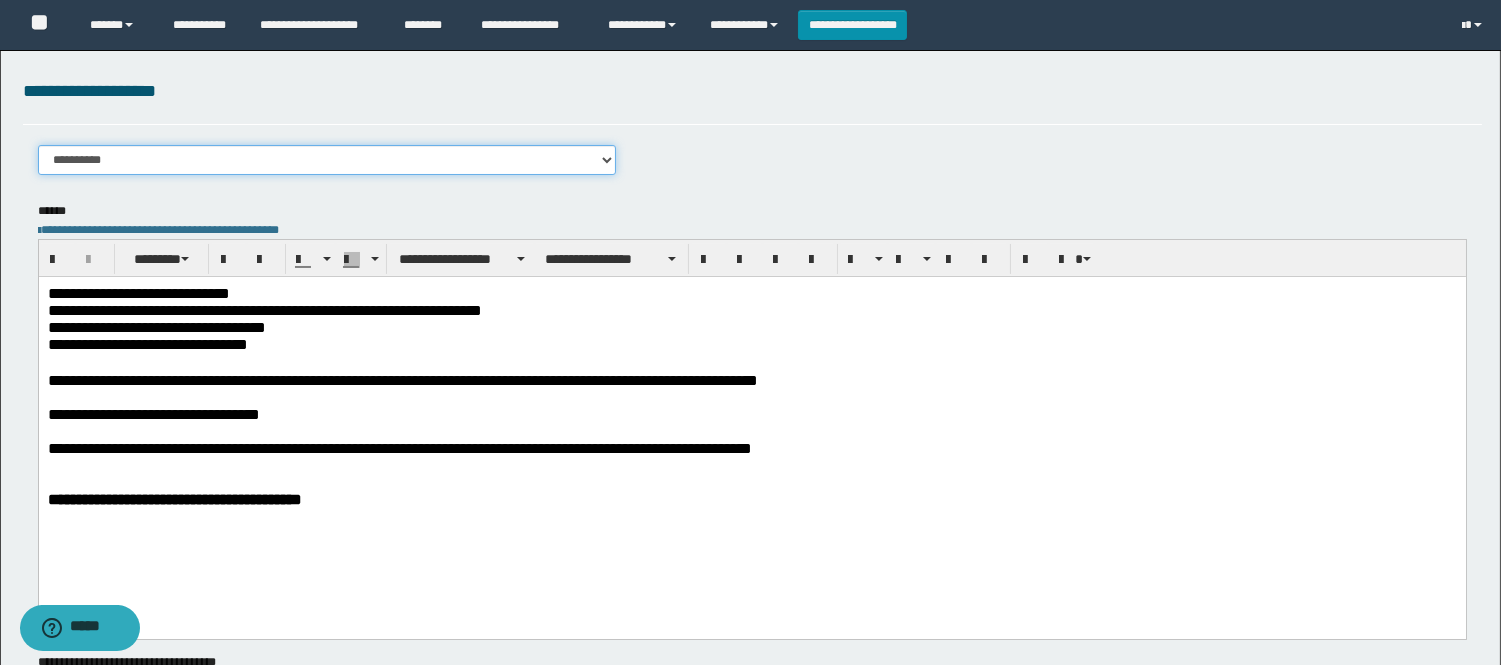 select on "****" 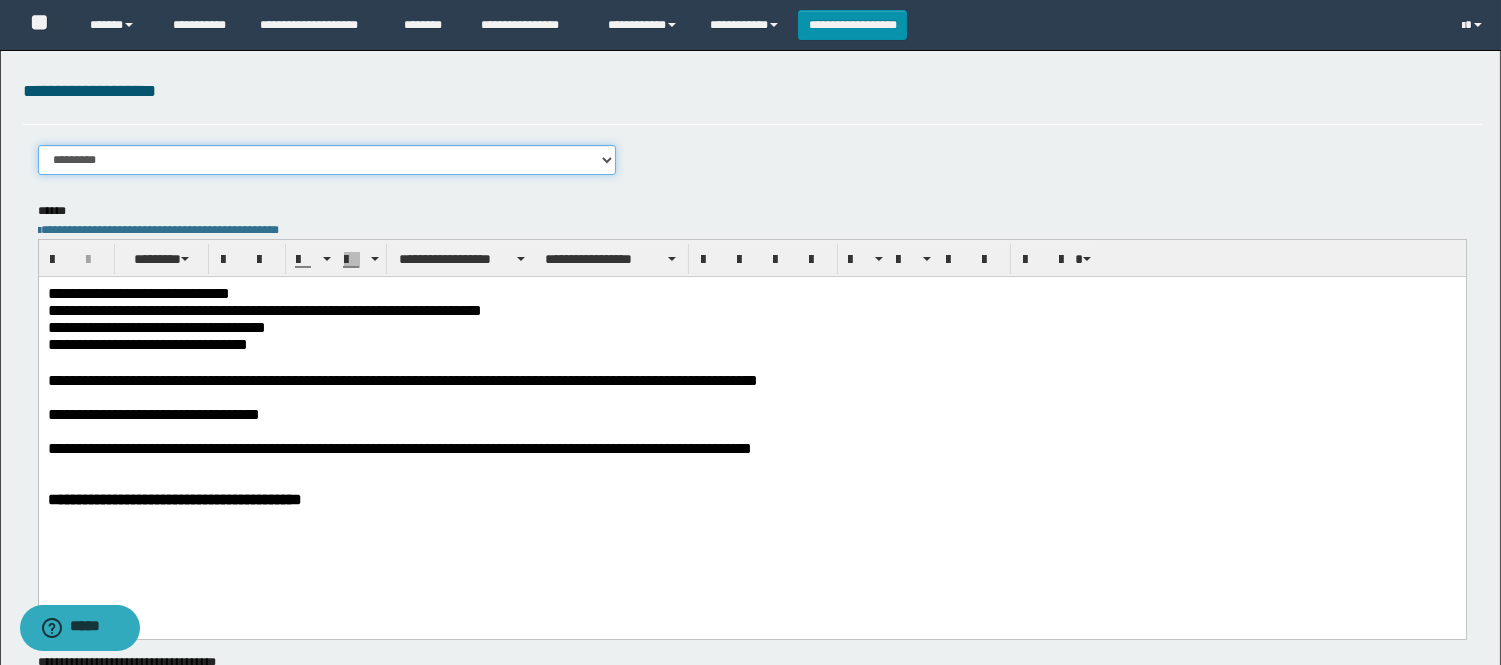 scroll, scrollTop: 0, scrollLeft: 0, axis: both 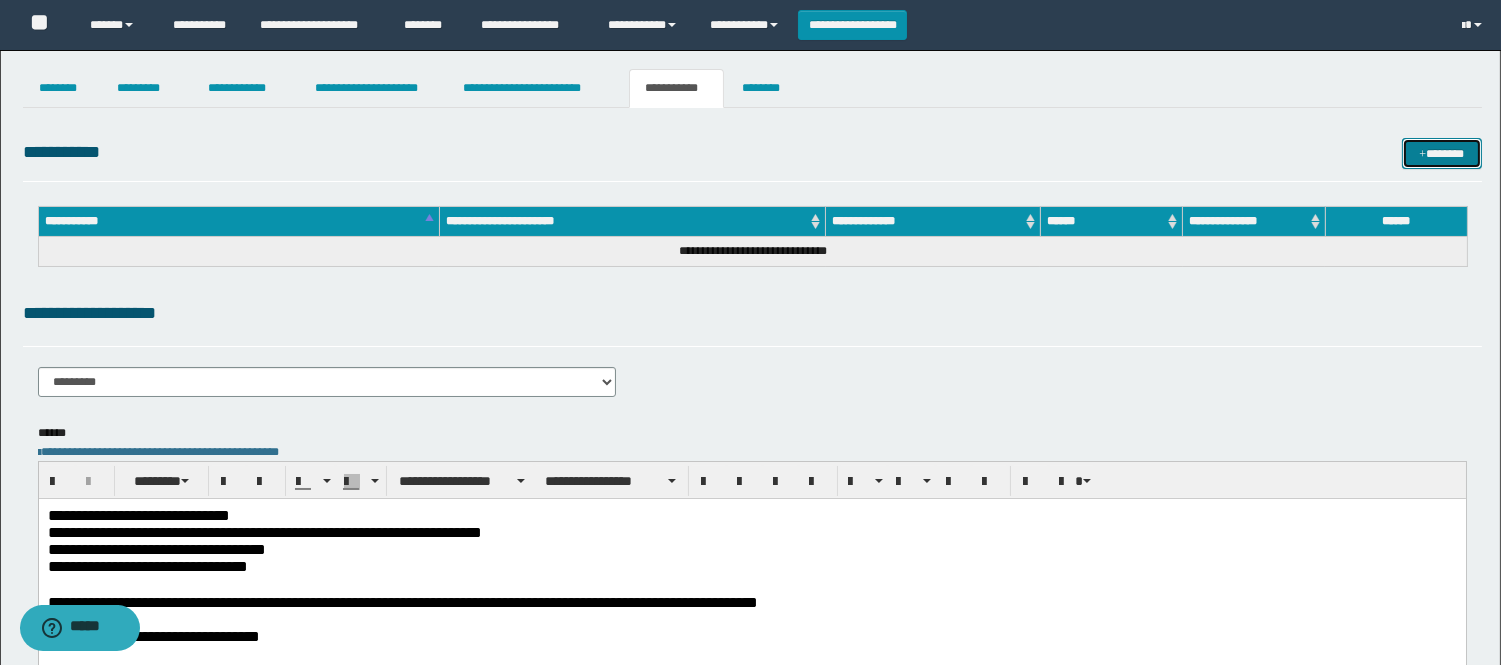 click at bounding box center [1422, 155] 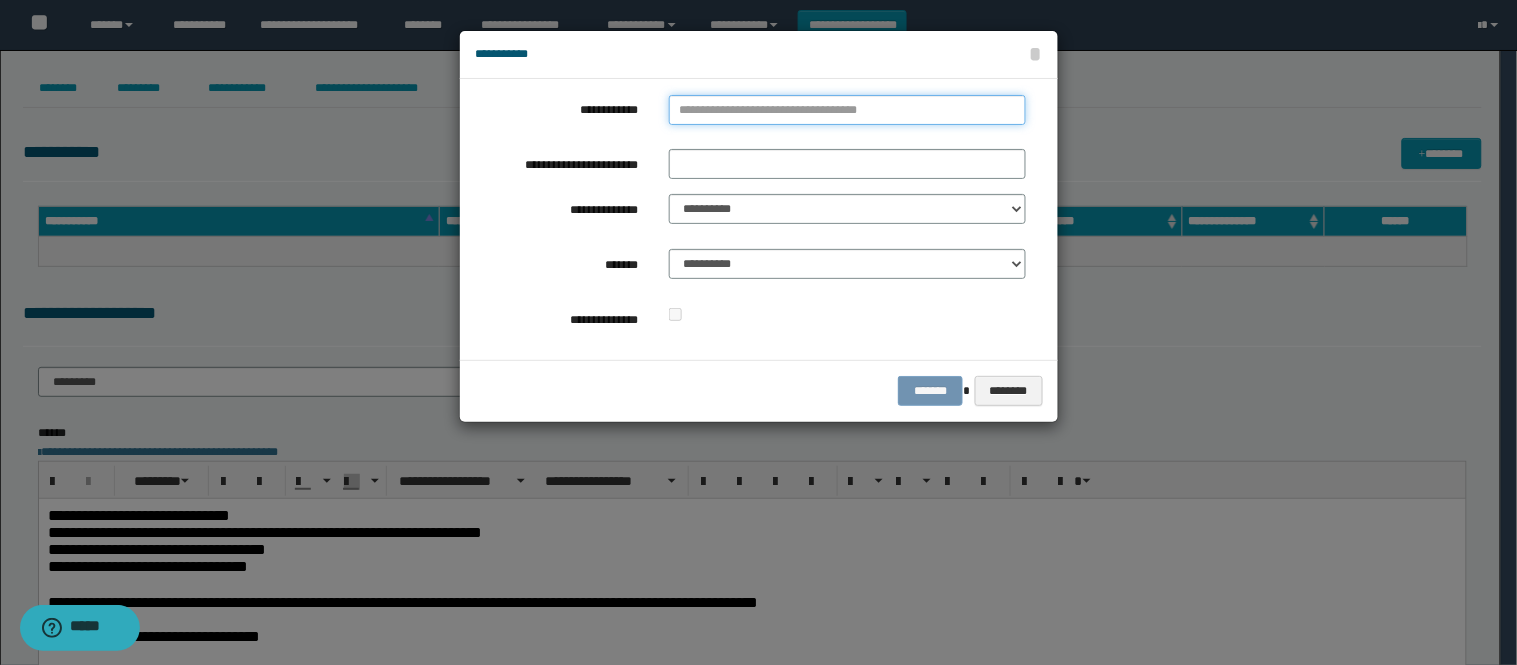 click on "**********" at bounding box center (847, 110) 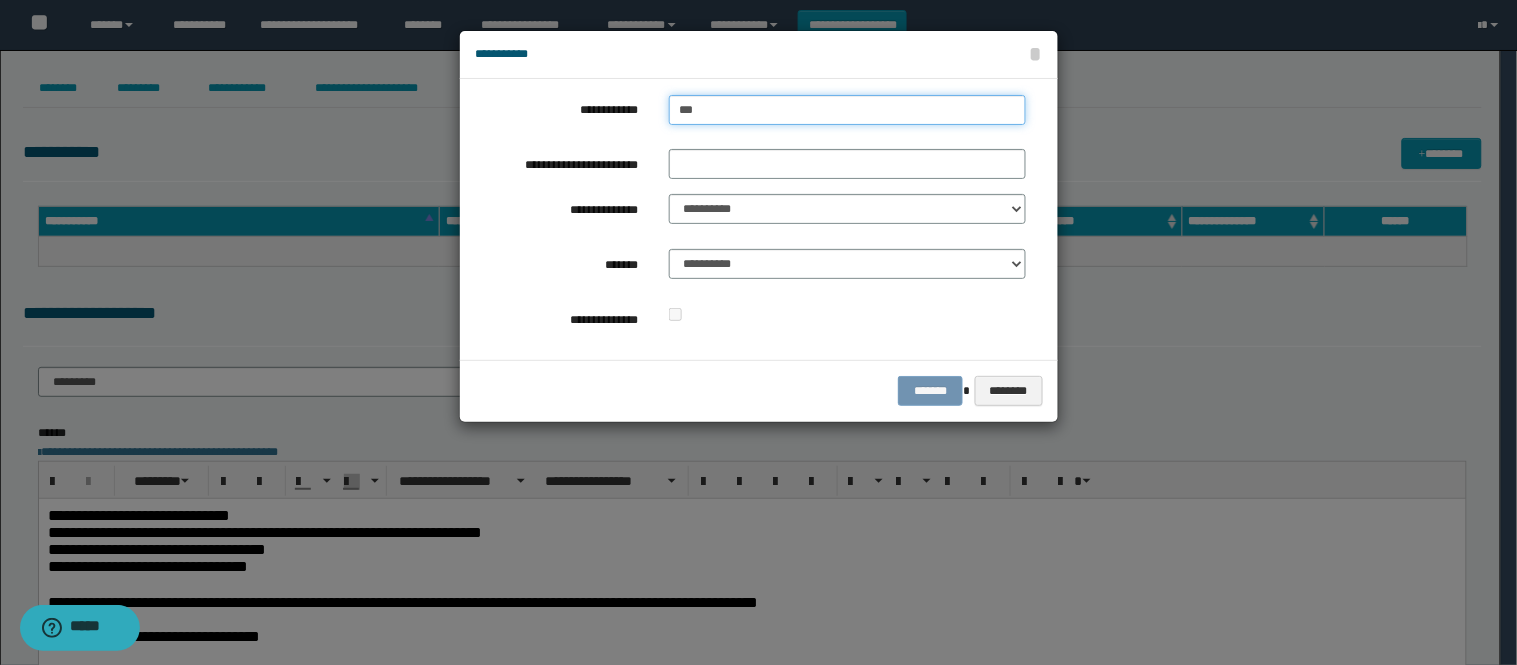 type on "****" 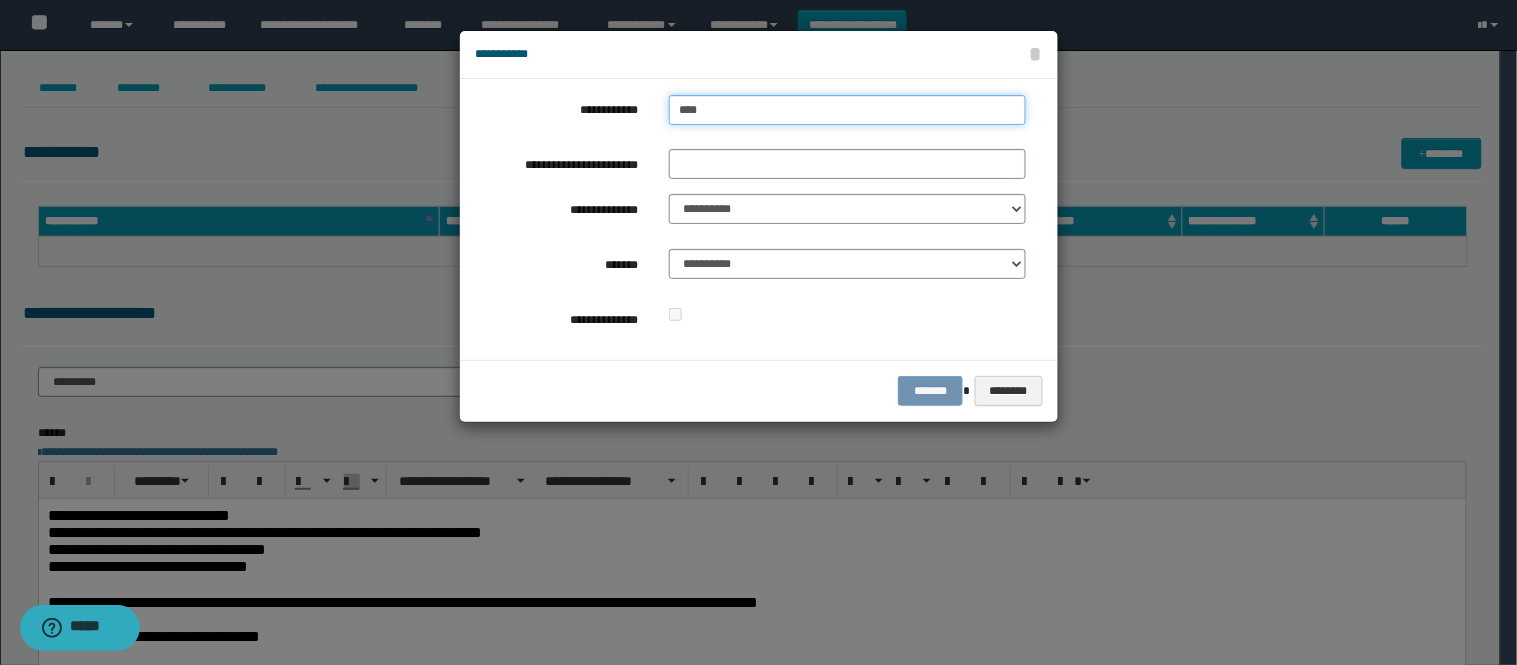 type on "****" 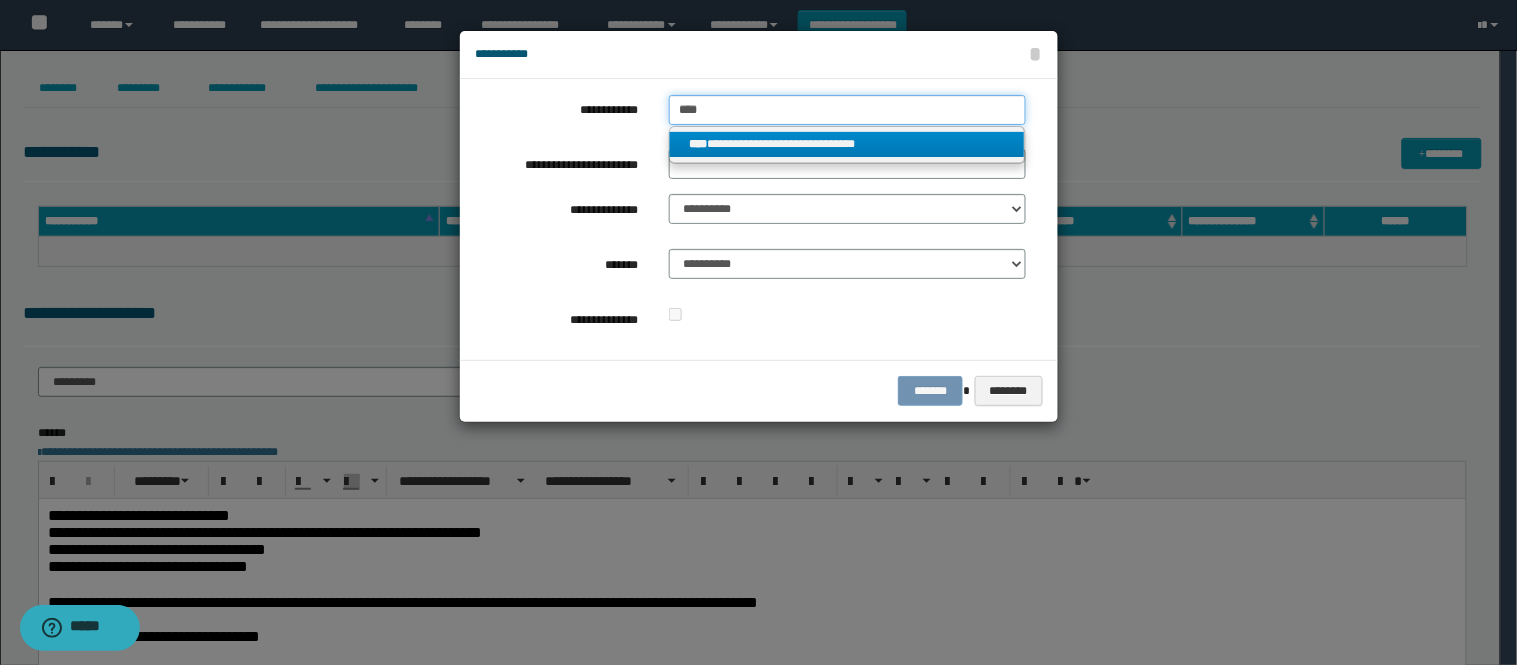 type on "****" 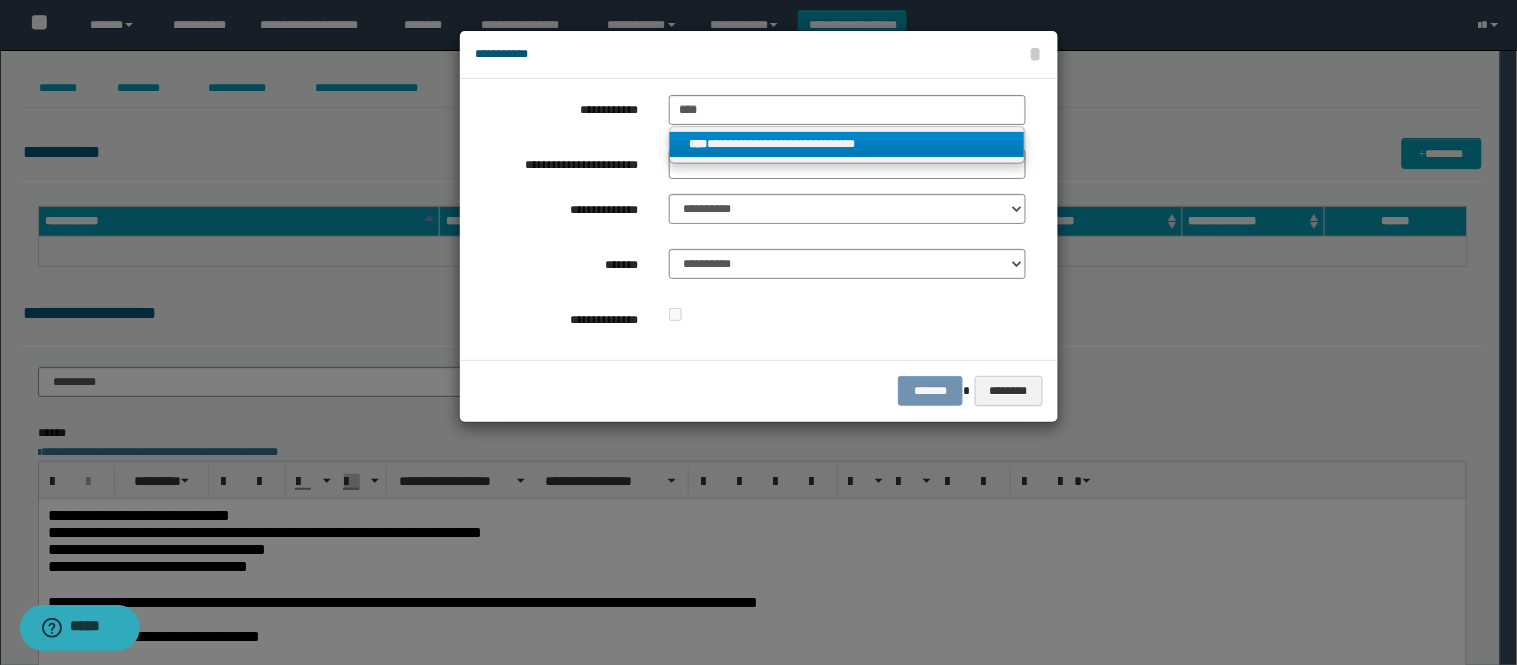 click on "**********" at bounding box center (847, 144) 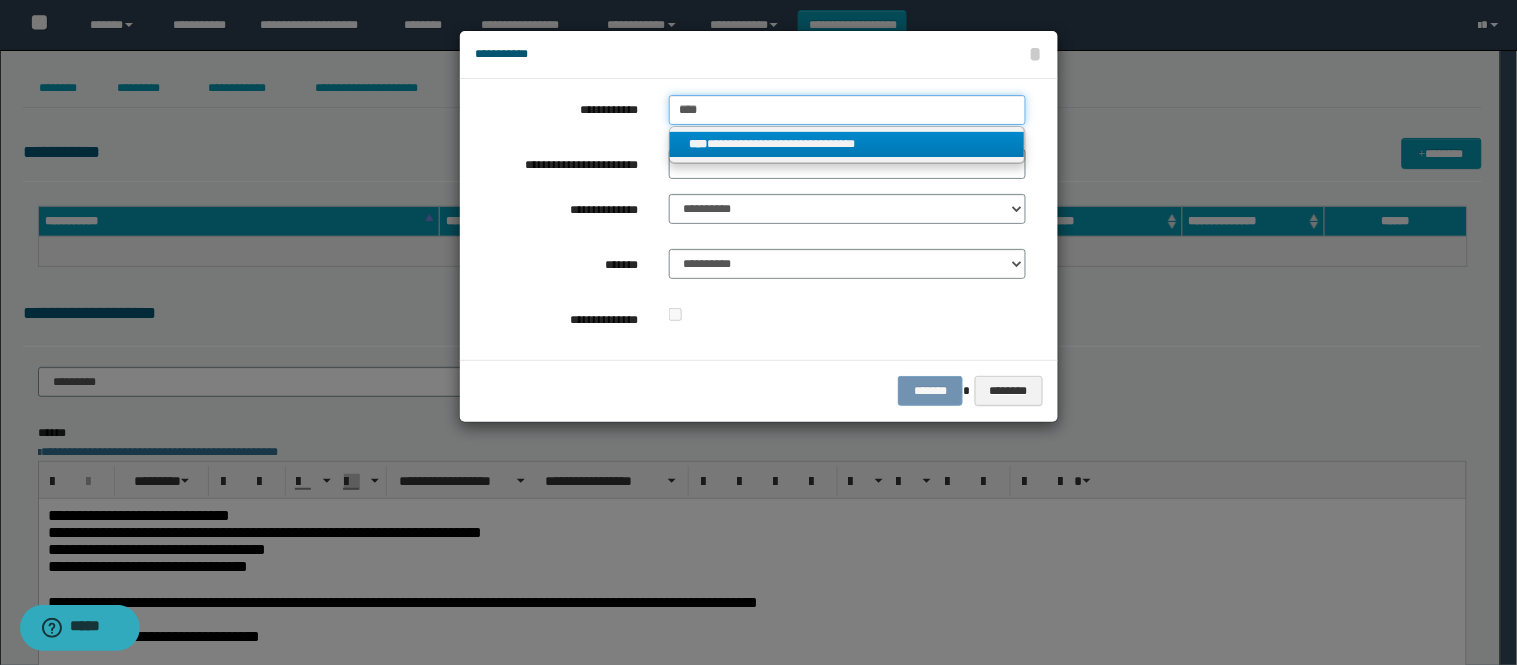 type 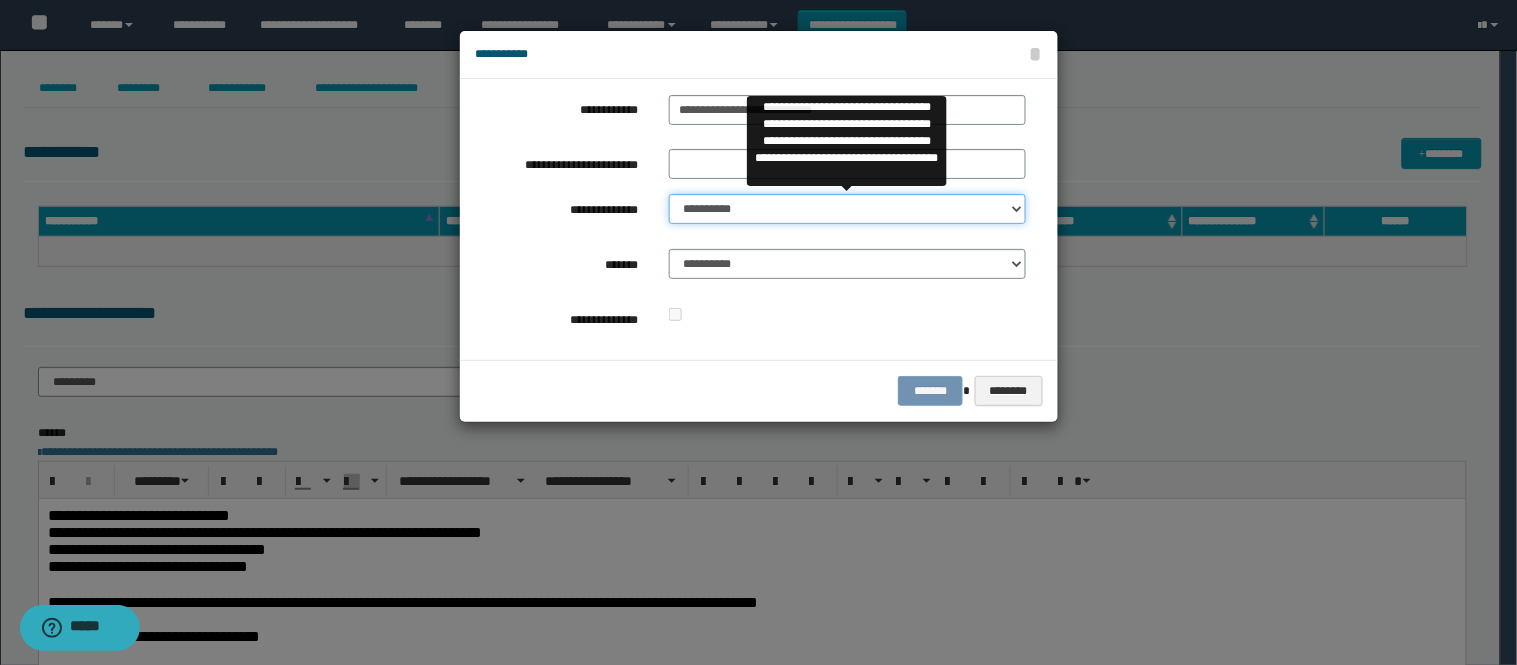 drag, startPoint x: 671, startPoint y: 195, endPoint x: 696, endPoint y: 221, distance: 36.069378 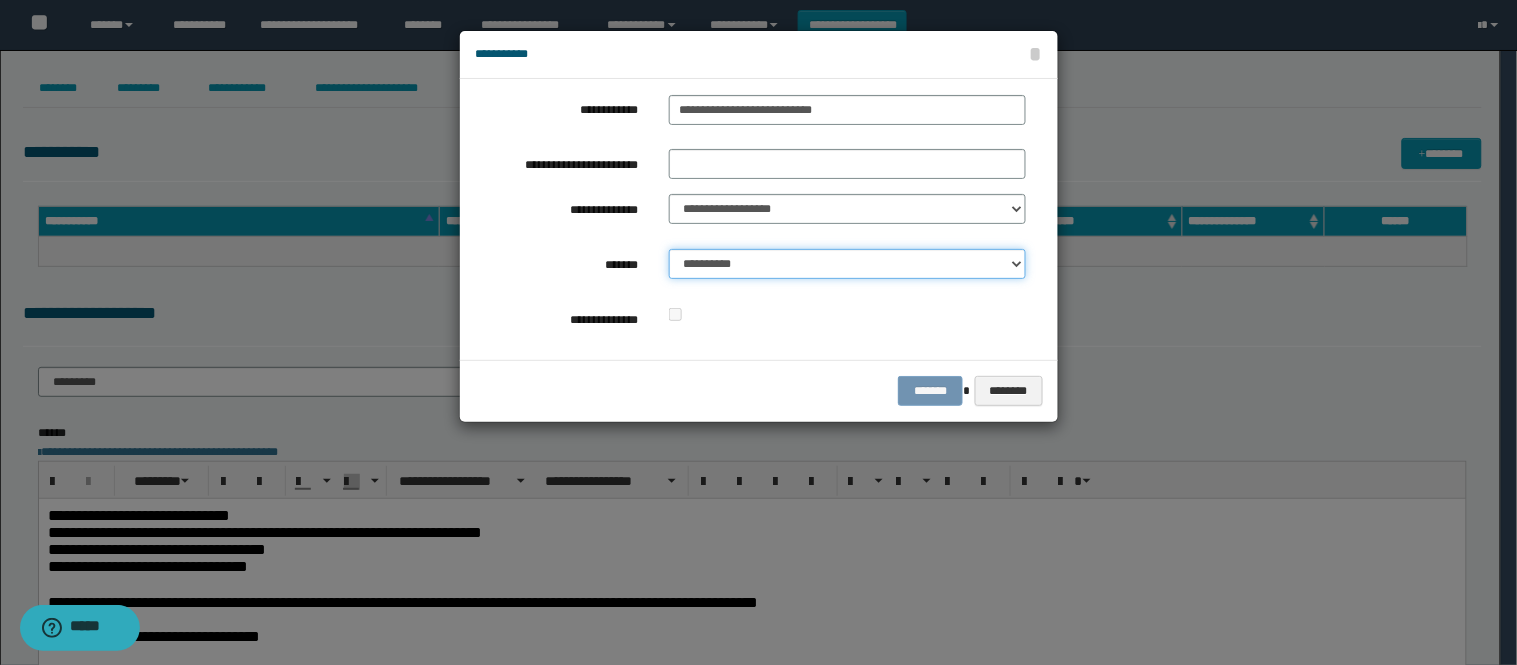 drag, startPoint x: 674, startPoint y: 258, endPoint x: 685, endPoint y: 277, distance: 21.954498 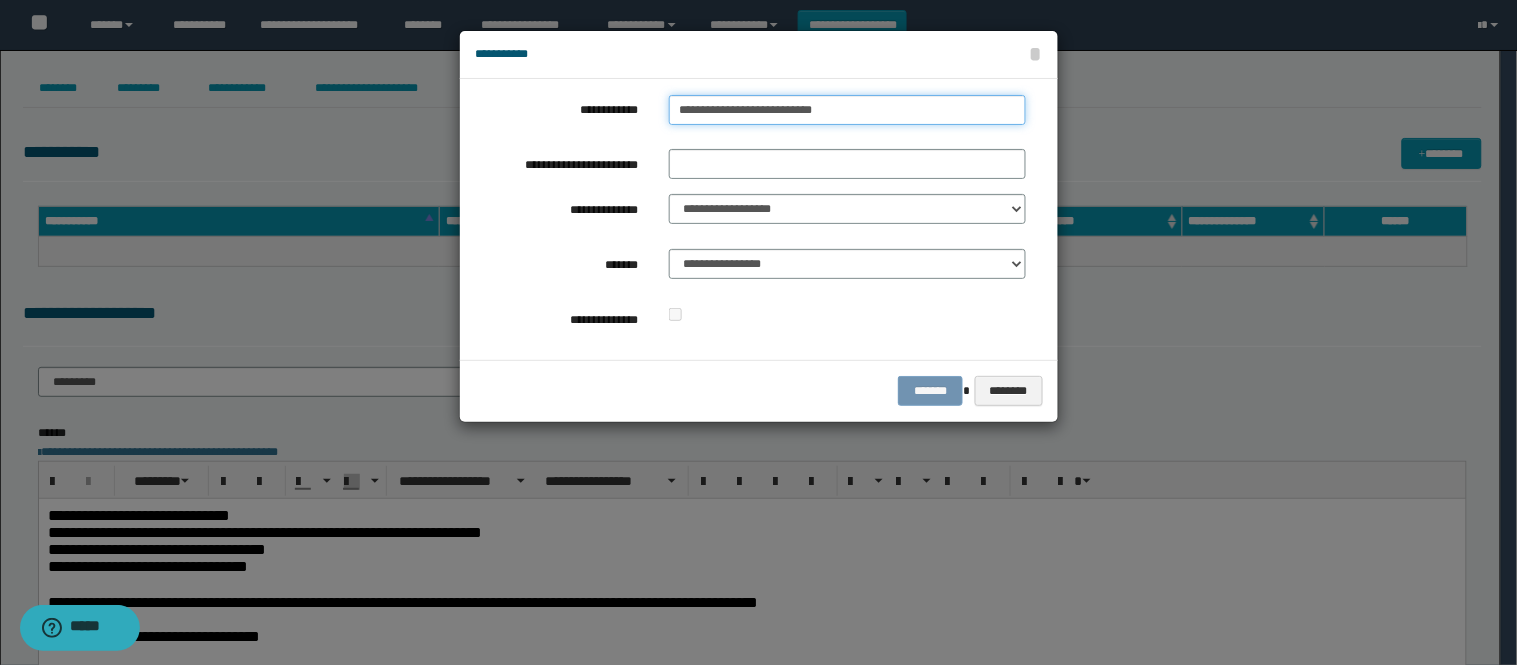 type on "**********" 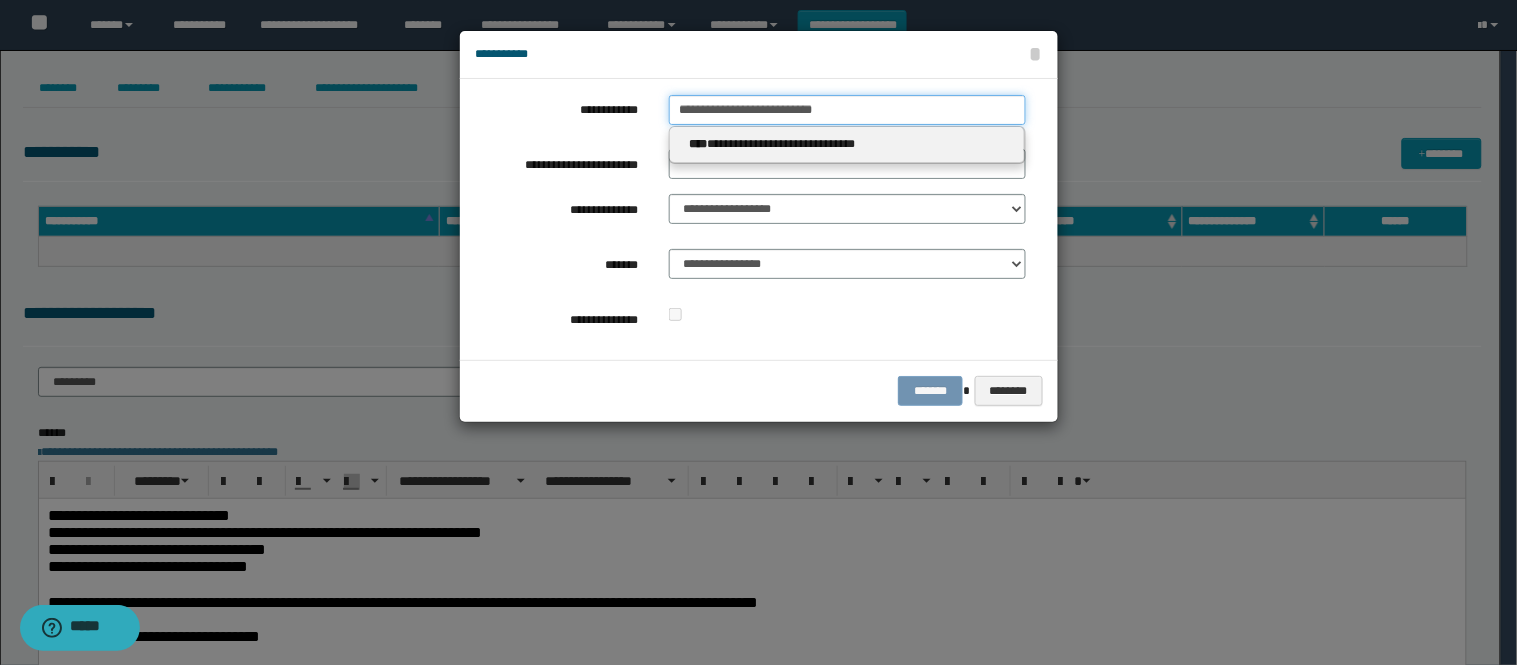 drag, startPoint x: 855, startPoint y: 113, endPoint x: 586, endPoint y: 97, distance: 269.4754 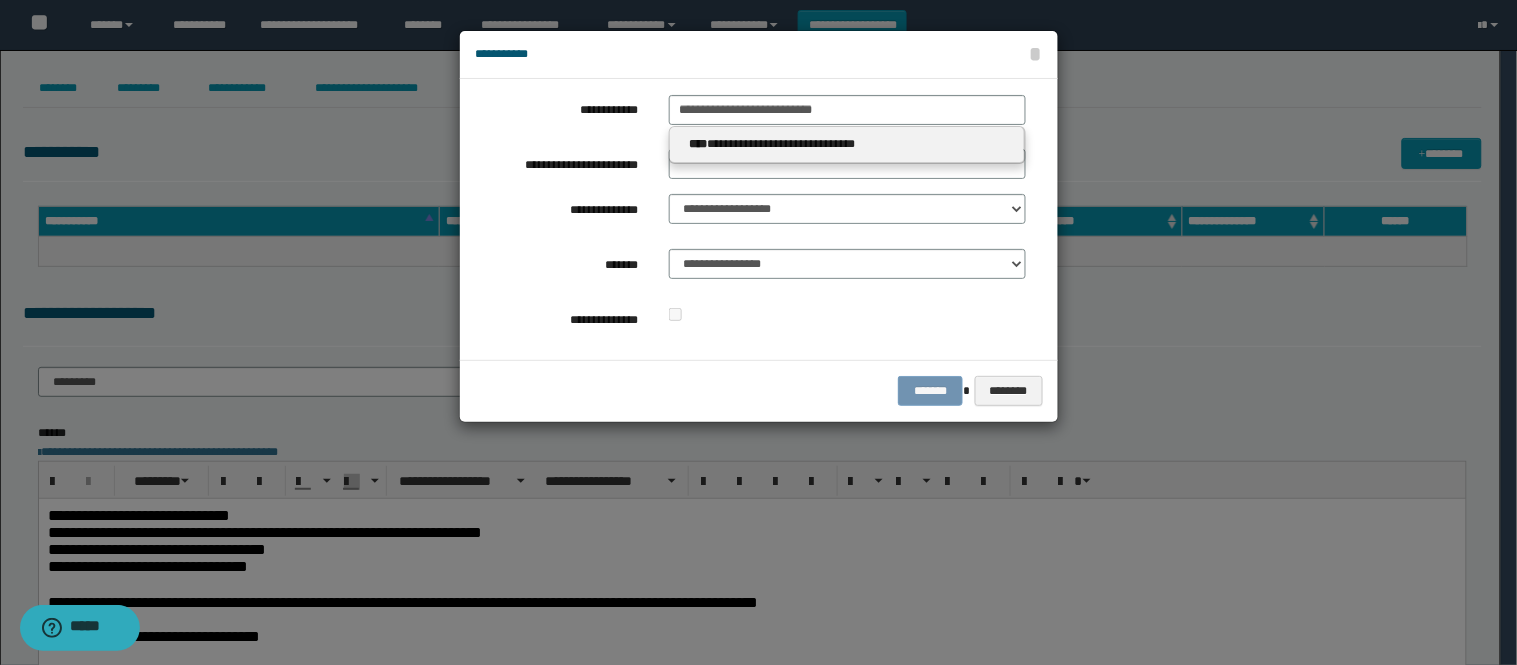 type 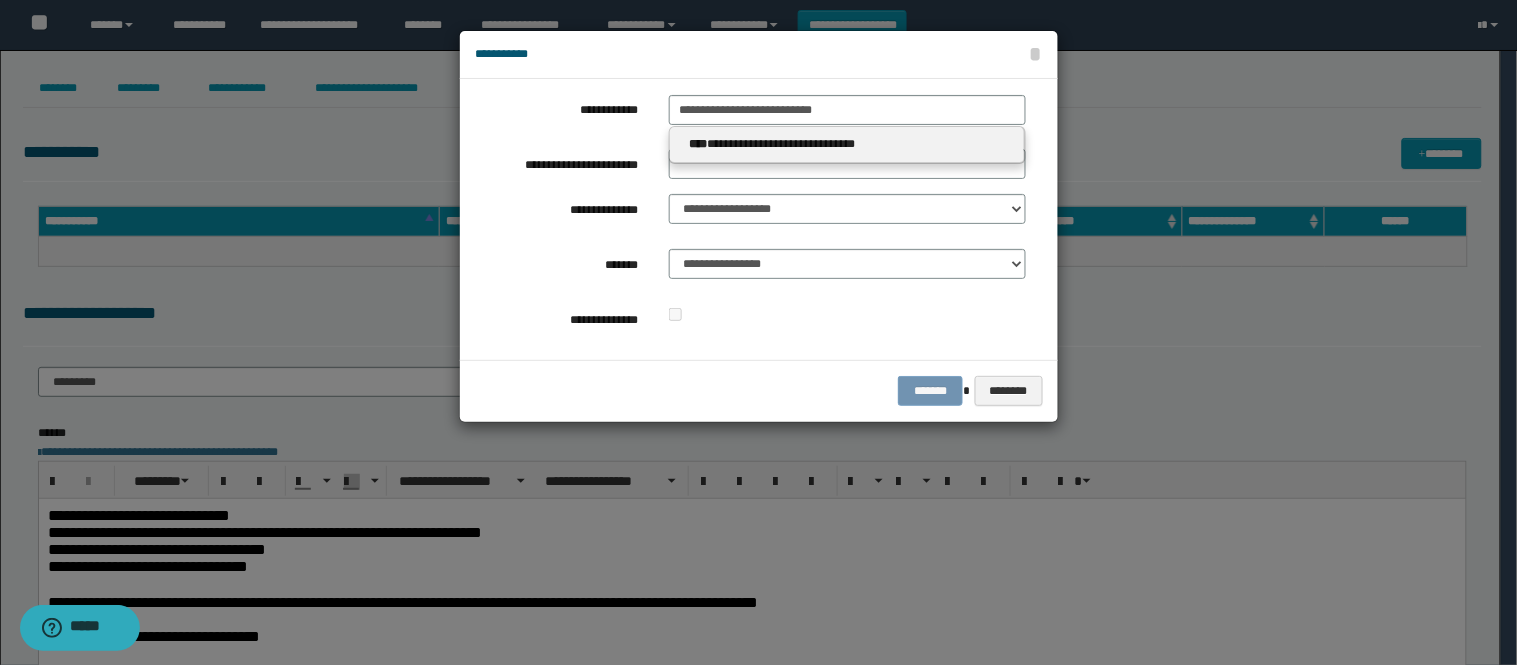 click on "**********" at bounding box center [750, 219] 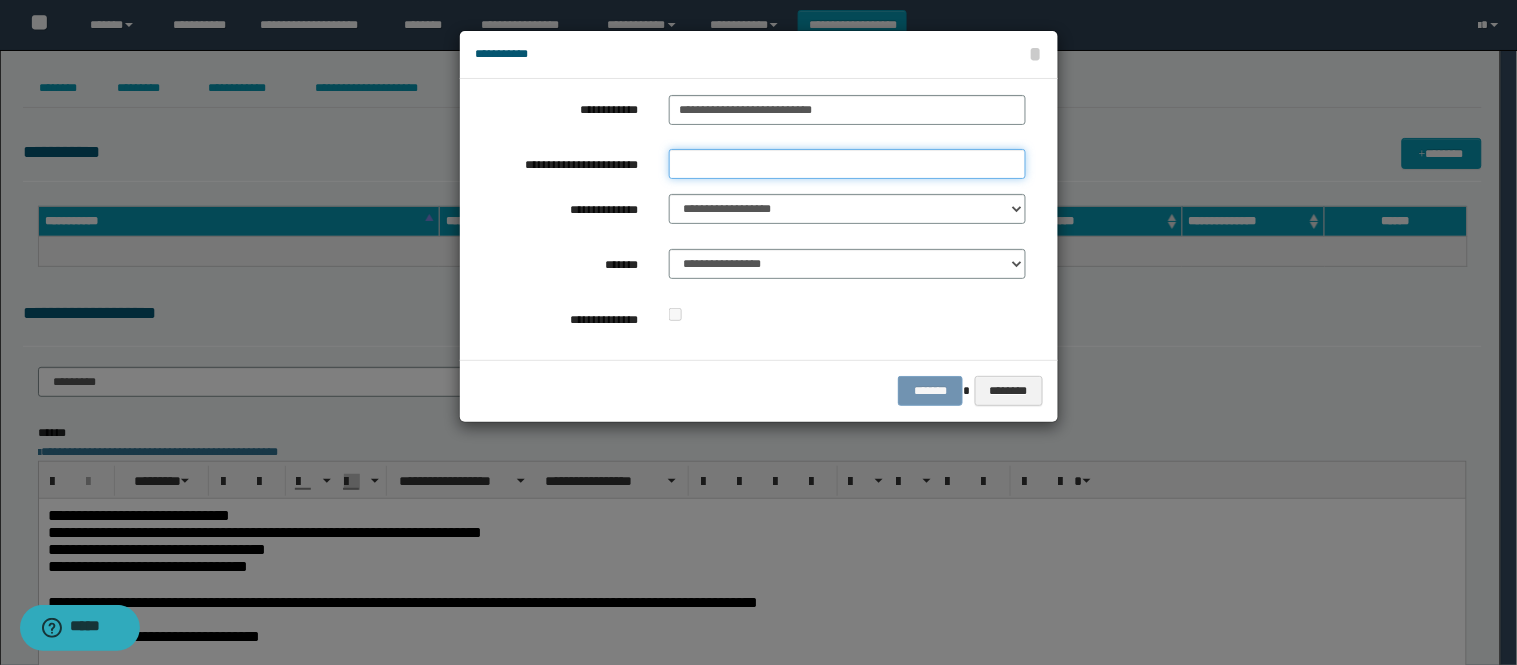 click on "**********" at bounding box center [847, 164] 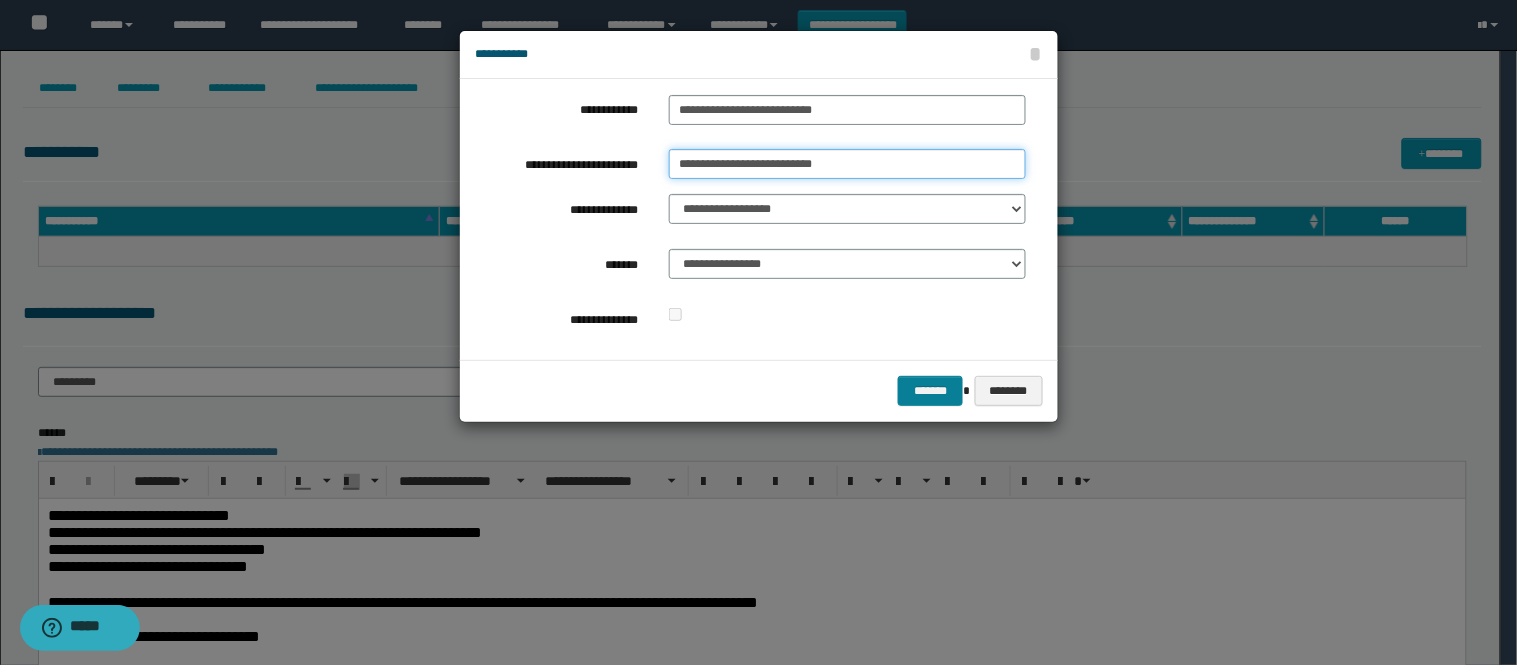 type on "**********" 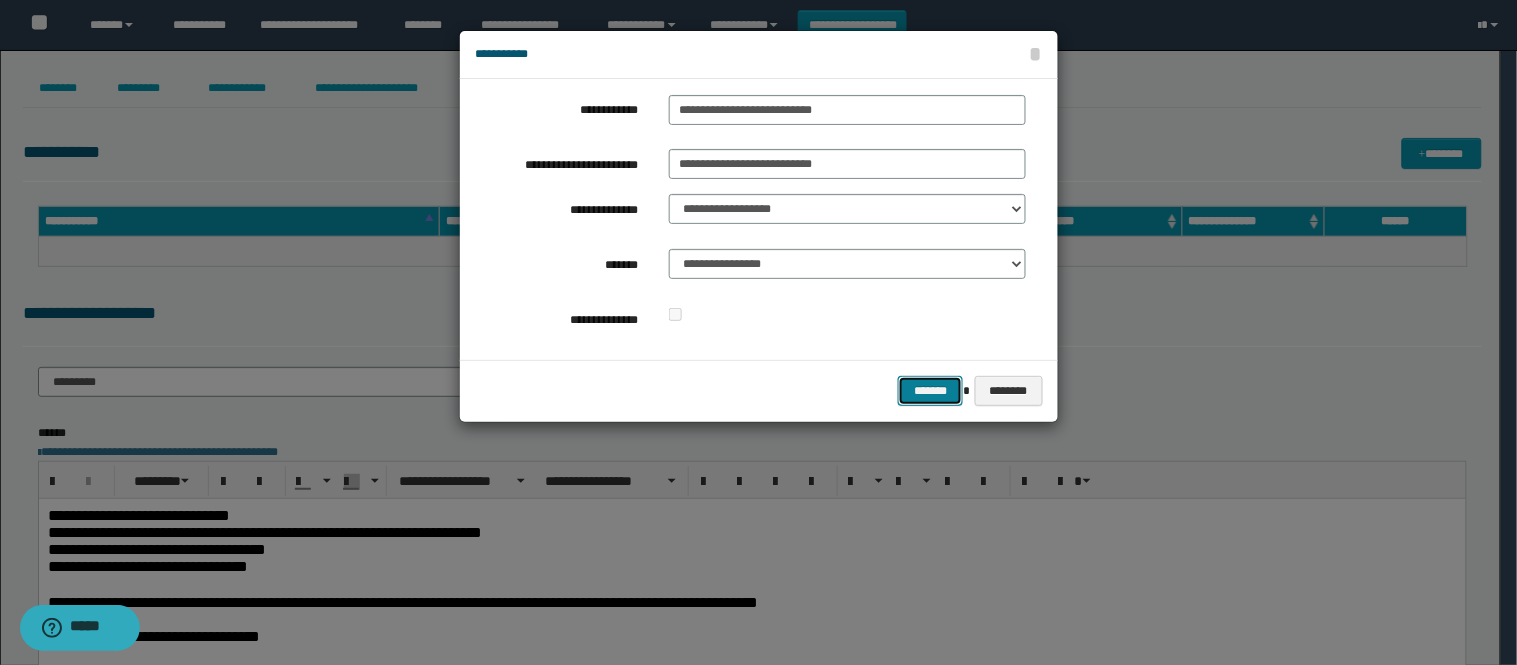 click on "*******" at bounding box center (930, 391) 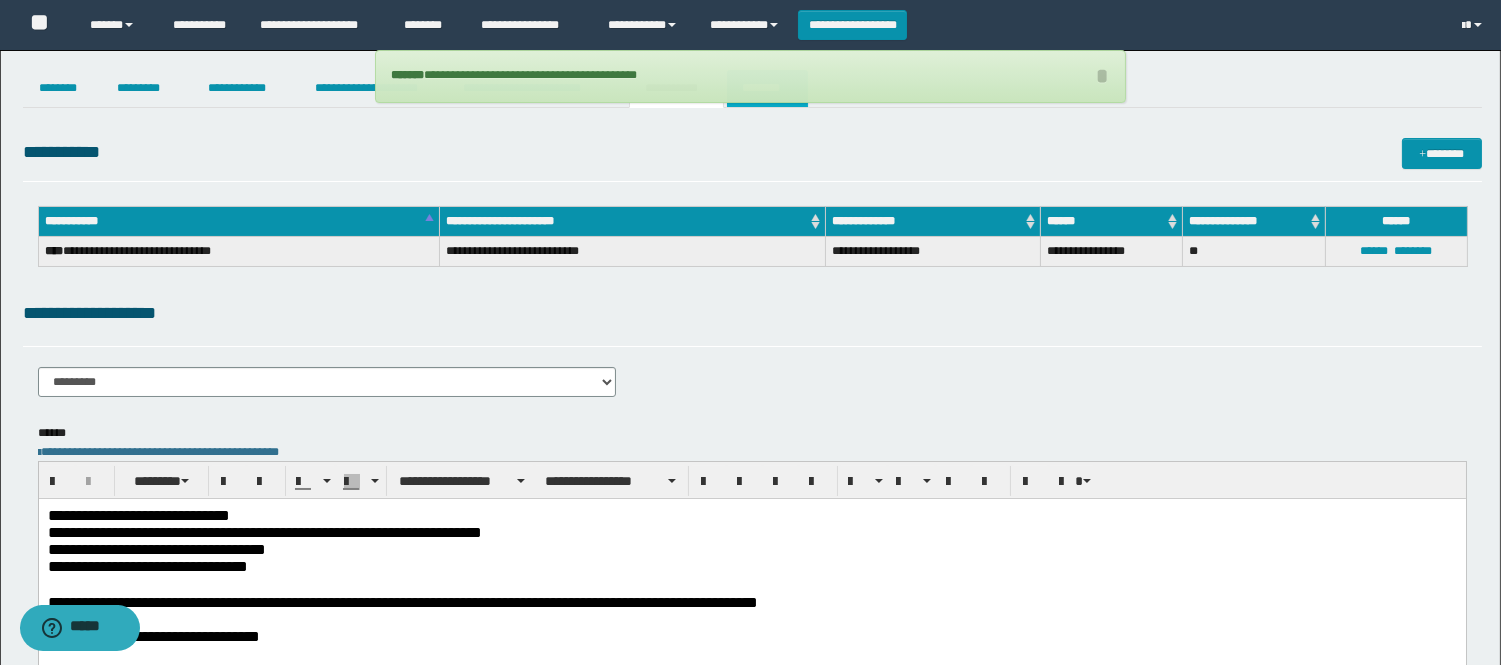 click on "********" at bounding box center (767, 88) 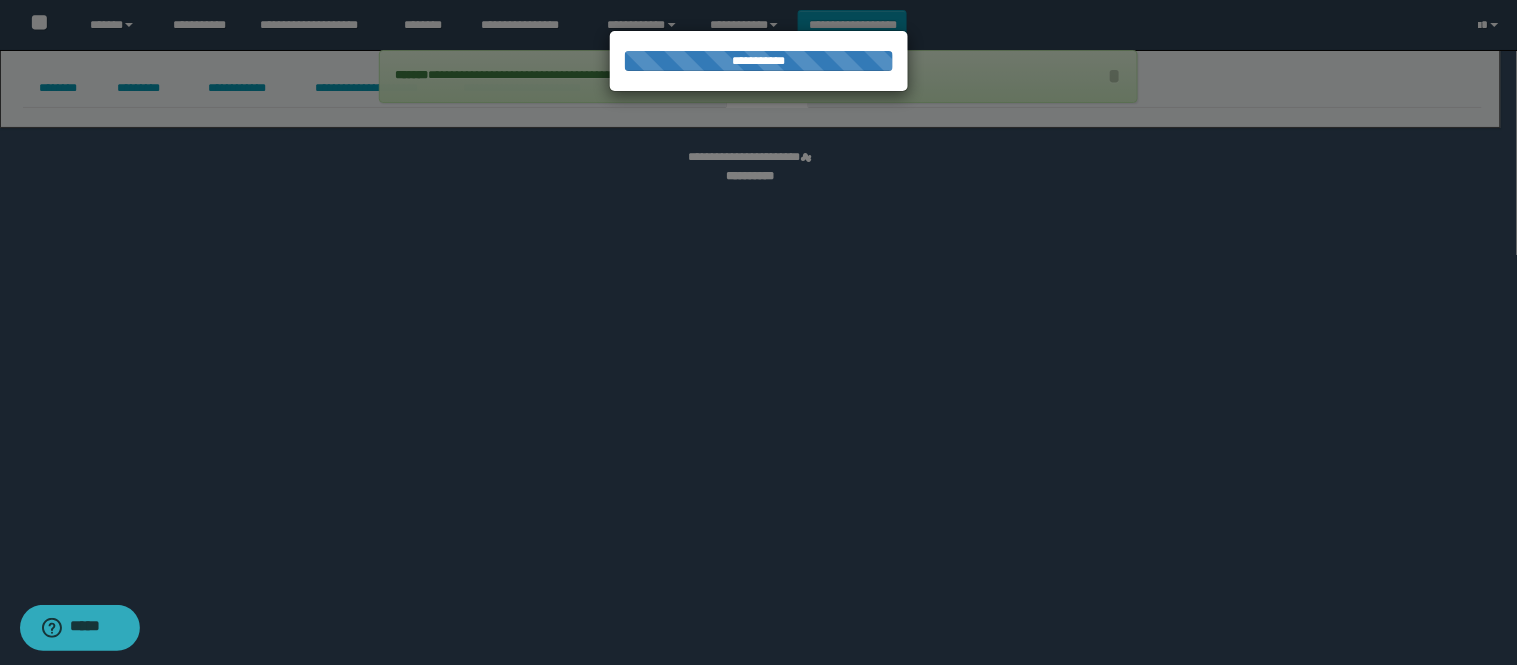 select 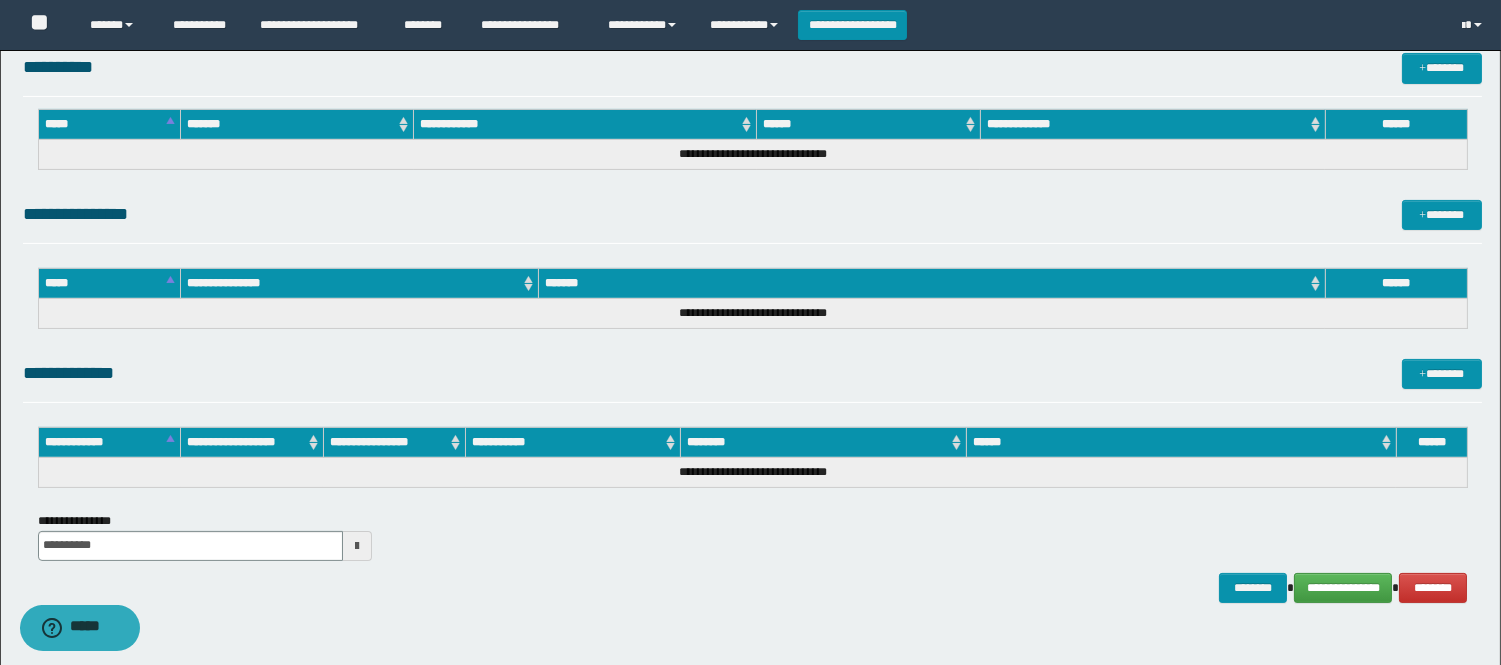scroll, scrollTop: 972, scrollLeft: 0, axis: vertical 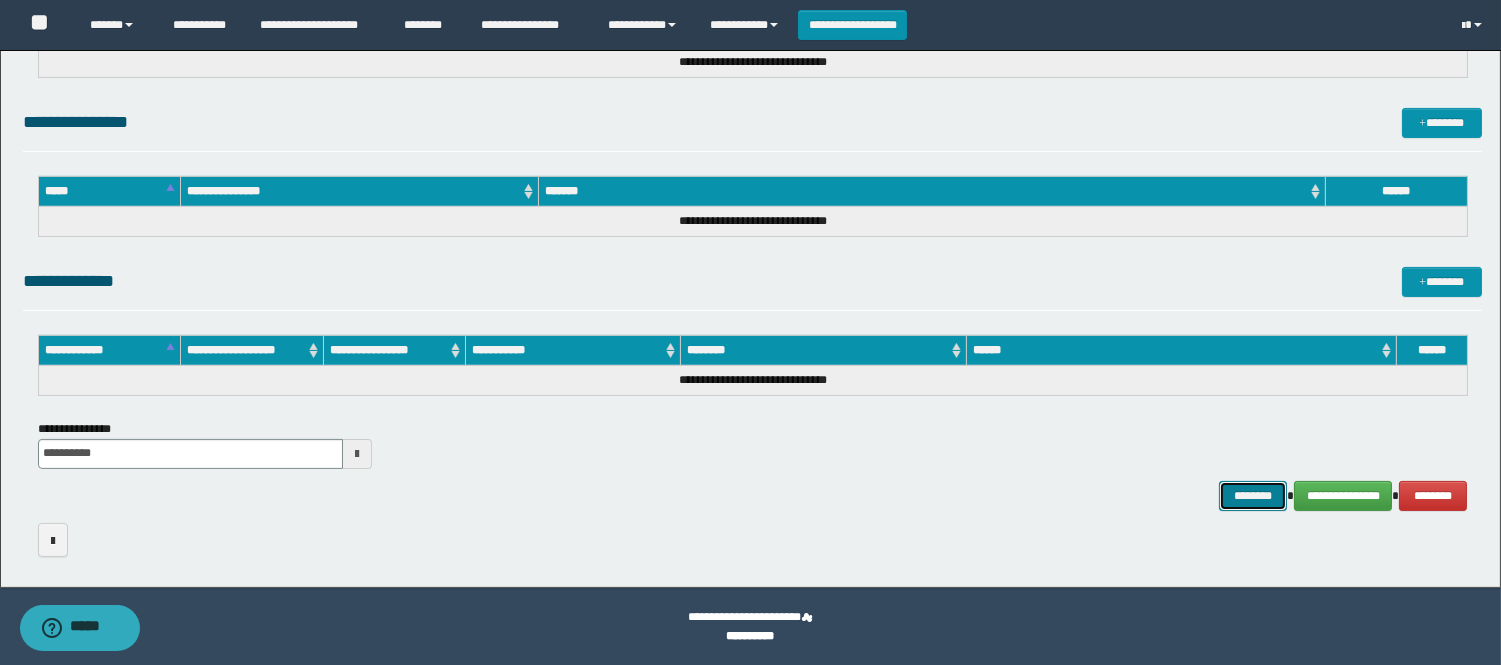 drag, startPoint x: 1241, startPoint y: 500, endPoint x: 1263, endPoint y: 513, distance: 25.553865 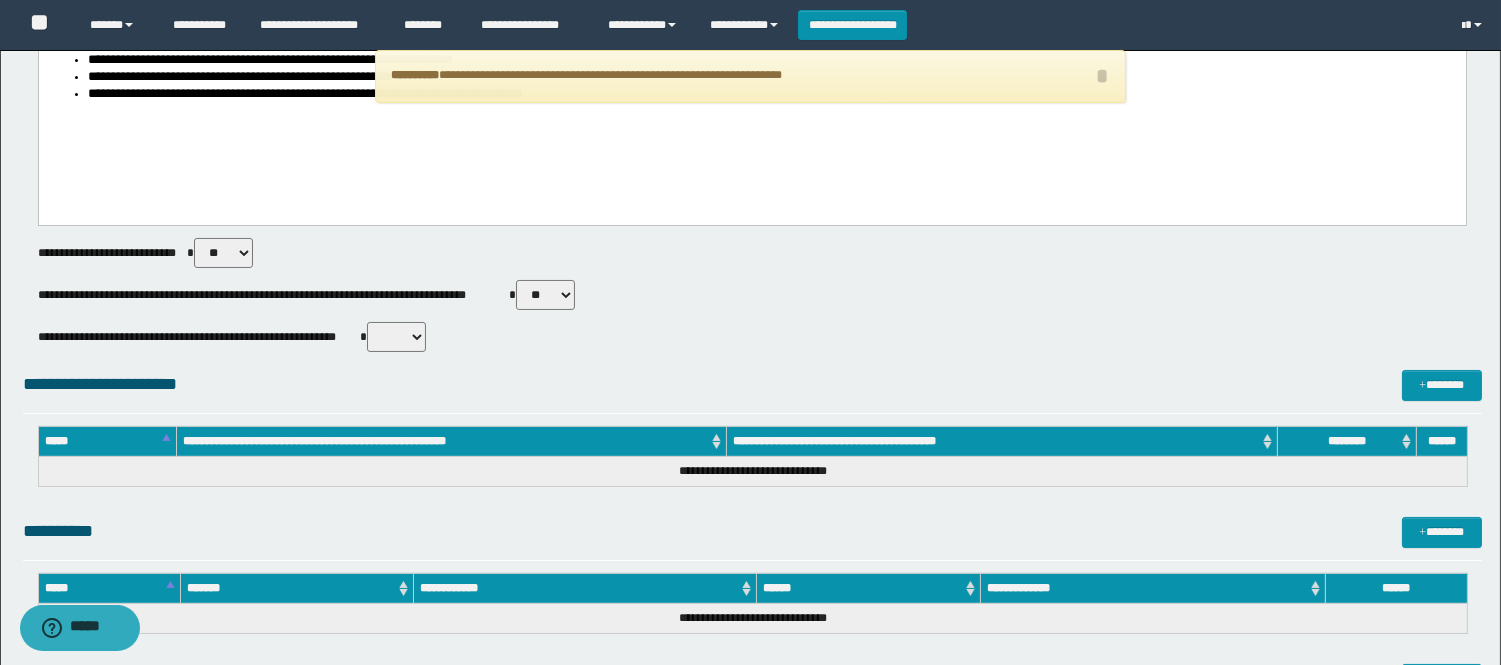 scroll, scrollTop: 0, scrollLeft: 0, axis: both 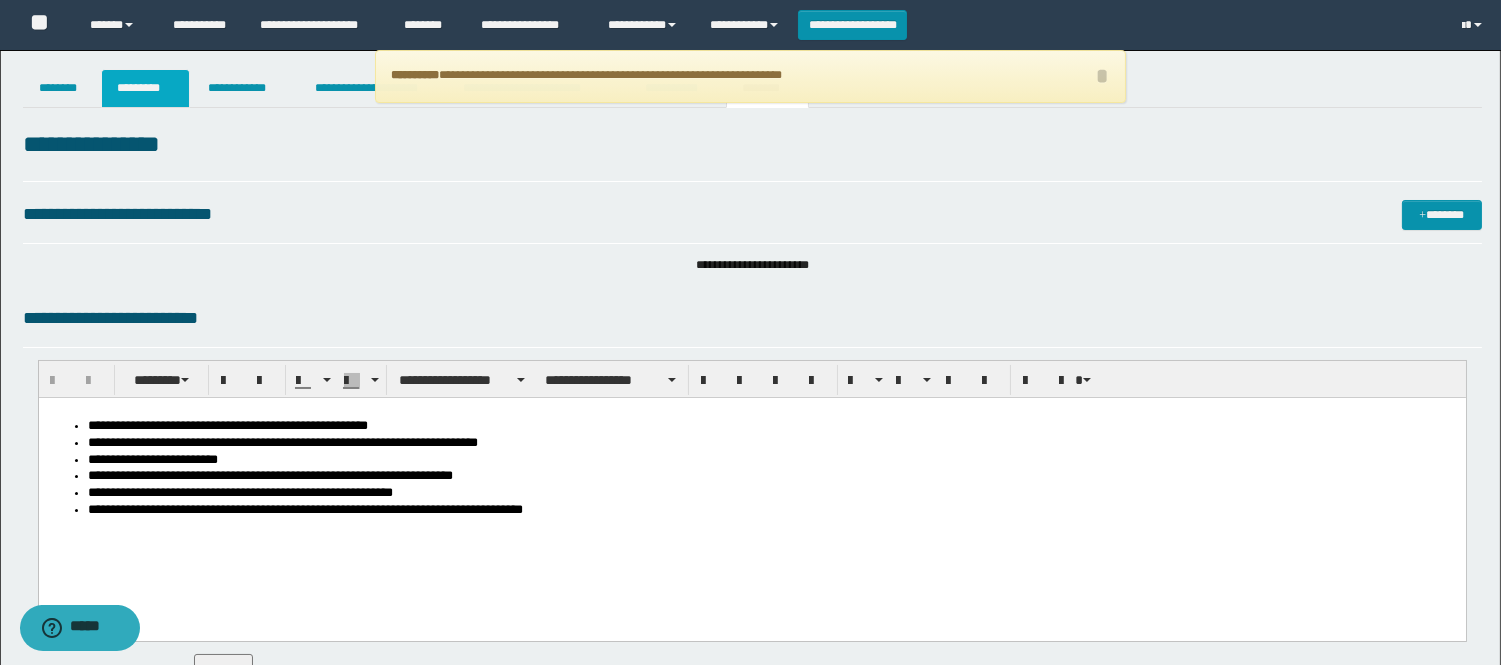 click on "*********" at bounding box center (145, 88) 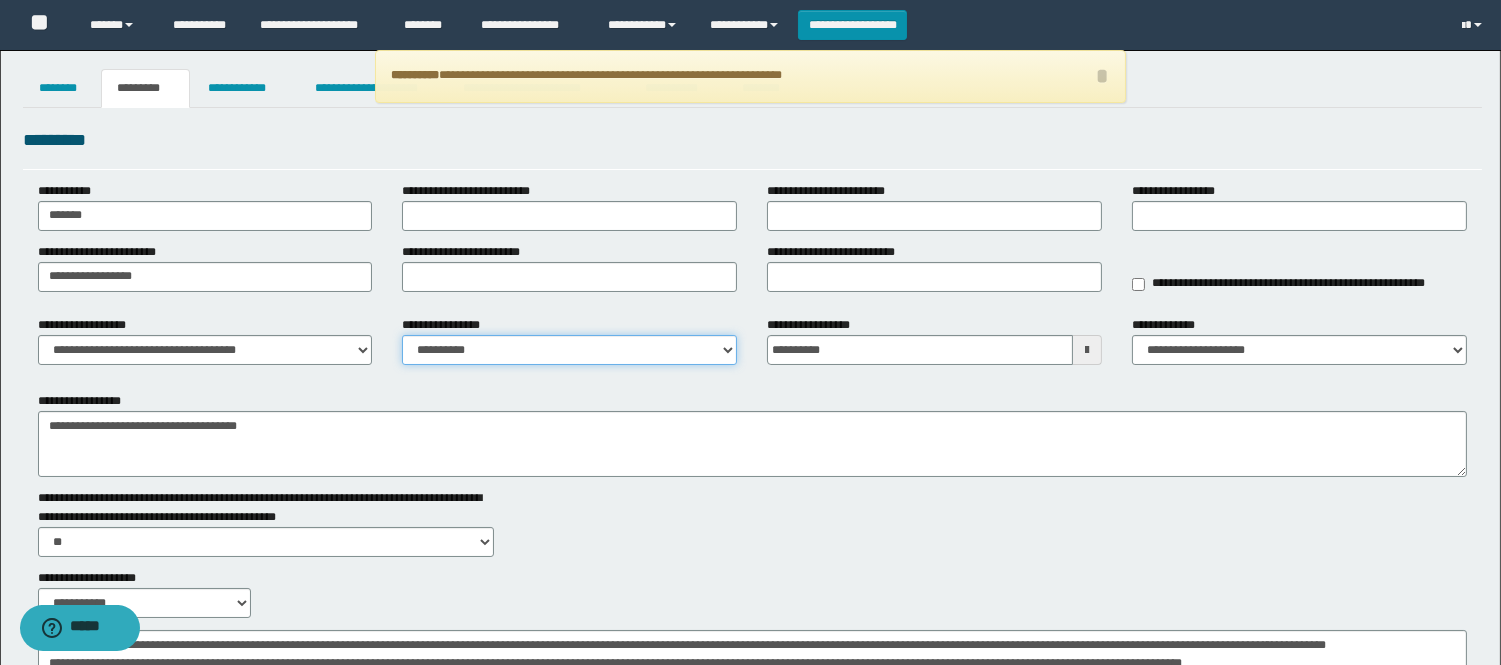 drag, startPoint x: 626, startPoint y: 353, endPoint x: 638, endPoint y: 362, distance: 15 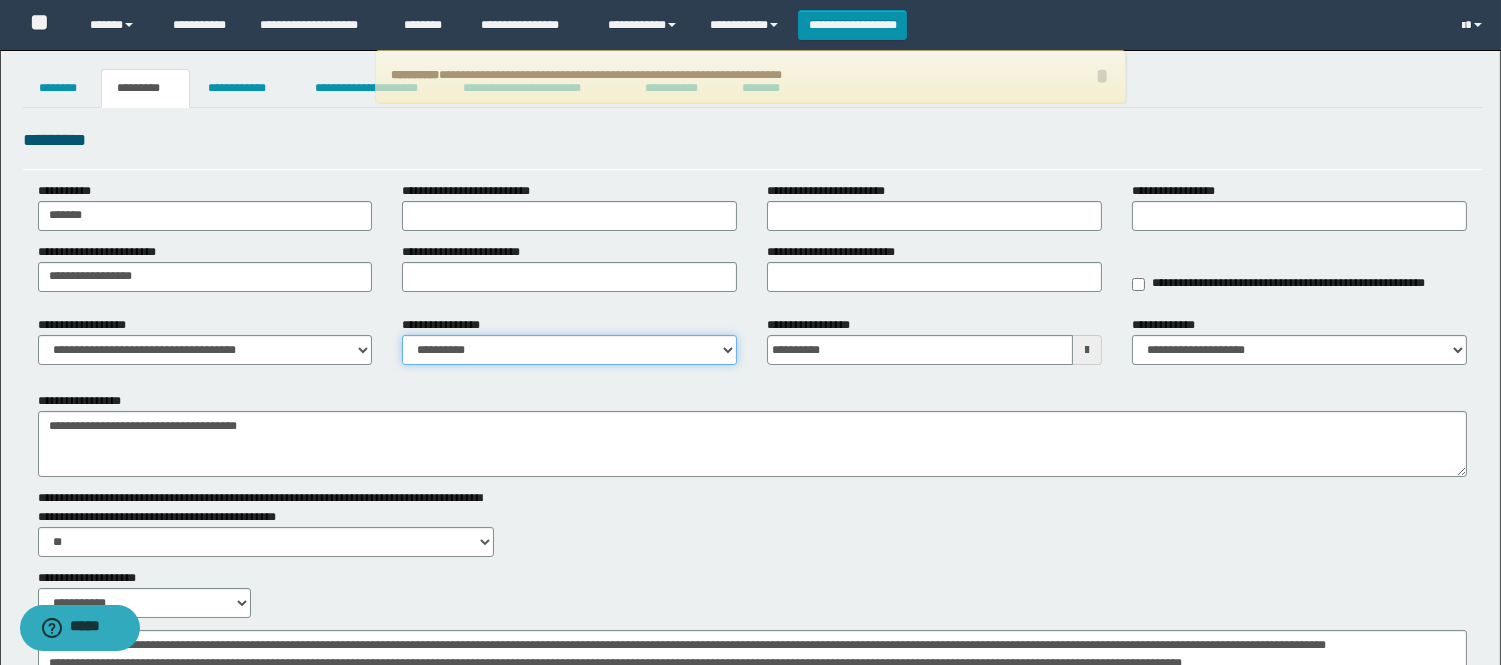 select on "****" 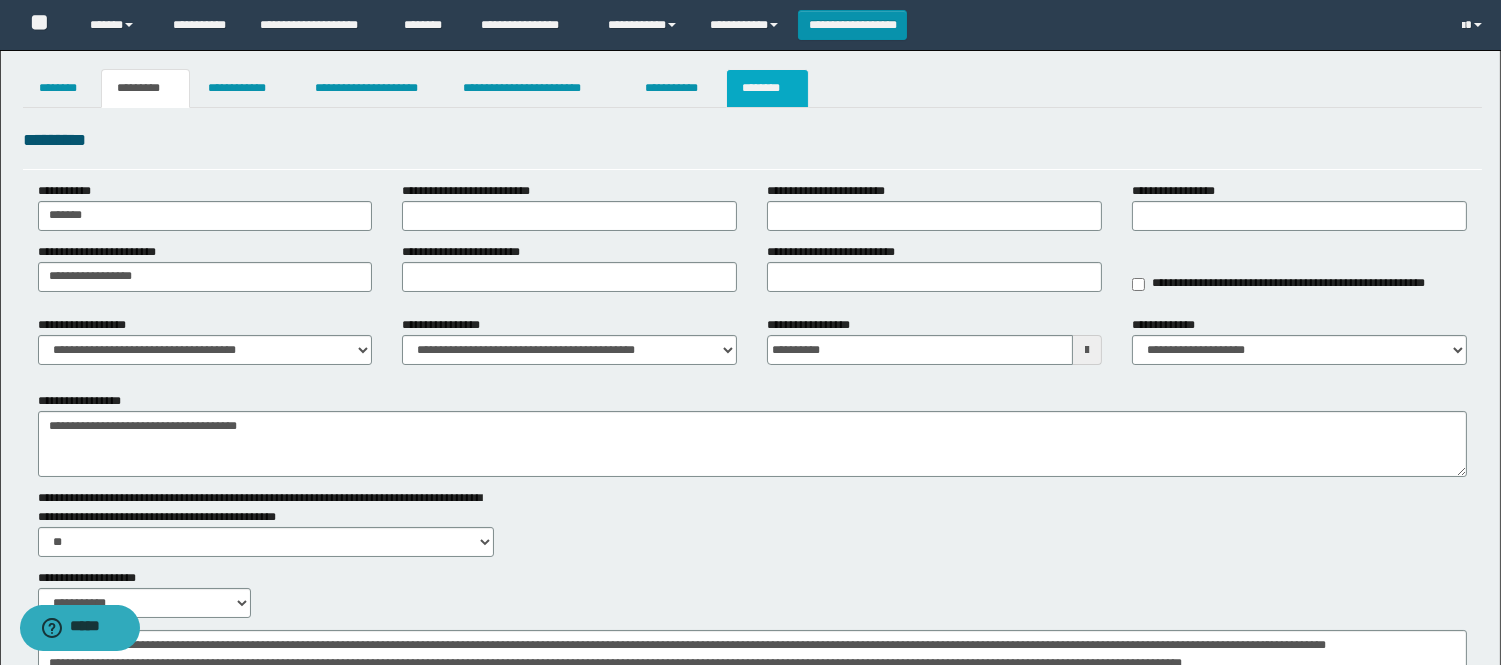 click on "********" at bounding box center (767, 88) 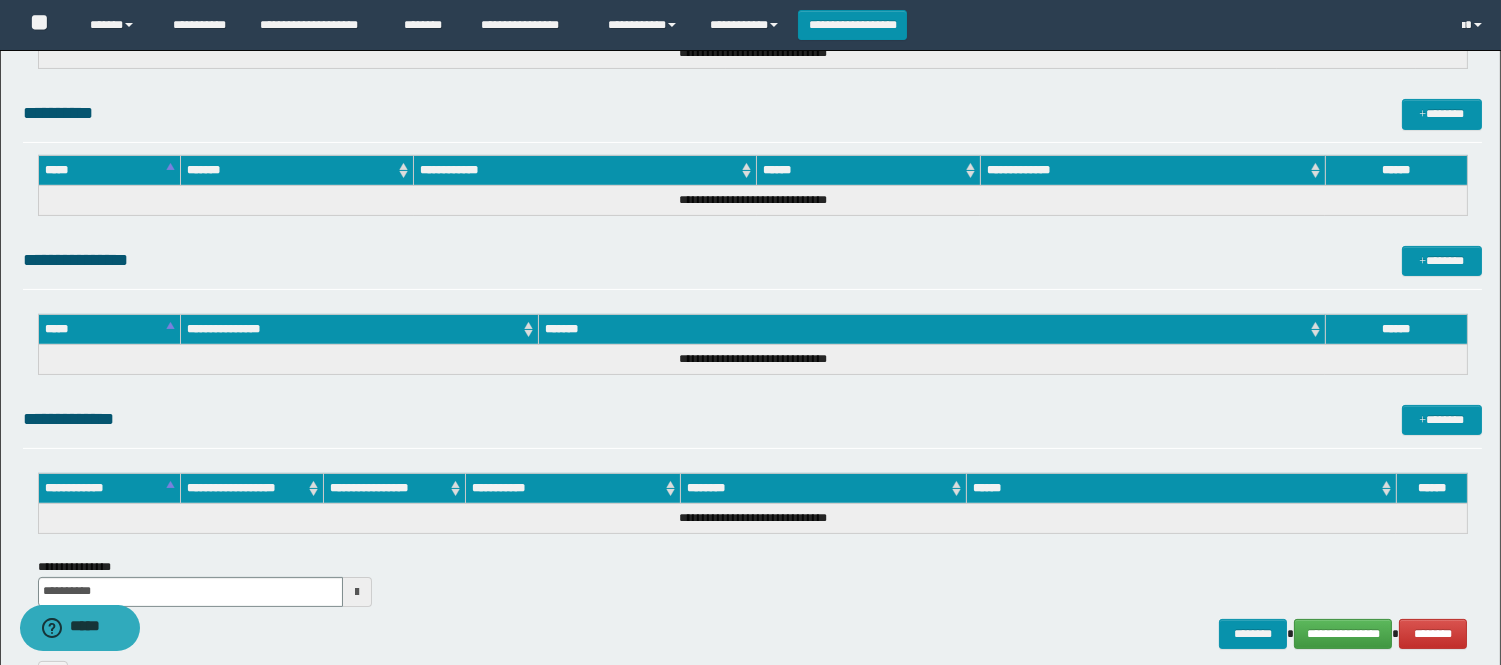 scroll, scrollTop: 972, scrollLeft: 0, axis: vertical 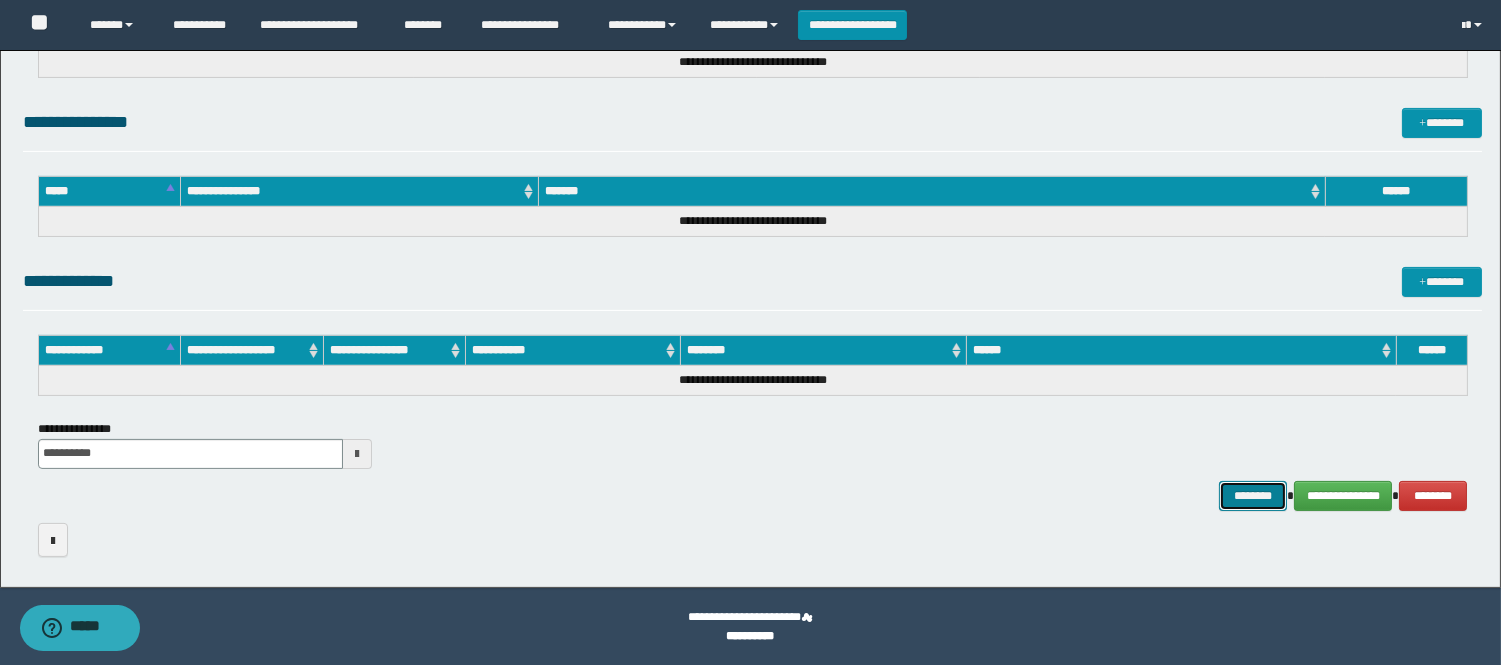 click on "********" at bounding box center [1253, 496] 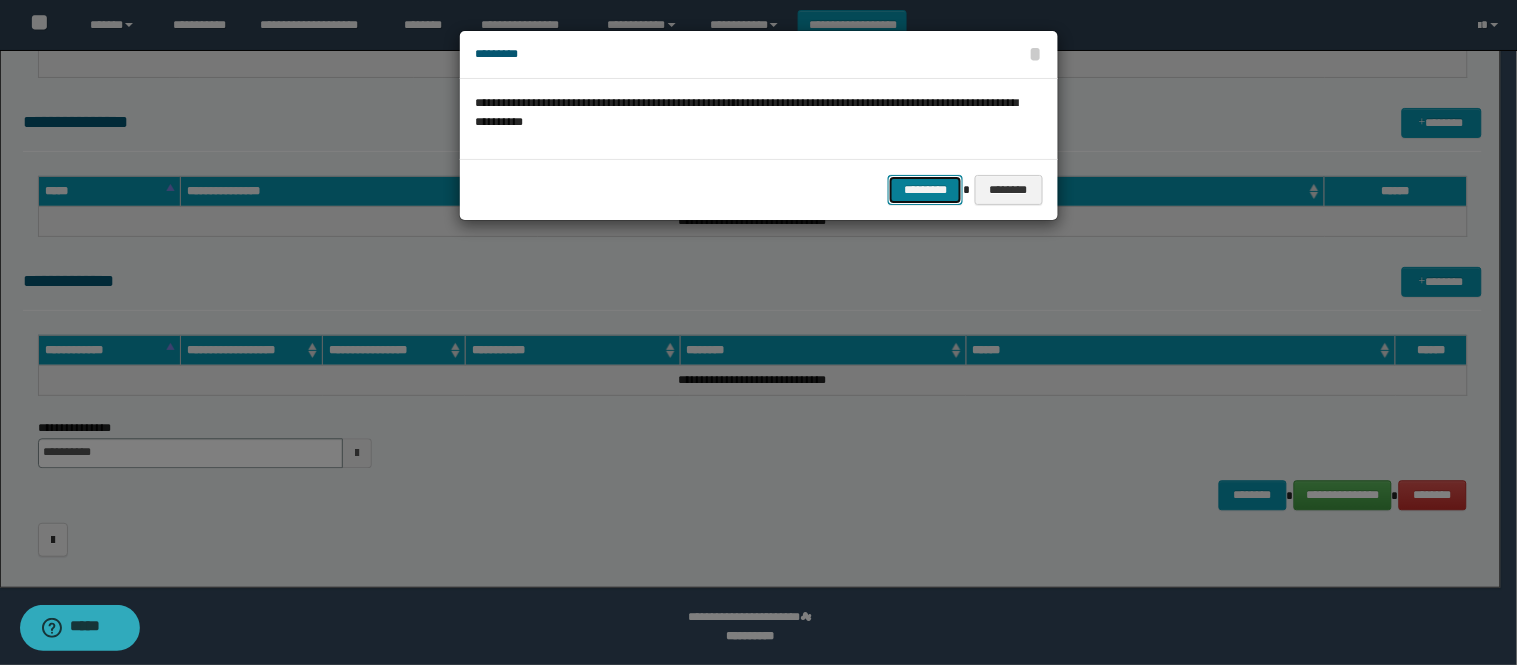 click on "*********" at bounding box center [925, 190] 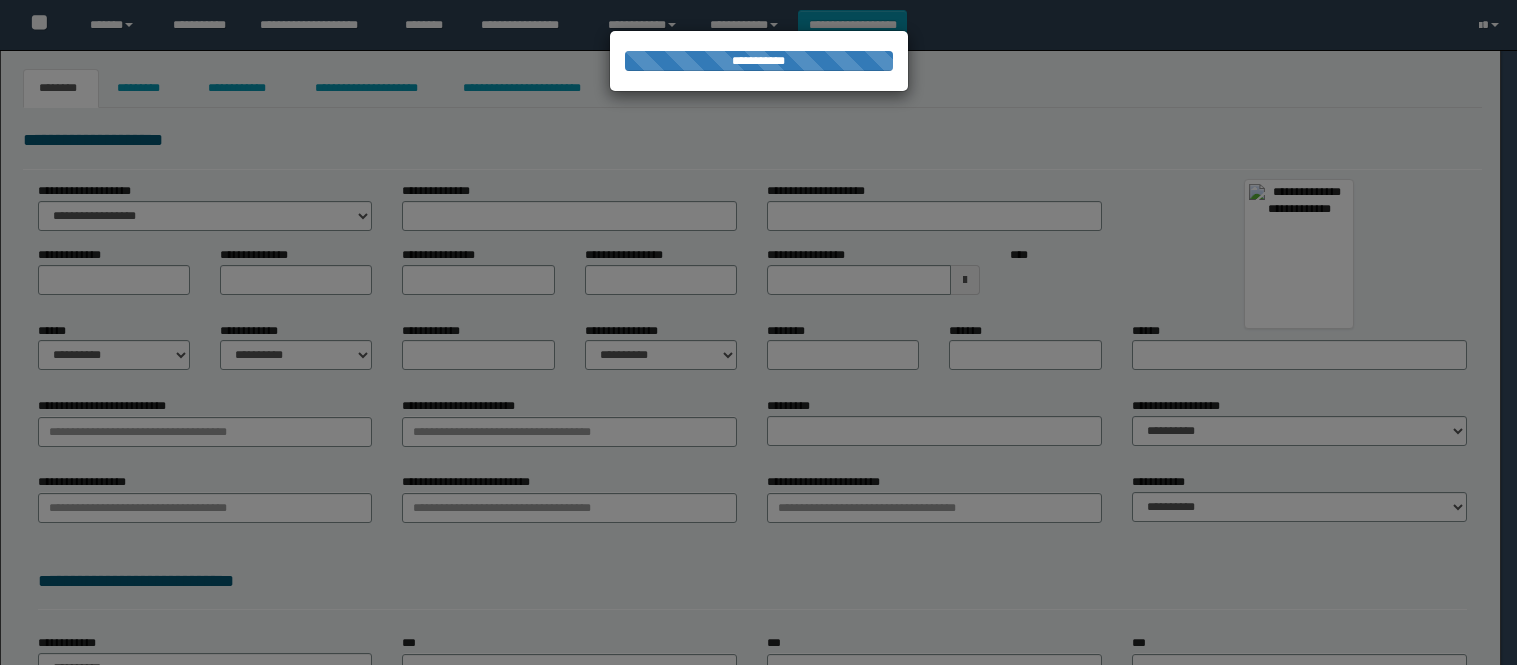 scroll, scrollTop: 0, scrollLeft: 0, axis: both 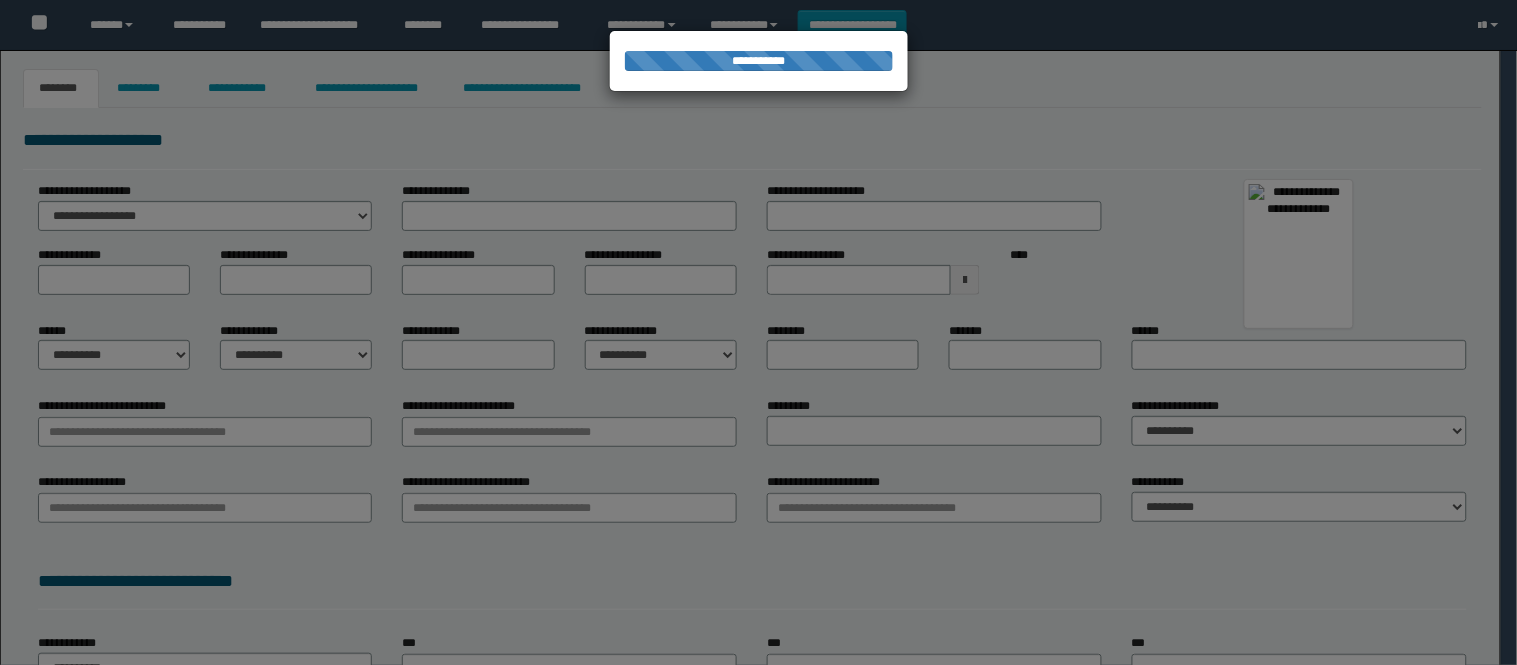 type on "**********" 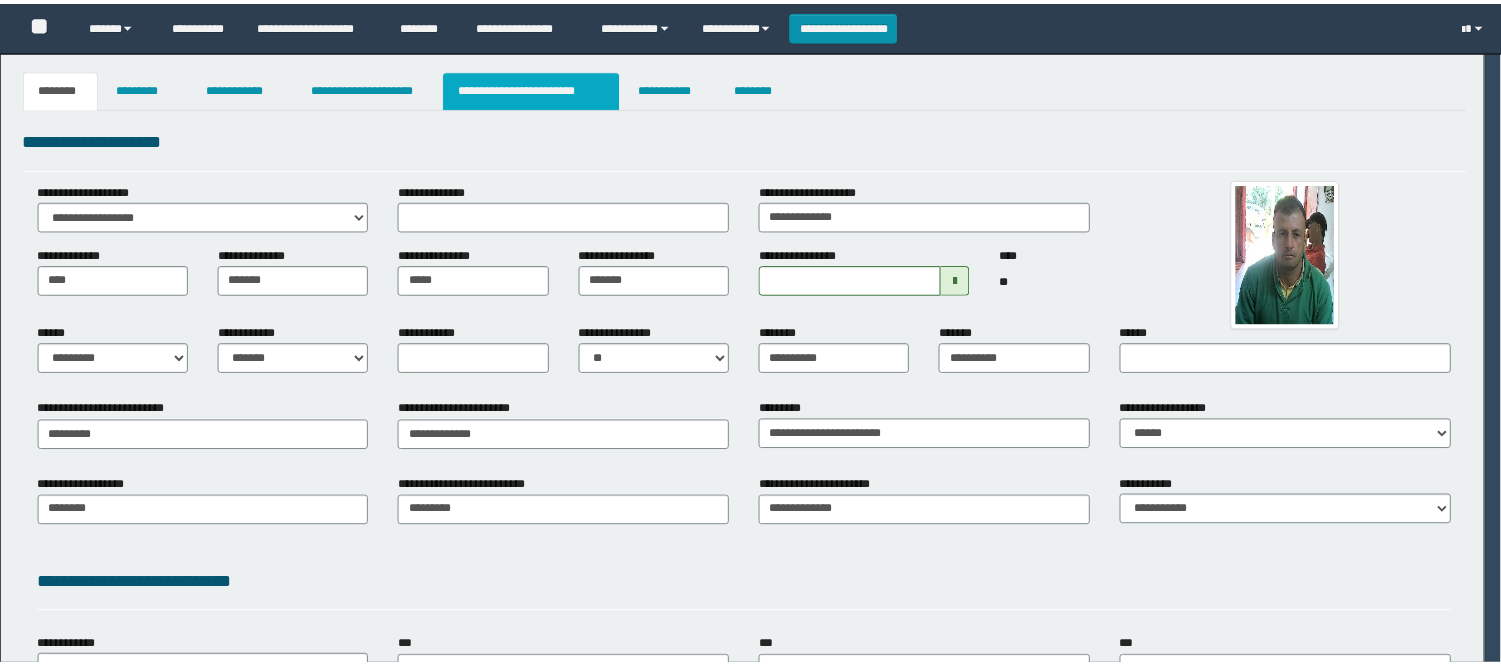 scroll, scrollTop: 0, scrollLeft: 0, axis: both 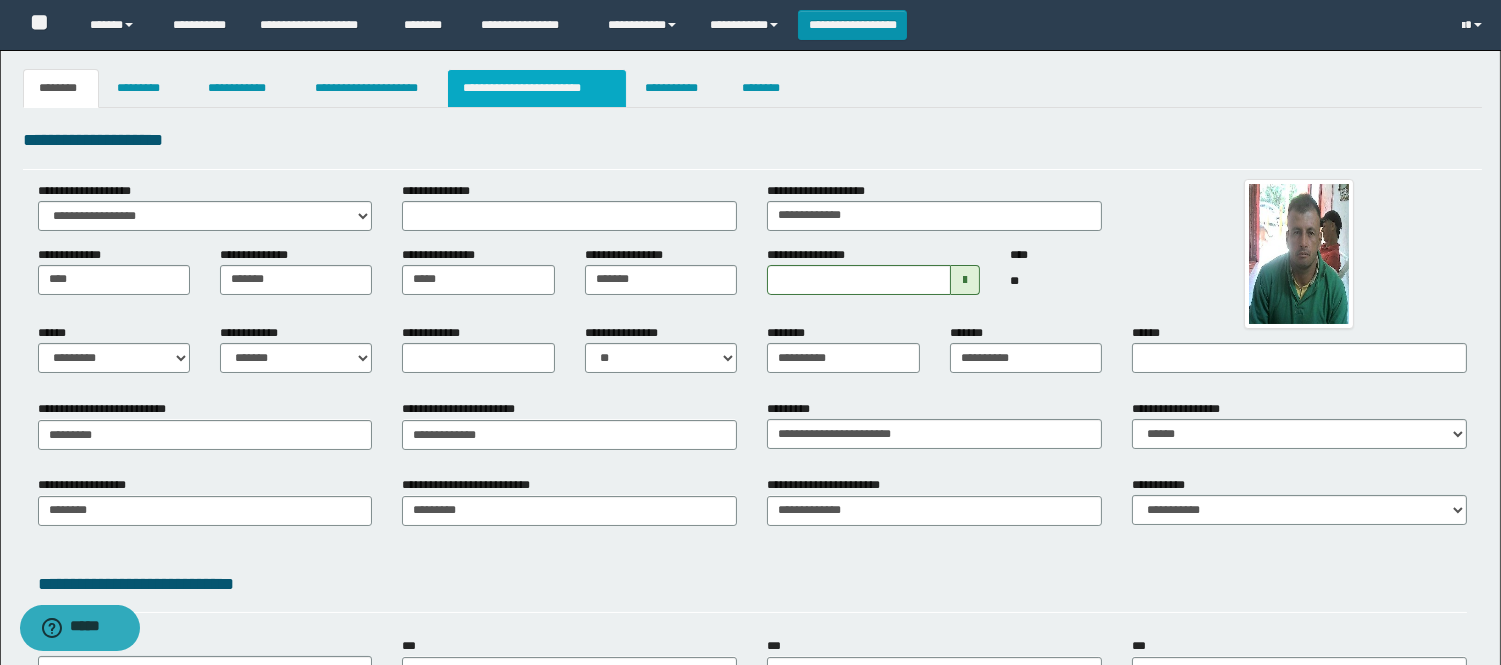 click on "**********" at bounding box center [537, 88] 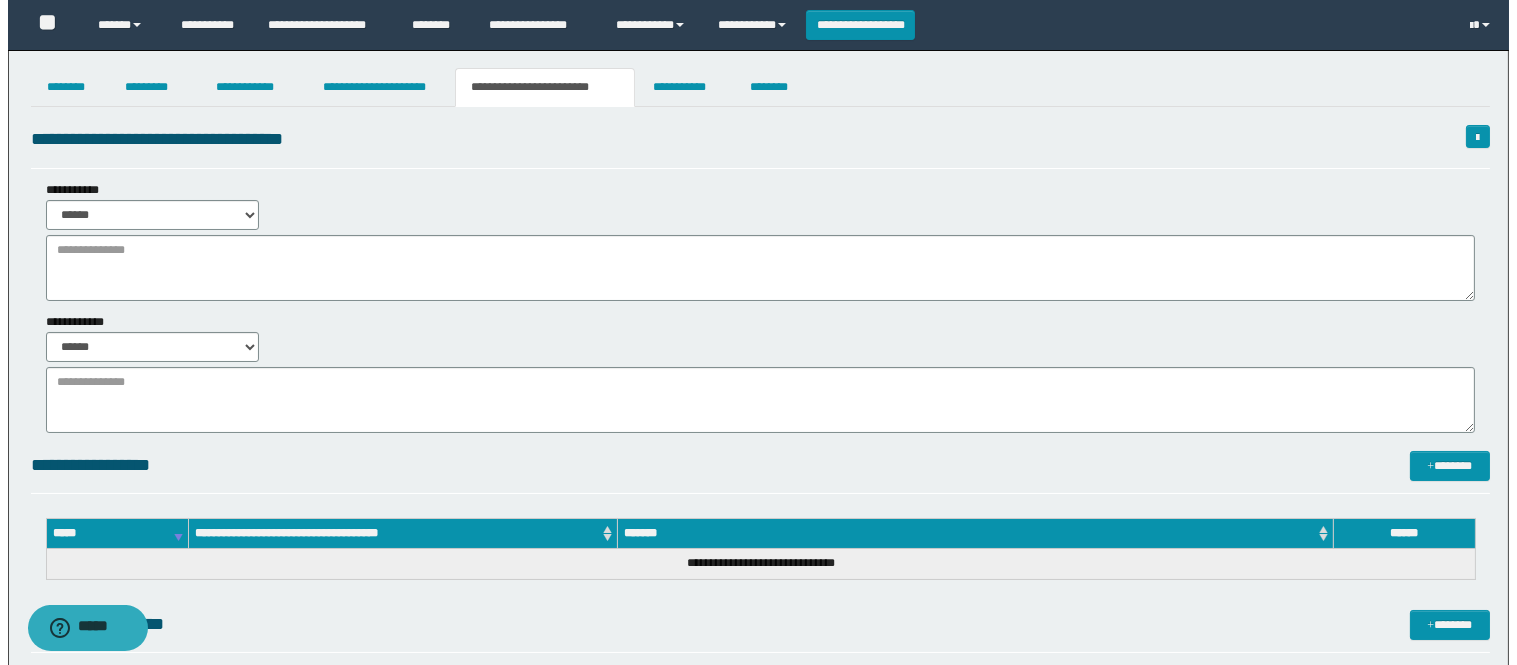 scroll, scrollTop: 0, scrollLeft: 0, axis: both 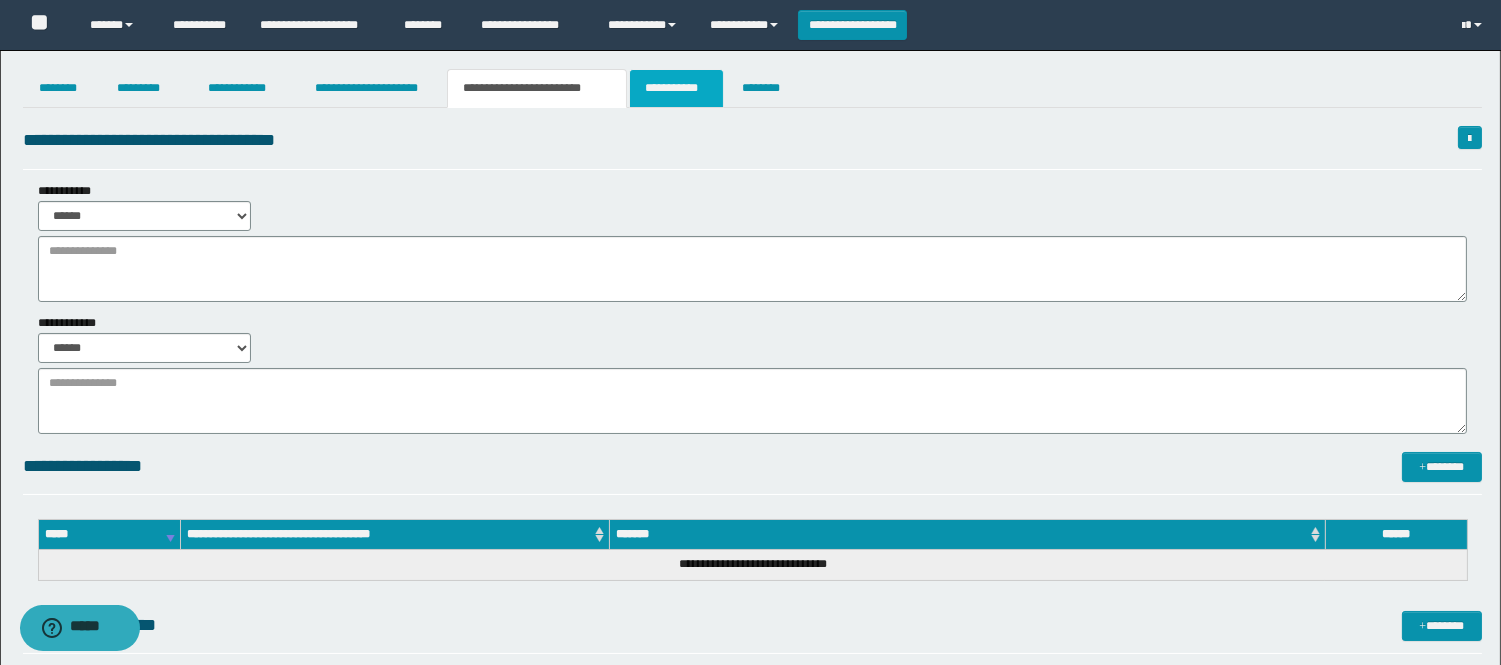 click on "**********" at bounding box center [676, 88] 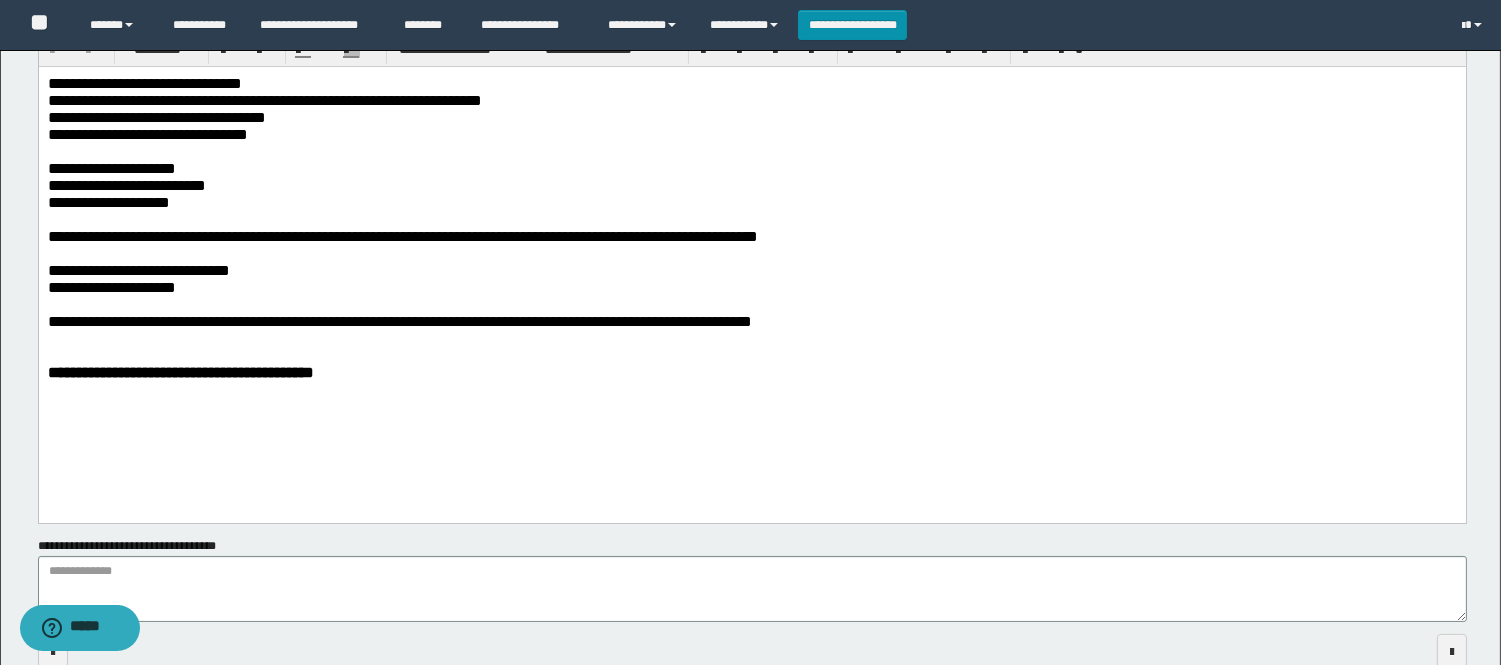 scroll, scrollTop: 444, scrollLeft: 0, axis: vertical 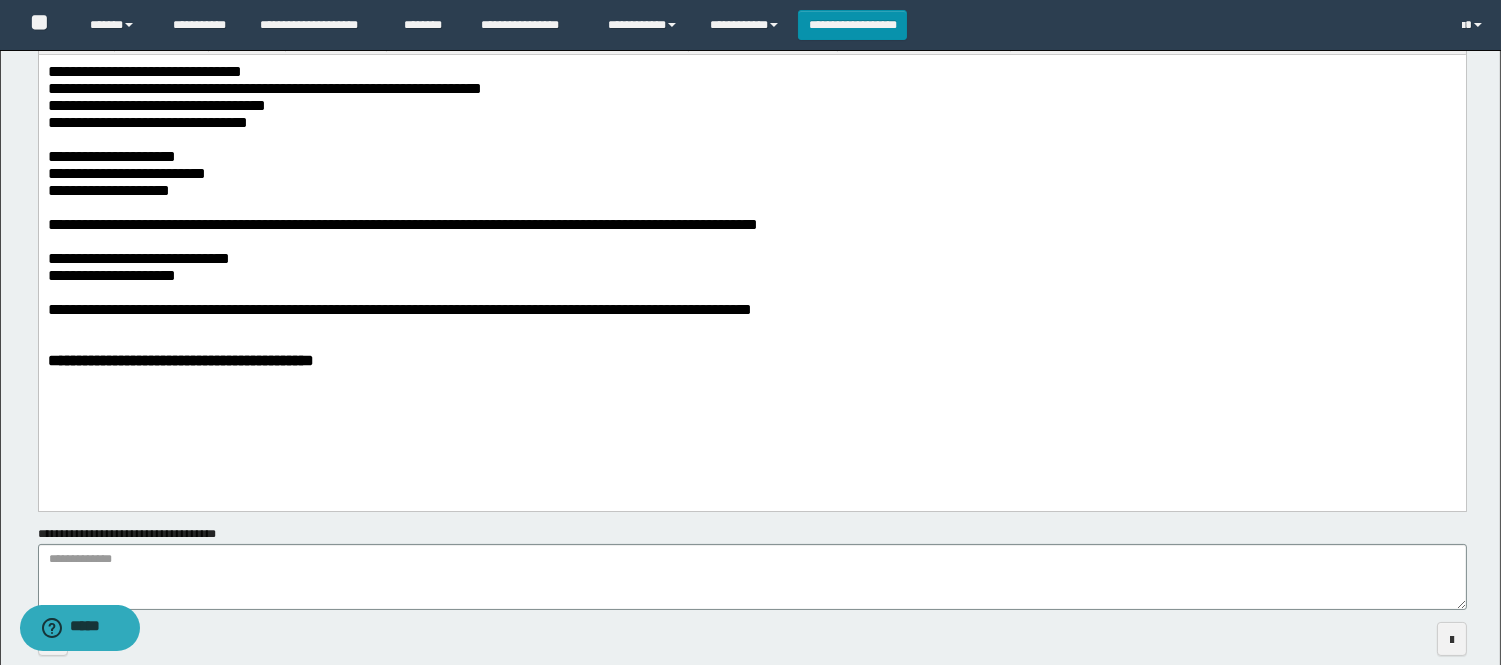 click on "**********" at bounding box center [751, 190] 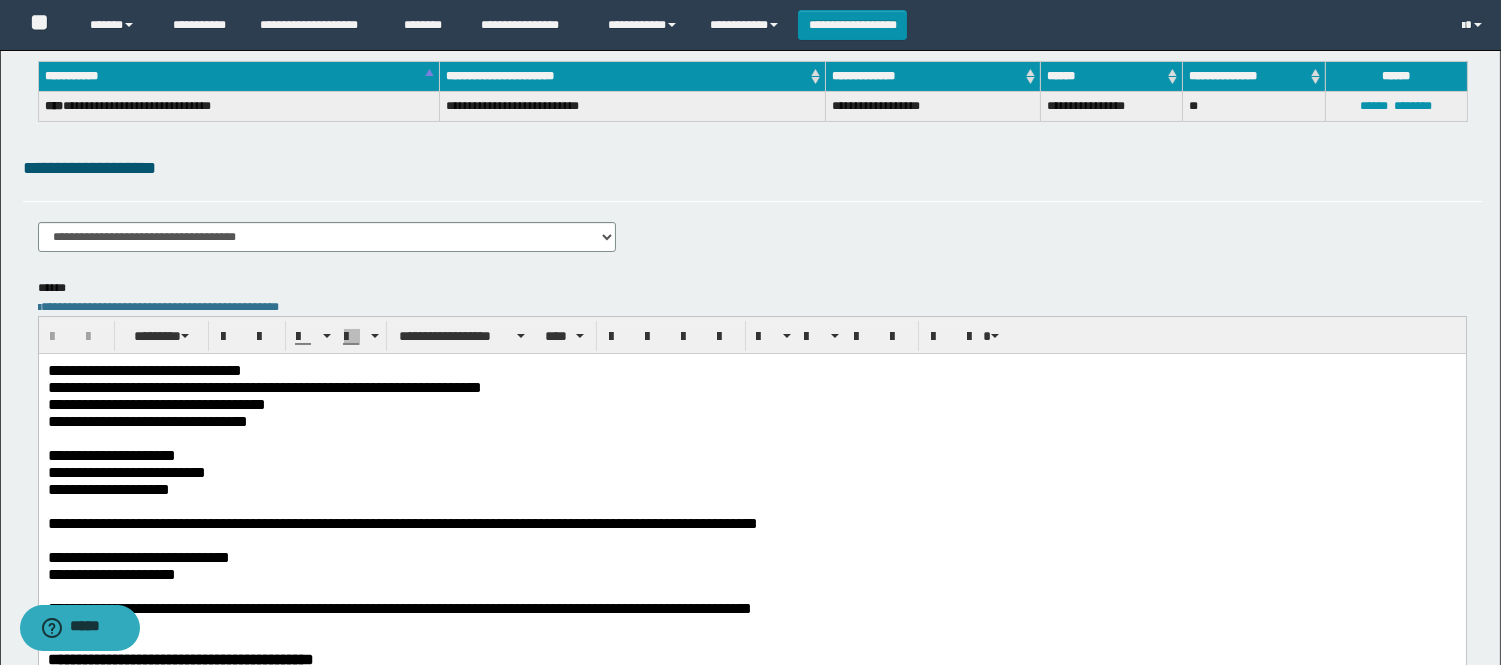 scroll, scrollTop: 0, scrollLeft: 0, axis: both 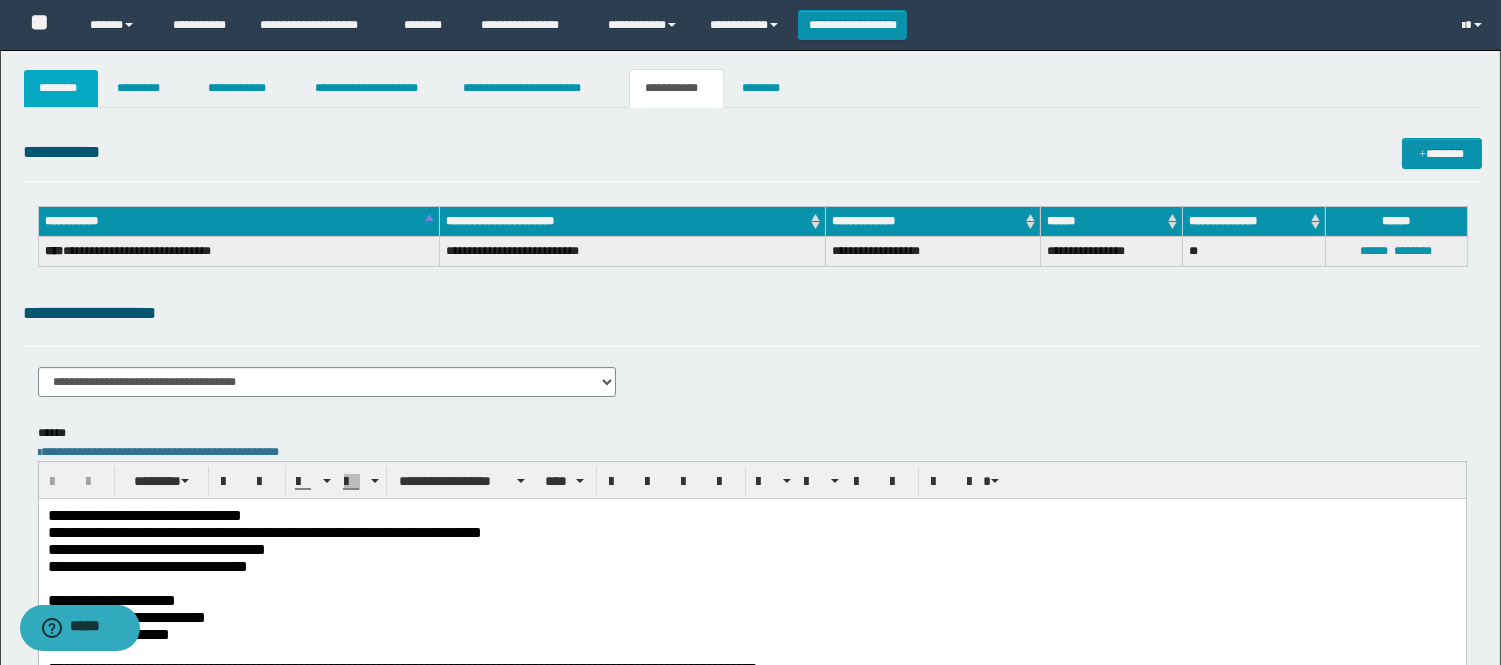 click on "********" at bounding box center [61, 88] 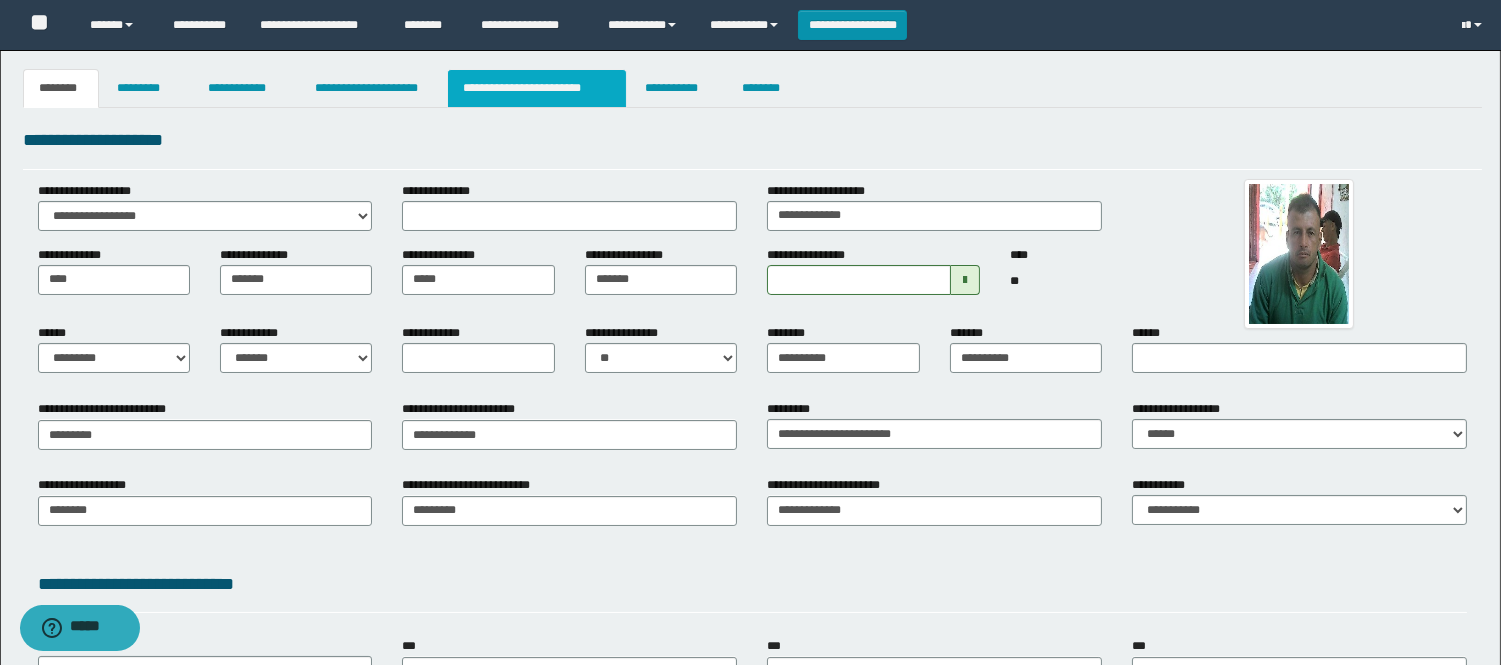click on "**********" at bounding box center (537, 88) 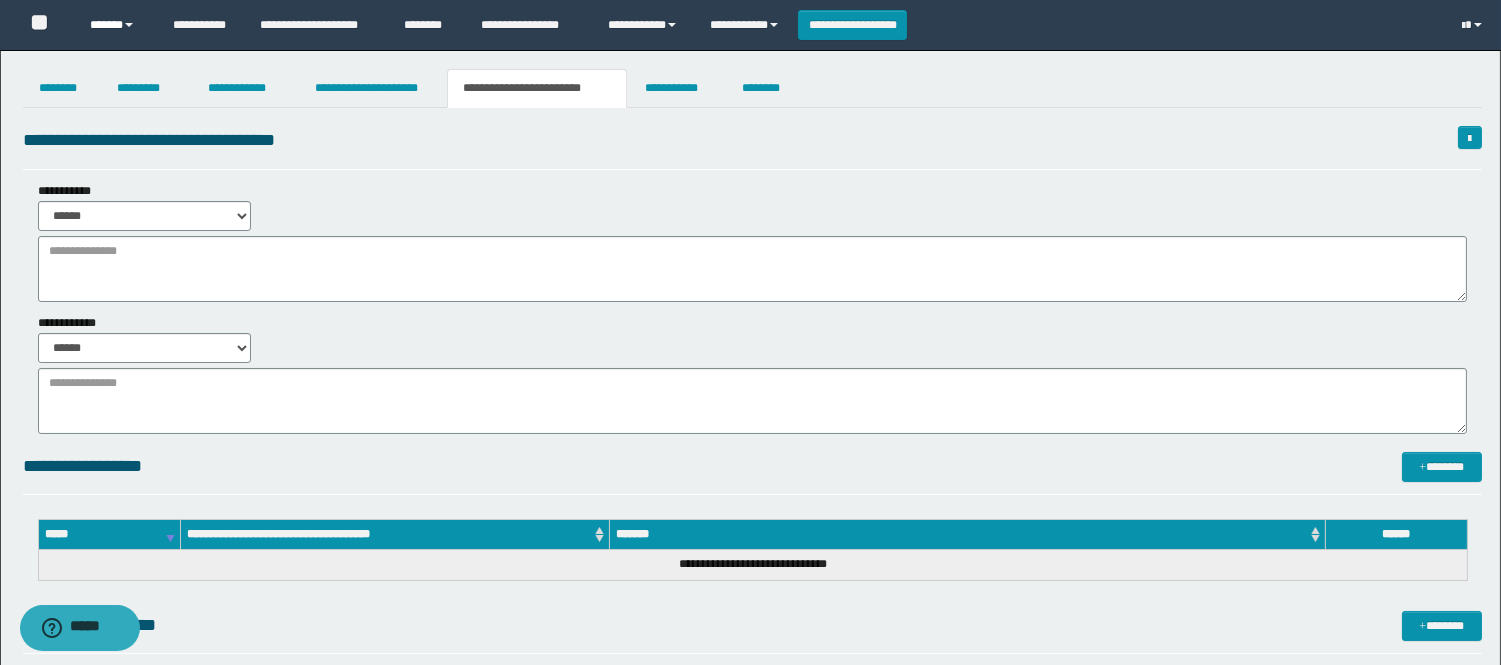 click on "******" at bounding box center [116, 25] 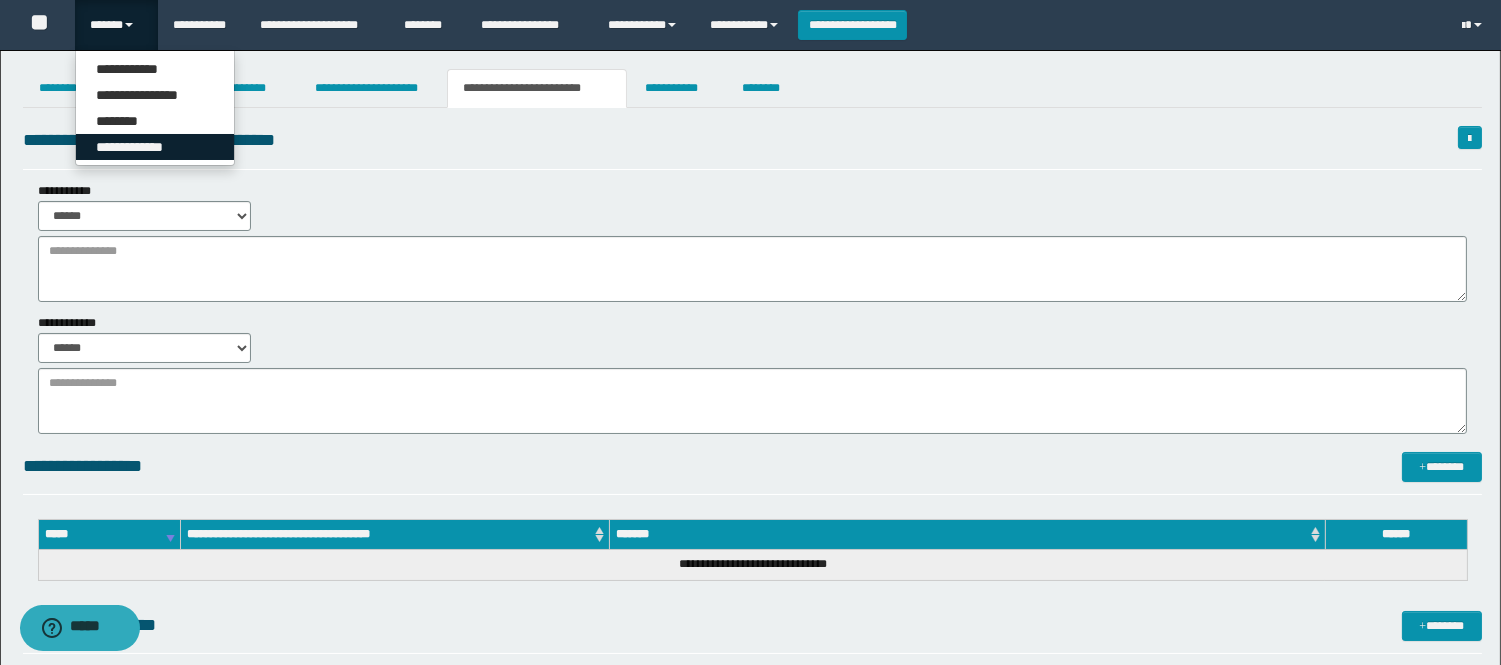 click on "**********" at bounding box center [155, 147] 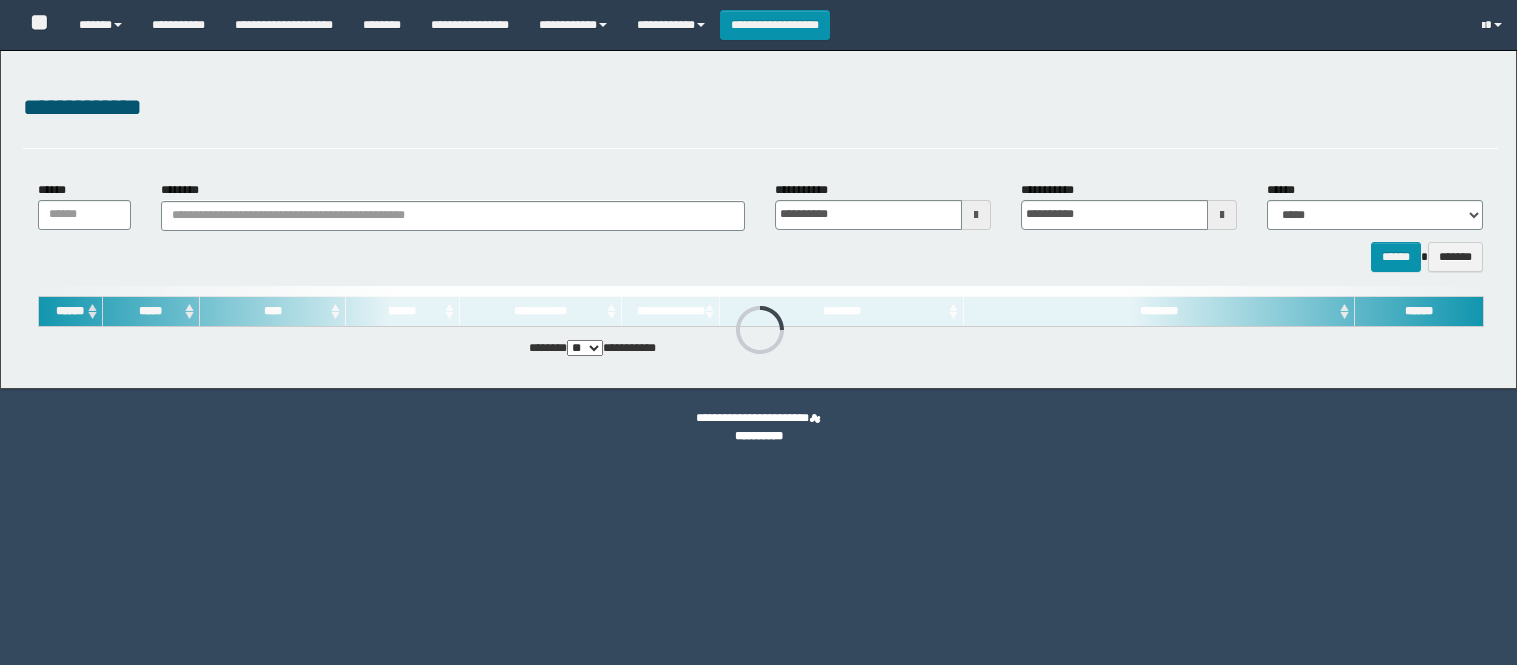 scroll, scrollTop: 0, scrollLeft: 0, axis: both 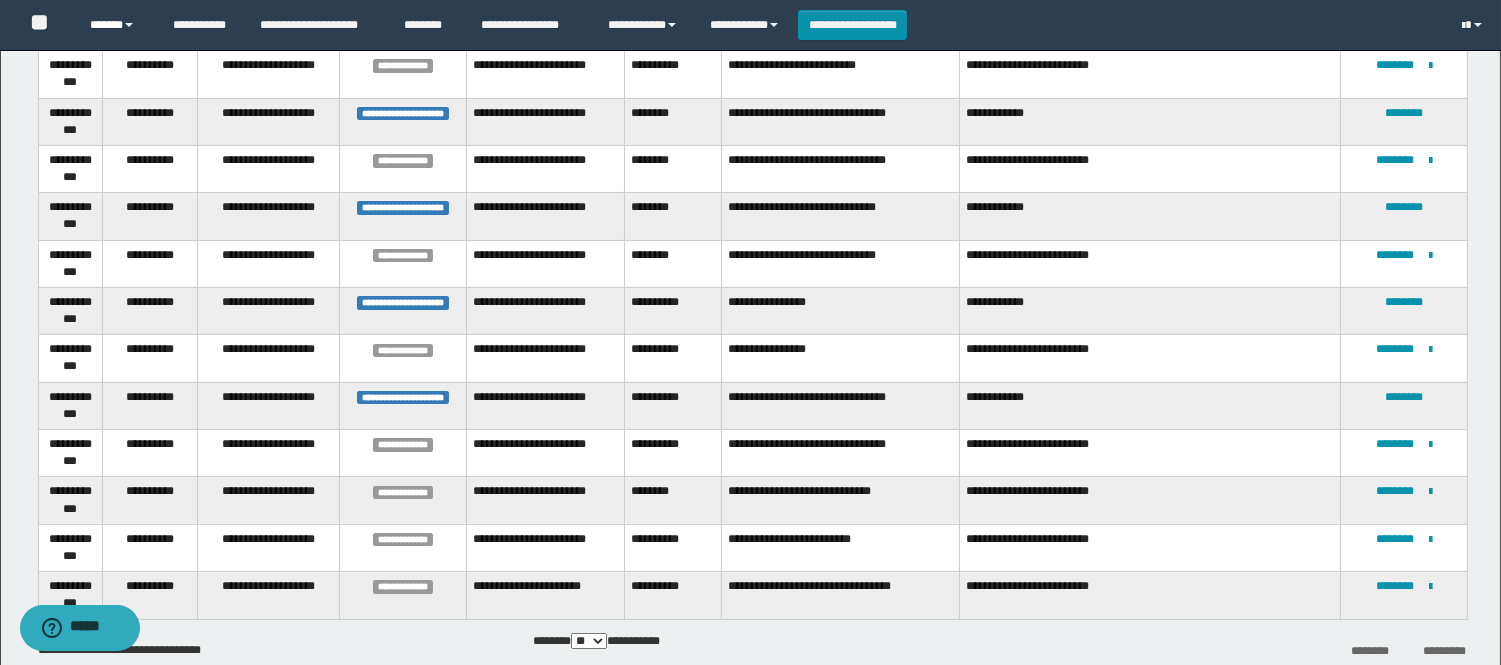 click on "******" at bounding box center [116, 25] 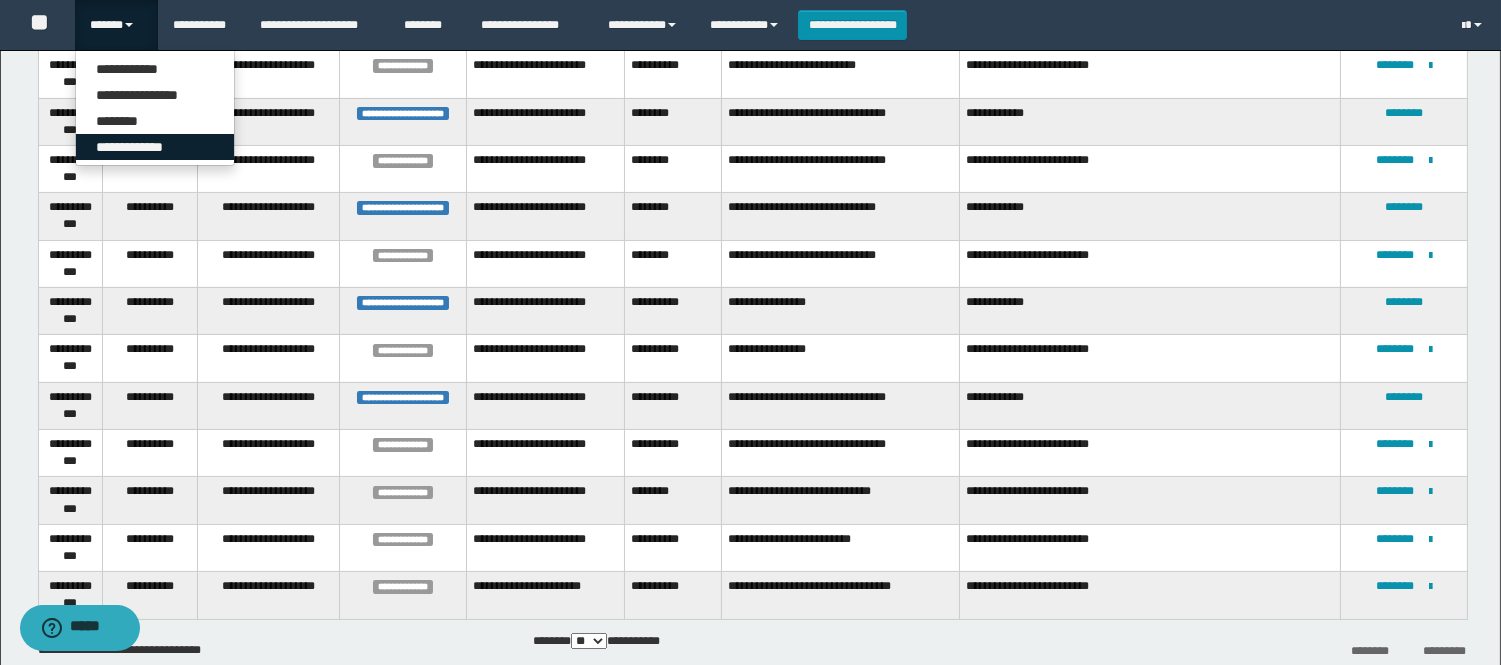click on "**********" at bounding box center [155, 147] 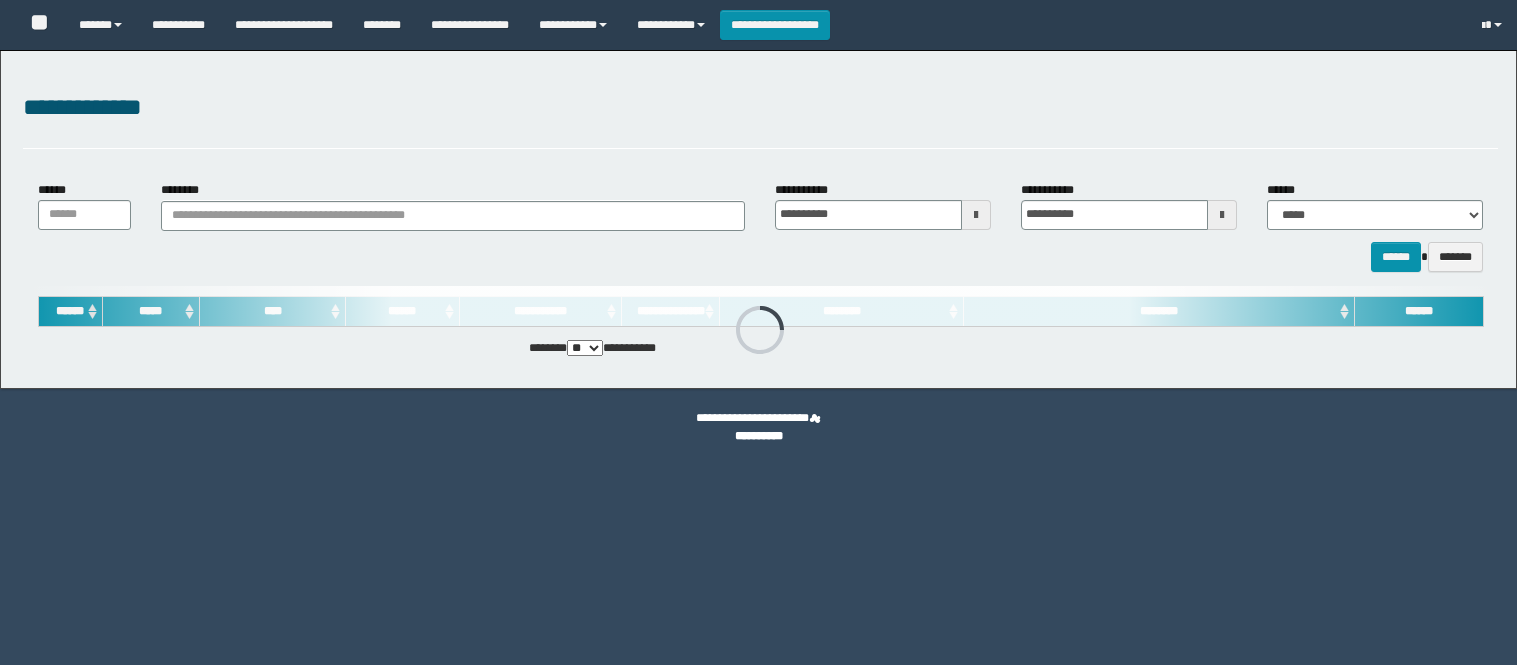 scroll, scrollTop: 0, scrollLeft: 0, axis: both 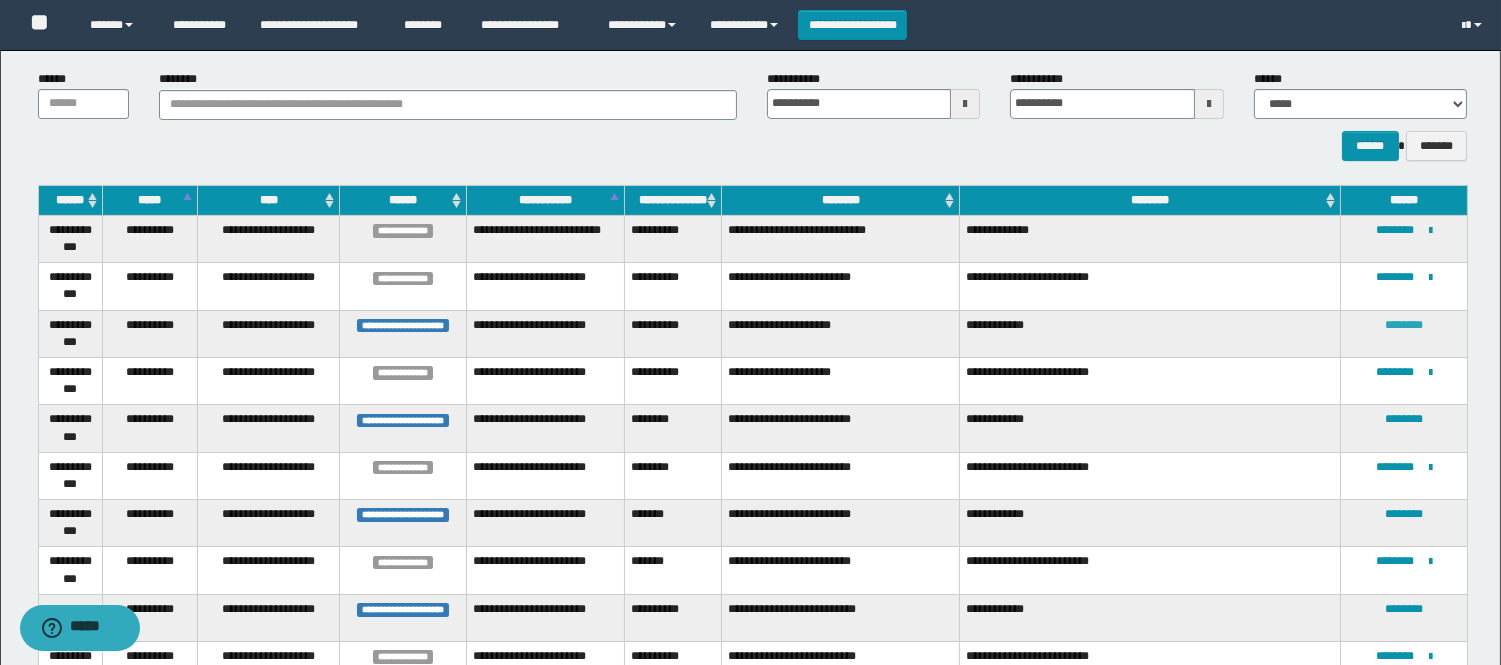 click on "********" at bounding box center (1404, 325) 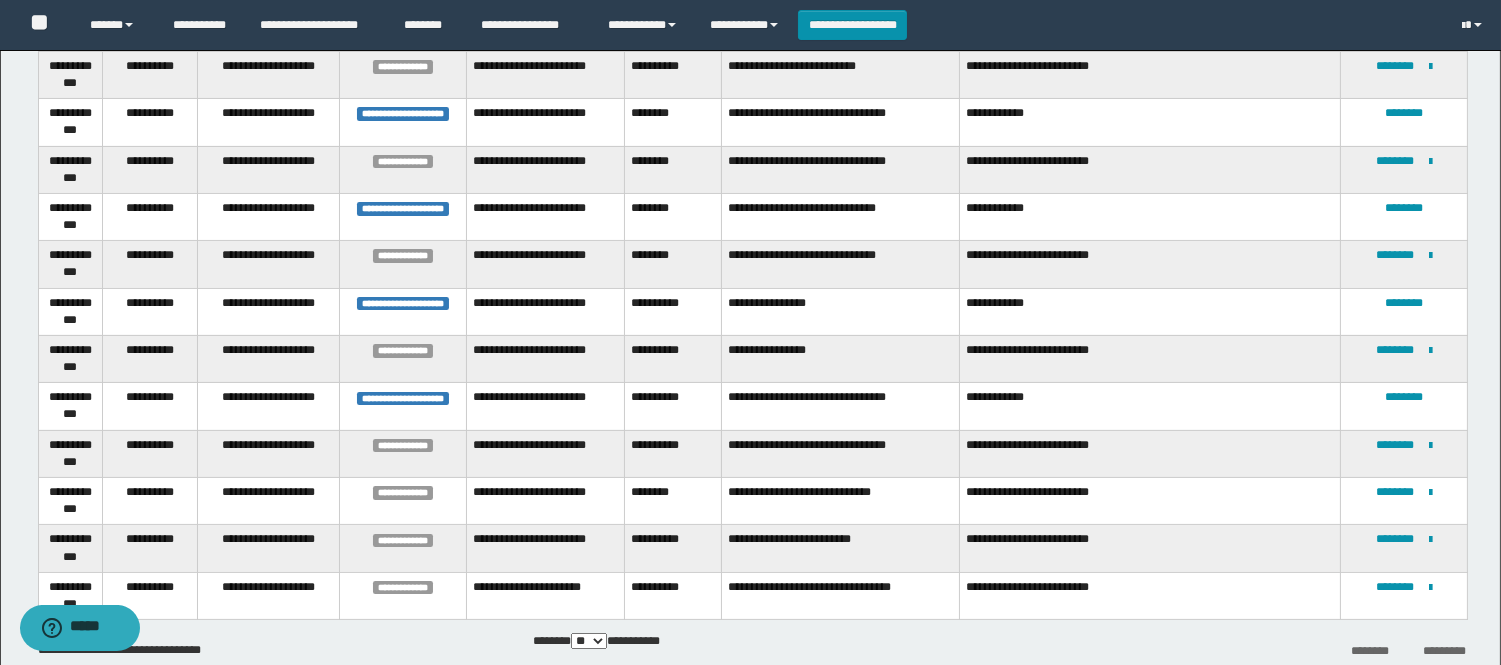 scroll, scrollTop: 765, scrollLeft: 0, axis: vertical 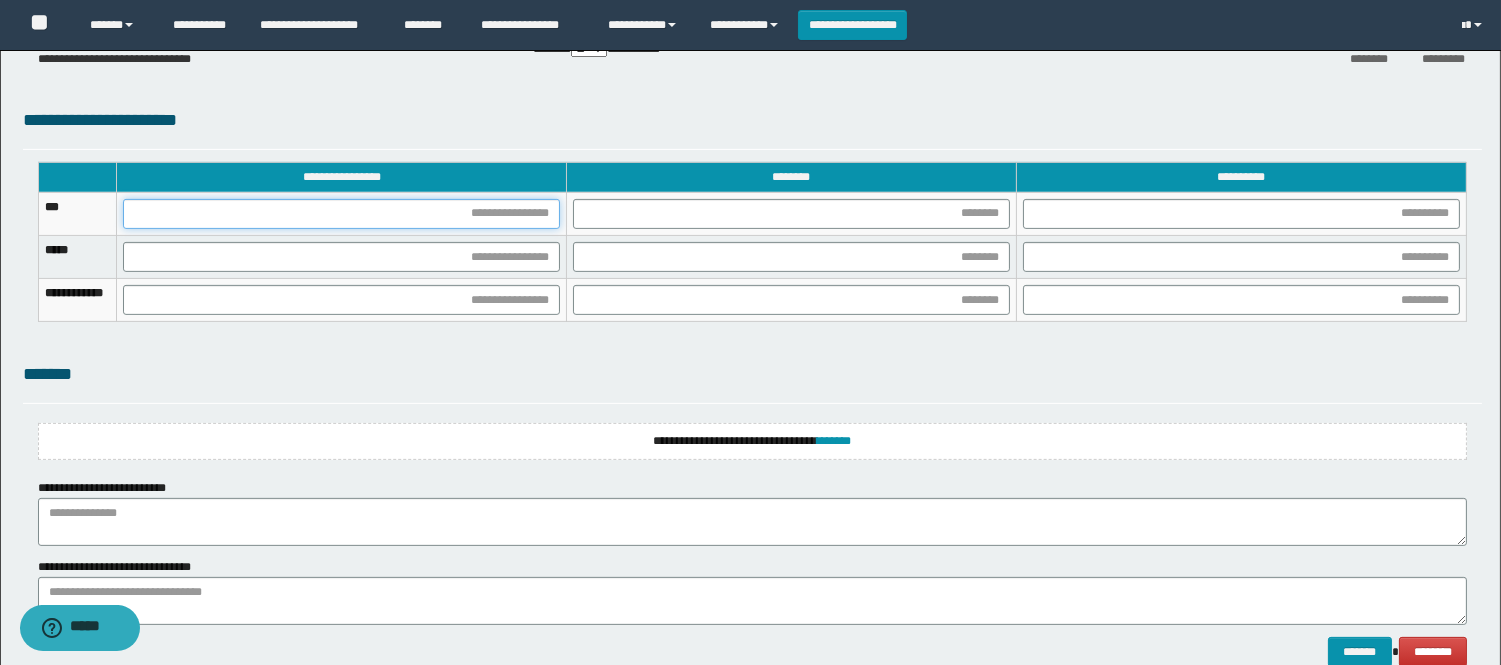 click at bounding box center [341, 214] 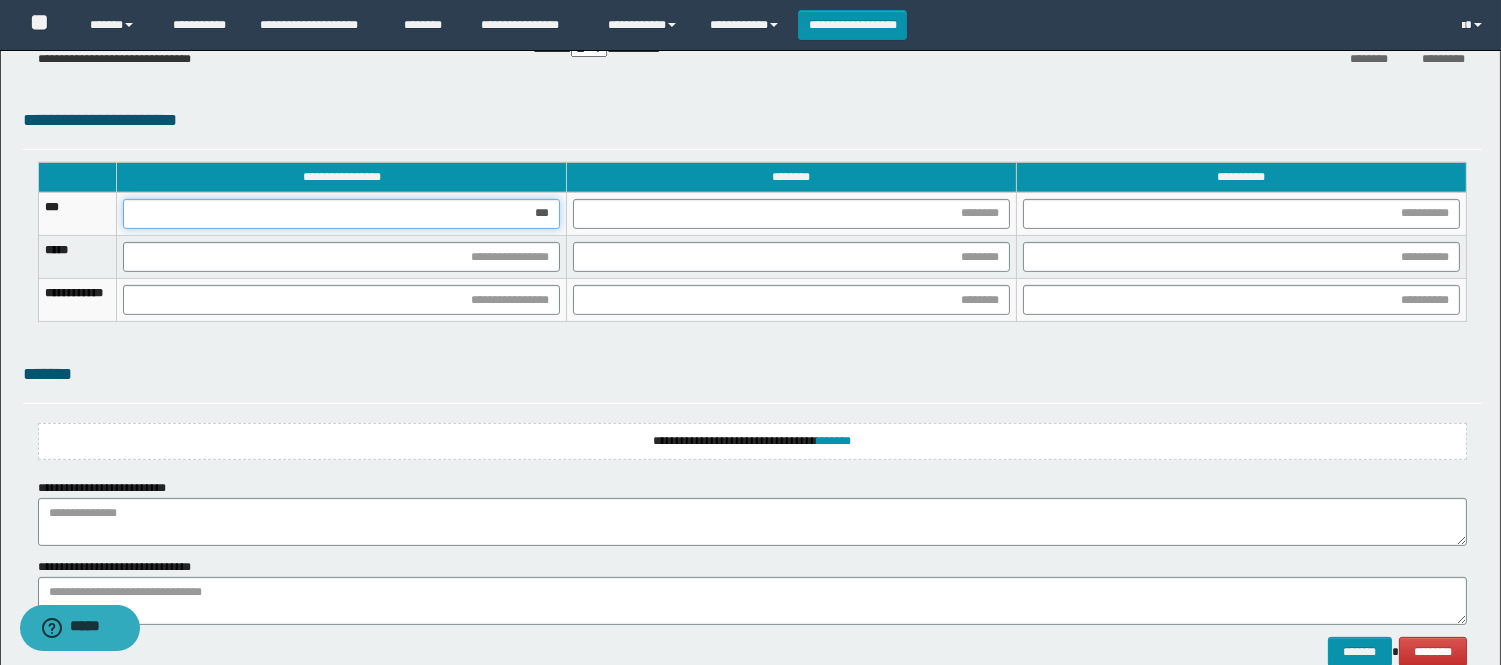 type on "****" 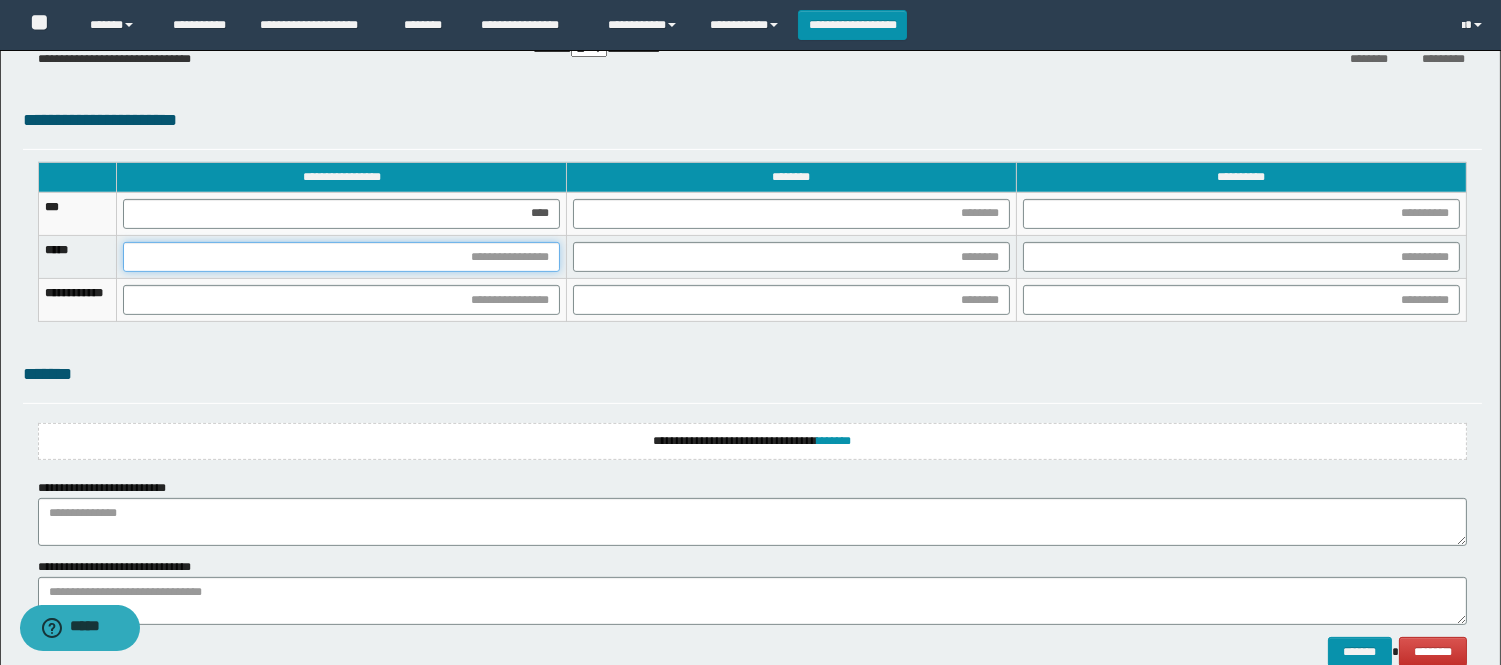 click at bounding box center [341, 257] 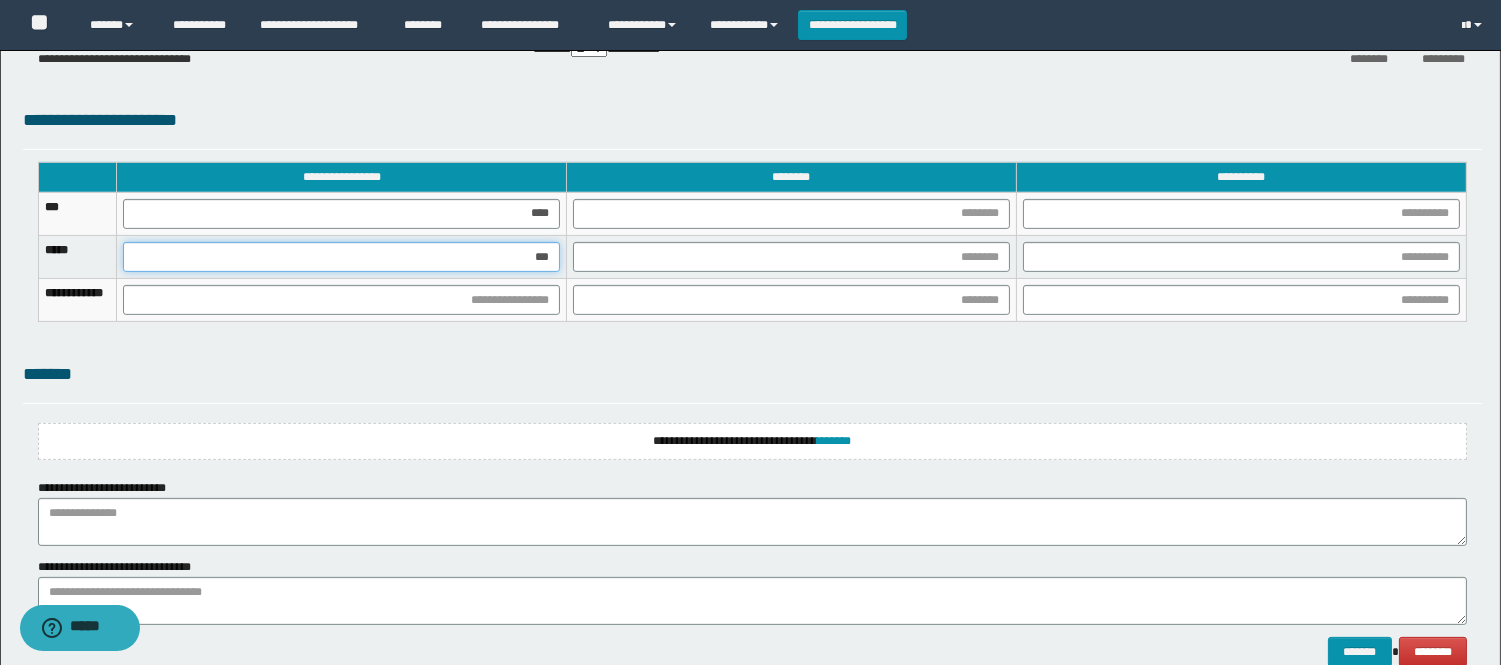 type on "****" 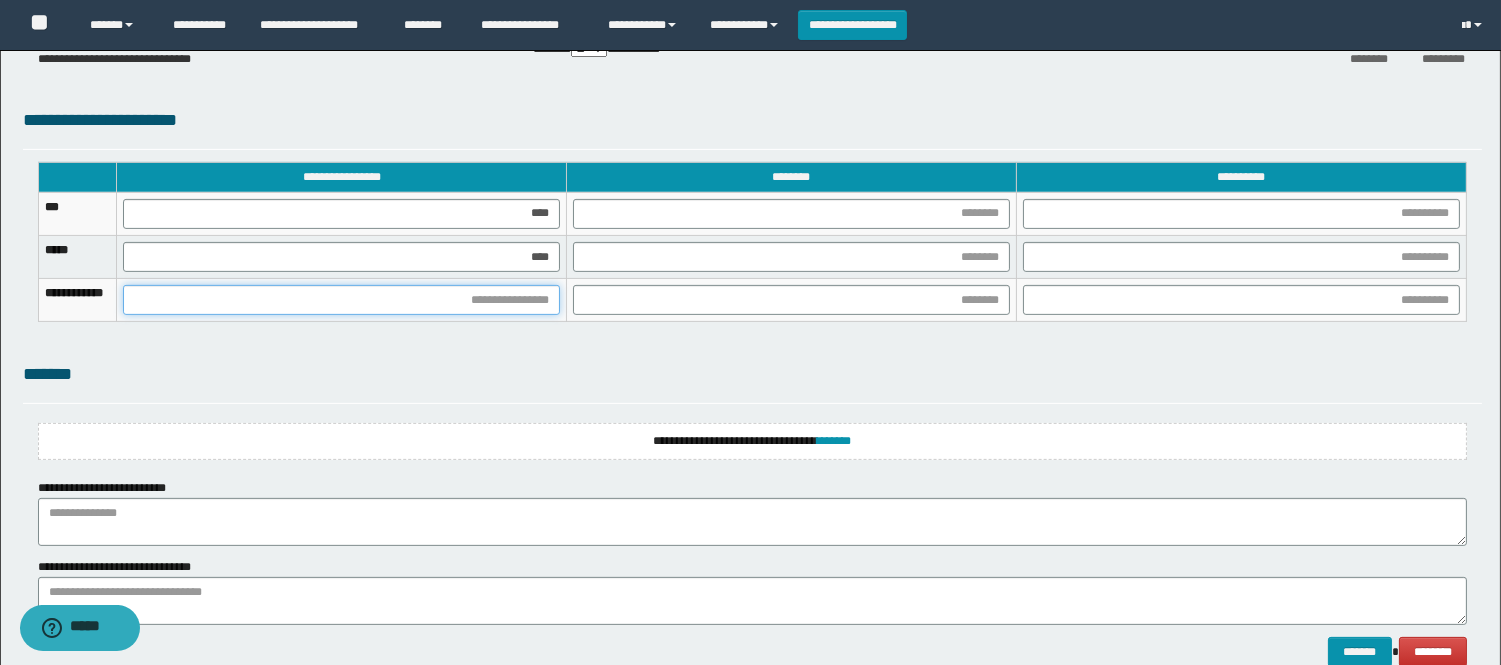 click at bounding box center (341, 300) 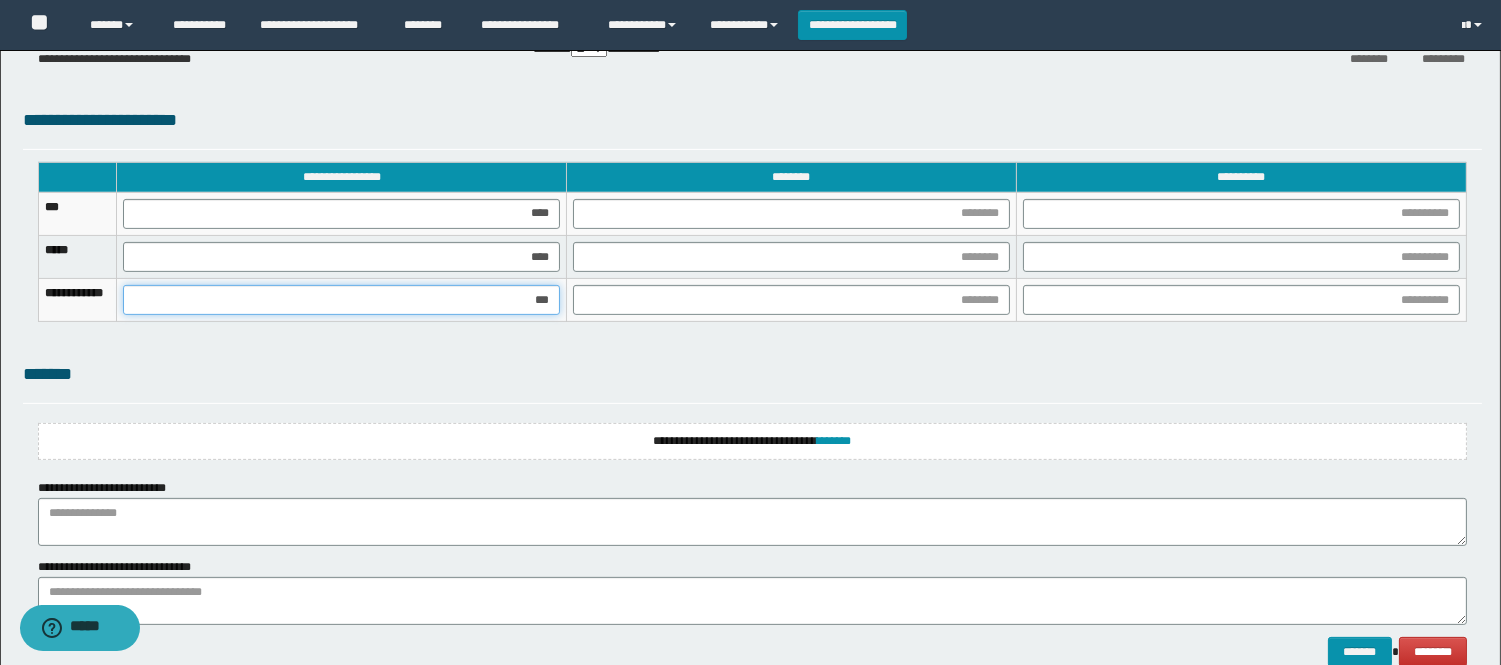 type on "****" 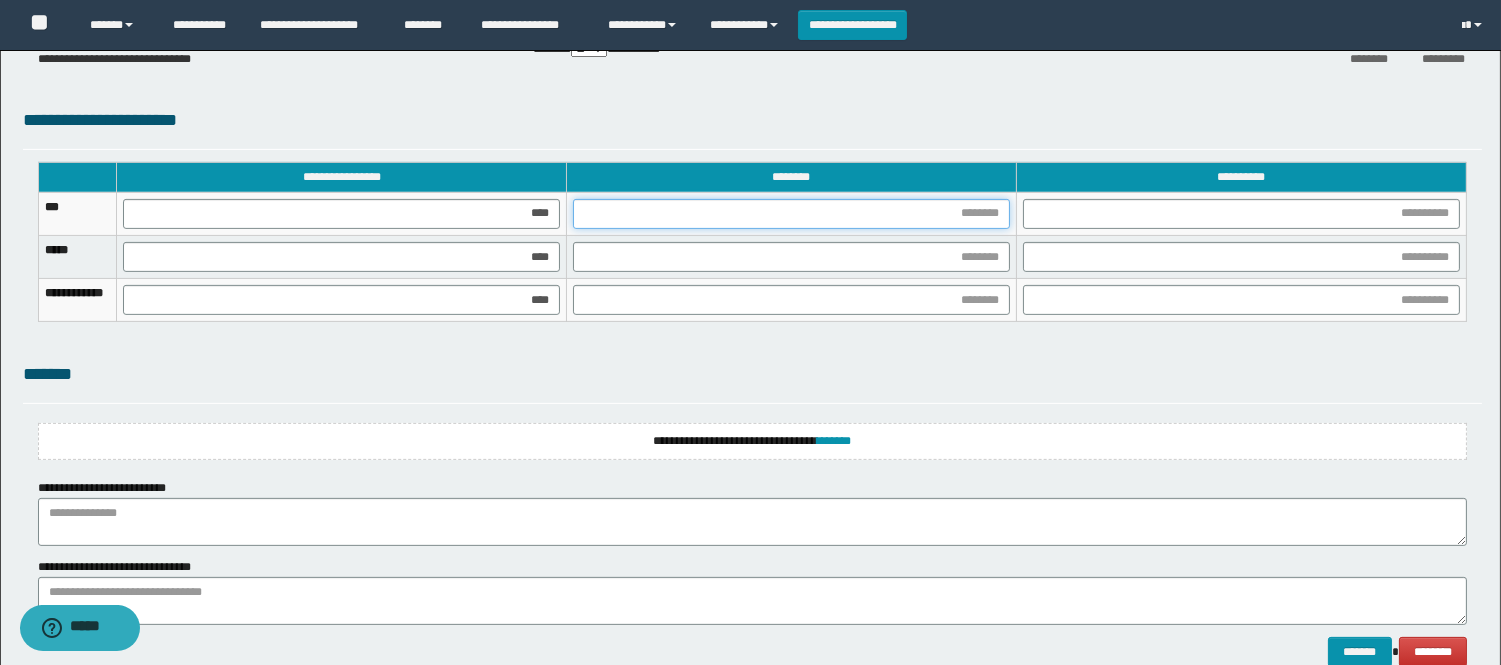 click at bounding box center (791, 214) 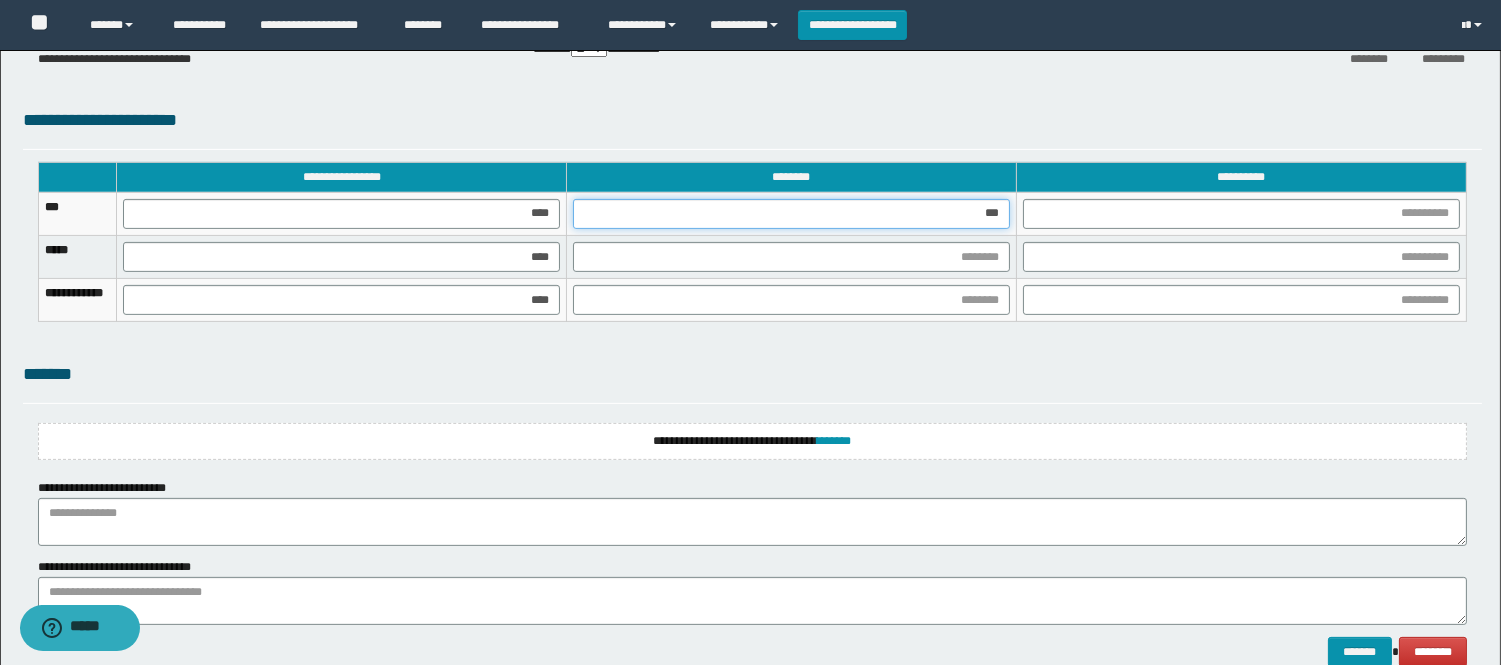 type on "****" 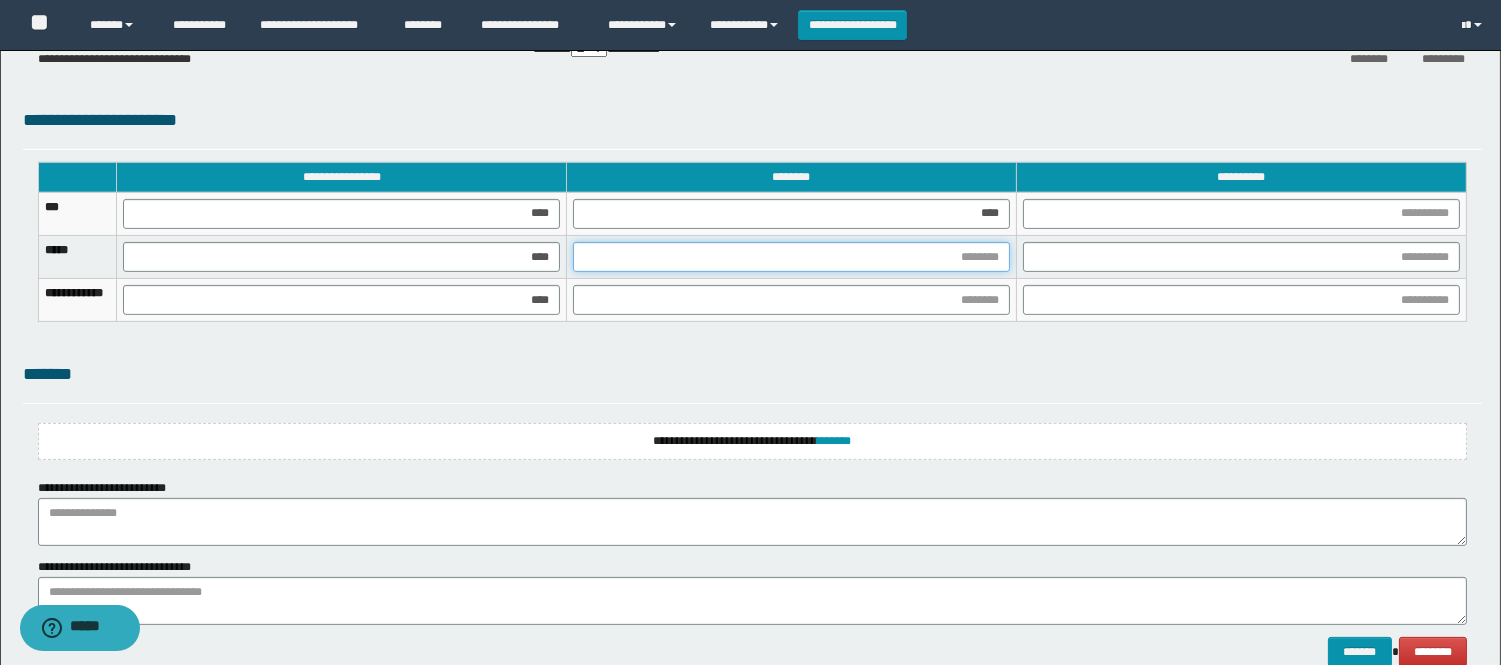 click at bounding box center (791, 257) 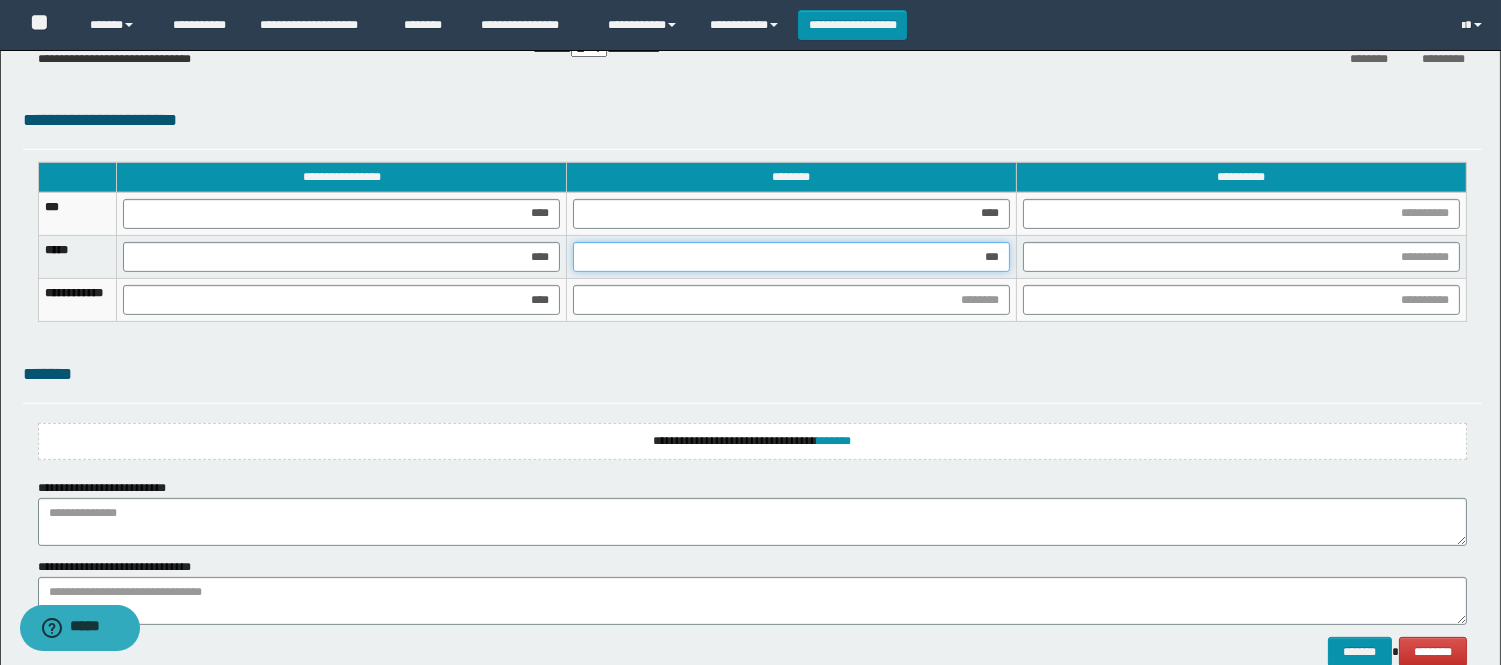 type on "****" 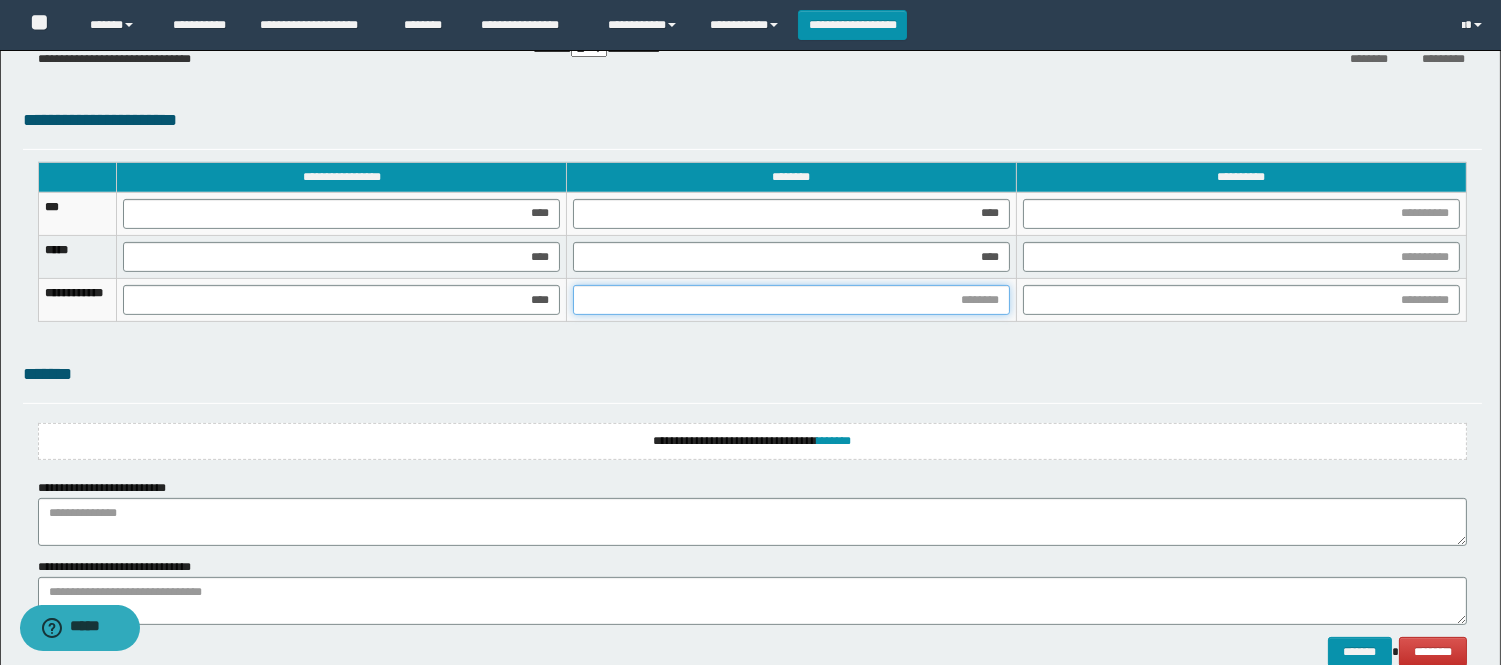 click at bounding box center [791, 300] 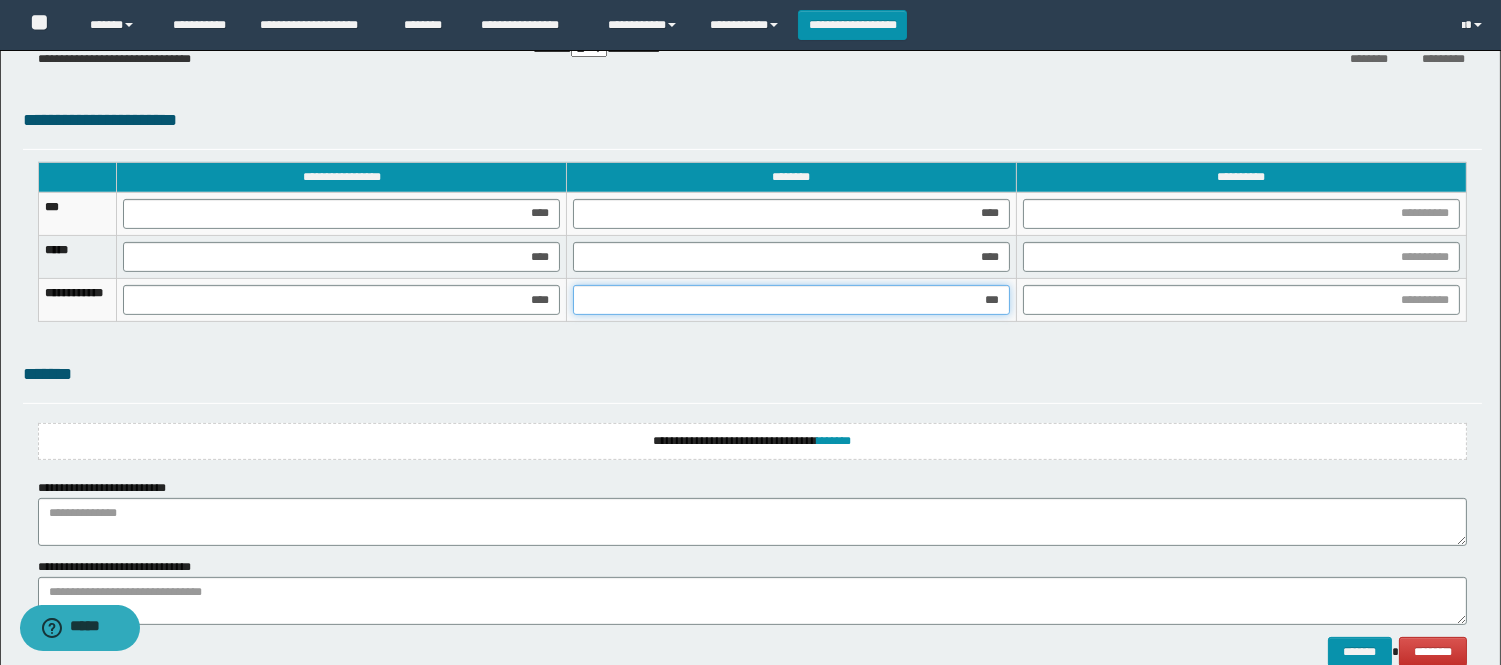type on "****" 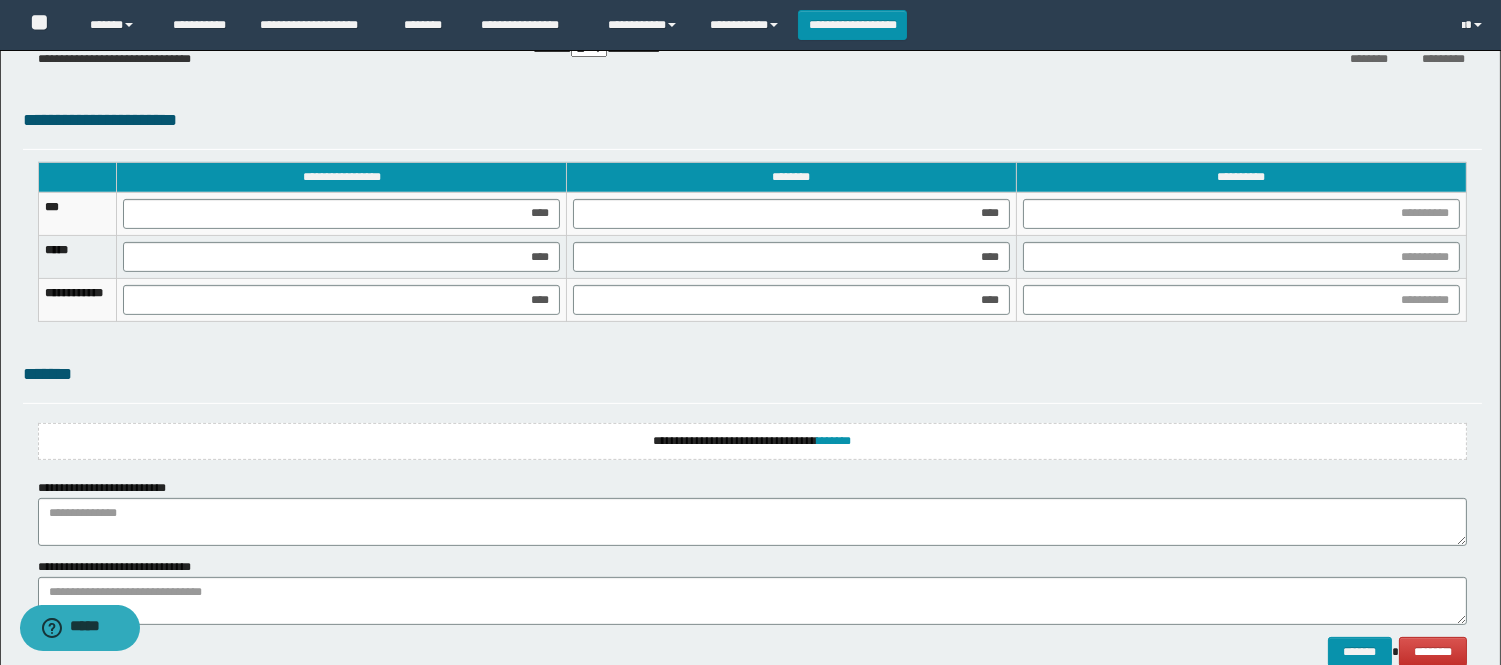 click at bounding box center (1241, 213) 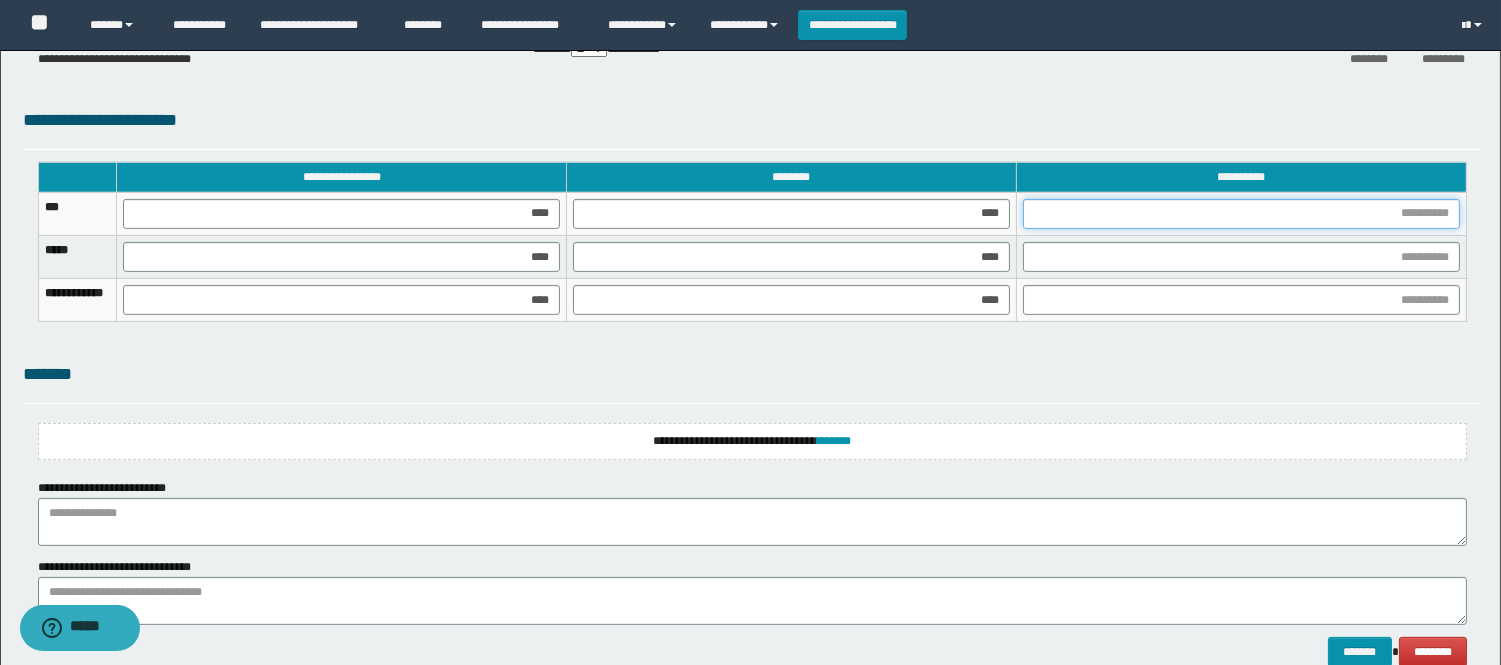 click at bounding box center (1241, 214) 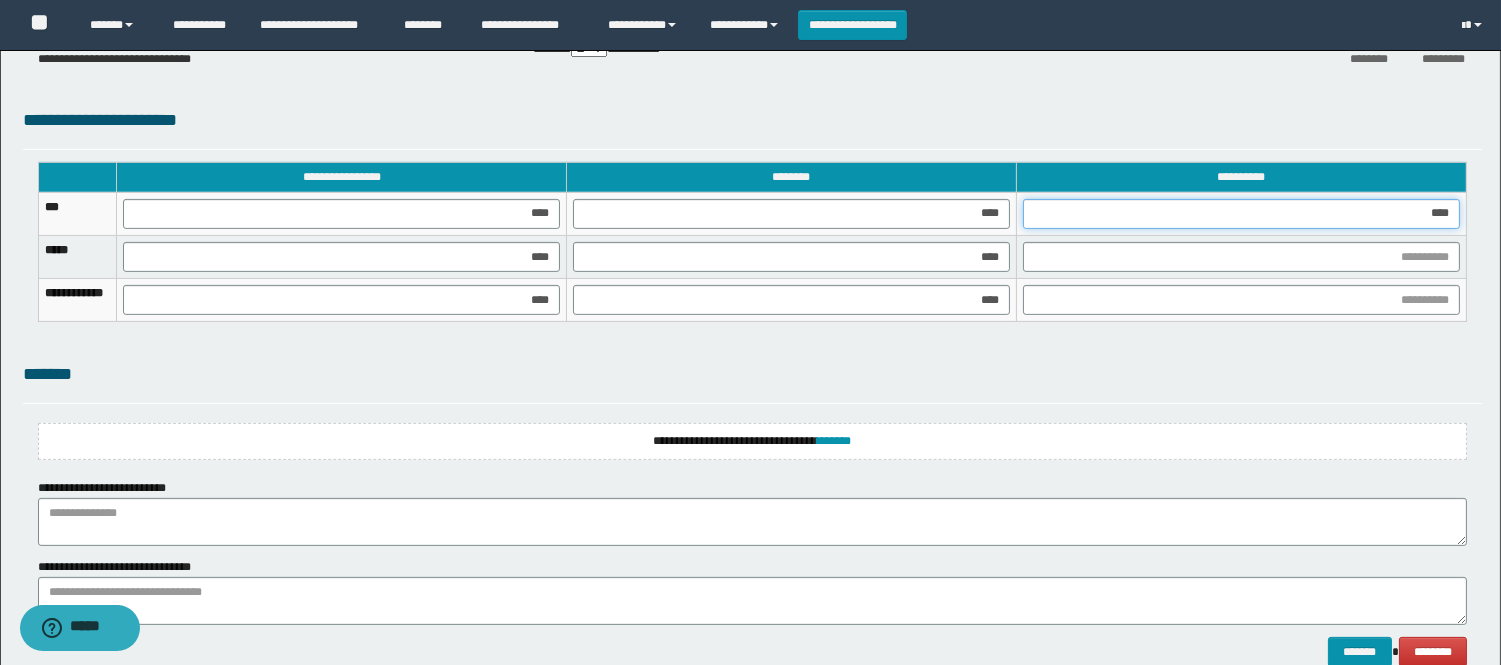 drag, startPoint x: 1410, startPoint y: 203, endPoint x: 1464, endPoint y: 203, distance: 54 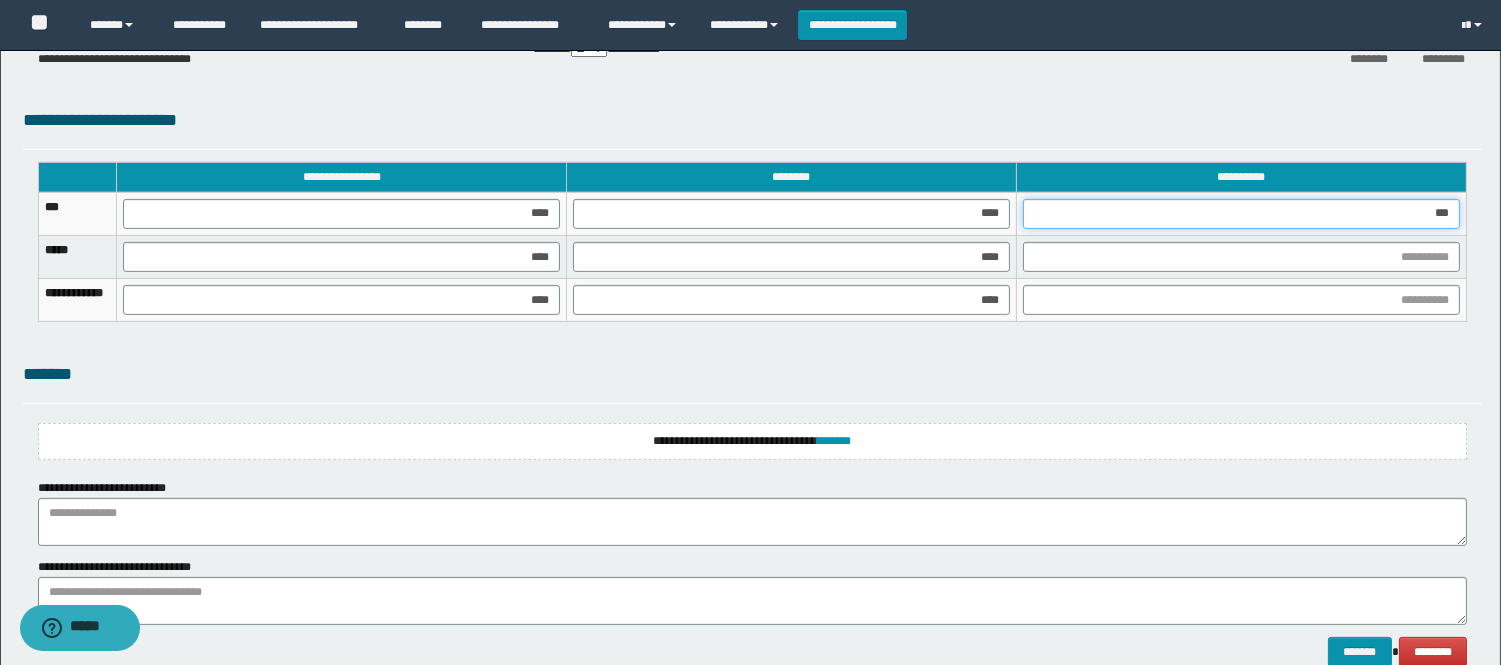 type on "****" 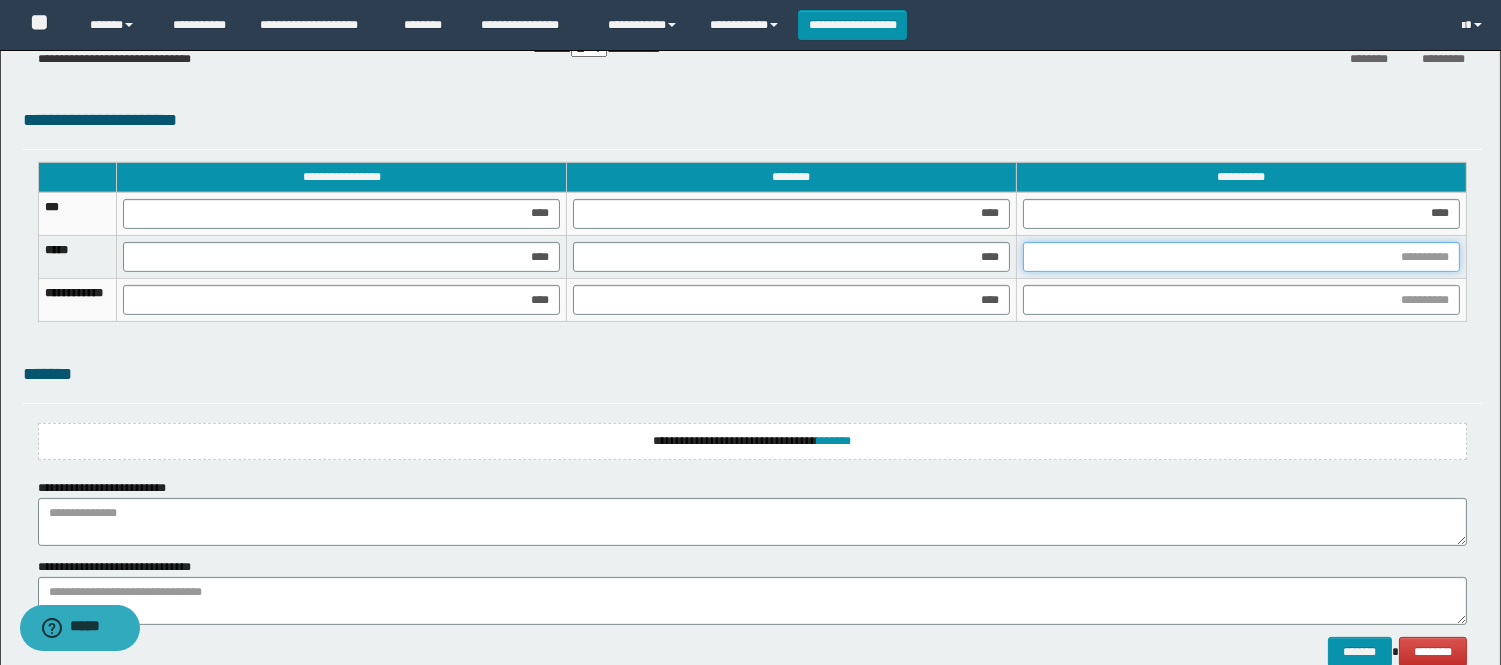 click at bounding box center [1241, 257] 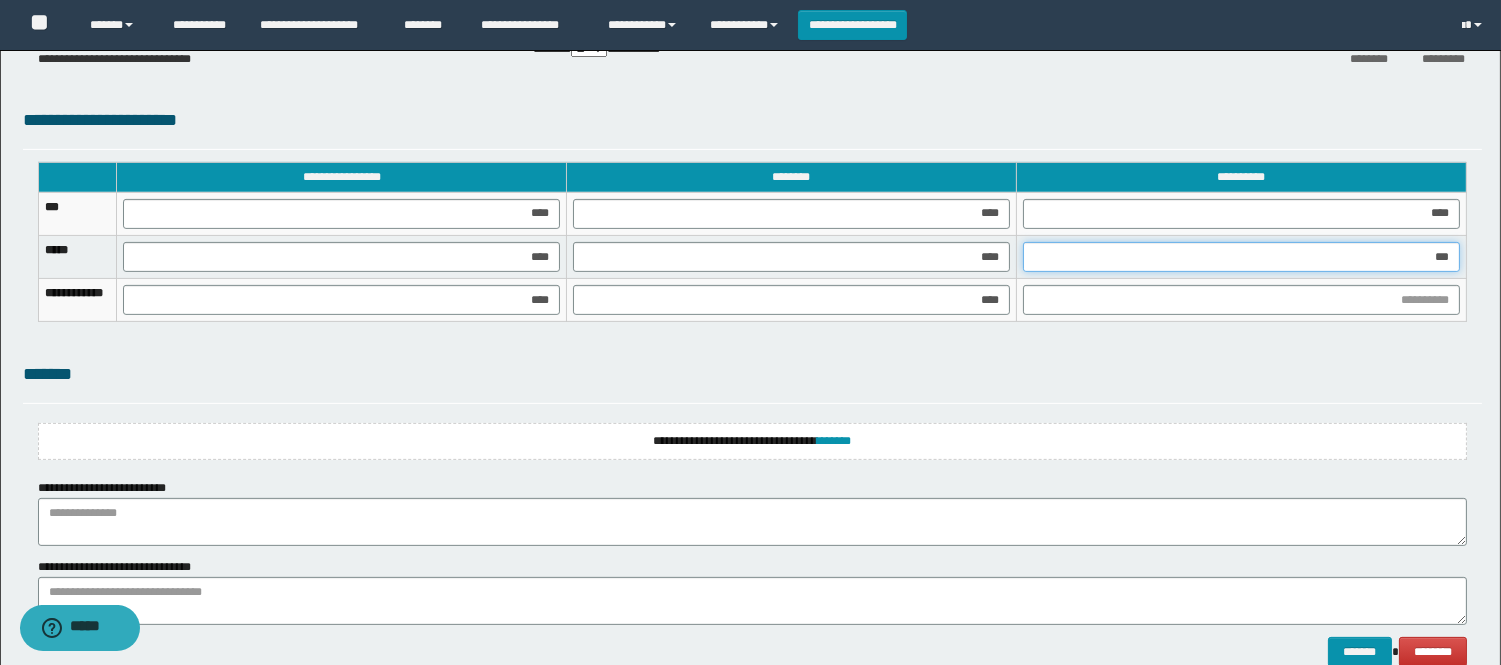 type on "****" 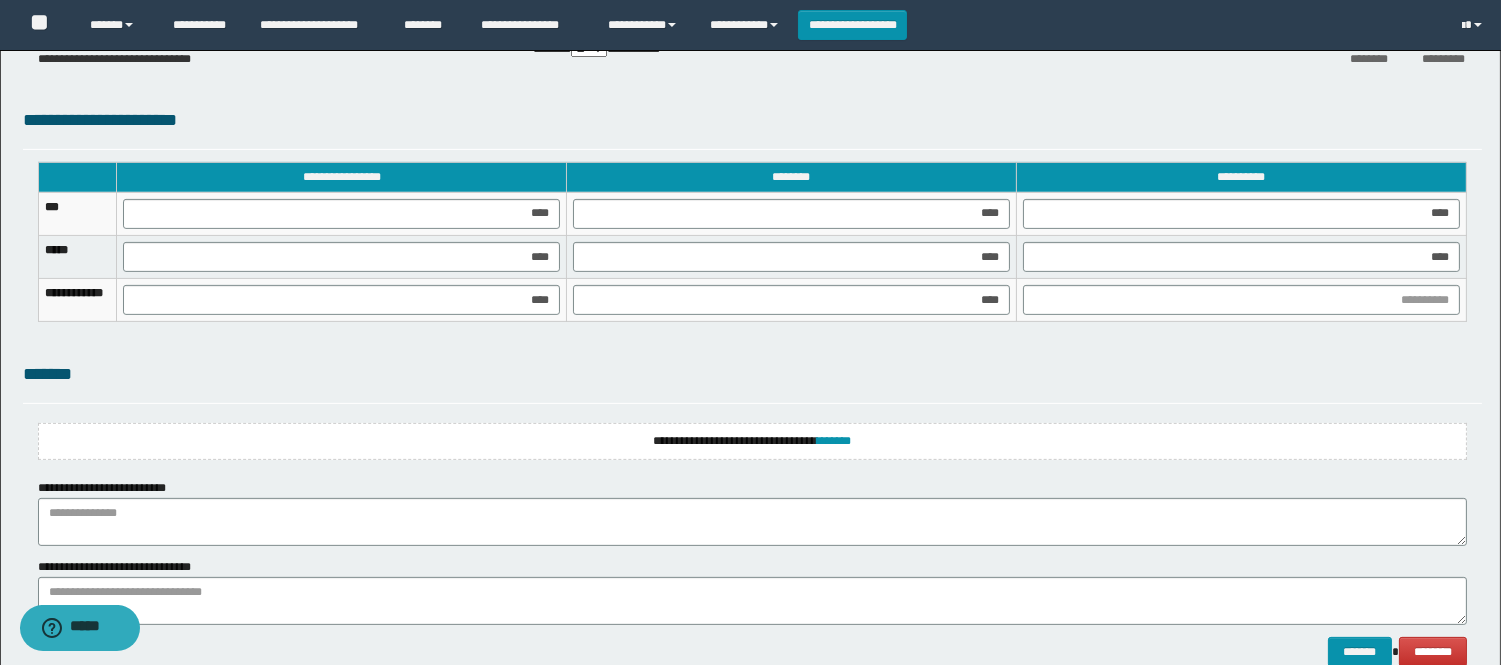 click on "****" at bounding box center [1241, 257] 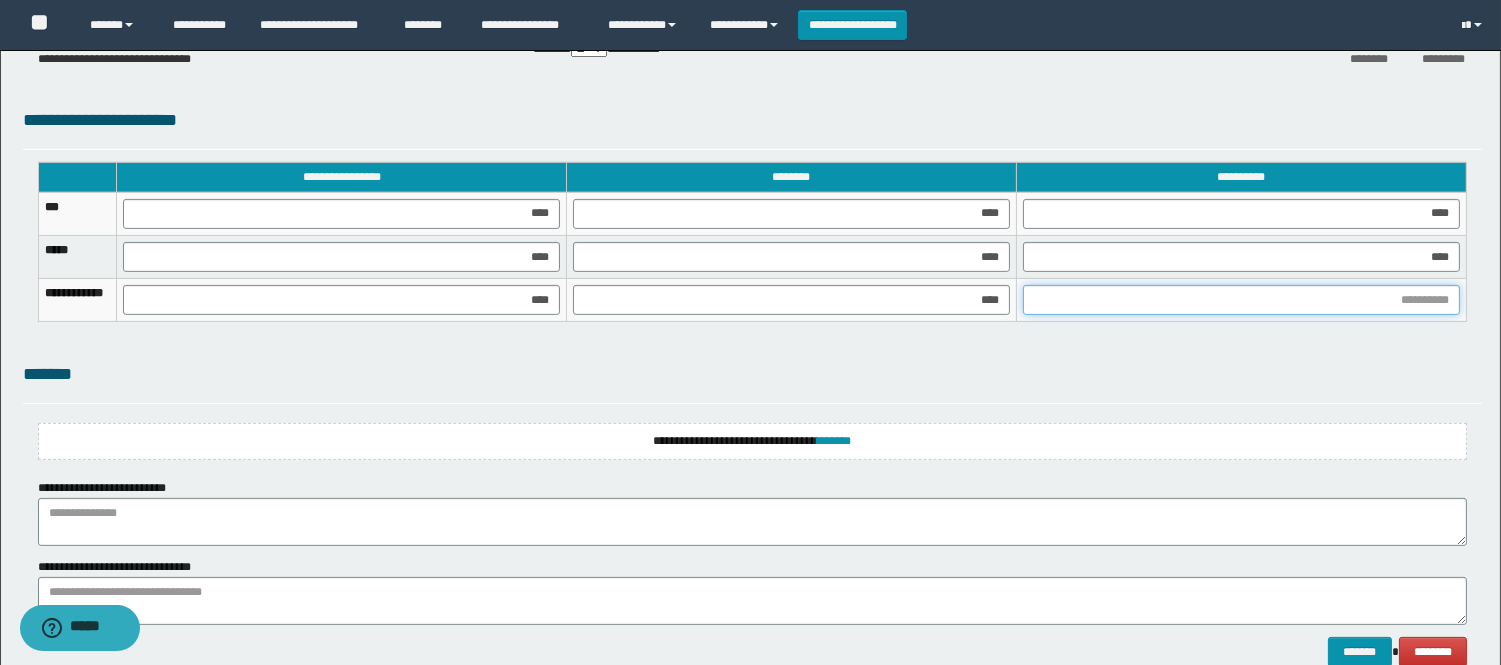 click at bounding box center [1241, 300] 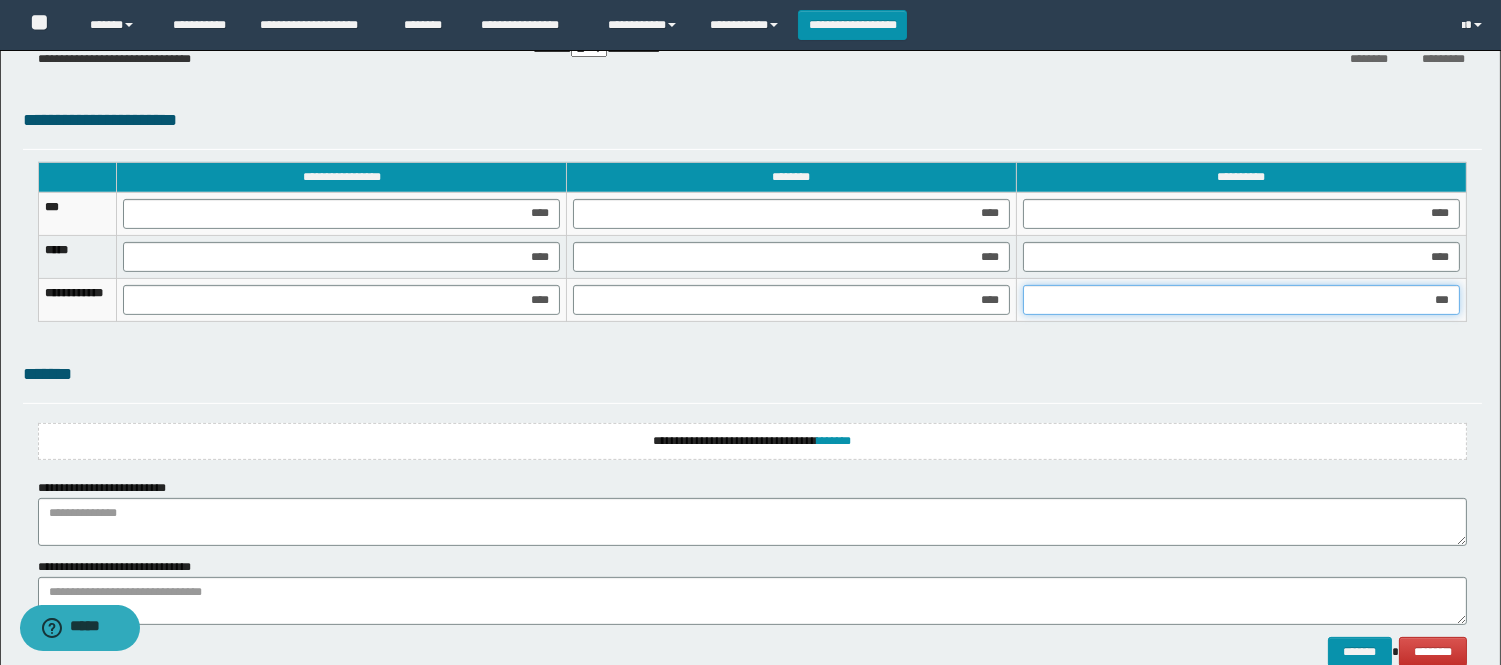 type on "****" 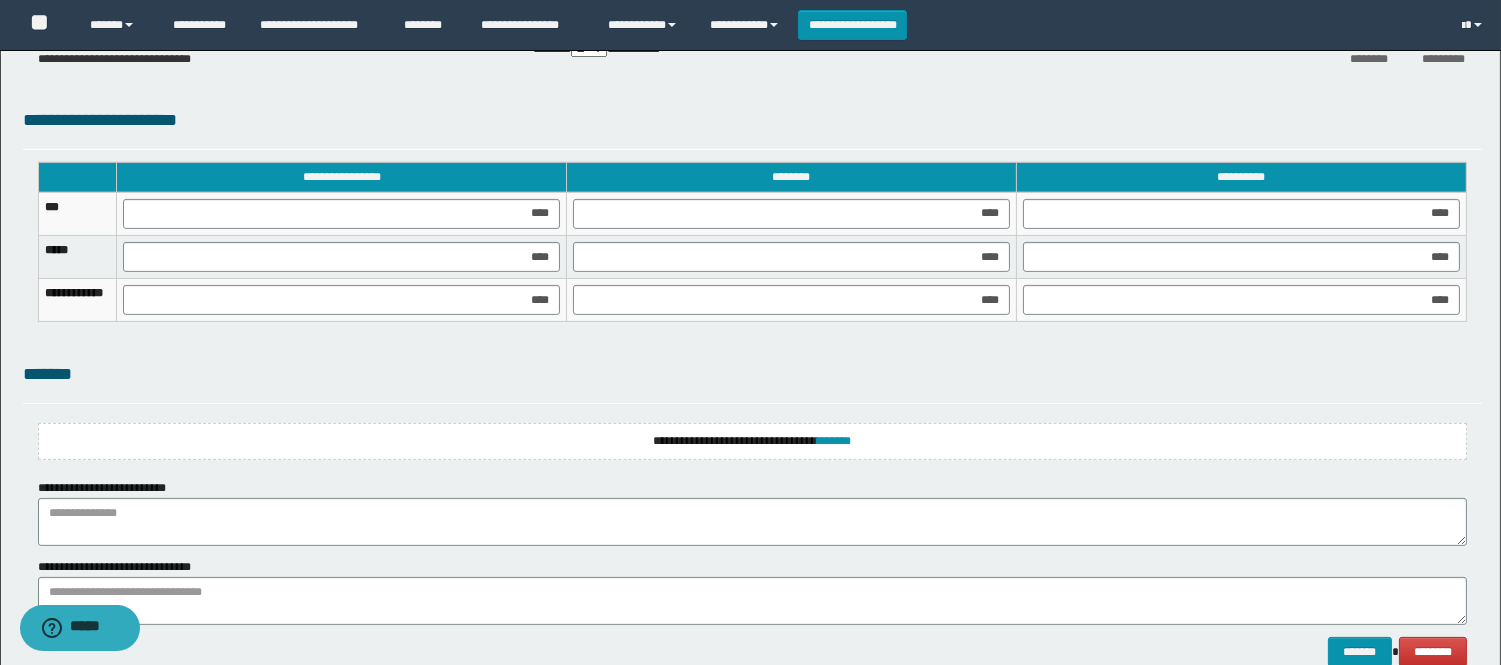 type 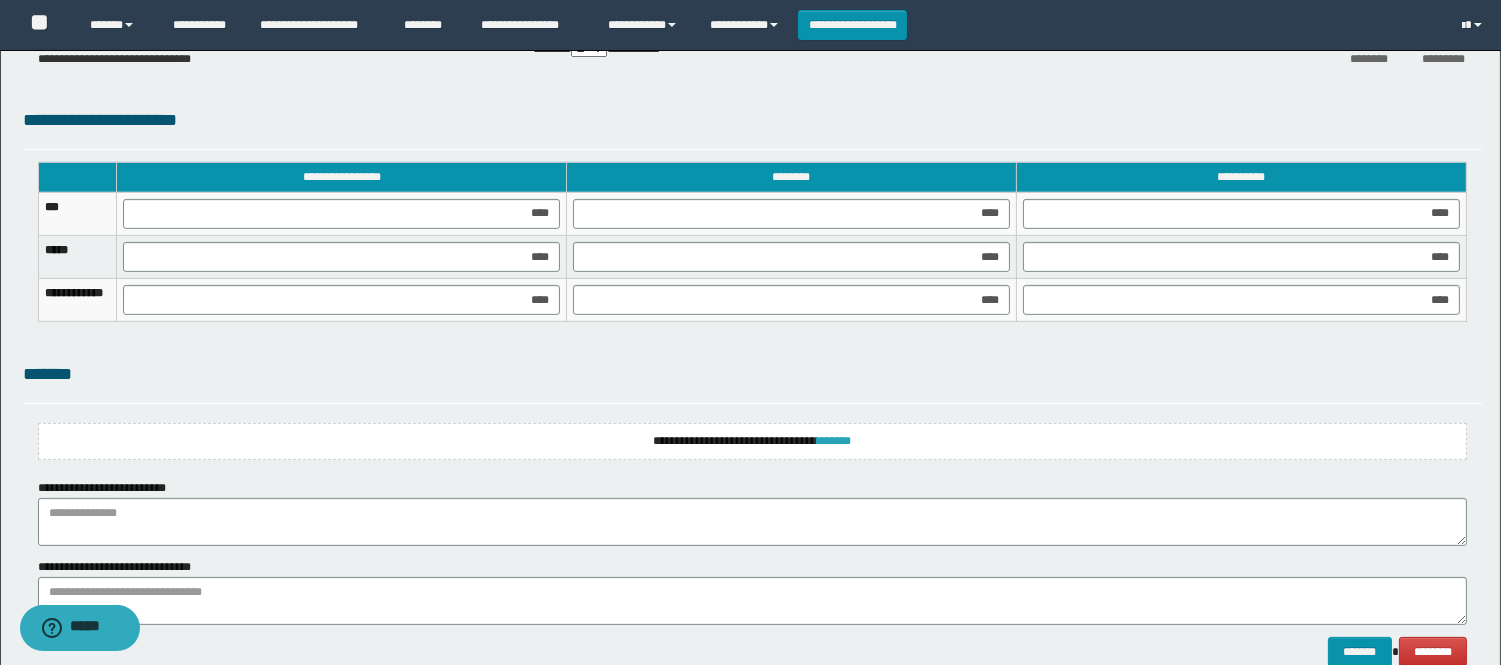 click on "*******" at bounding box center [834, 441] 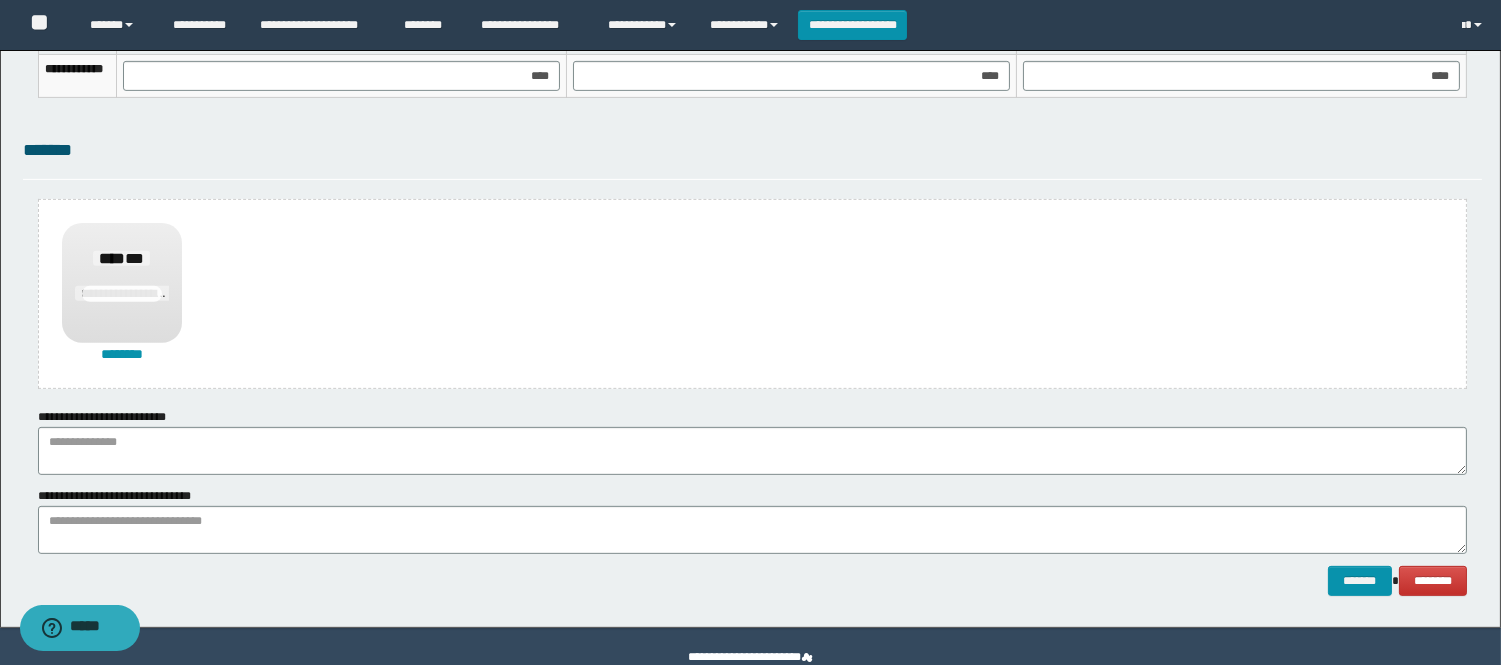 scroll, scrollTop: 1483, scrollLeft: 0, axis: vertical 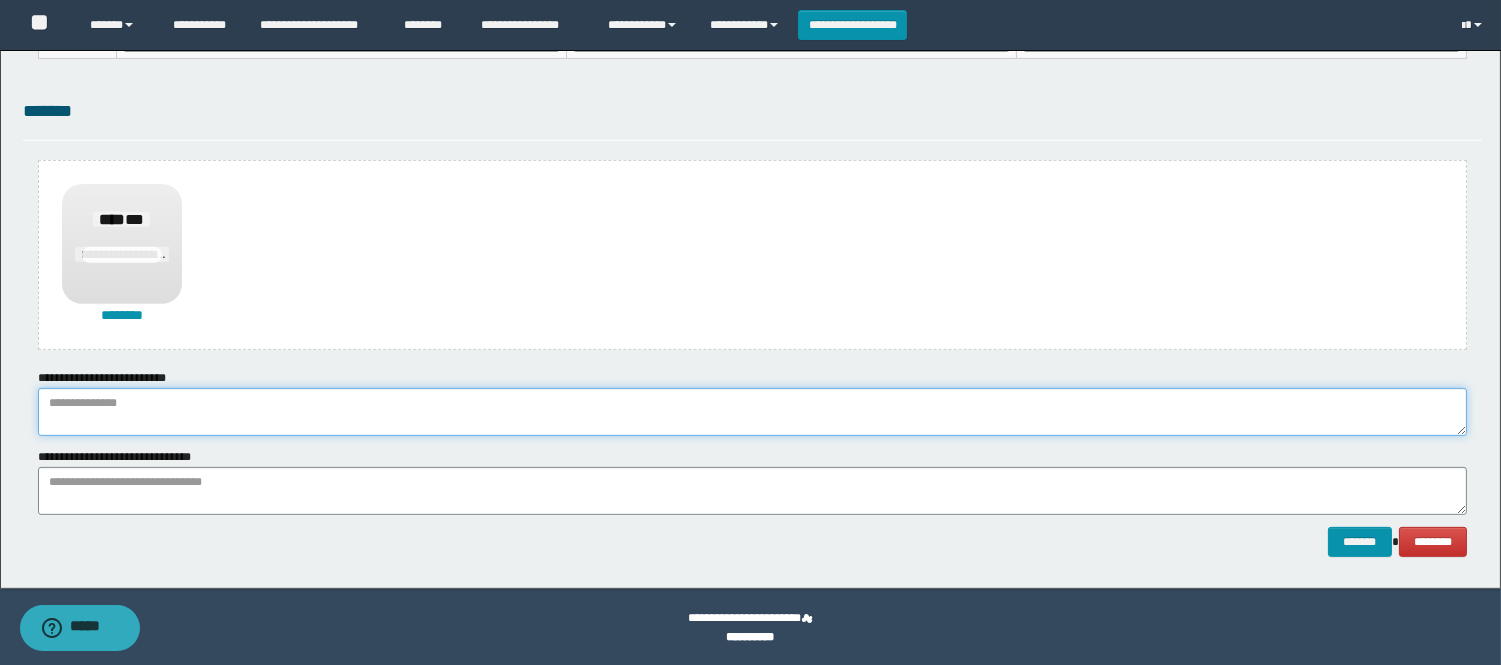 click at bounding box center (752, 412) 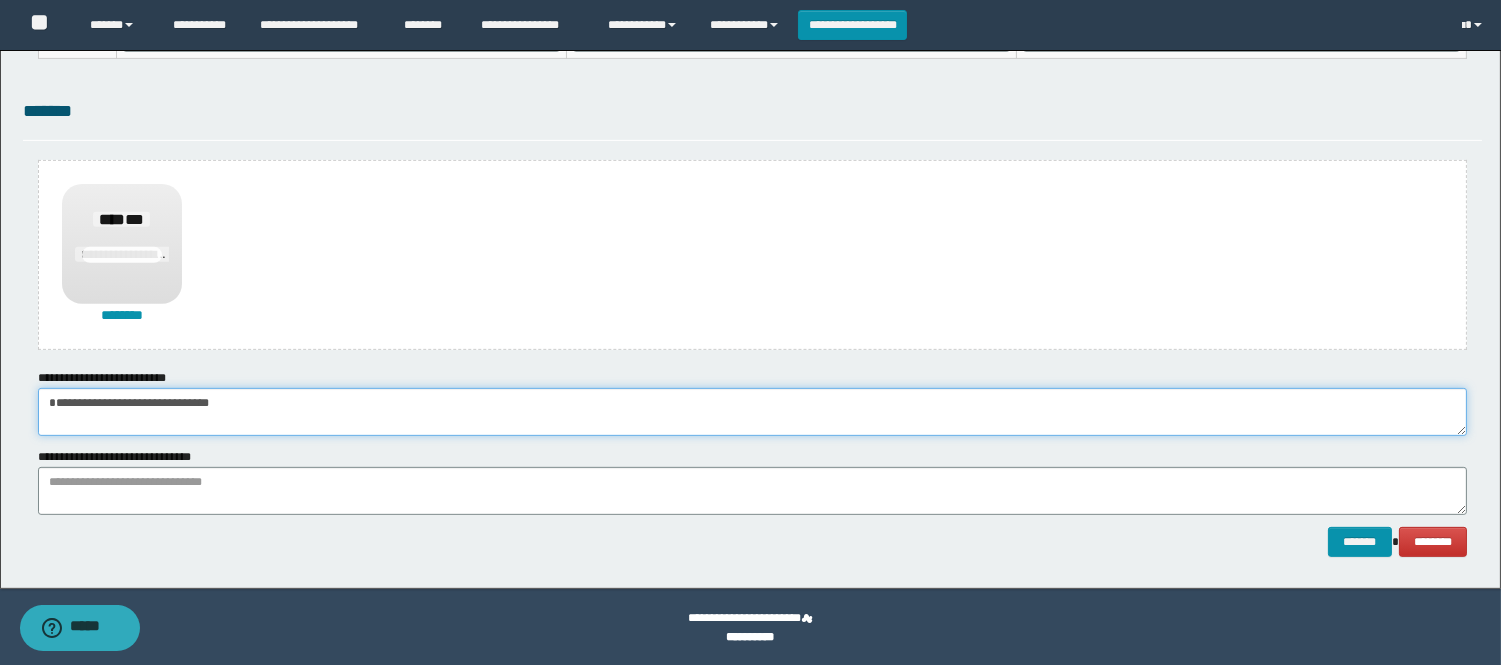 scroll, scrollTop: 84, scrollLeft: 0, axis: vertical 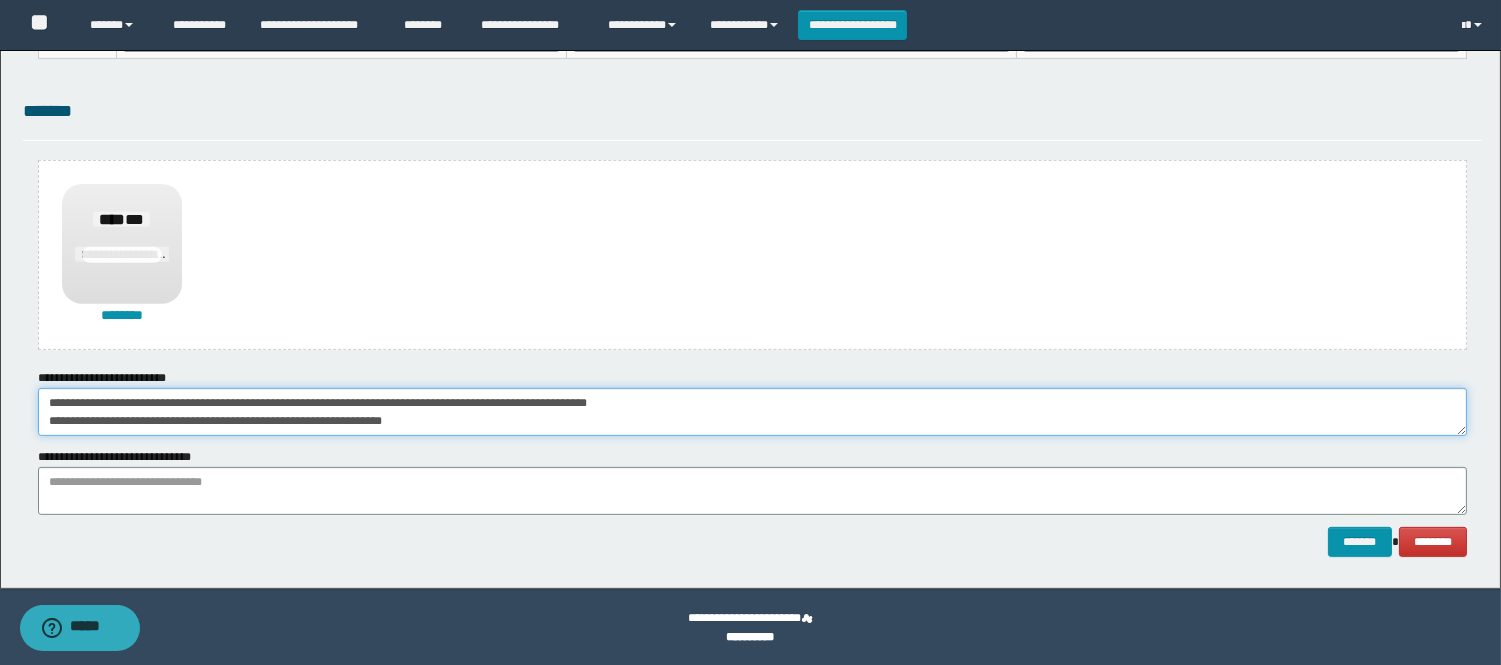 type on "**********" 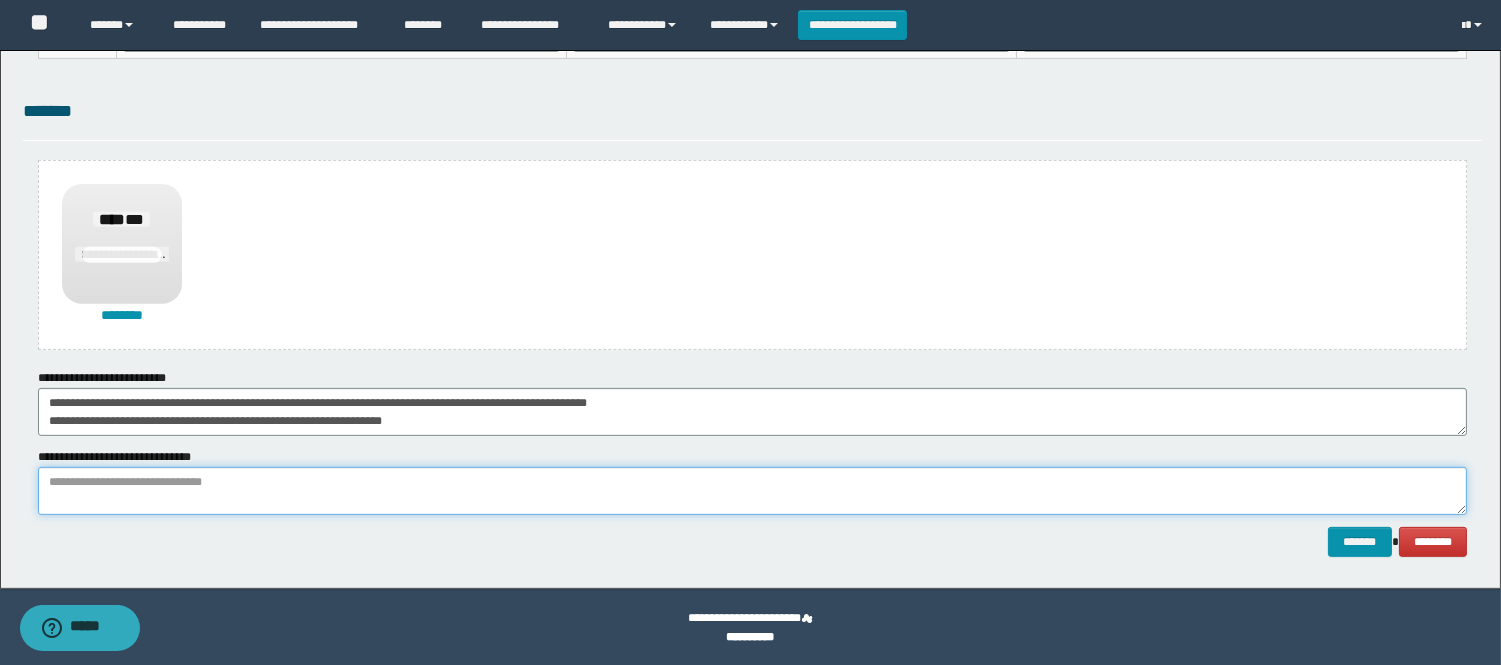 click at bounding box center [752, 491] 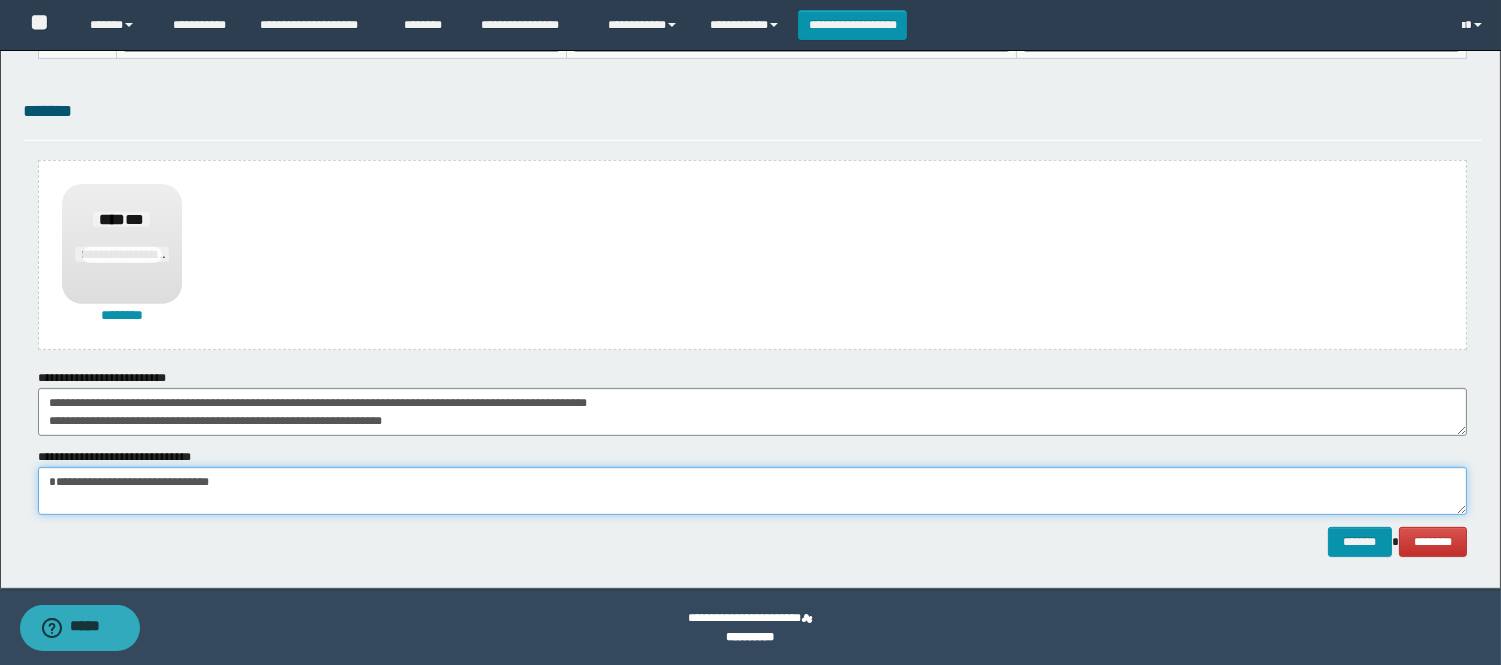scroll, scrollTop: 83, scrollLeft: 0, axis: vertical 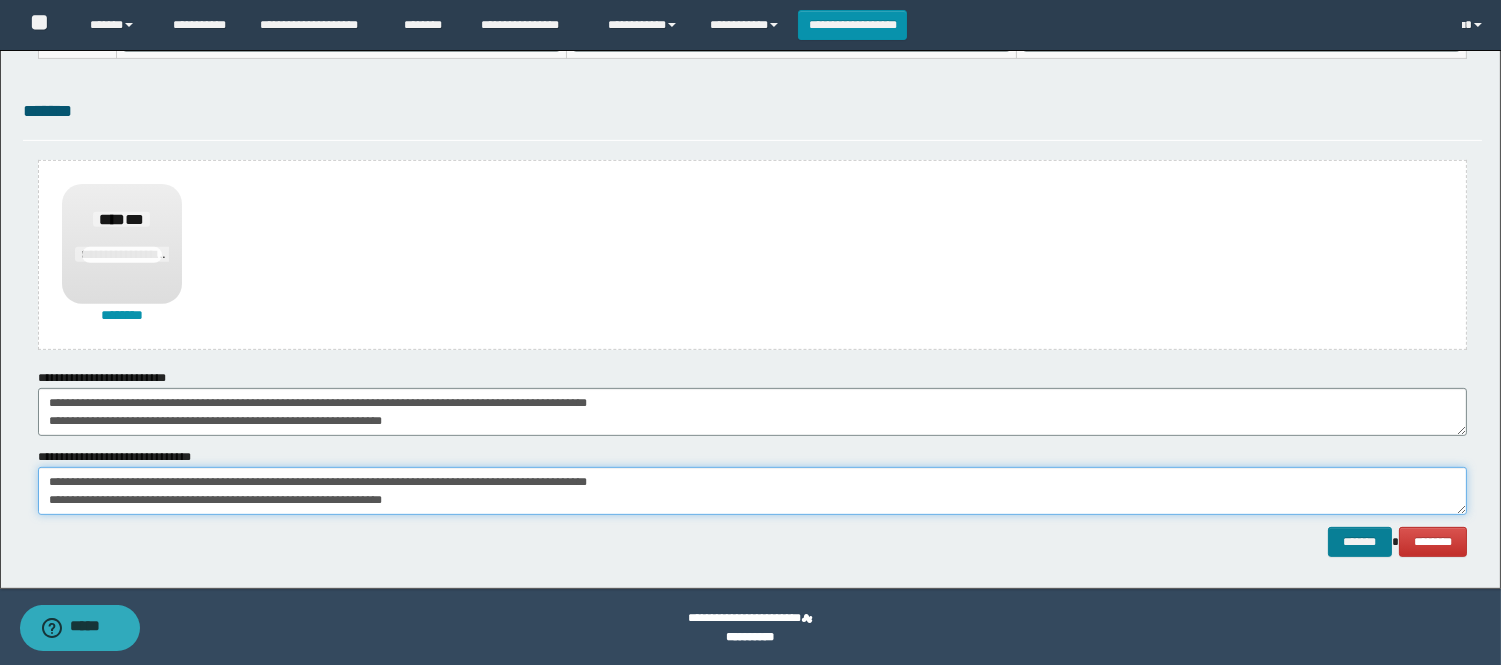 type on "**********" 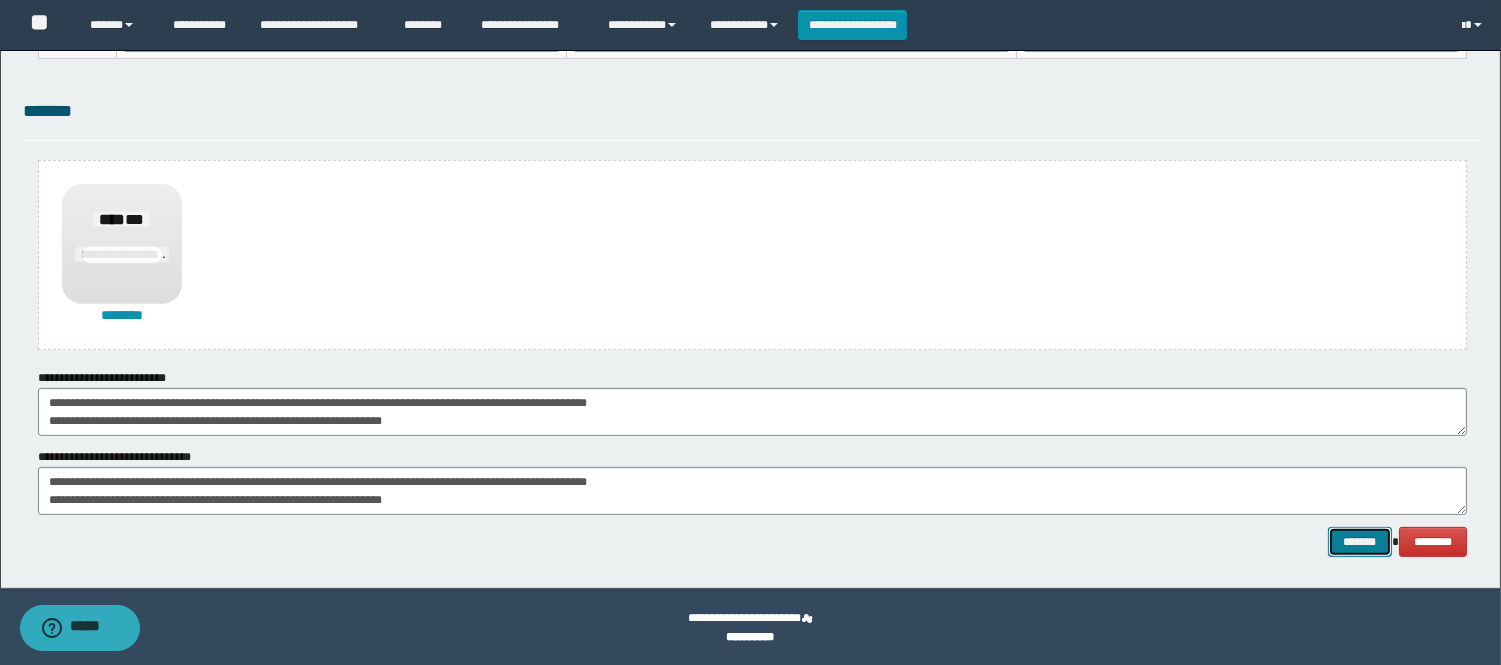 click on "*******" at bounding box center [1360, 542] 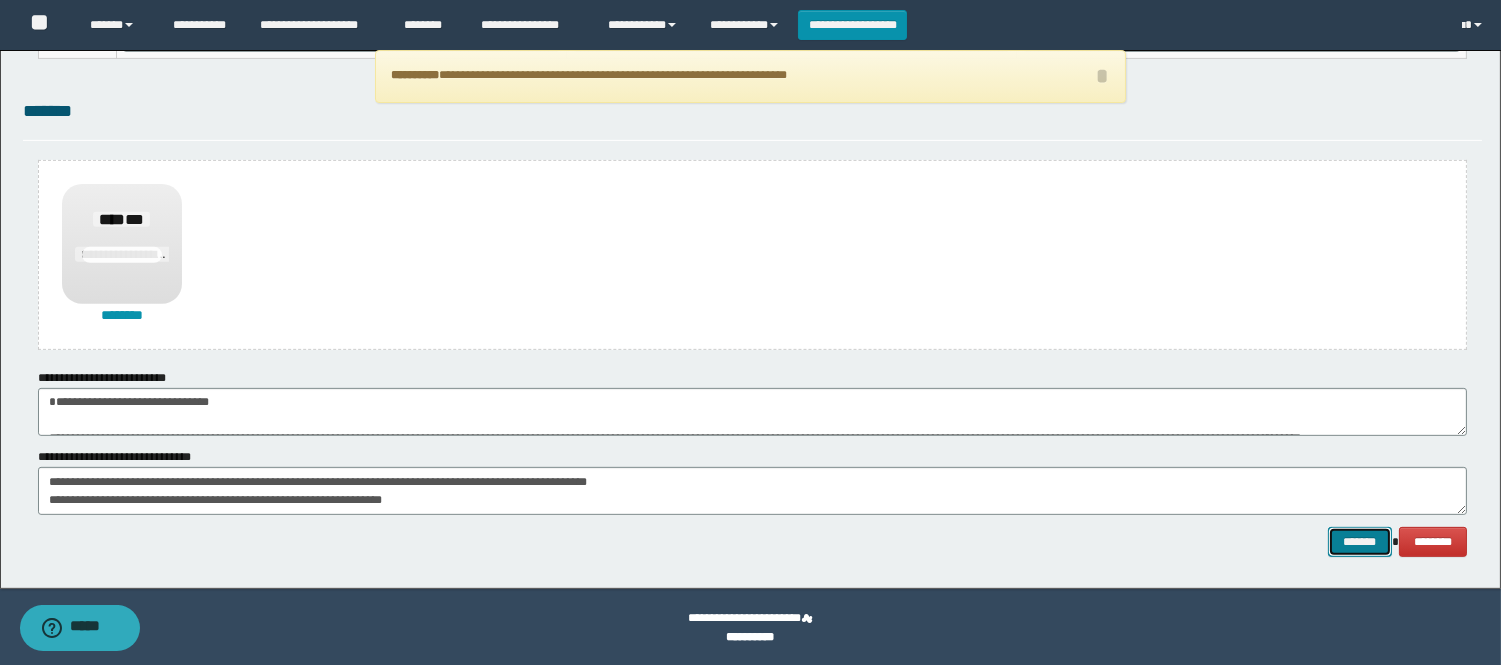 scroll, scrollTop: 0, scrollLeft: 0, axis: both 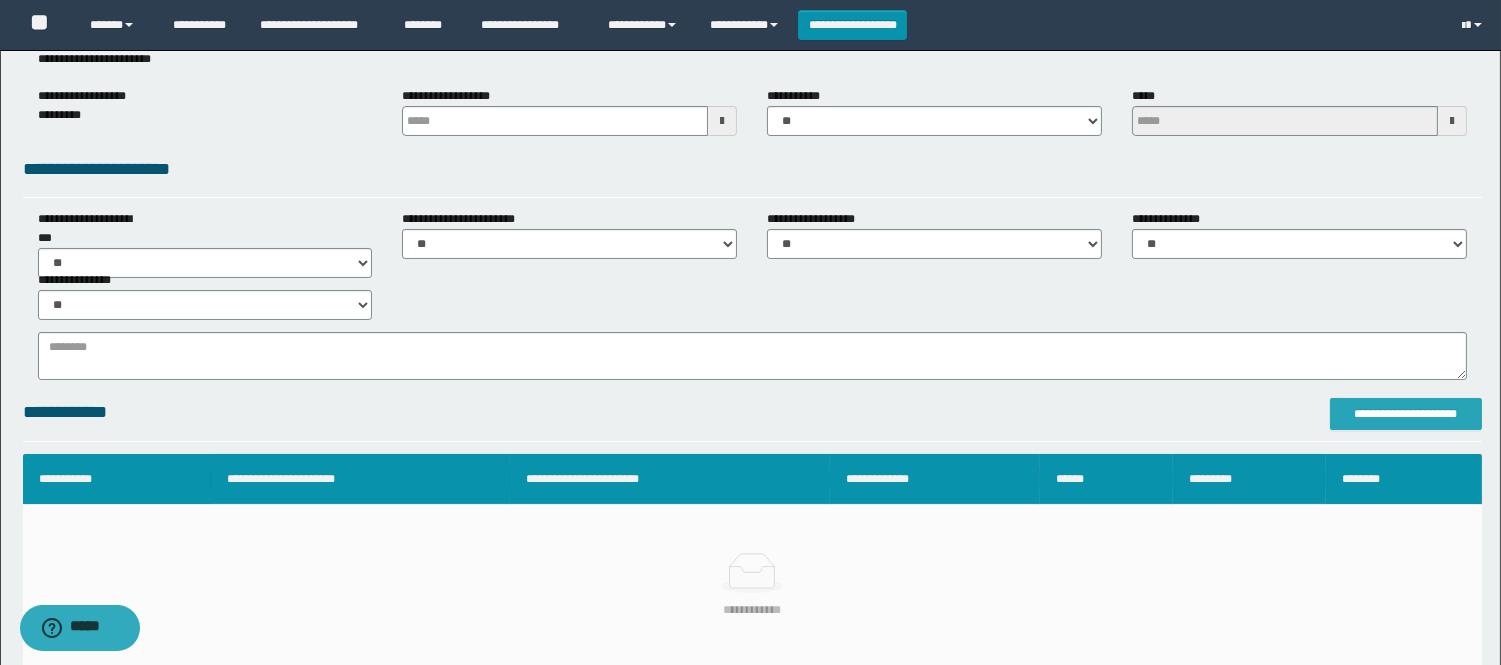 click on "**********" at bounding box center [1406, 414] 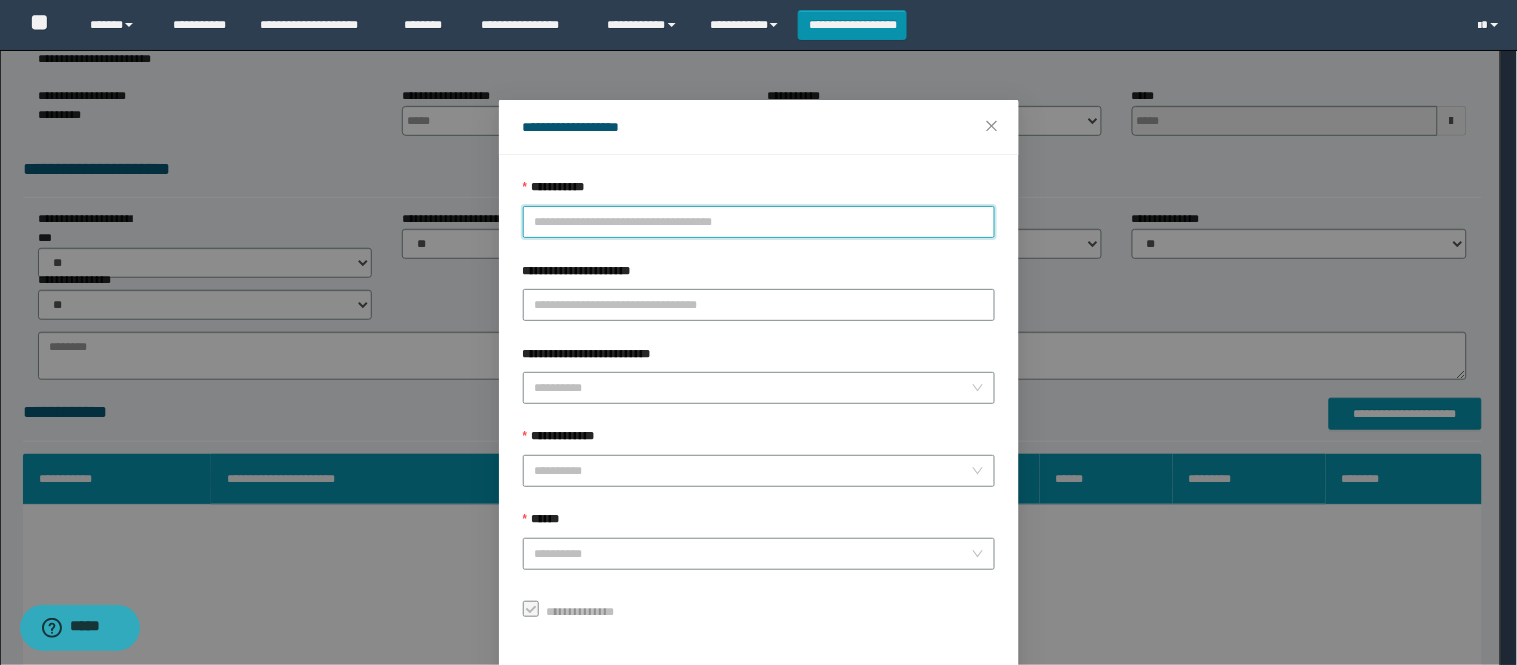 click on "**********" at bounding box center [759, 222] 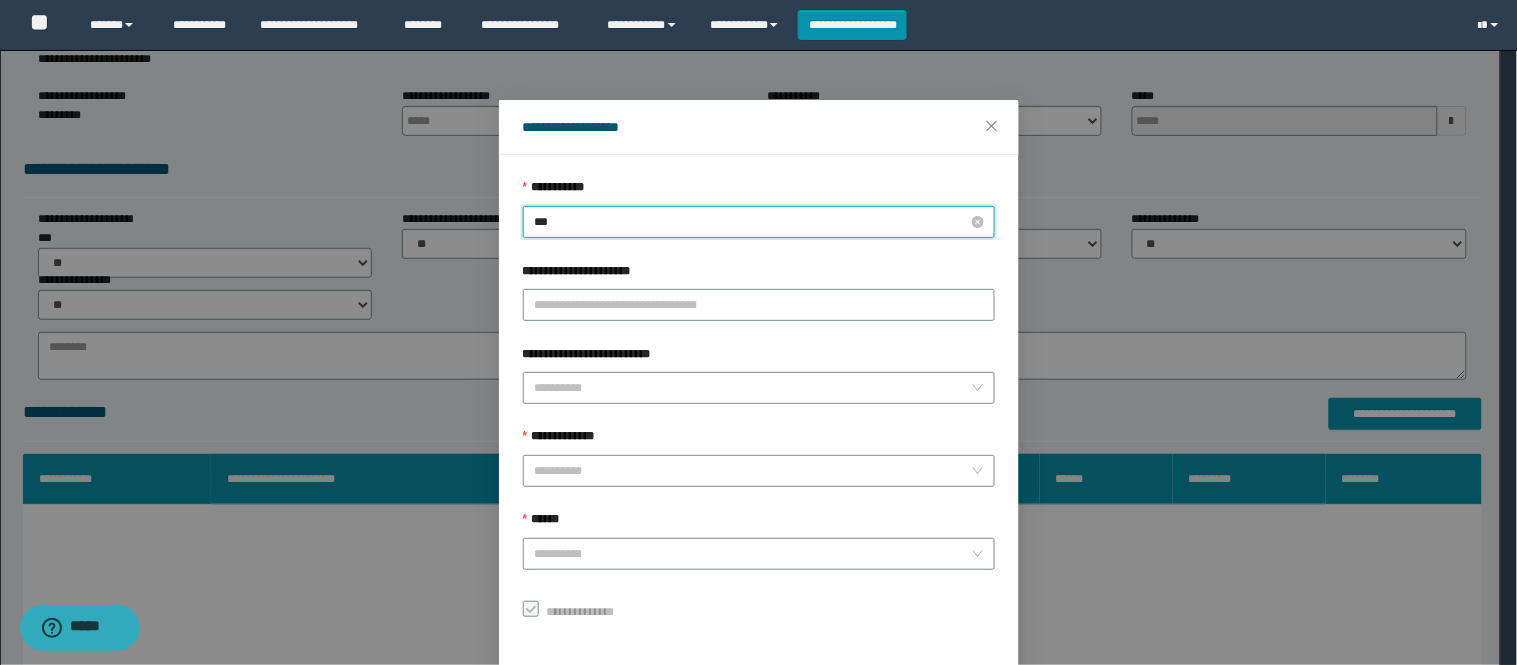 type on "****" 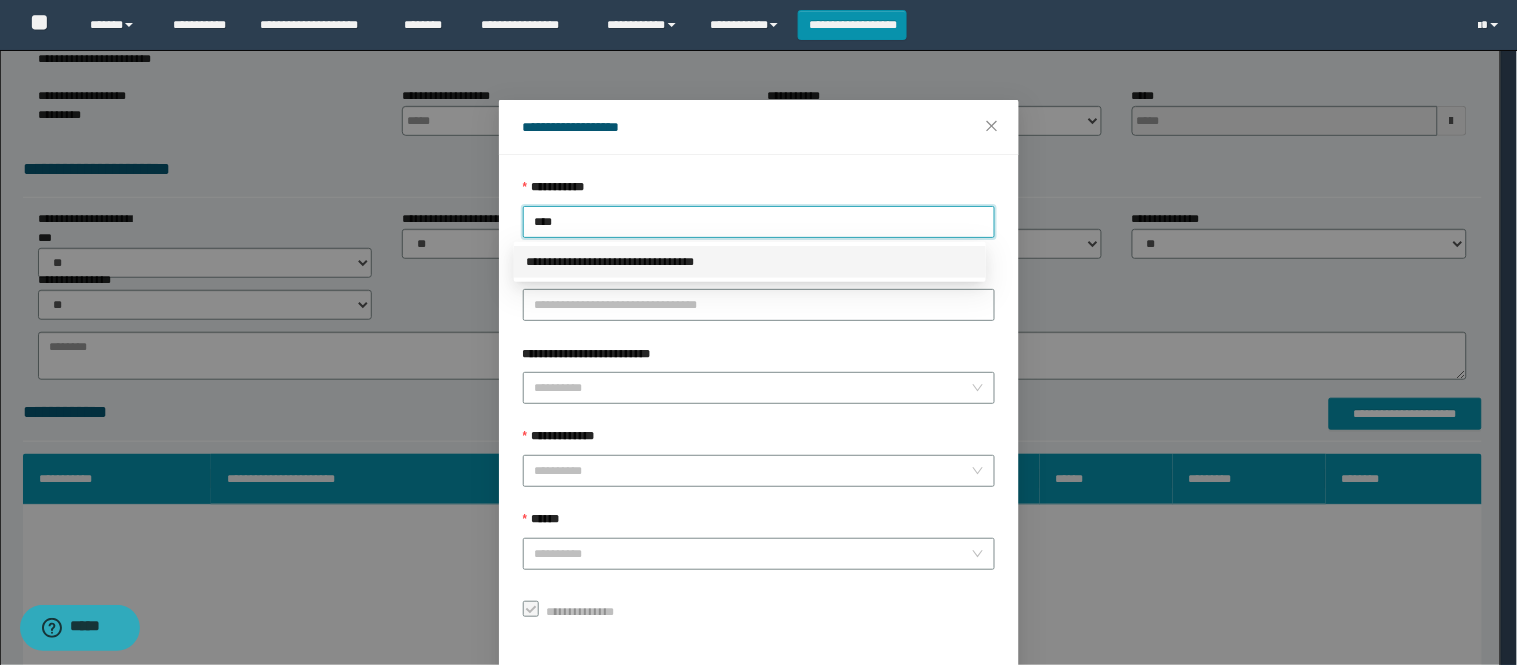 click on "**********" at bounding box center [750, 262] 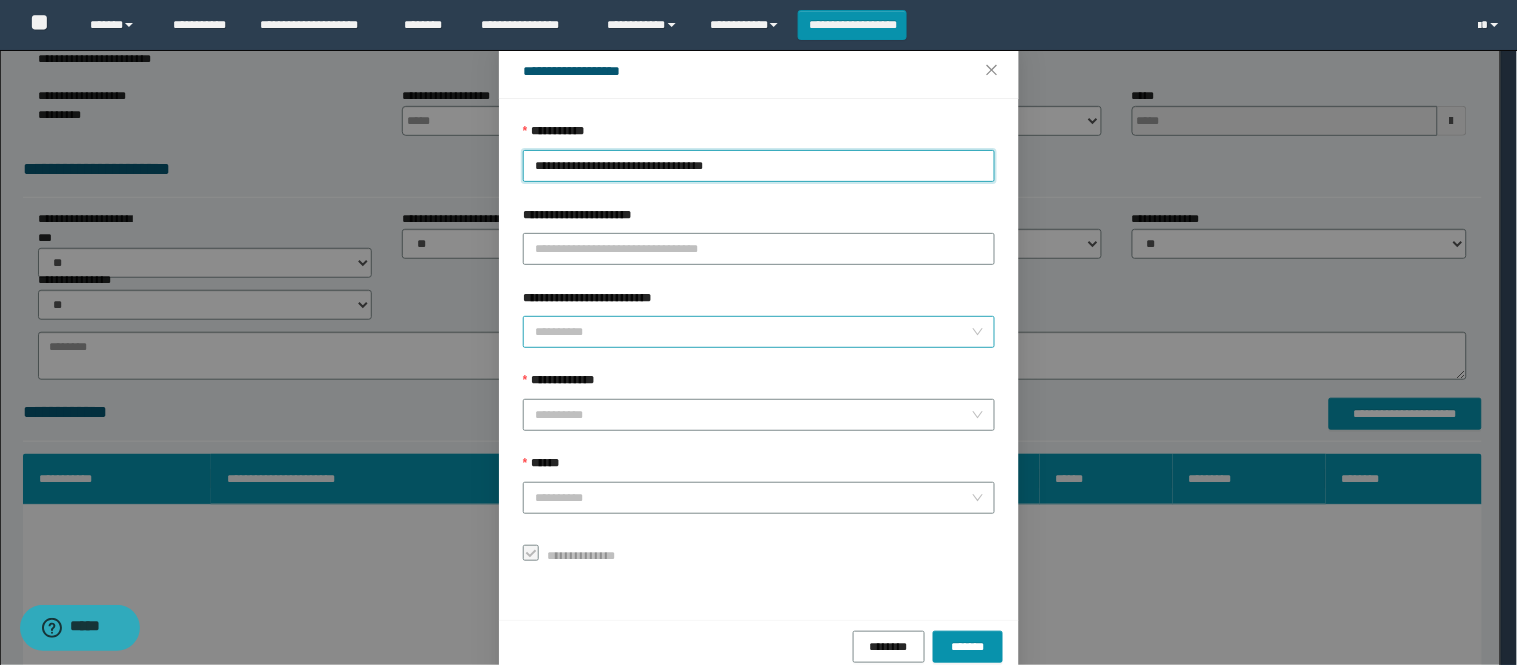 scroll, scrollTop: 87, scrollLeft: 0, axis: vertical 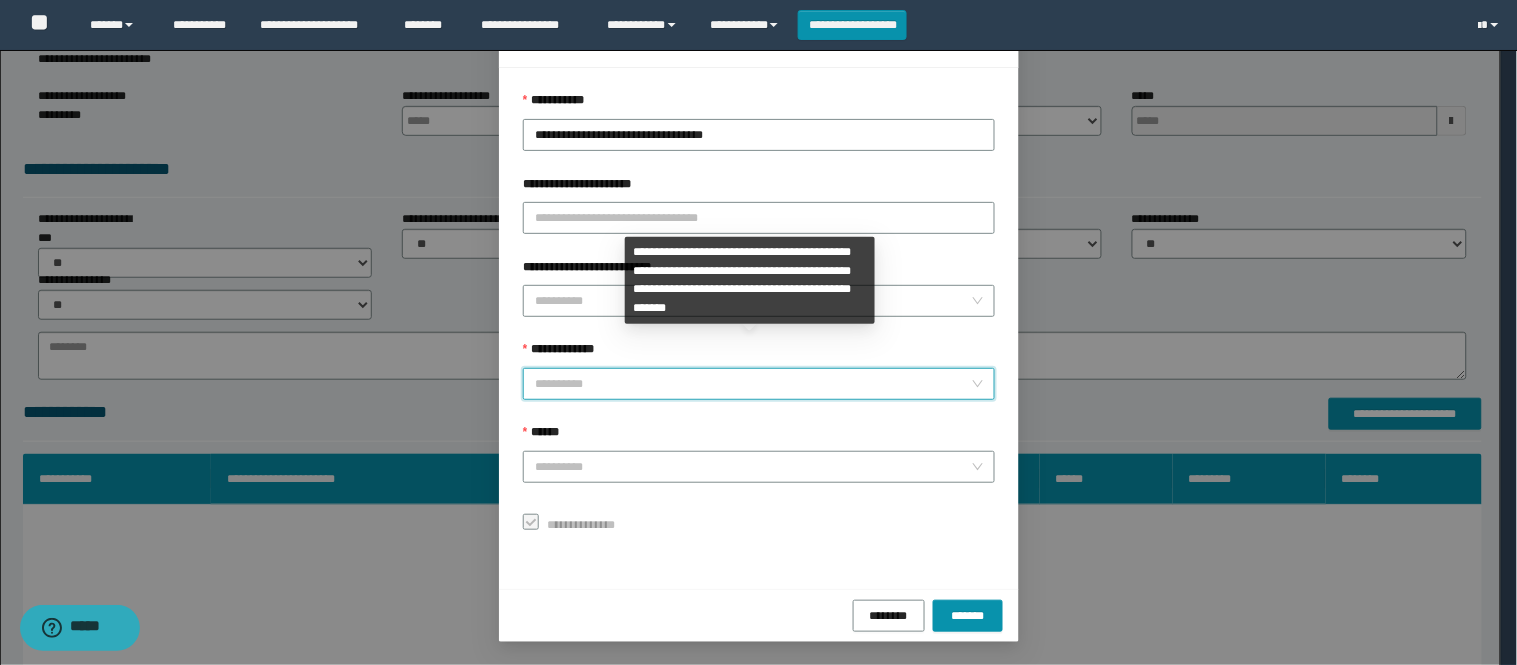click on "**********" at bounding box center [753, 384] 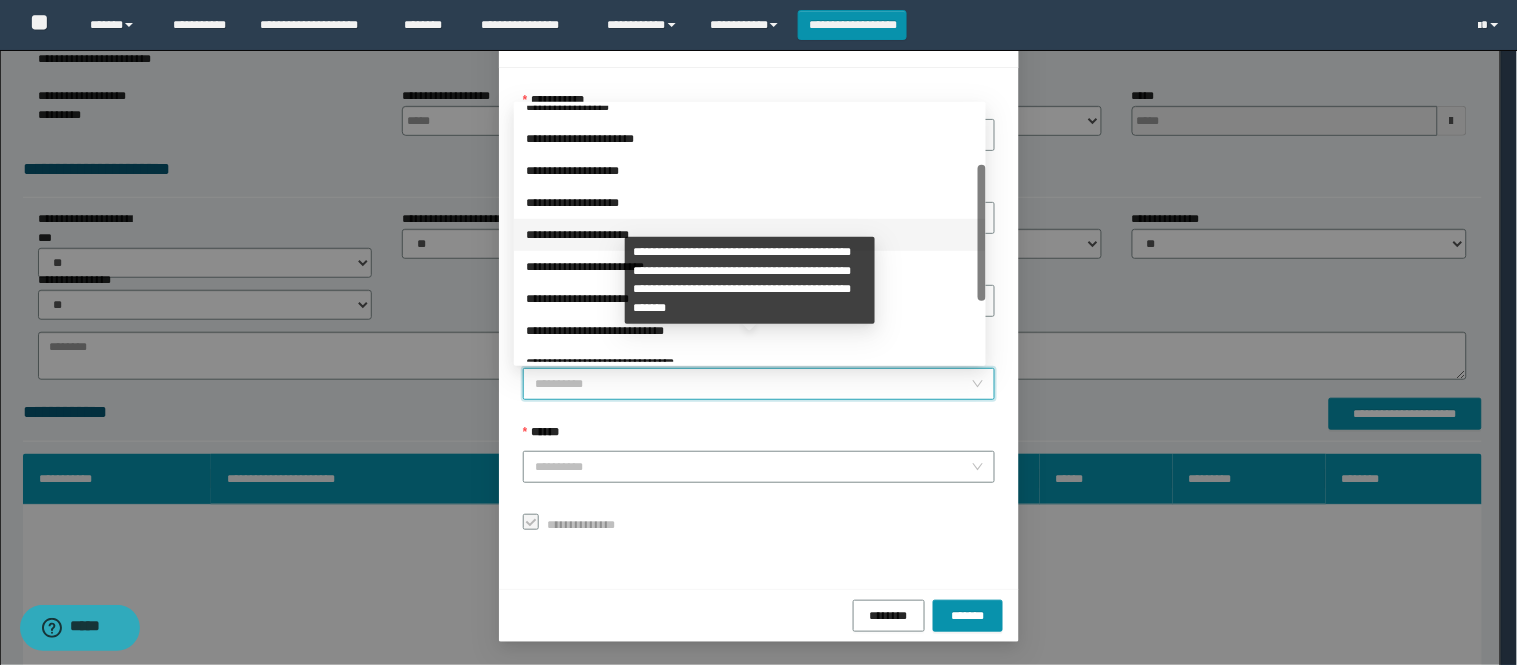 scroll, scrollTop: 224, scrollLeft: 0, axis: vertical 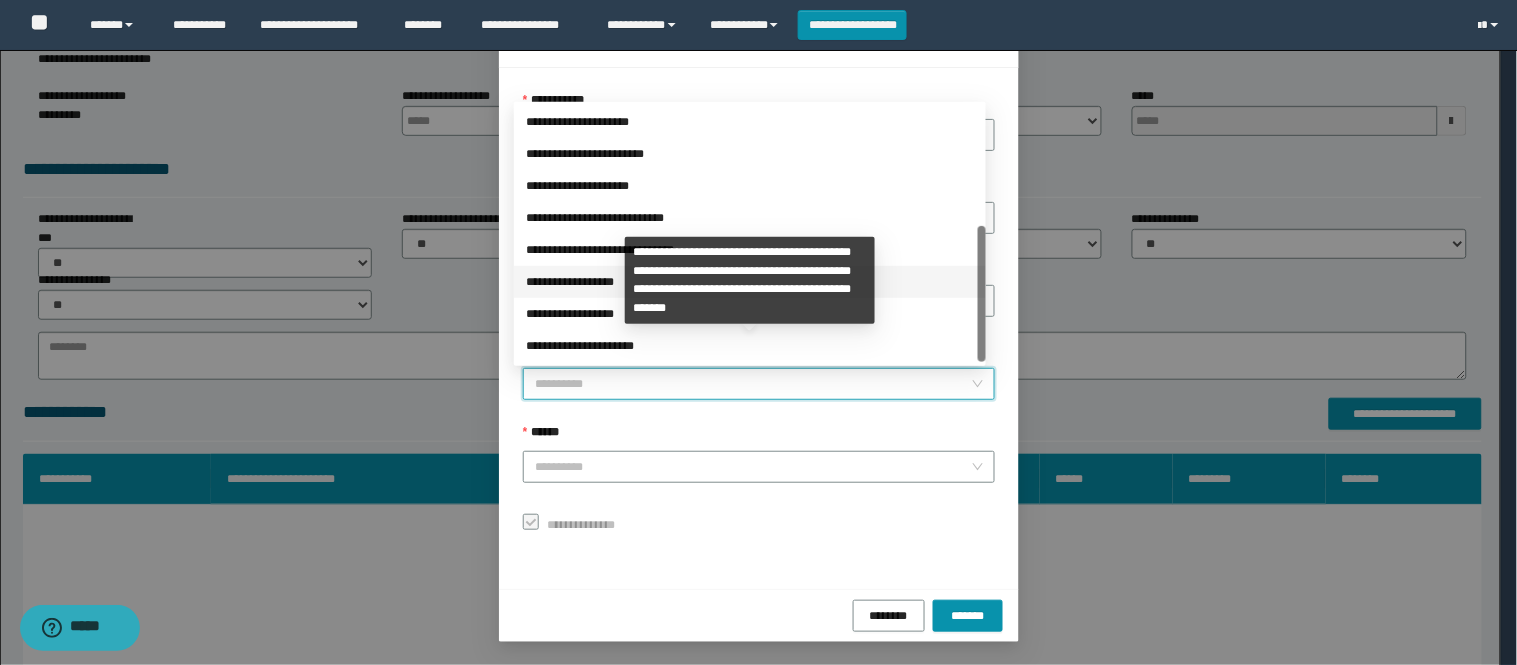 click on "**********" at bounding box center (750, 282) 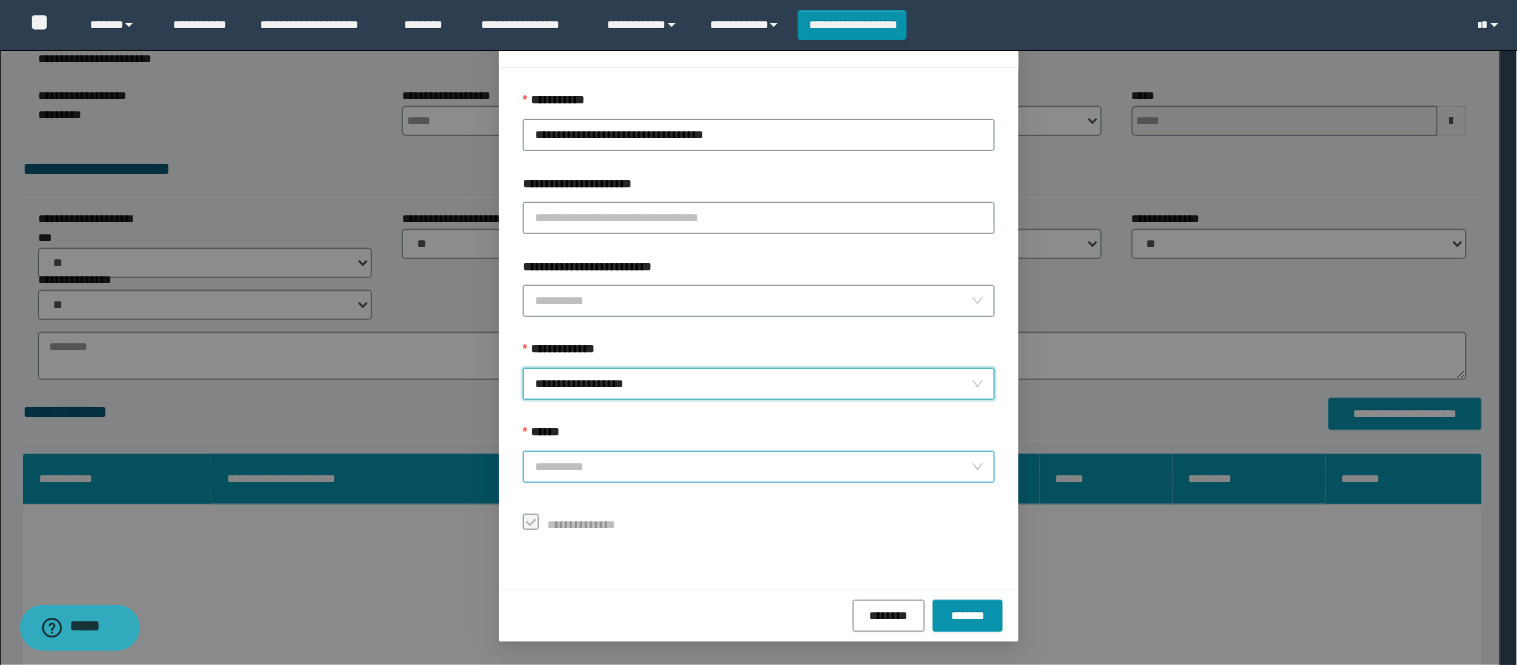 click on "******" at bounding box center [753, 467] 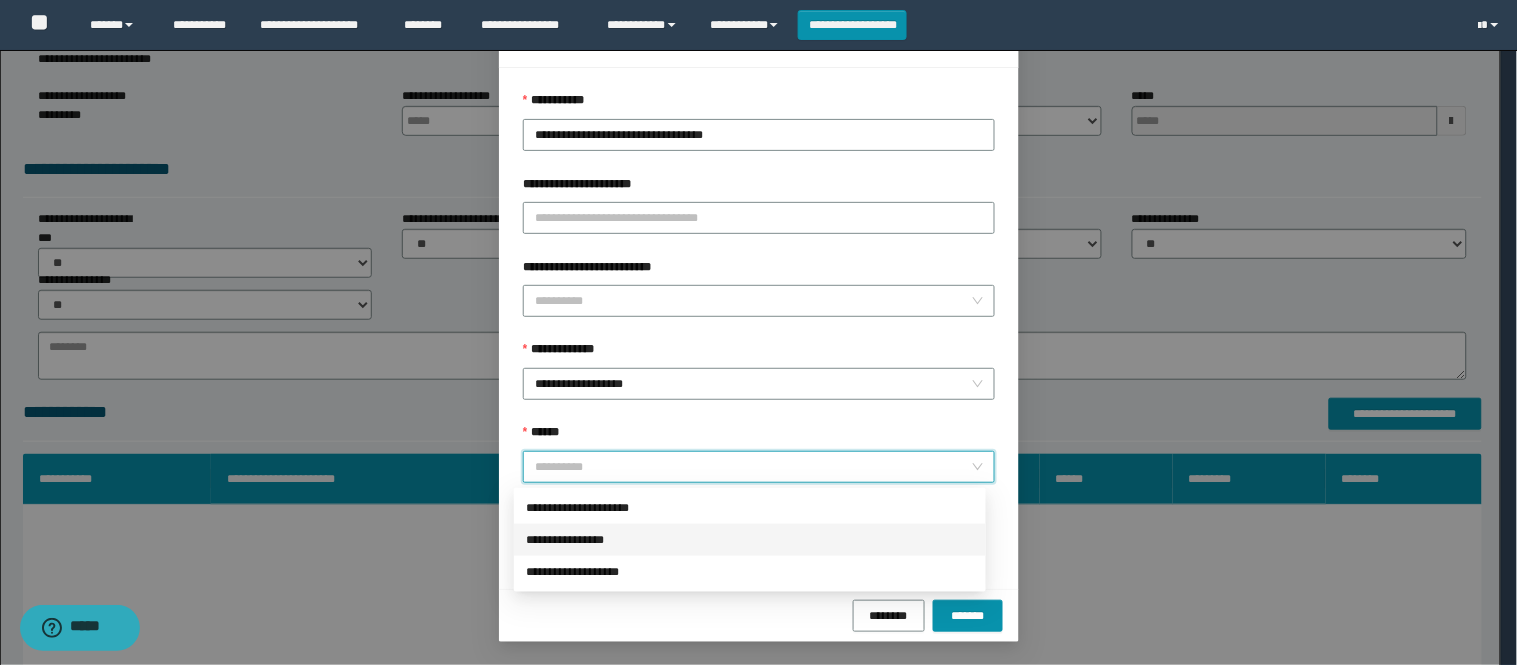click on "**********" at bounding box center (750, 540) 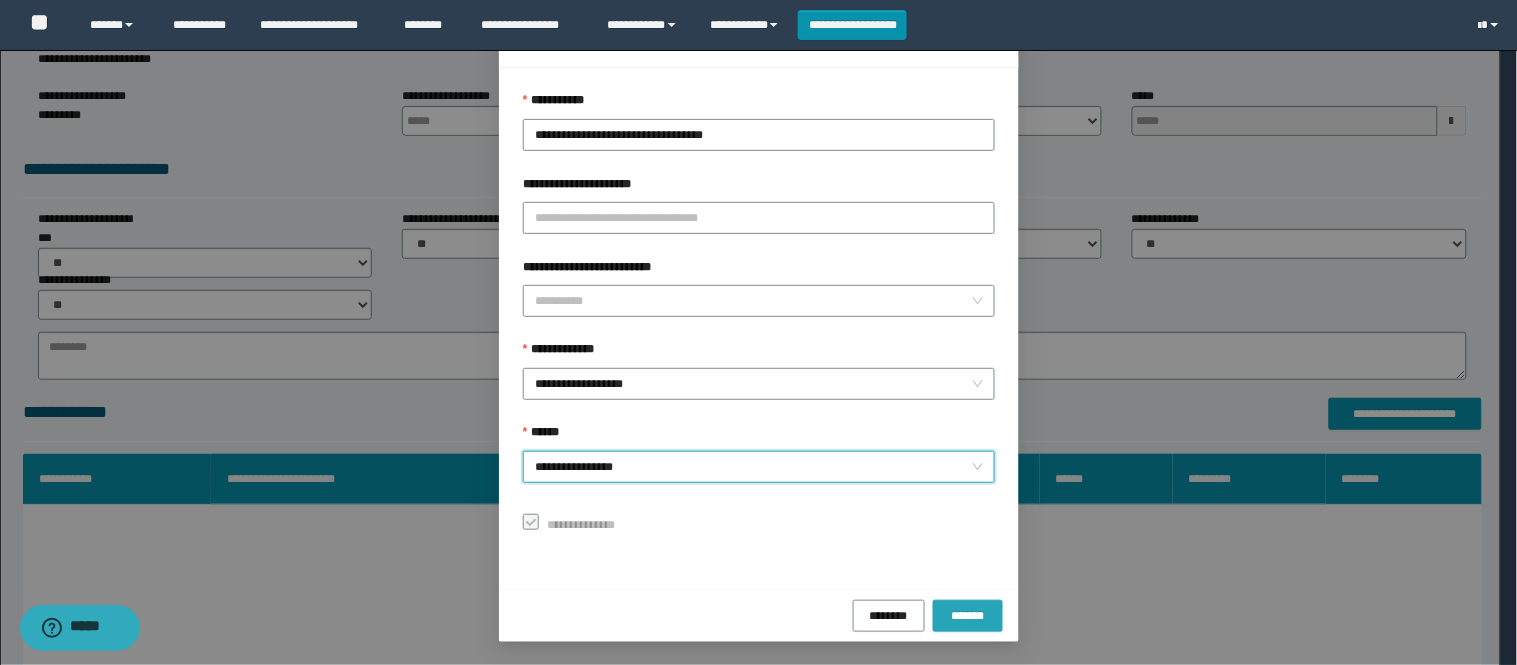 click on "*******" at bounding box center [968, 616] 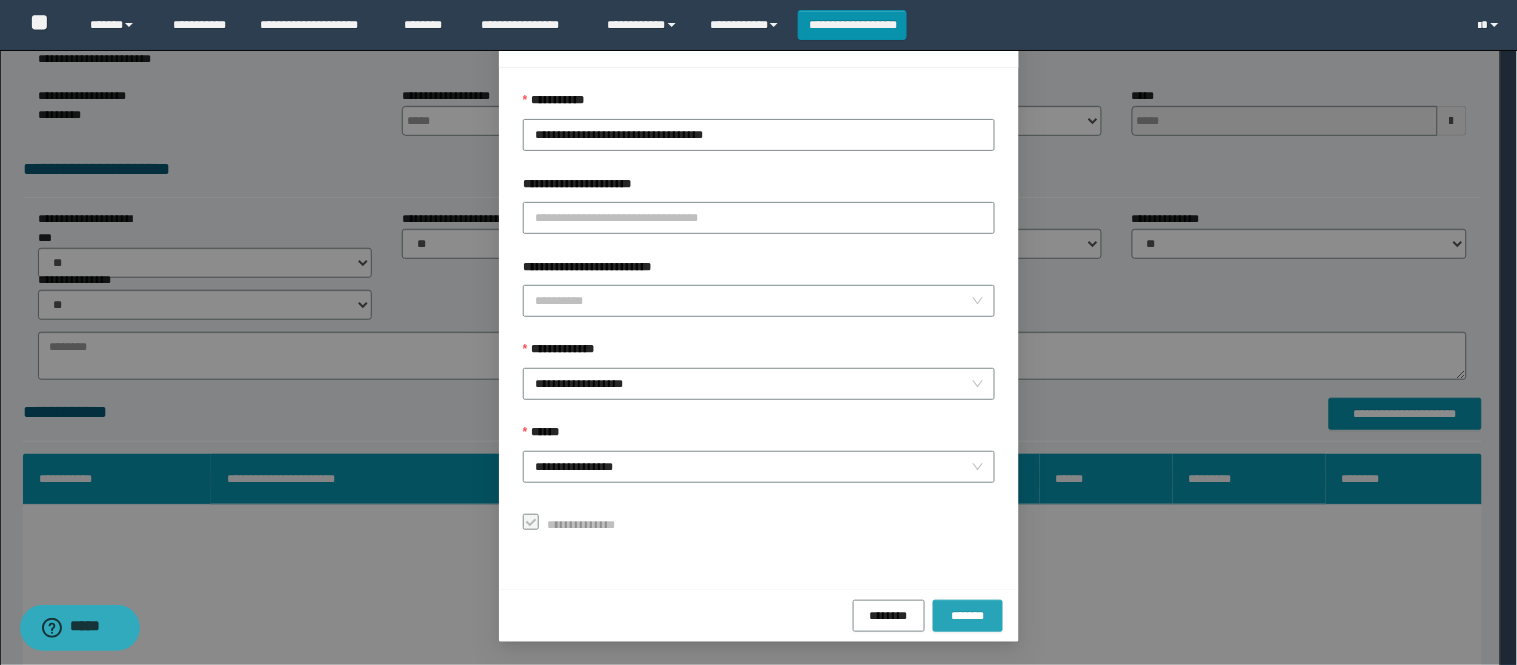 click on "*******" at bounding box center (968, 615) 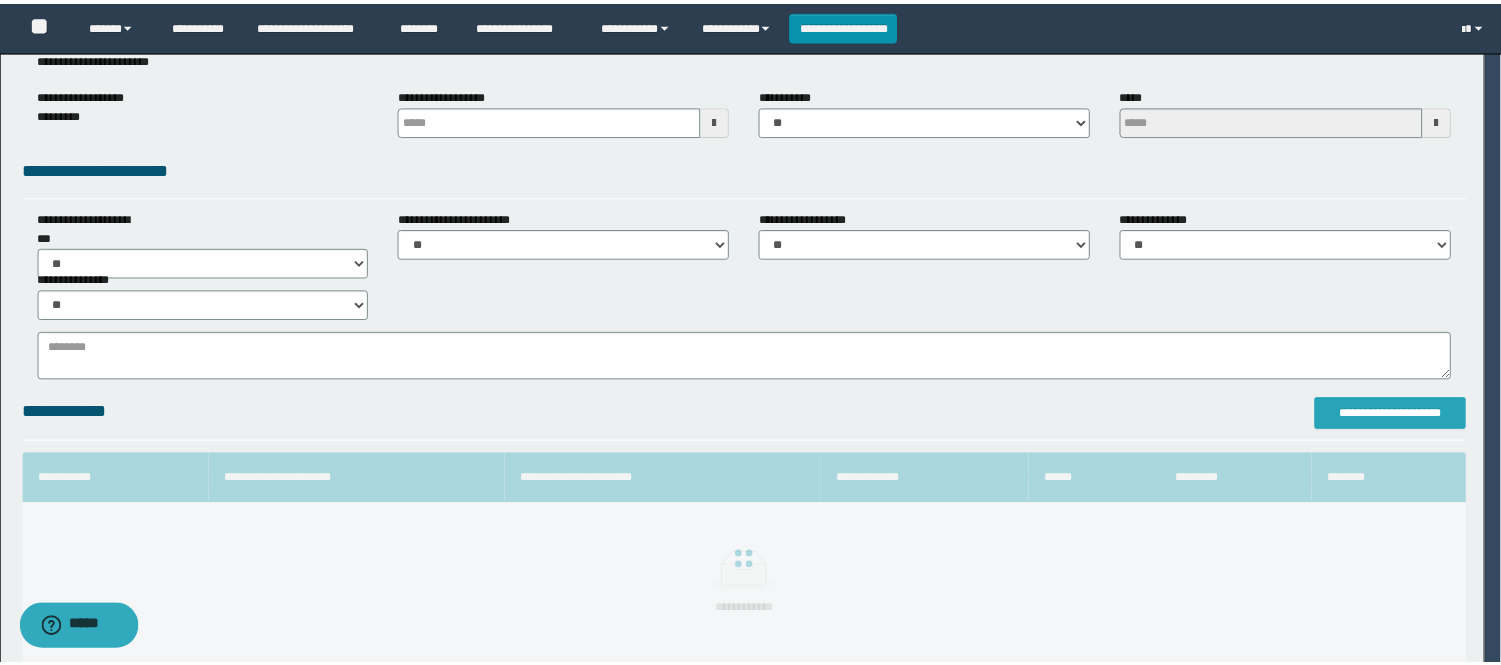 scroll, scrollTop: 0, scrollLeft: 0, axis: both 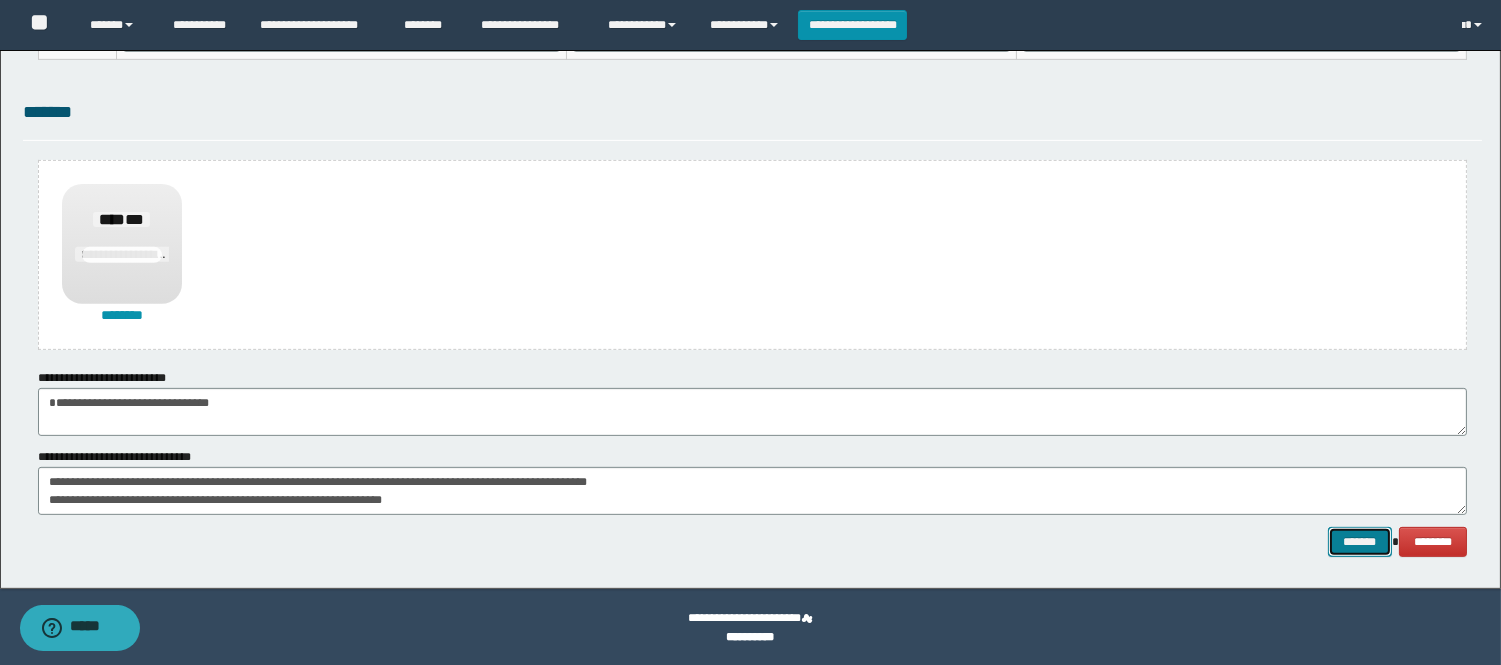 click on "*******" at bounding box center (1360, 542) 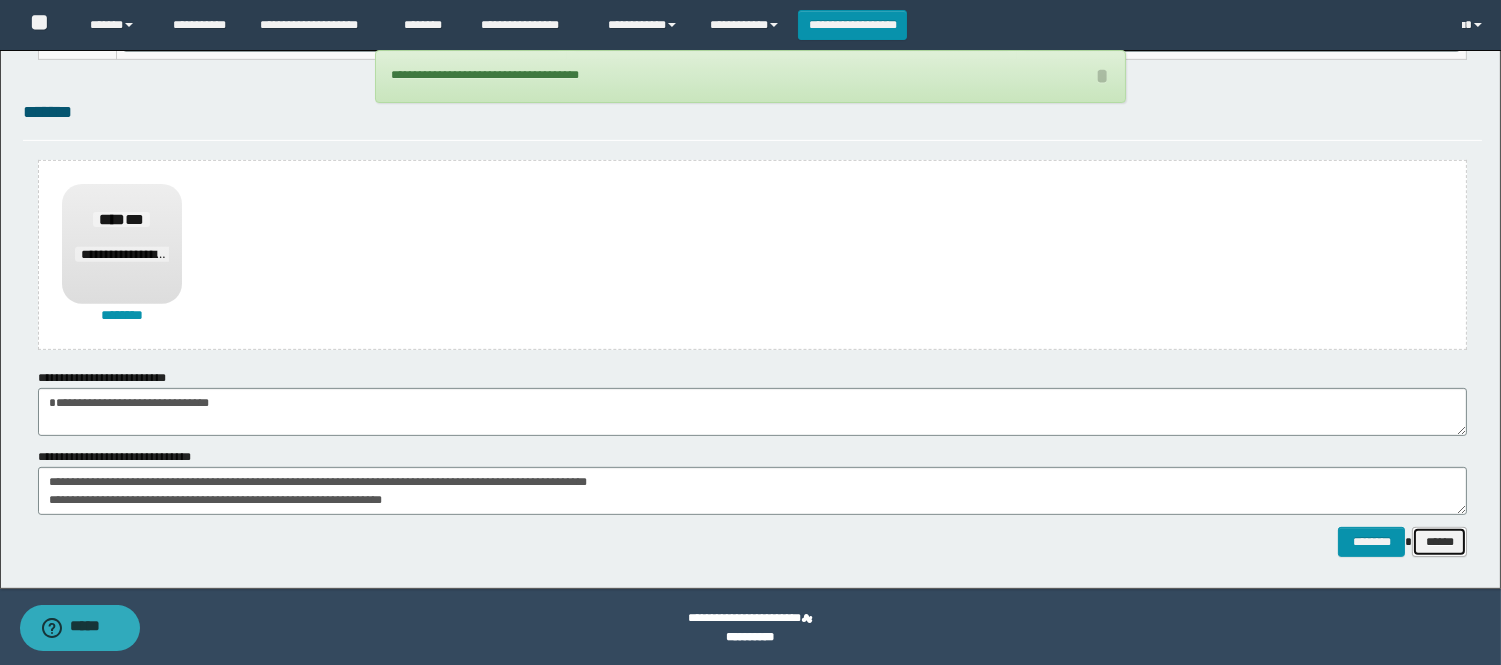 click on "******" at bounding box center [1439, 542] 